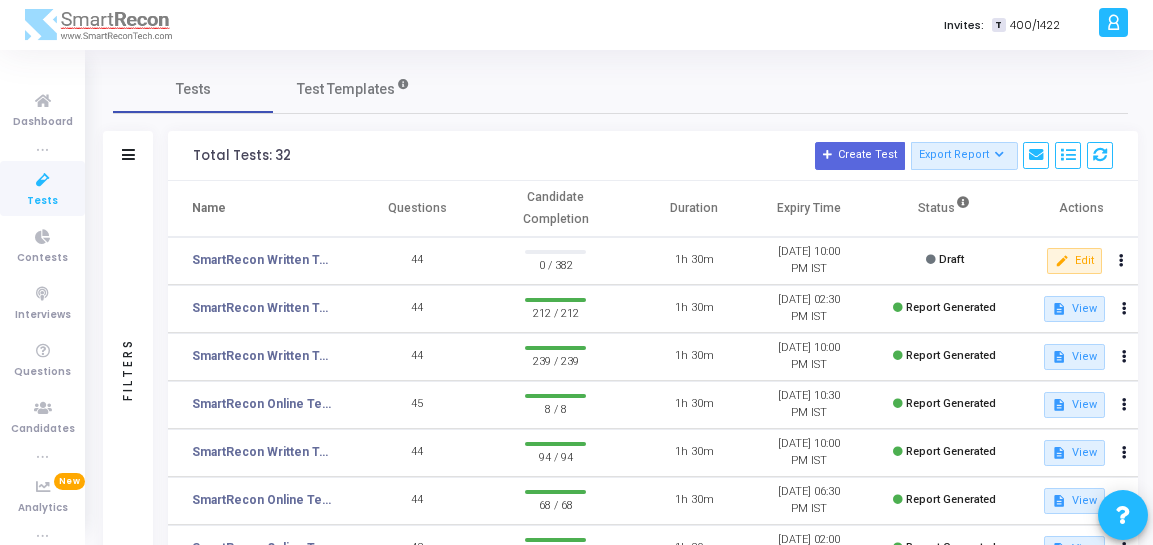 scroll, scrollTop: 0, scrollLeft: 0, axis: both 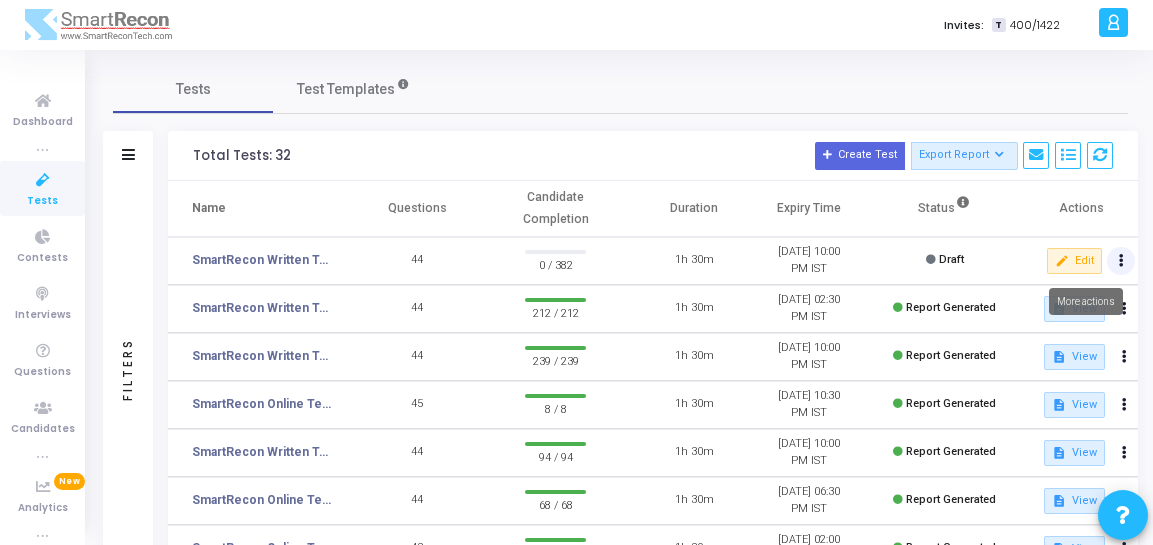 click at bounding box center (1121, 261) 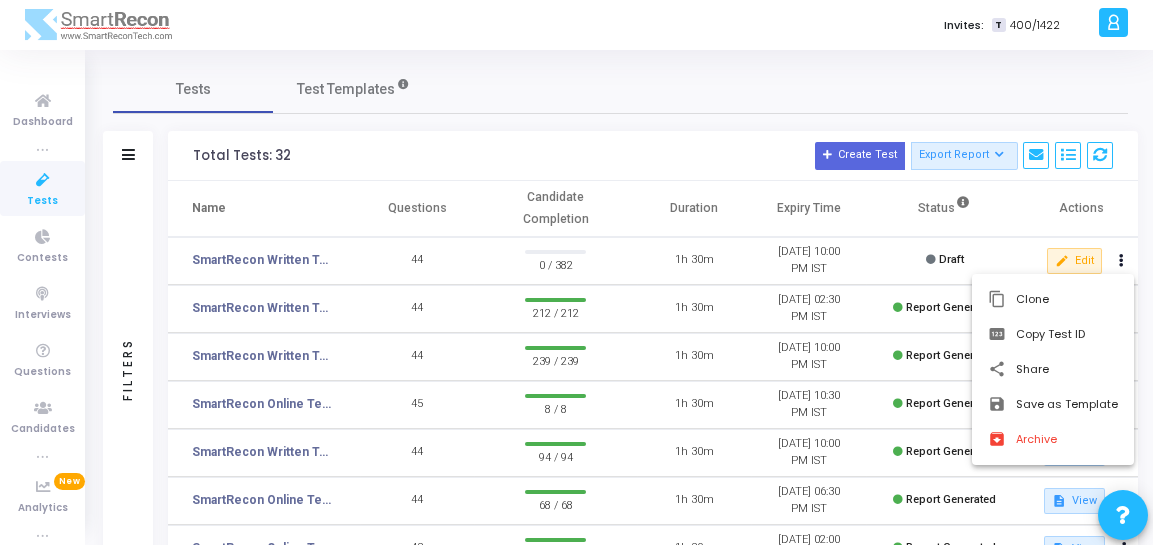 click at bounding box center [576, 272] 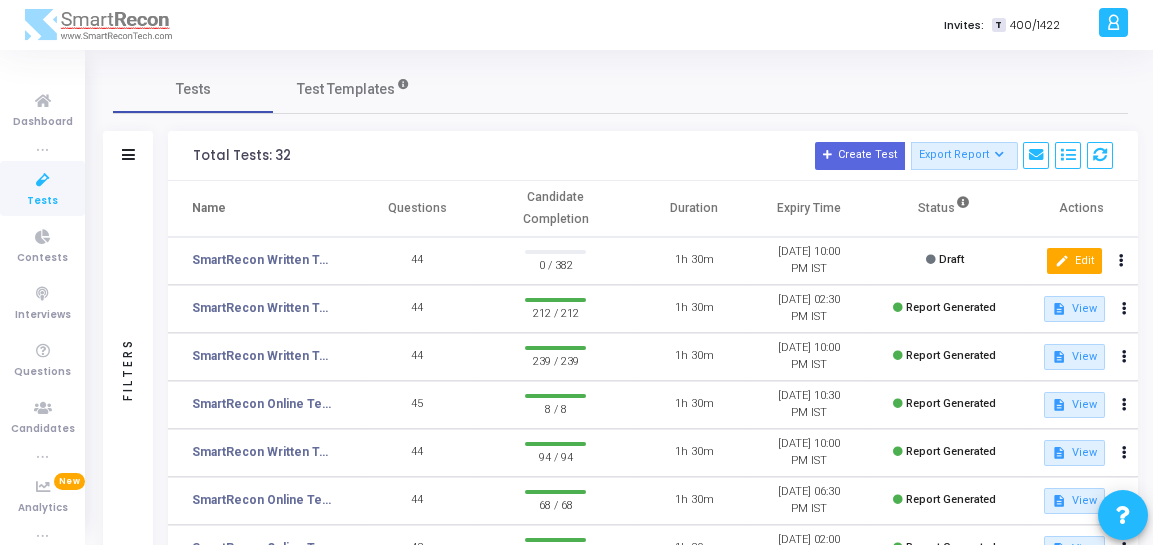 click on "edit  Edit" at bounding box center (1074, 261) 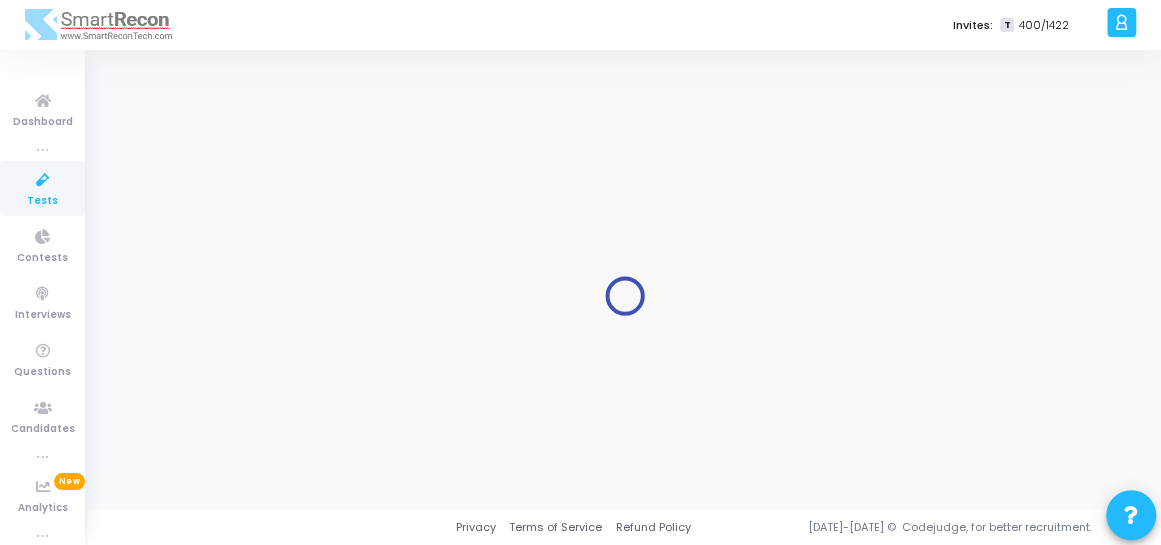 type on "SmartRecon Written Test [DATE]" 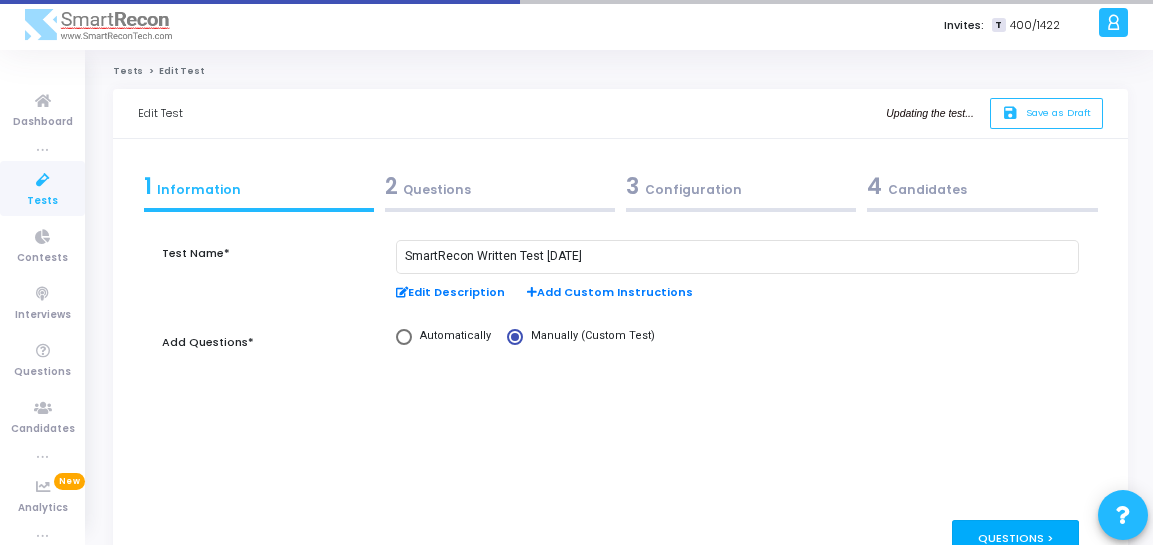click on "Questions >" at bounding box center (1015, 538) 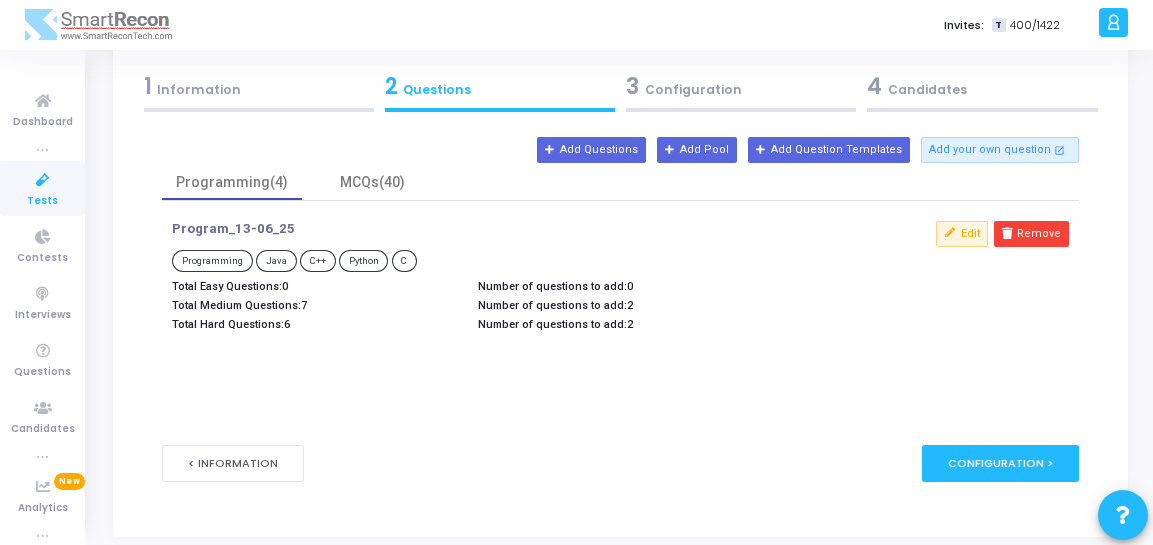 scroll, scrollTop: 142, scrollLeft: 0, axis: vertical 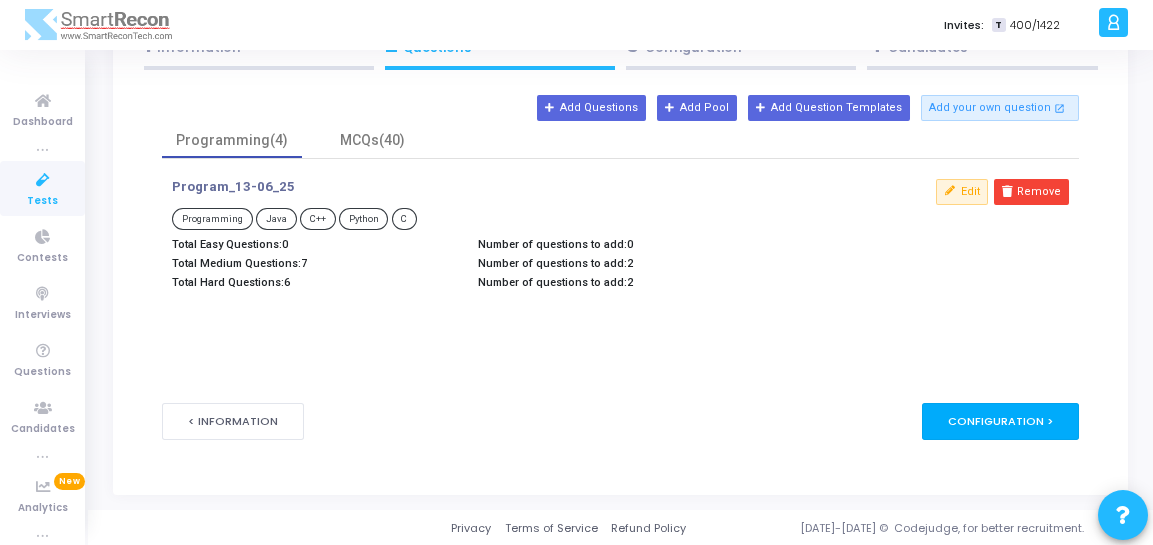 click on "Configuration >" at bounding box center [1000, 421] 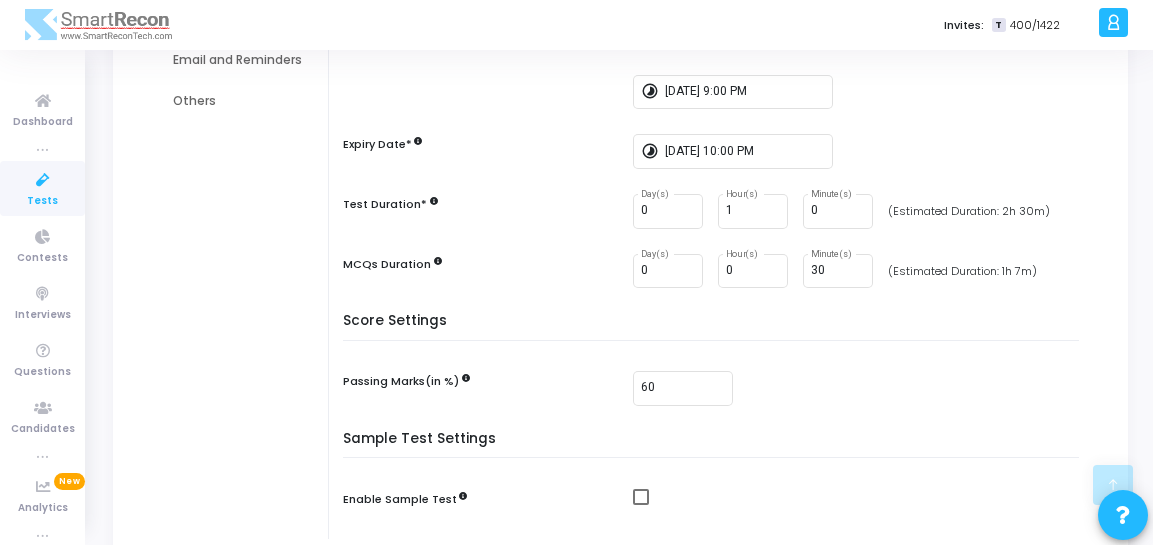 scroll, scrollTop: 586, scrollLeft: 0, axis: vertical 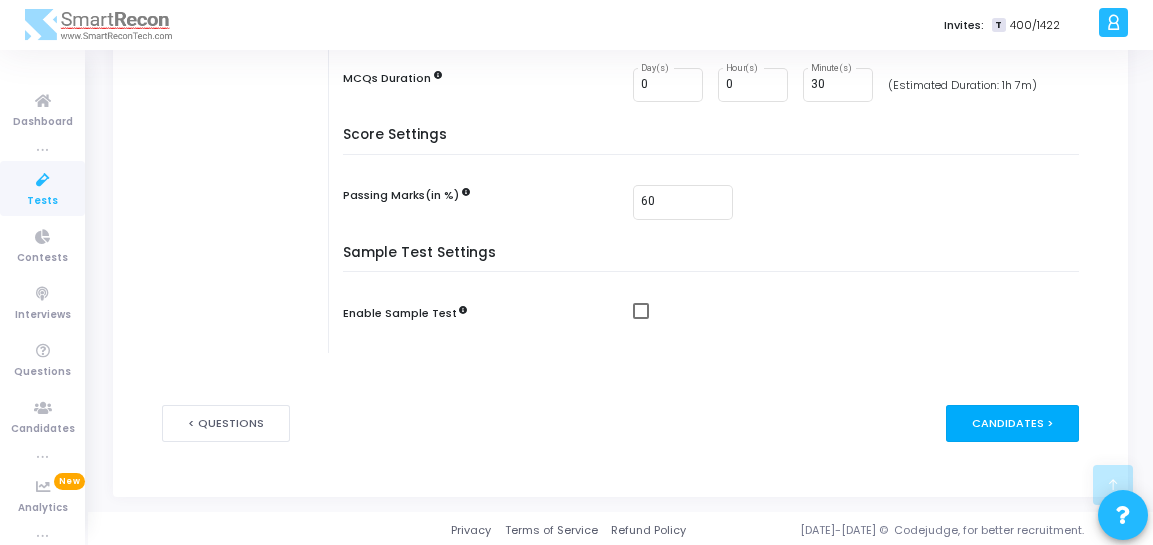 click on "Candidates >" at bounding box center [1012, 423] 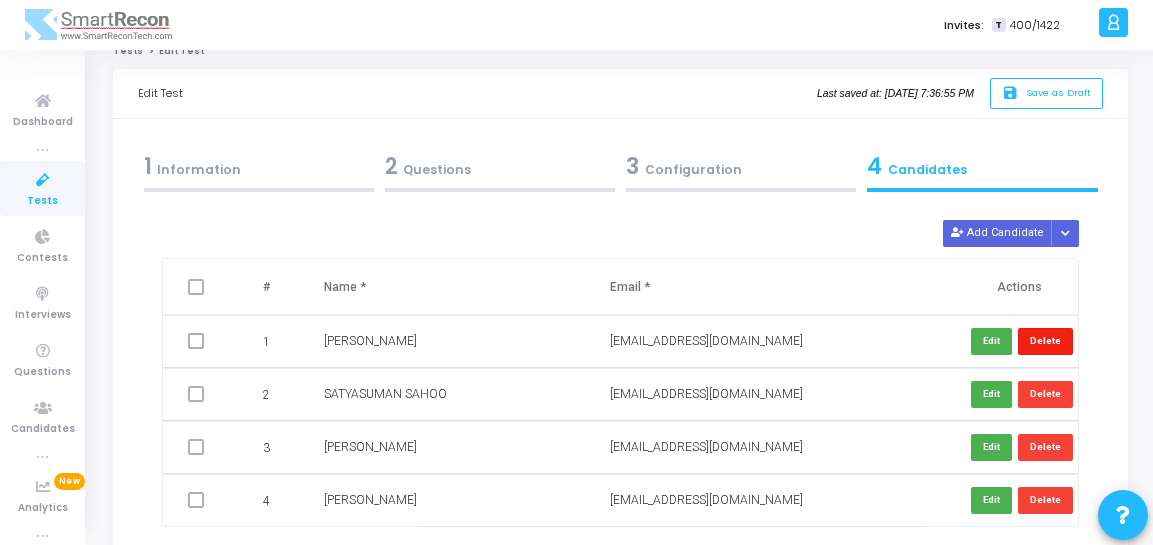 scroll, scrollTop: 0, scrollLeft: 0, axis: both 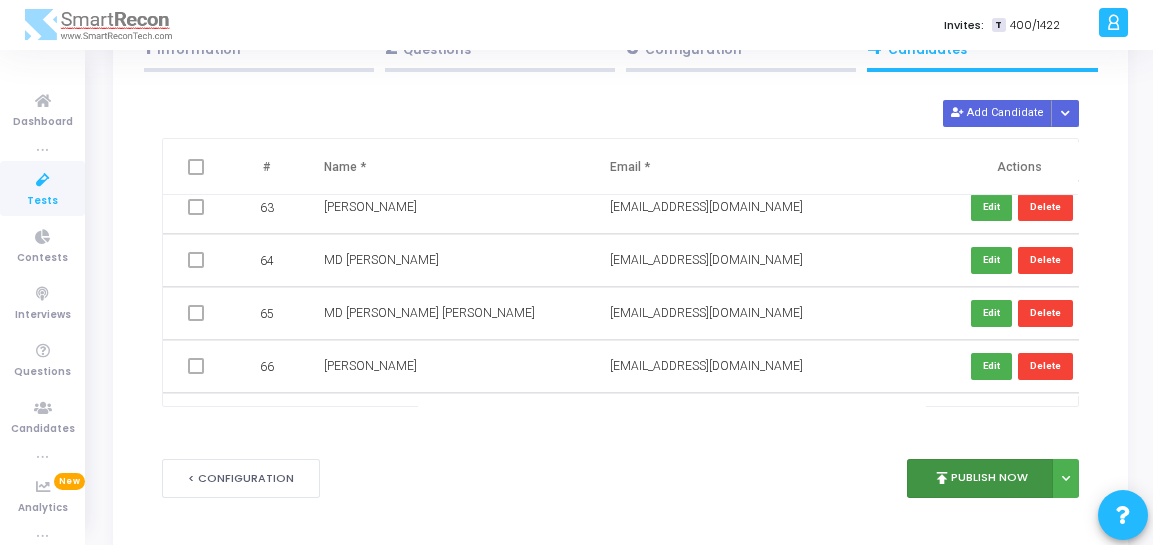click on "publish  Publish Now" at bounding box center [980, 478] 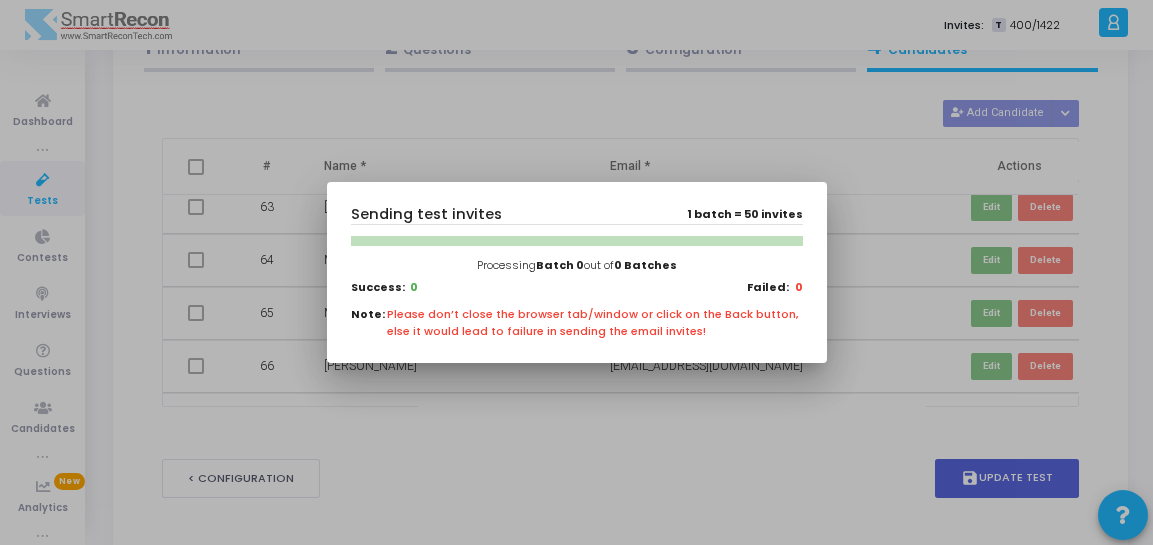 scroll, scrollTop: 0, scrollLeft: 0, axis: both 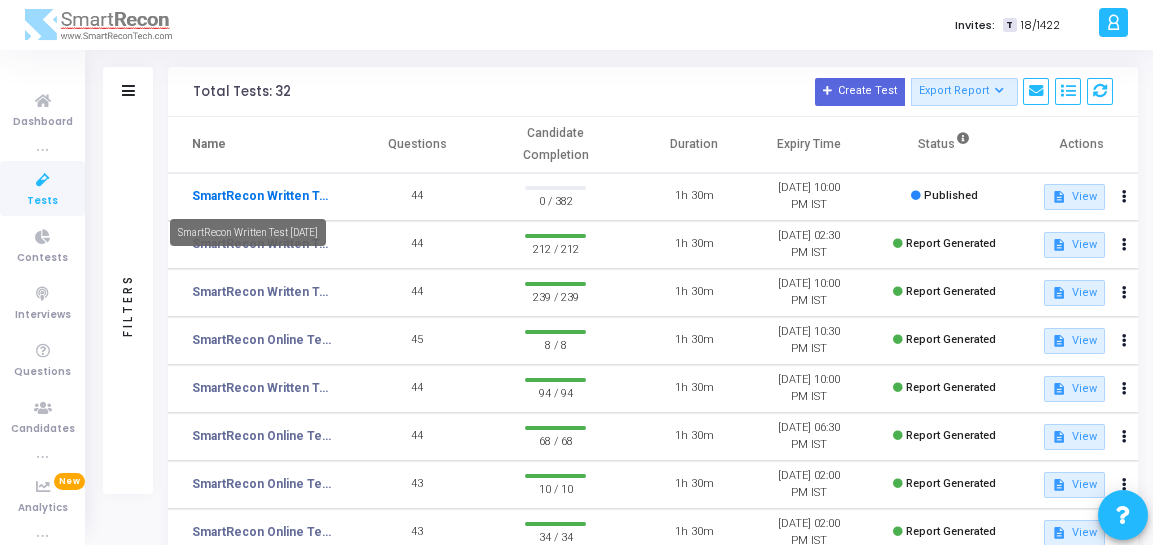 click on "SmartRecon Written Test [DATE]" at bounding box center (262, 196) 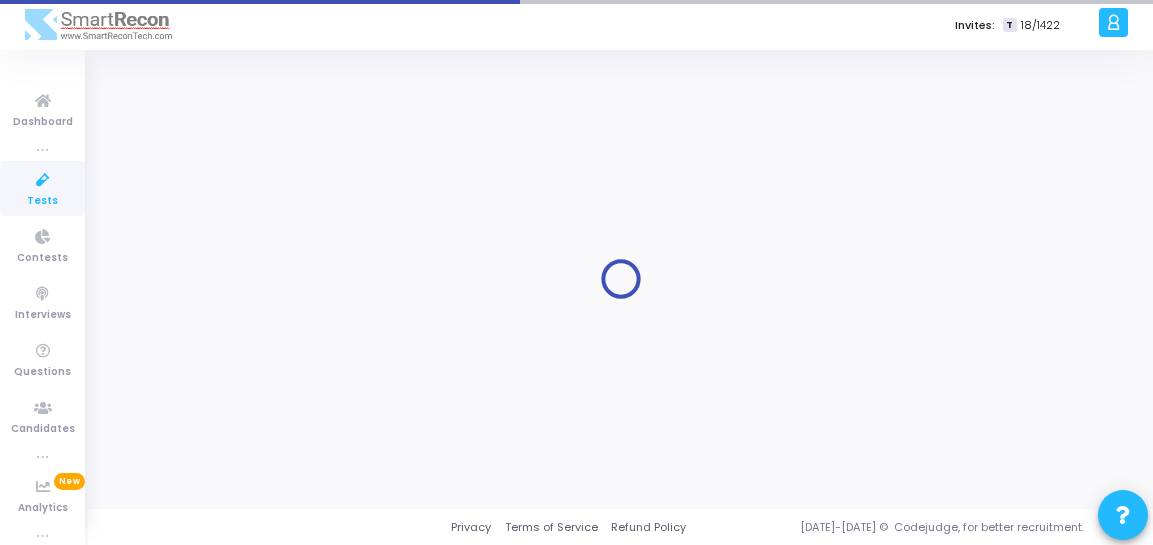scroll, scrollTop: 0, scrollLeft: 0, axis: both 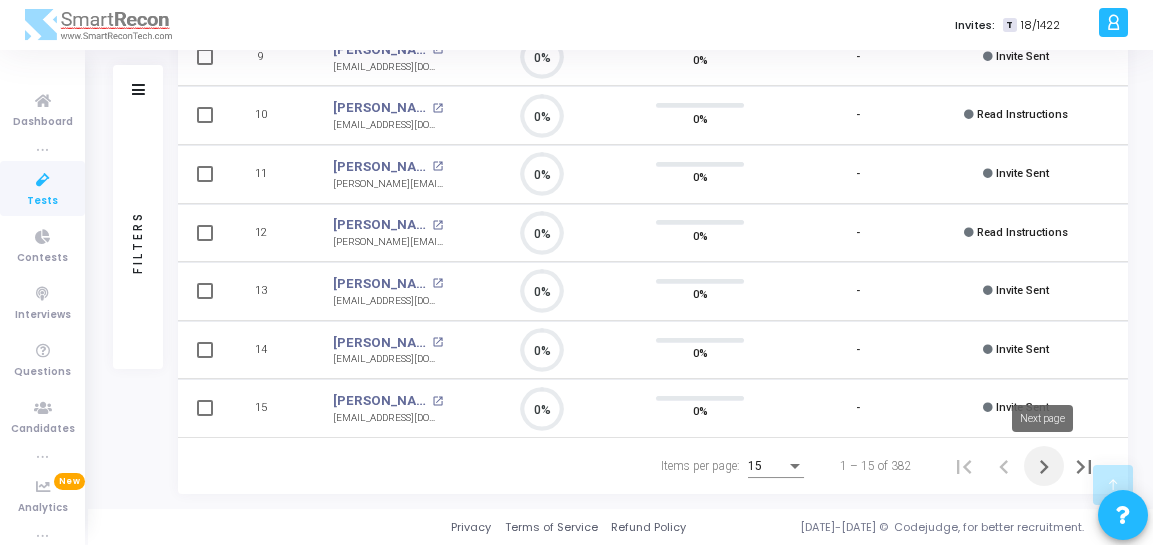 click 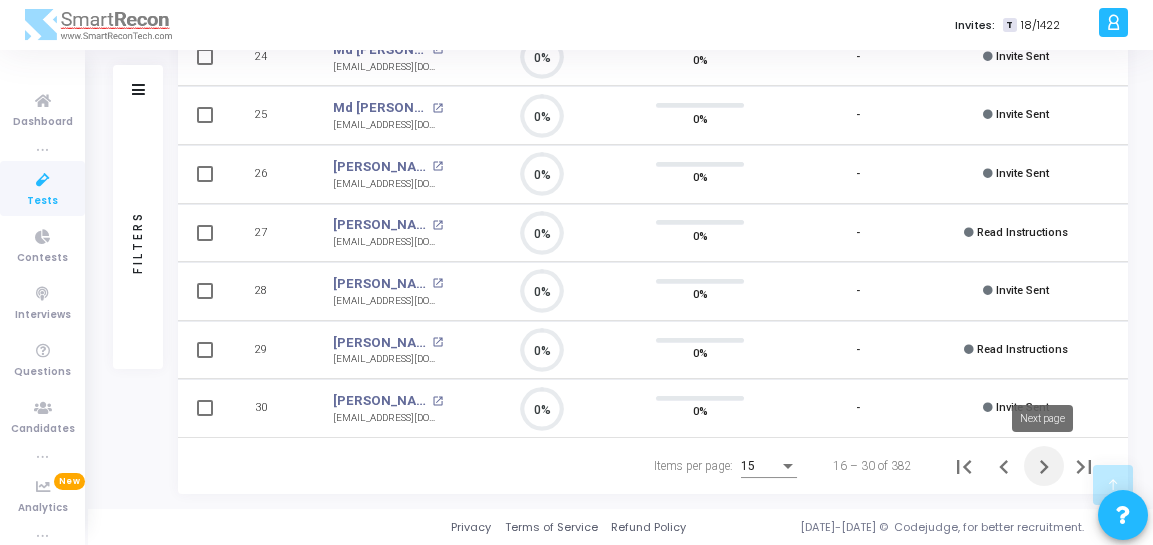 click 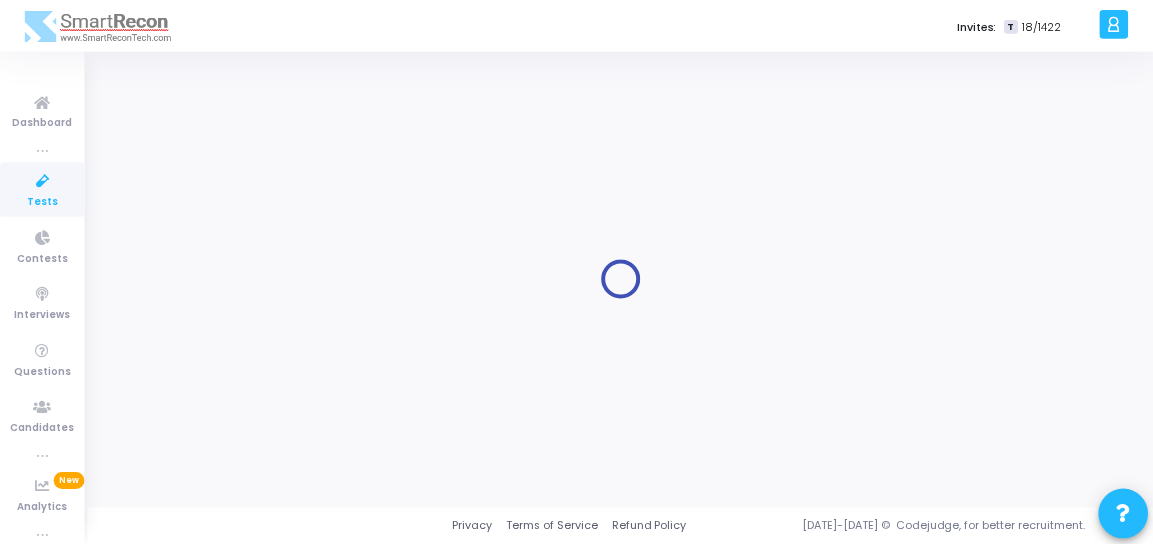 scroll, scrollTop: 0, scrollLeft: 0, axis: both 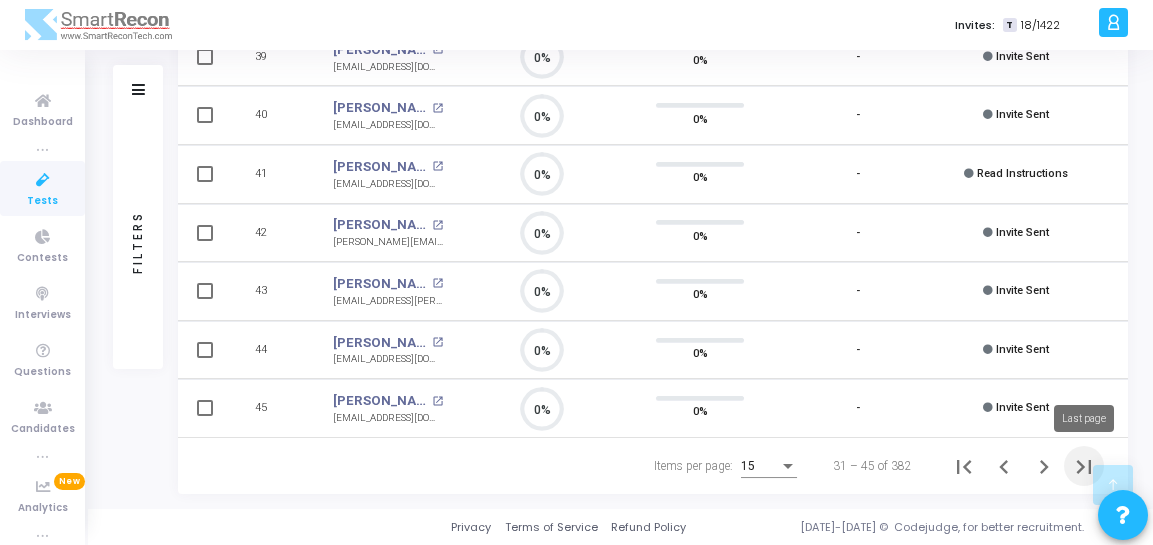 click 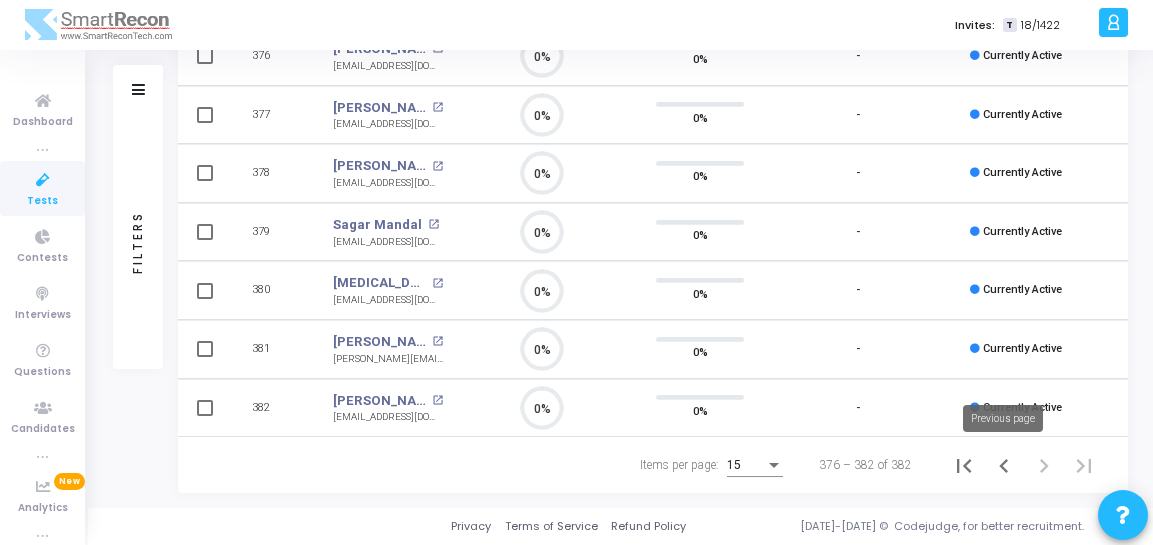 click 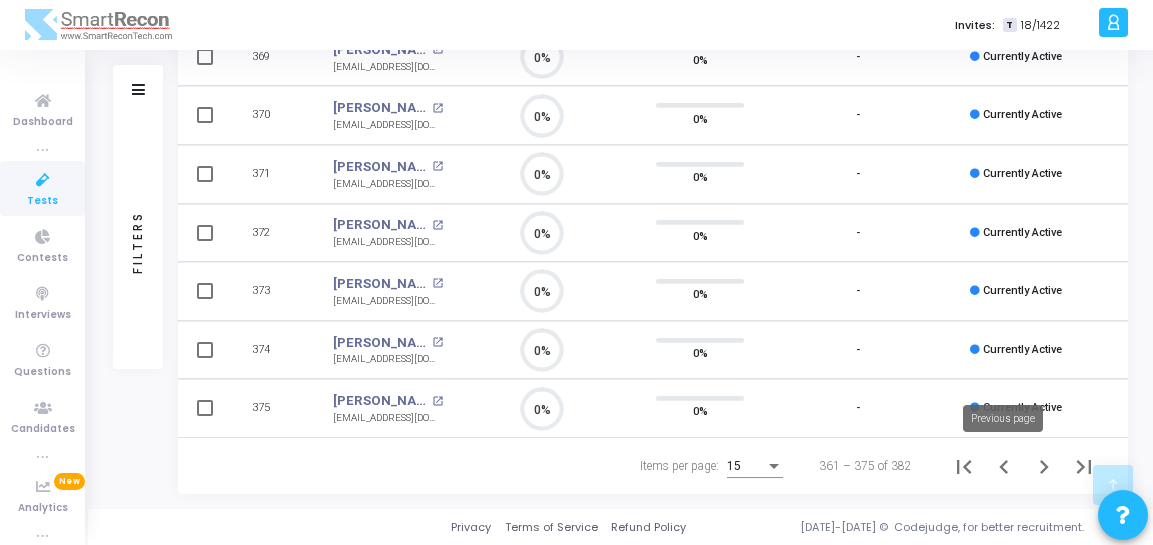click 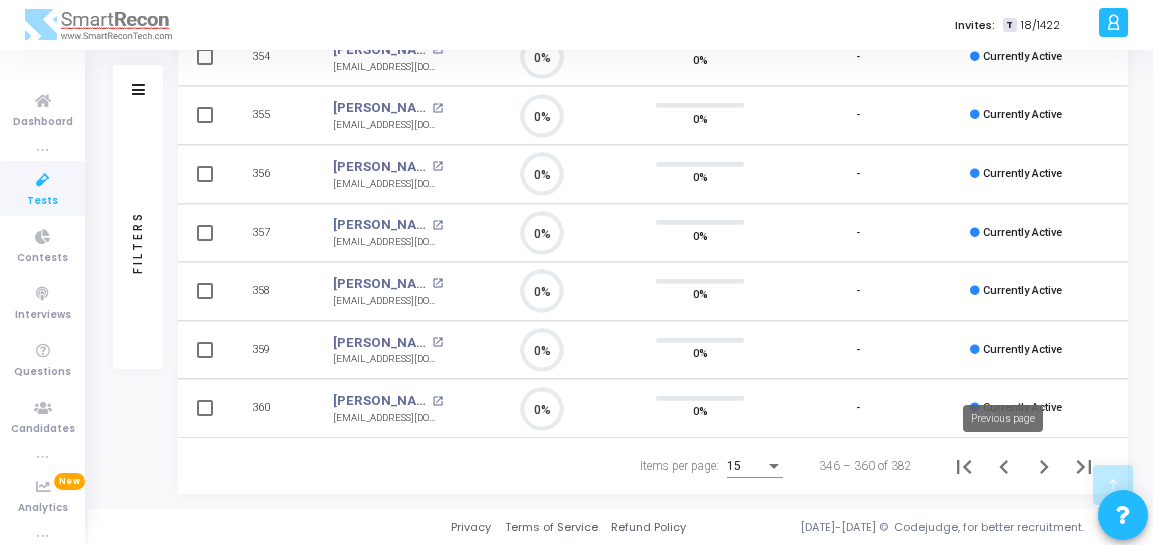 click 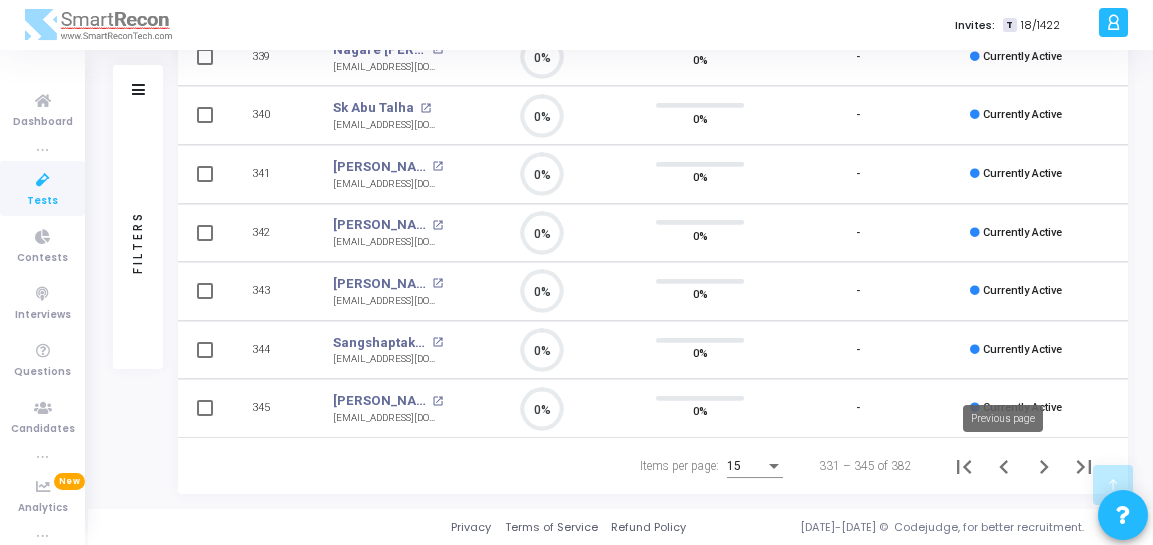 click 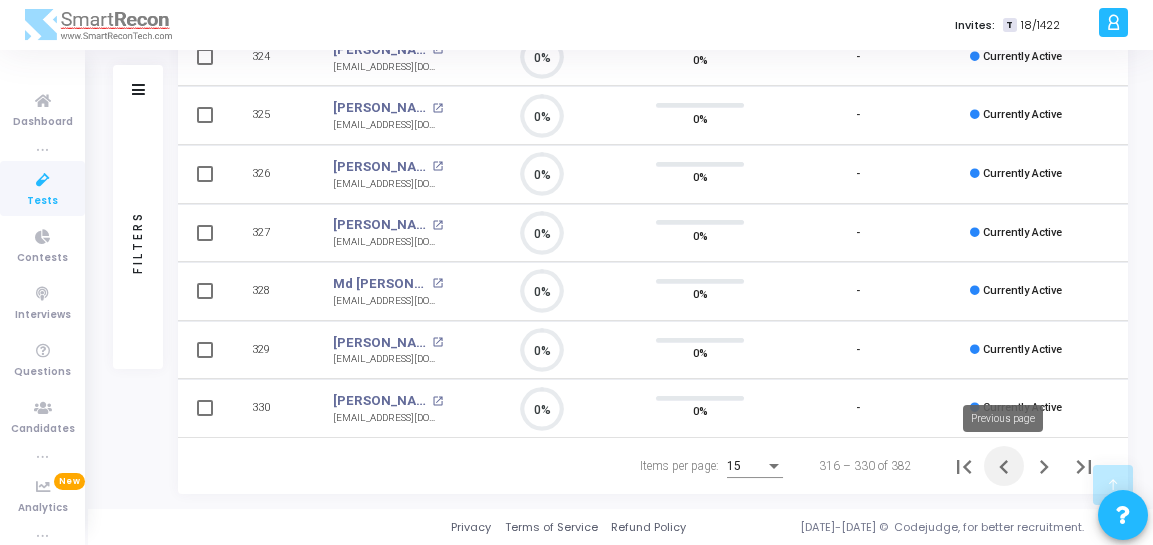 click 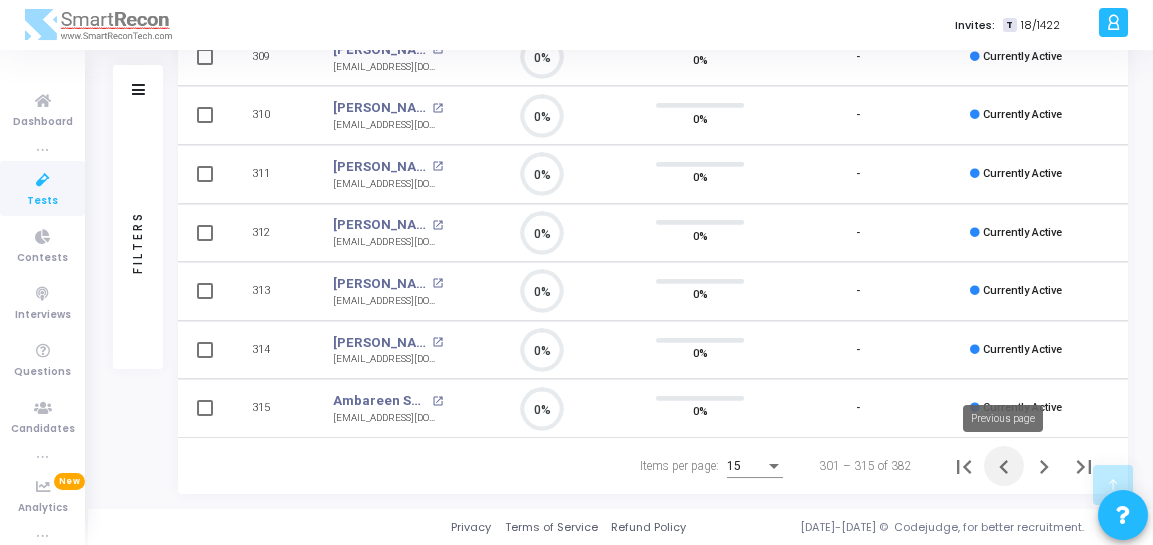 click 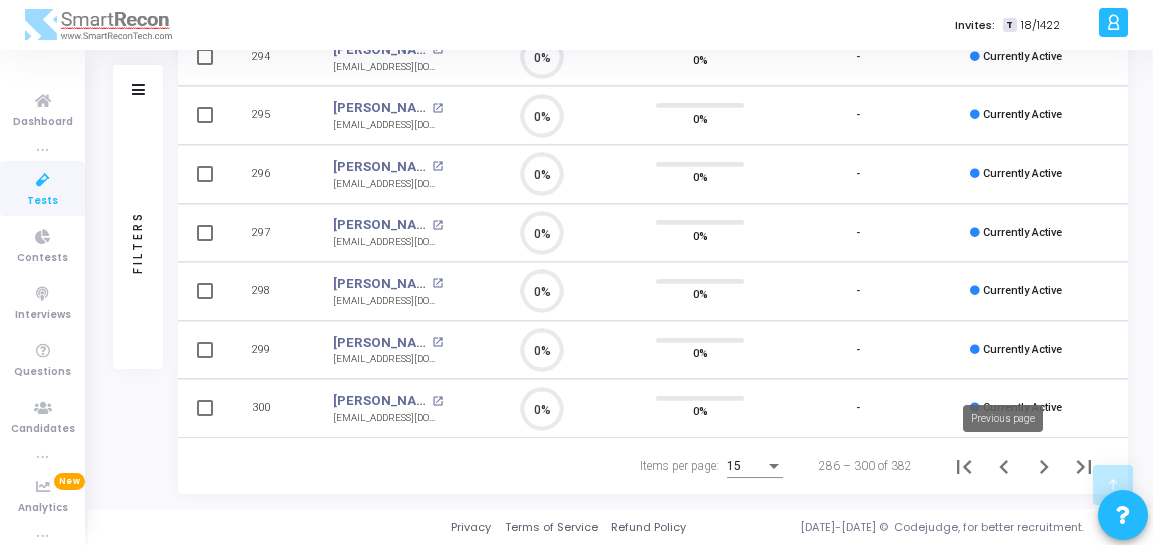 click 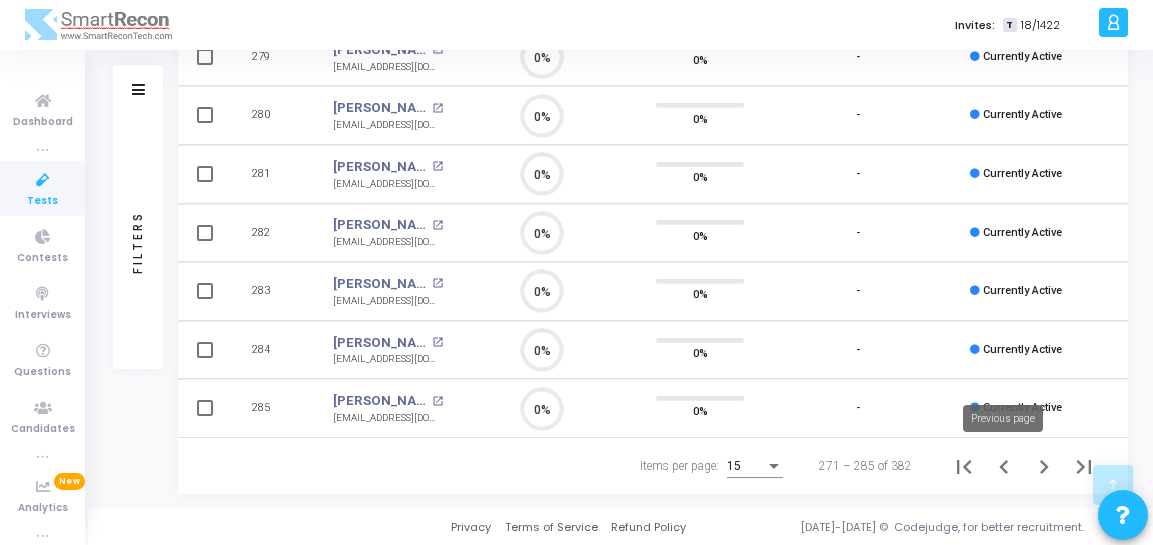 click 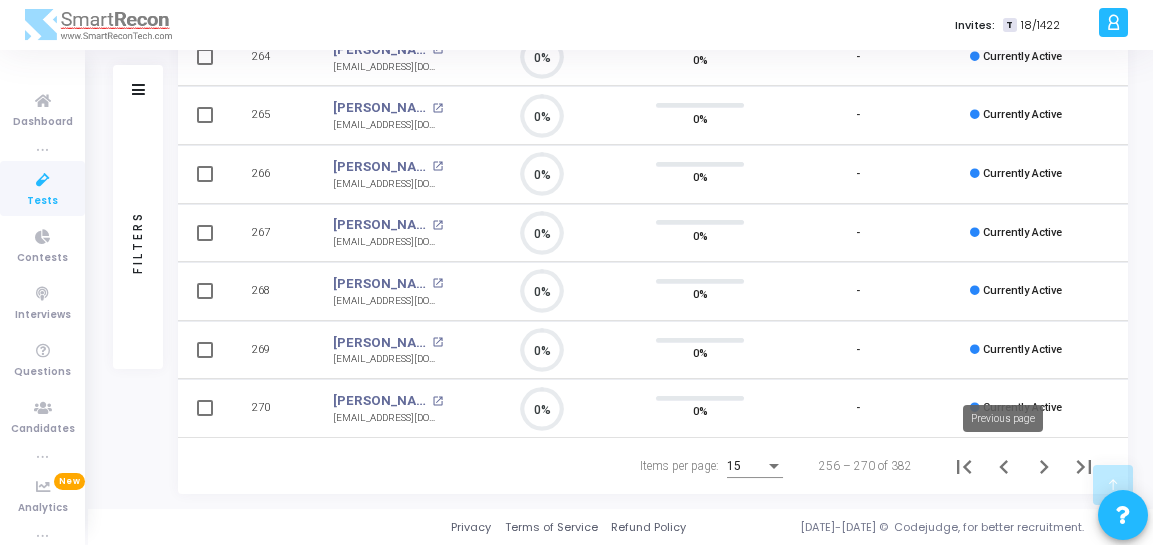 click 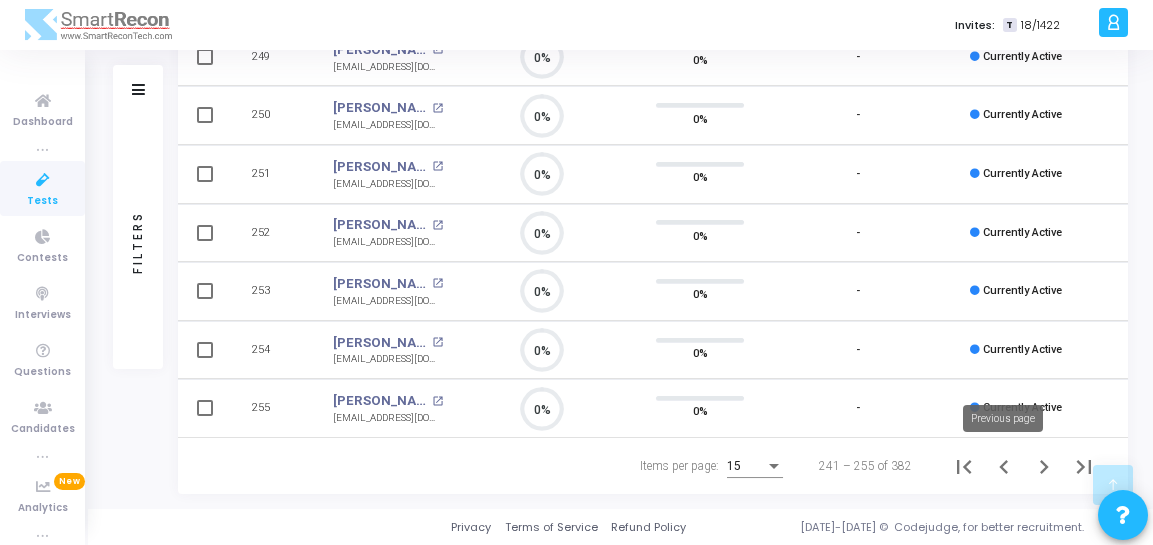 click 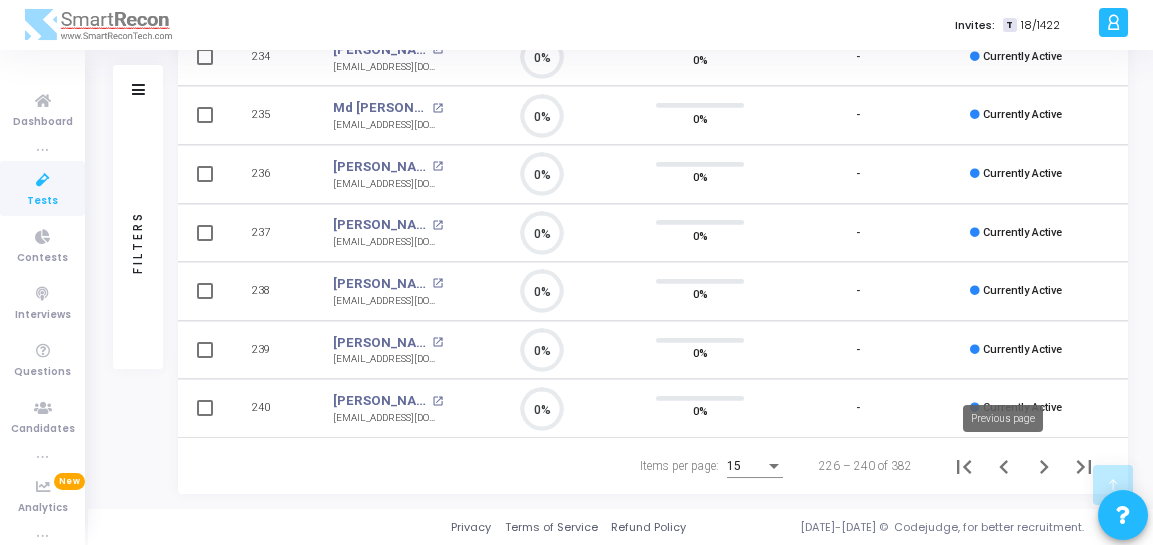 click 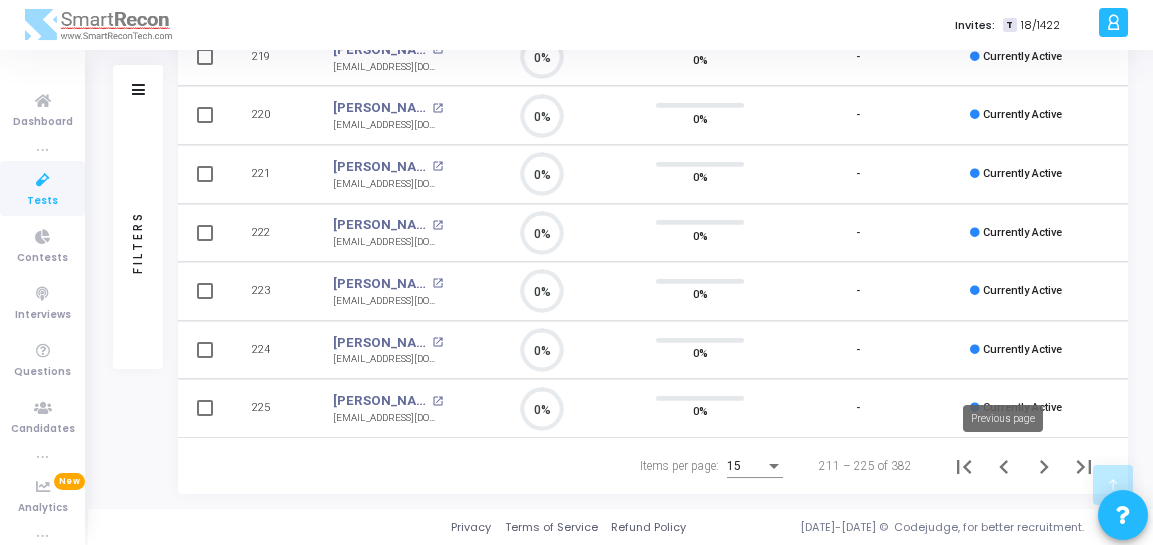 click 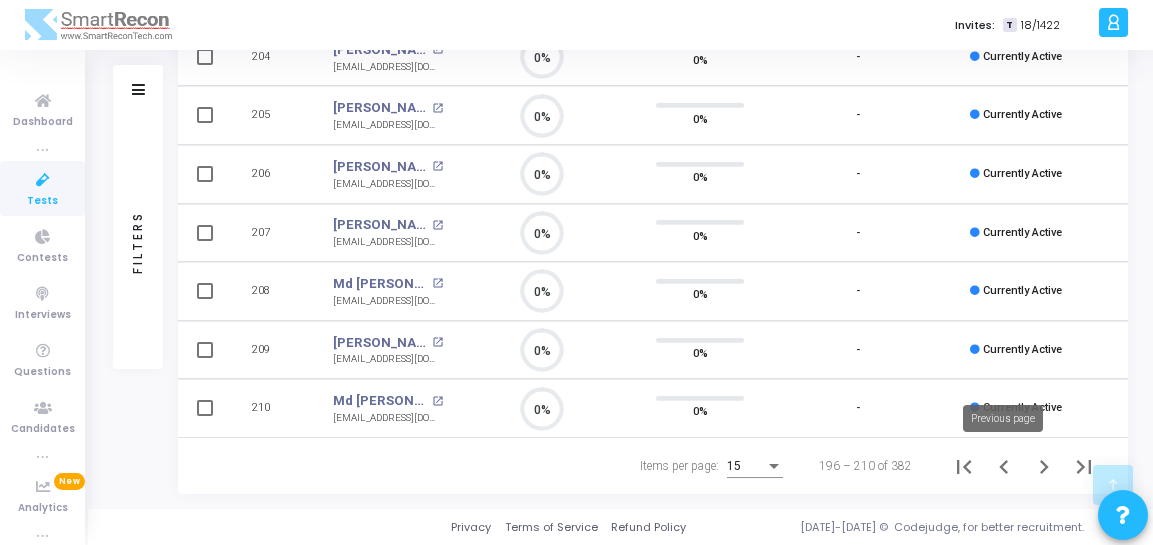 click 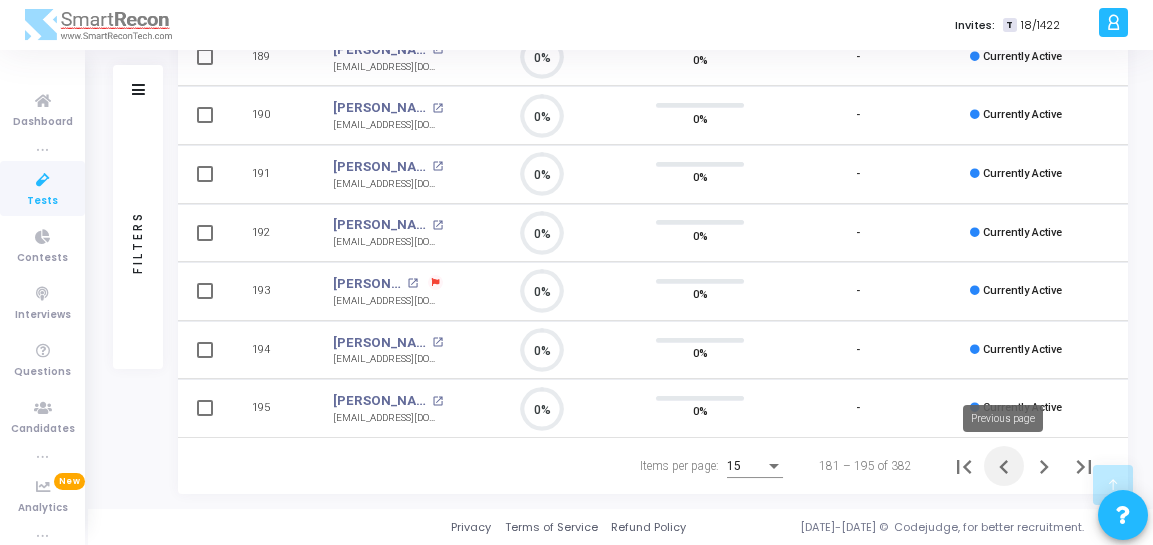 click 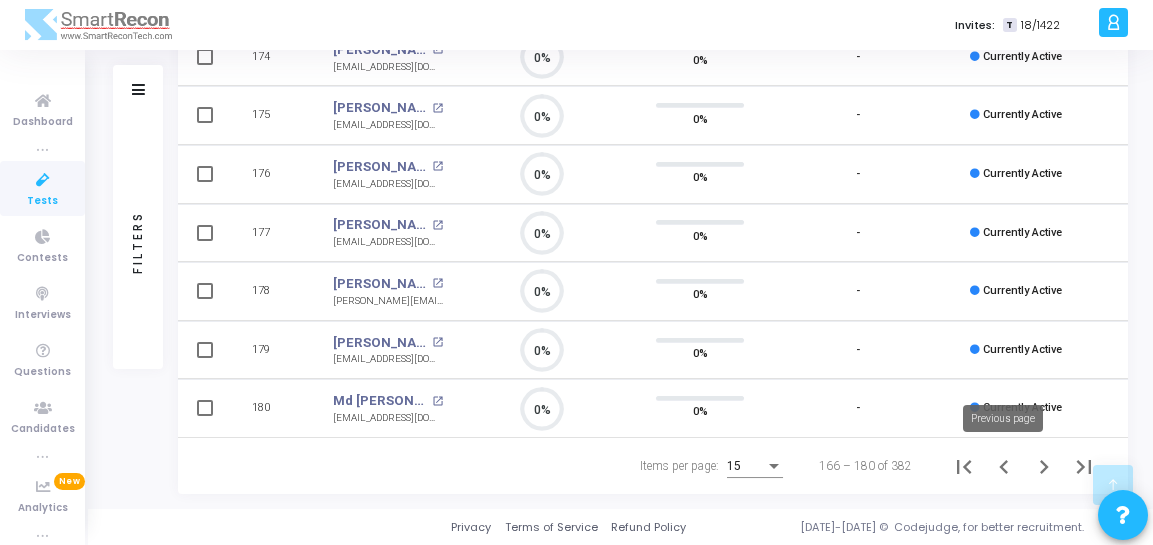 click 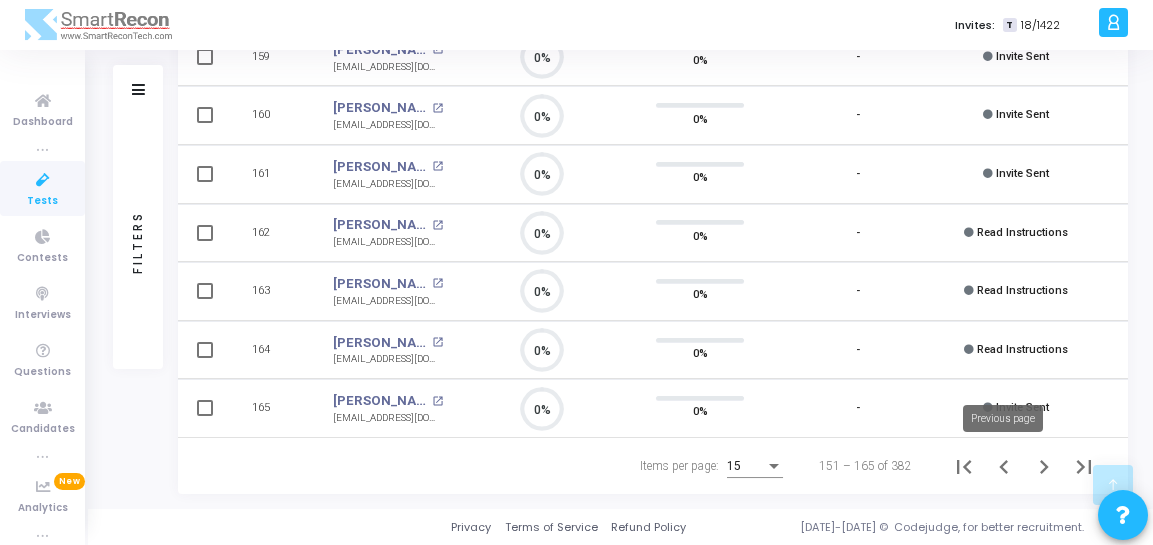click 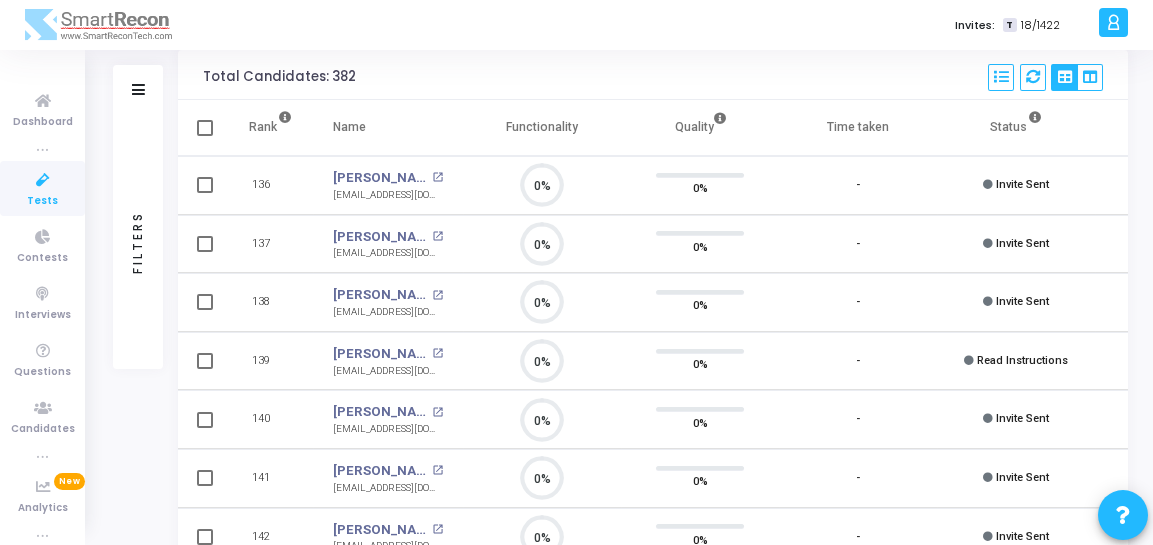 scroll, scrollTop: 0, scrollLeft: 0, axis: both 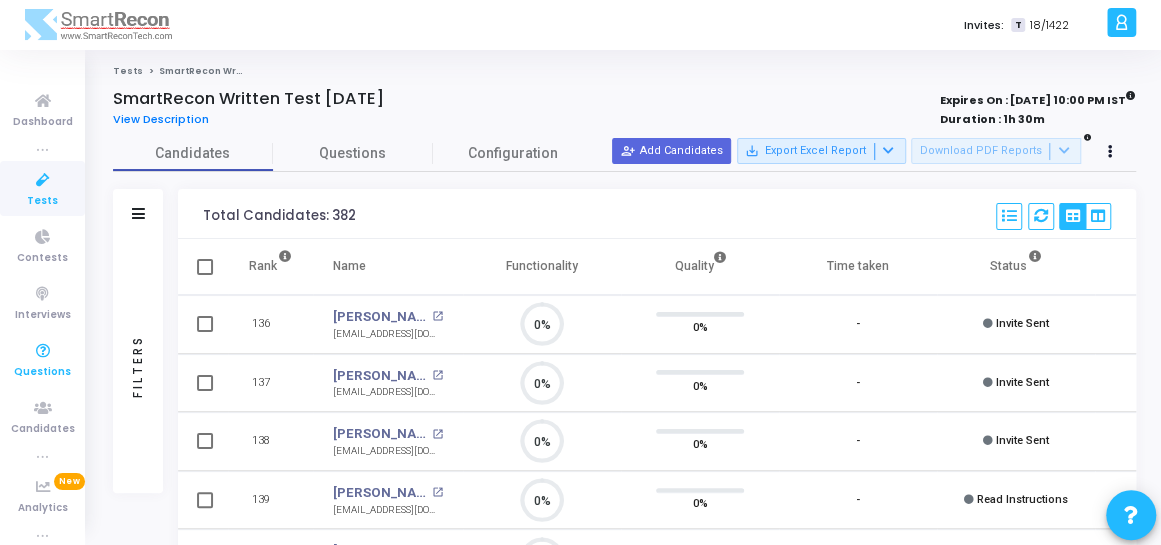 click on "Questions" at bounding box center (42, 372) 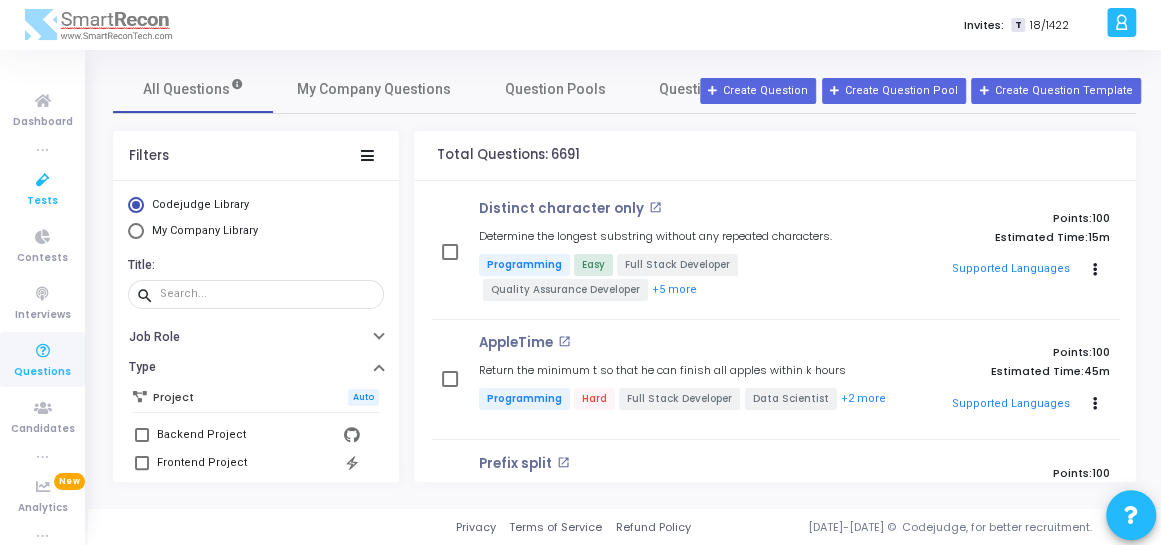 click at bounding box center (43, 180) 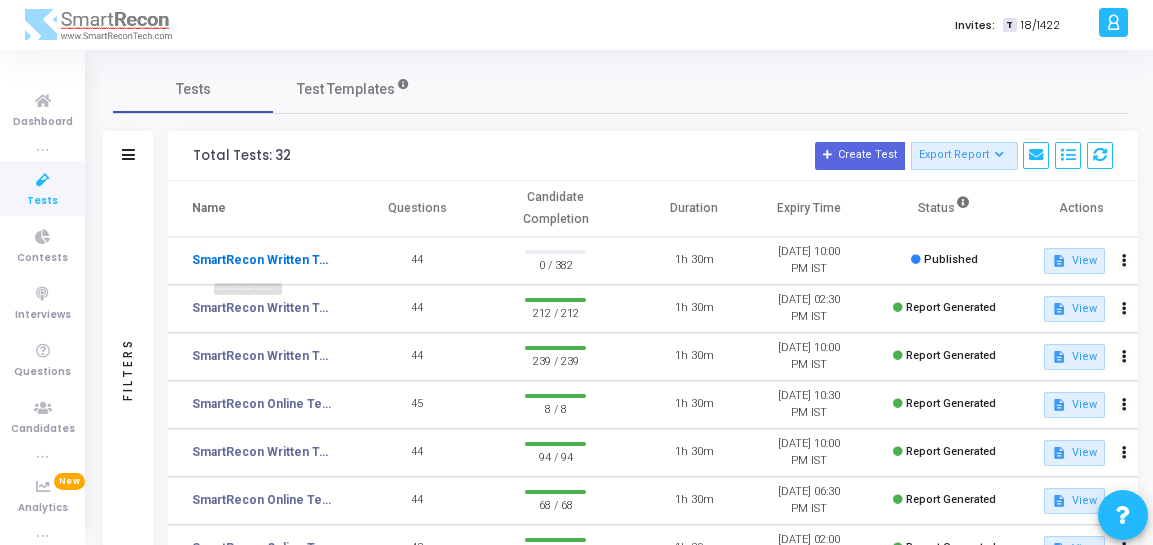 click on "SmartRecon Written Test [DATE]" at bounding box center [262, 260] 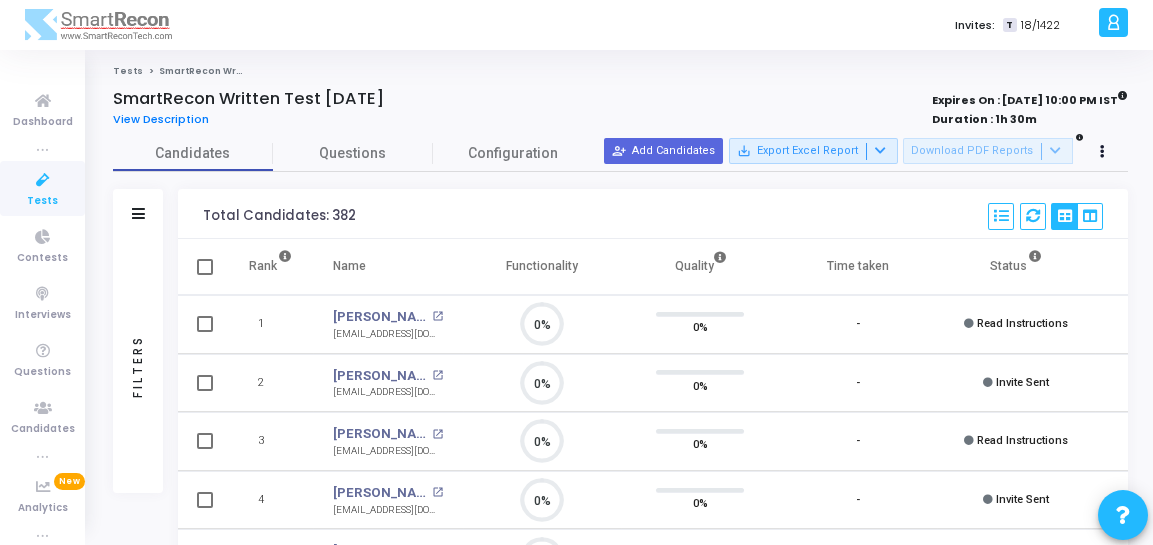 scroll, scrollTop: 8, scrollLeft: 8, axis: both 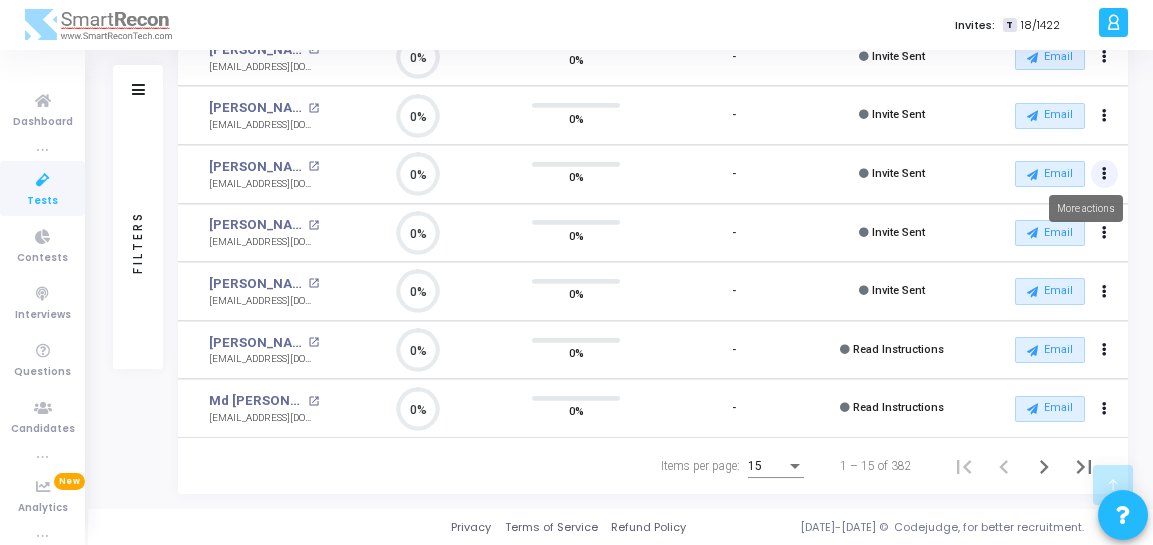 click at bounding box center [1104, -412] 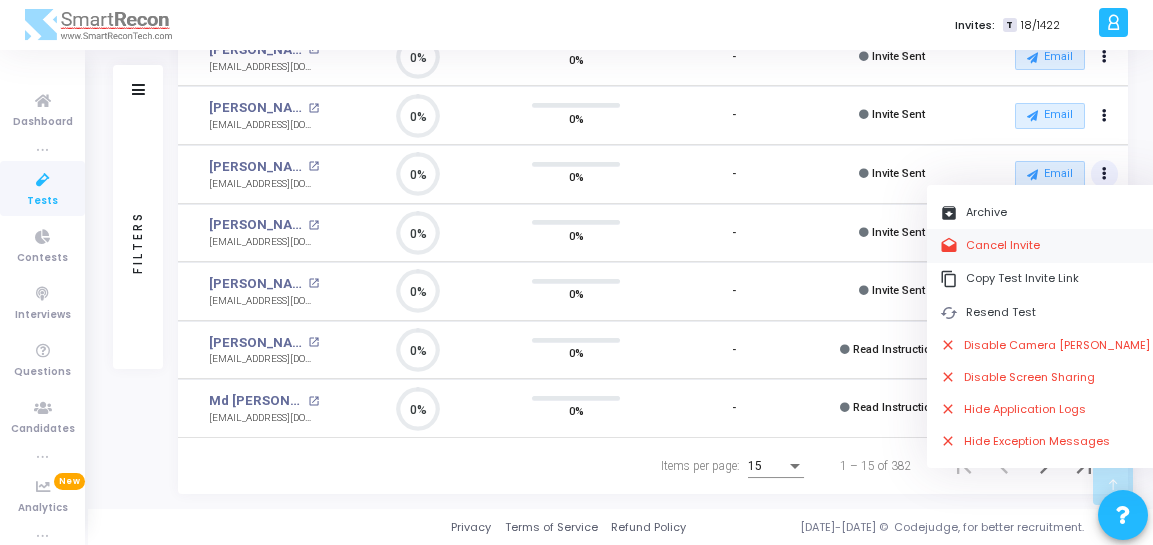 click on "drafts  Cancel Invite" at bounding box center (1045, 245) 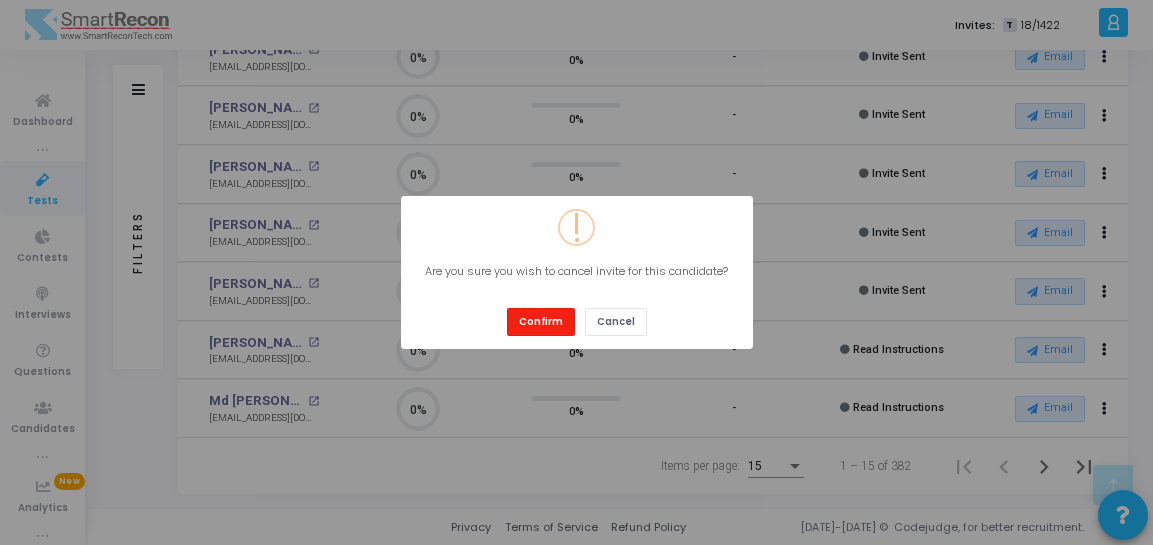 click on "Confirm" at bounding box center (541, 321) 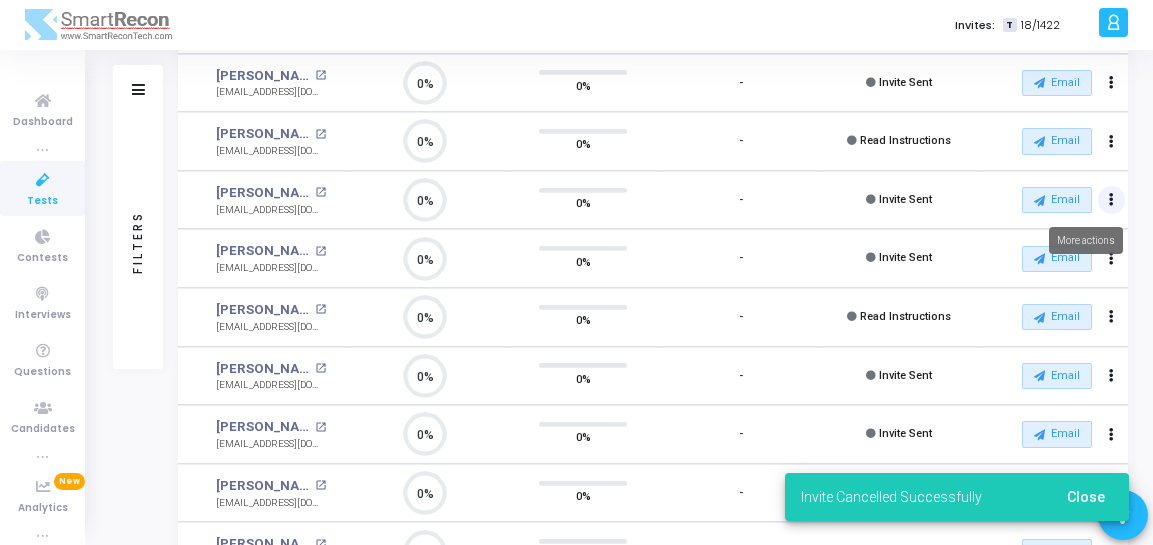 click at bounding box center (1111, 200) 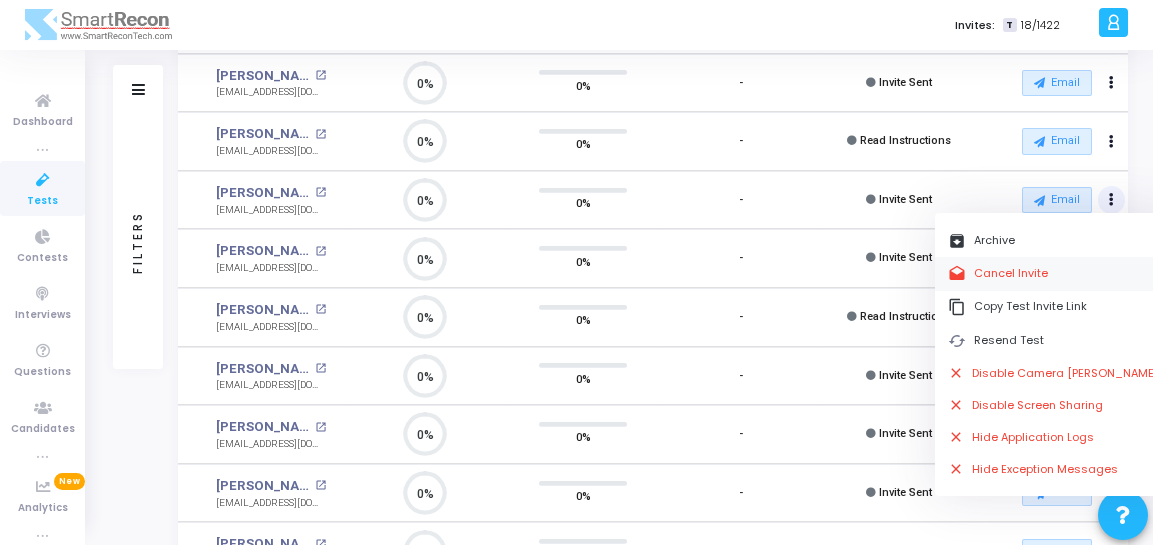 click on "drafts  Cancel Invite" at bounding box center (1053, 273) 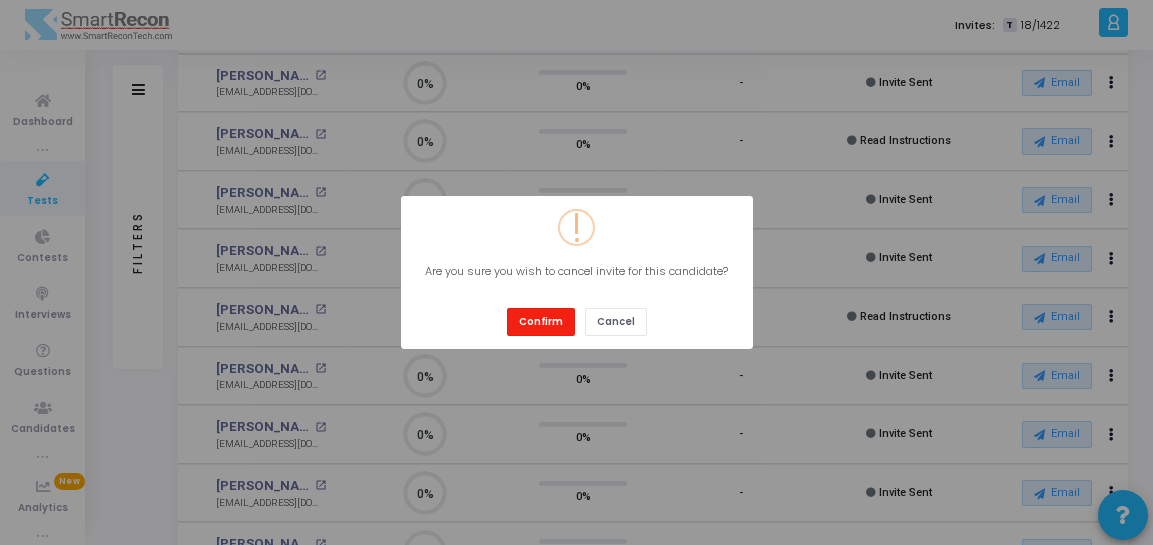 click on "Confirm" at bounding box center (541, 321) 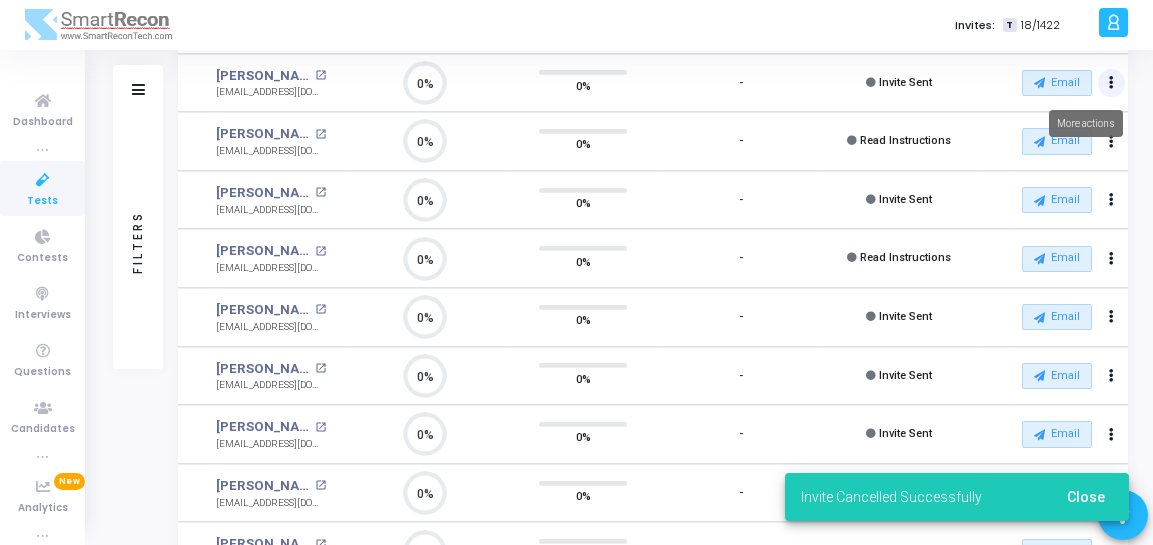 click at bounding box center [1111, 24] 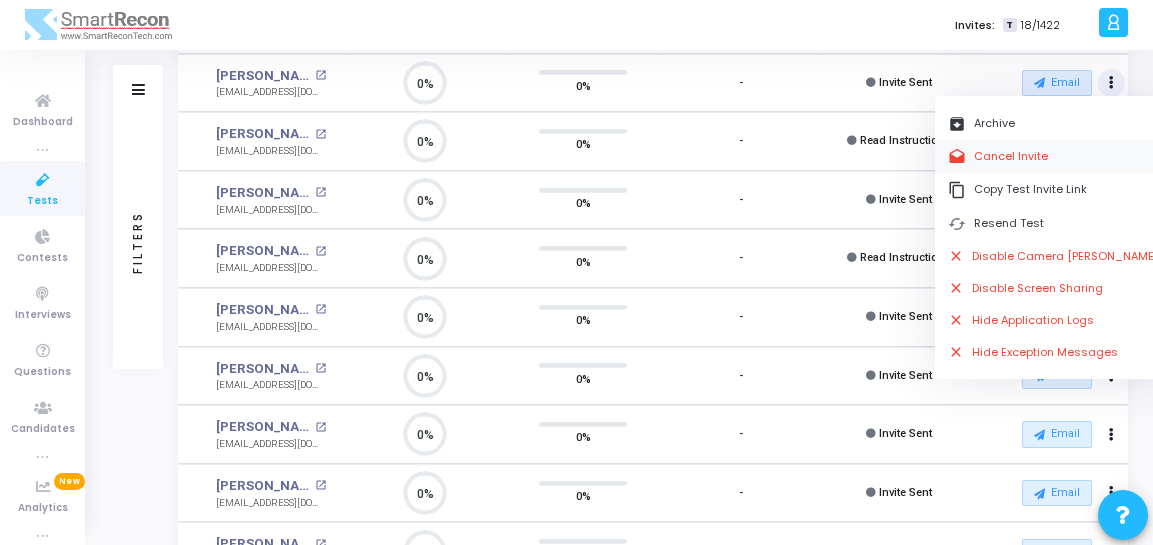 click on "drafts  Cancel Invite" at bounding box center (1053, 156) 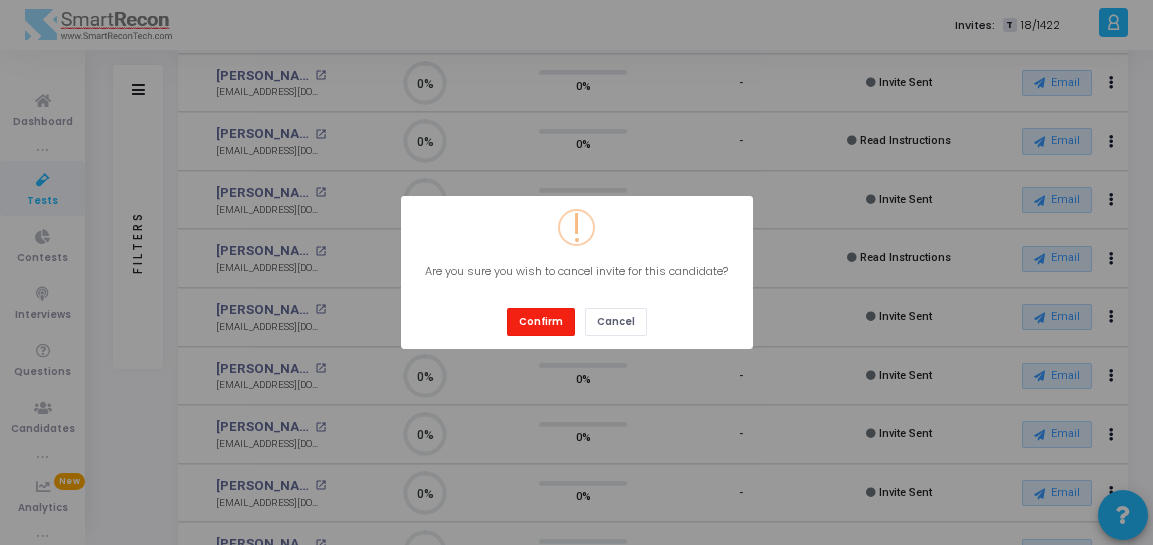 click on "Confirm" at bounding box center (541, 321) 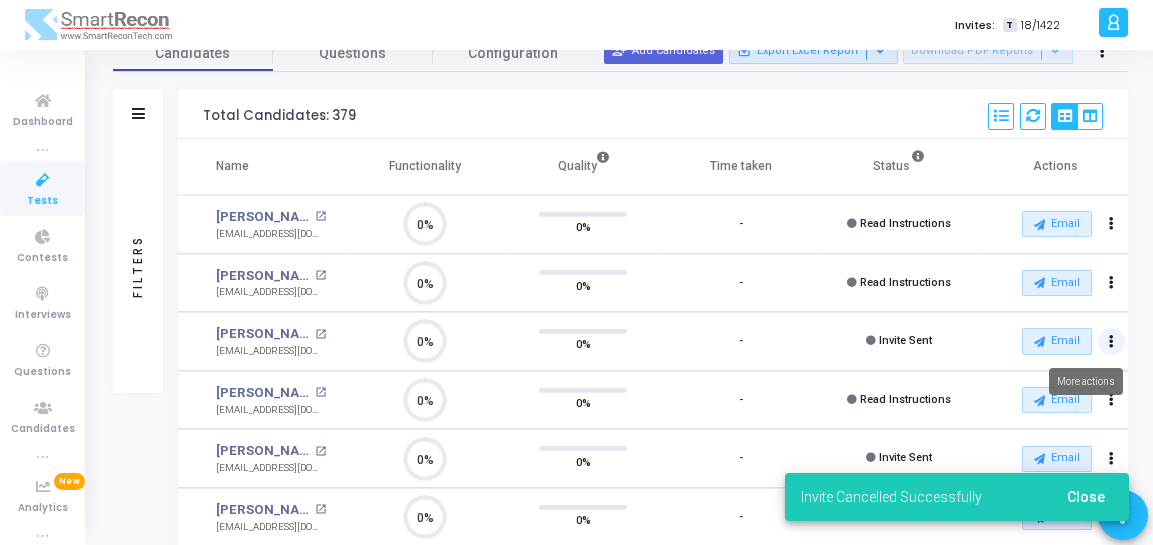 click at bounding box center [1111, 224] 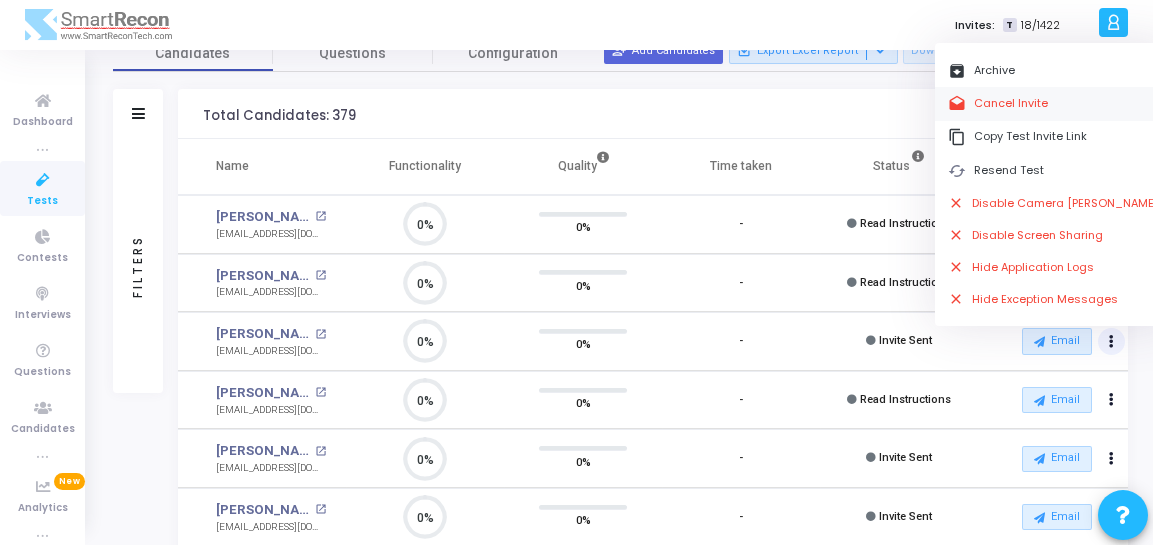 click on "drafts  Cancel Invite" at bounding box center (1053, 103) 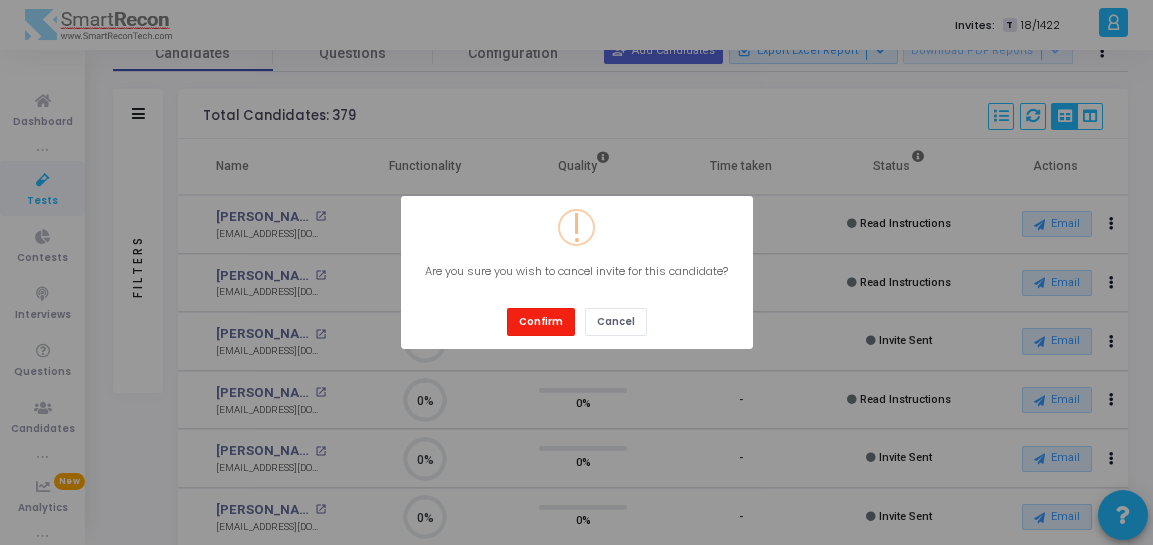 click on "Confirm" at bounding box center (541, 321) 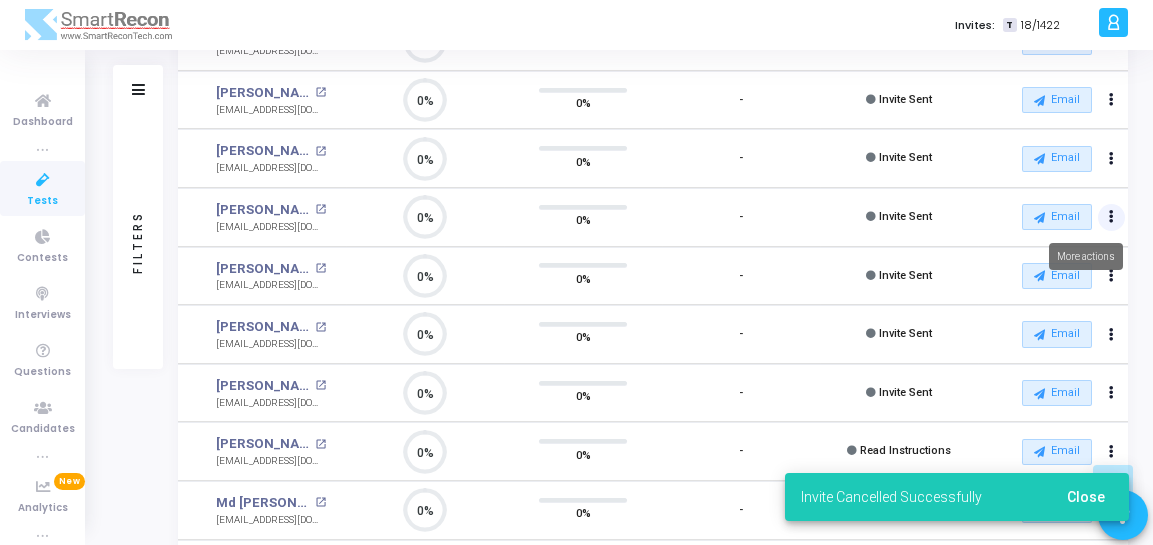 click at bounding box center [1111, -76] 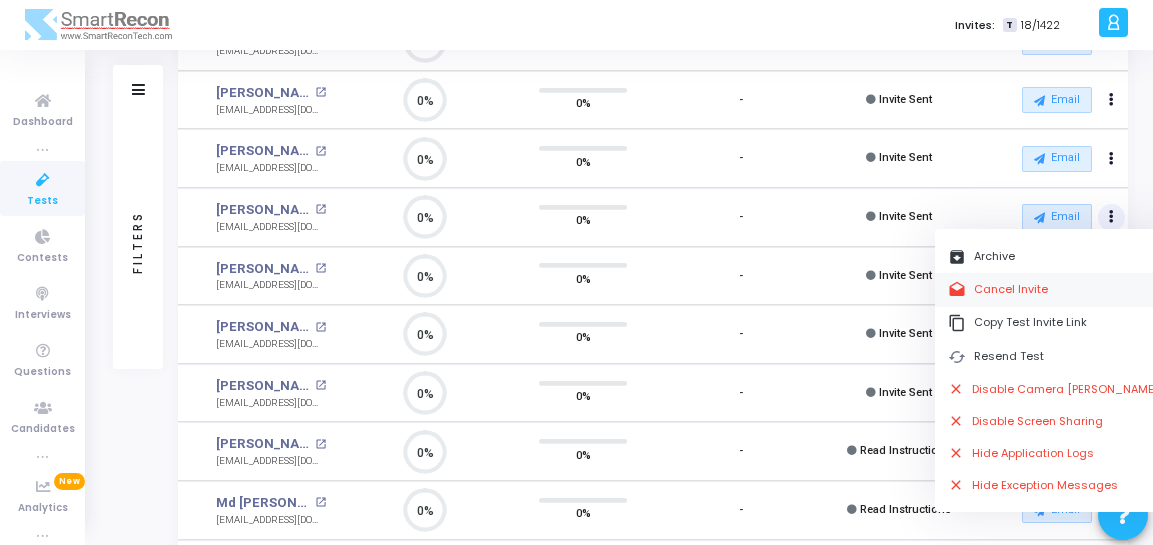 click on "drafts  Cancel Invite" at bounding box center (1053, 289) 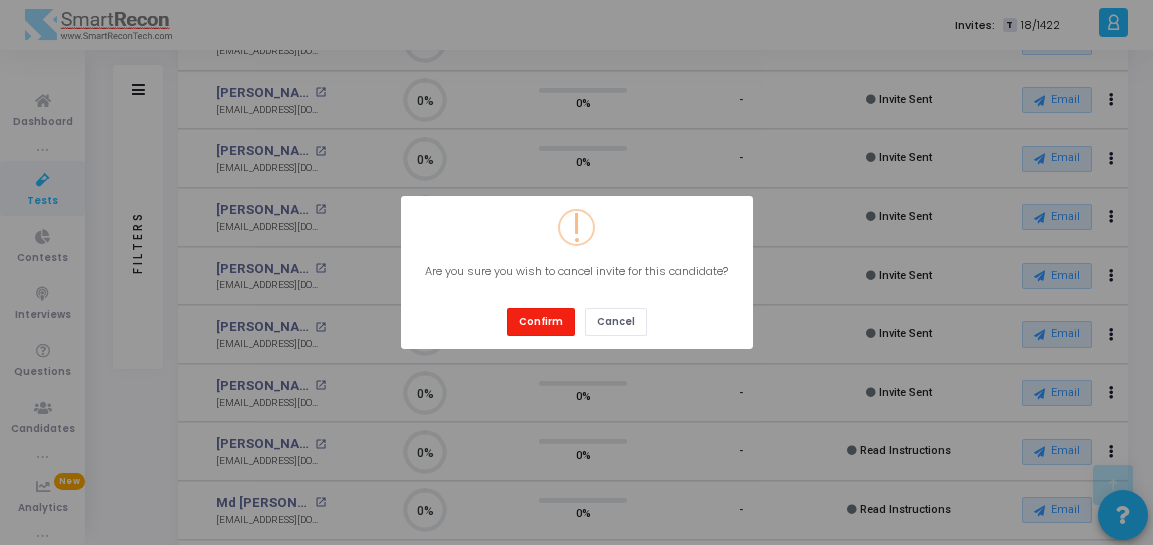 click on "Confirm" at bounding box center (541, 321) 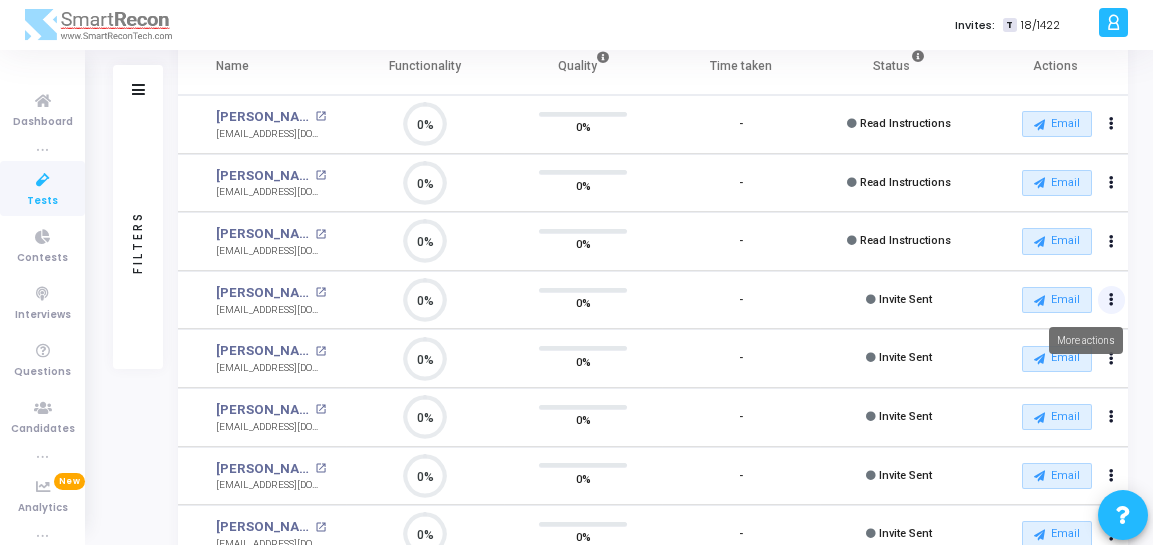 click at bounding box center (1111, 124) 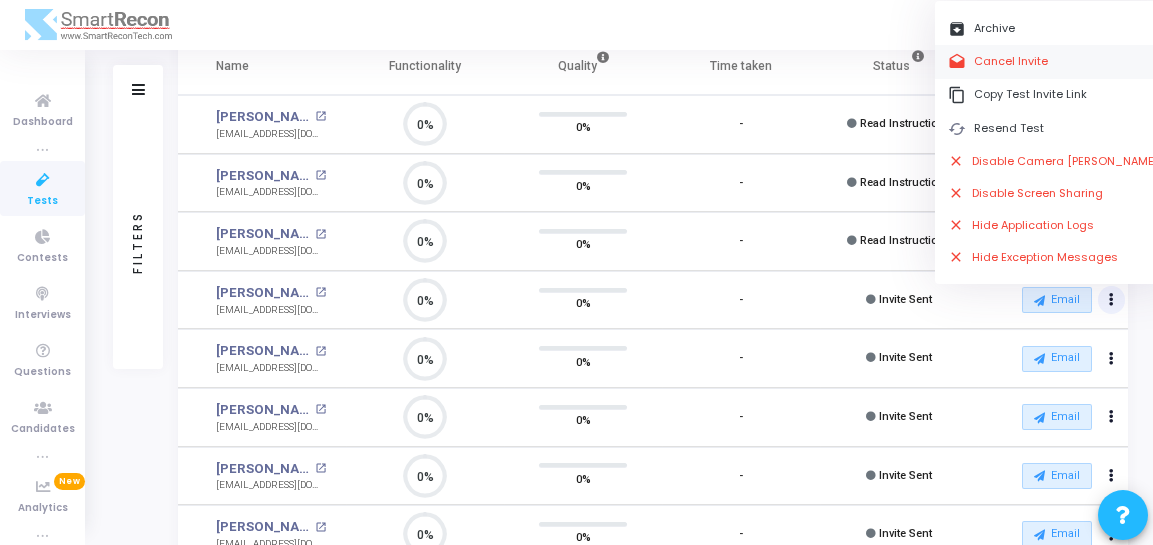 click on "drafts  Cancel Invite" at bounding box center (1053, 61) 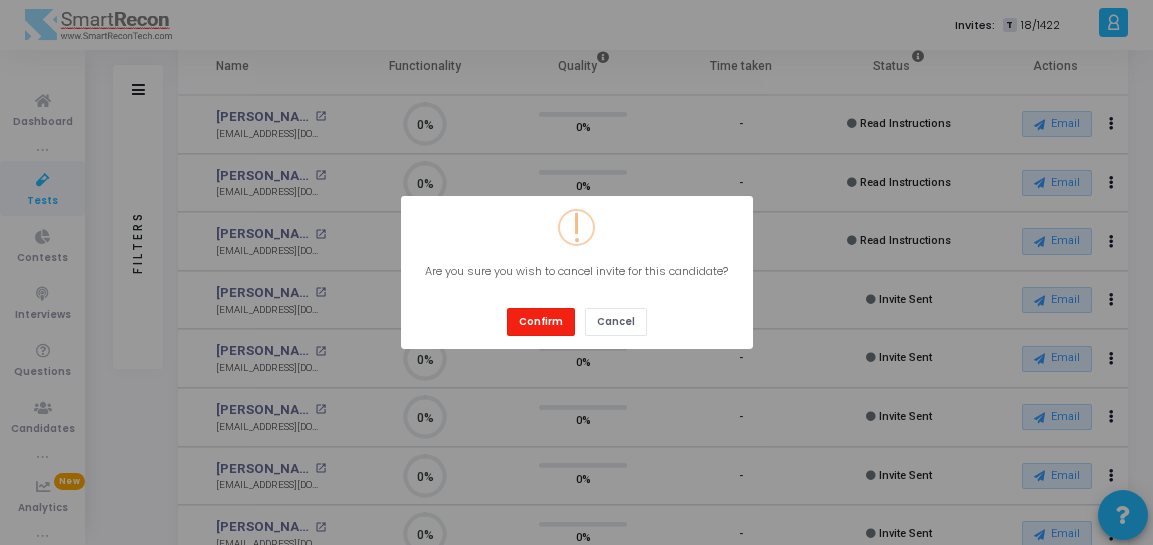click on "Confirm" at bounding box center (541, 321) 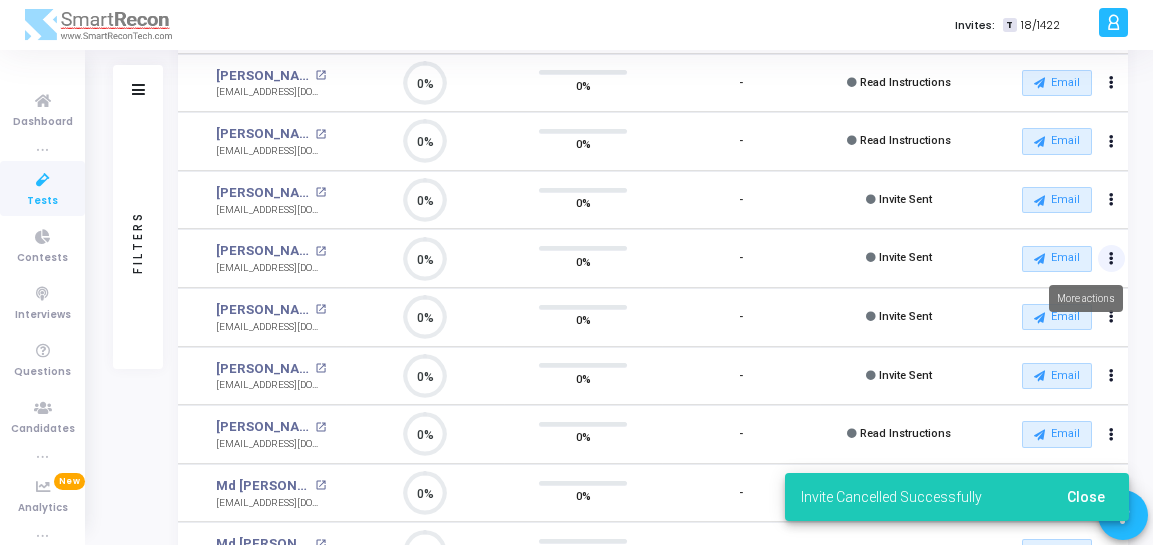 click at bounding box center [1111, 24] 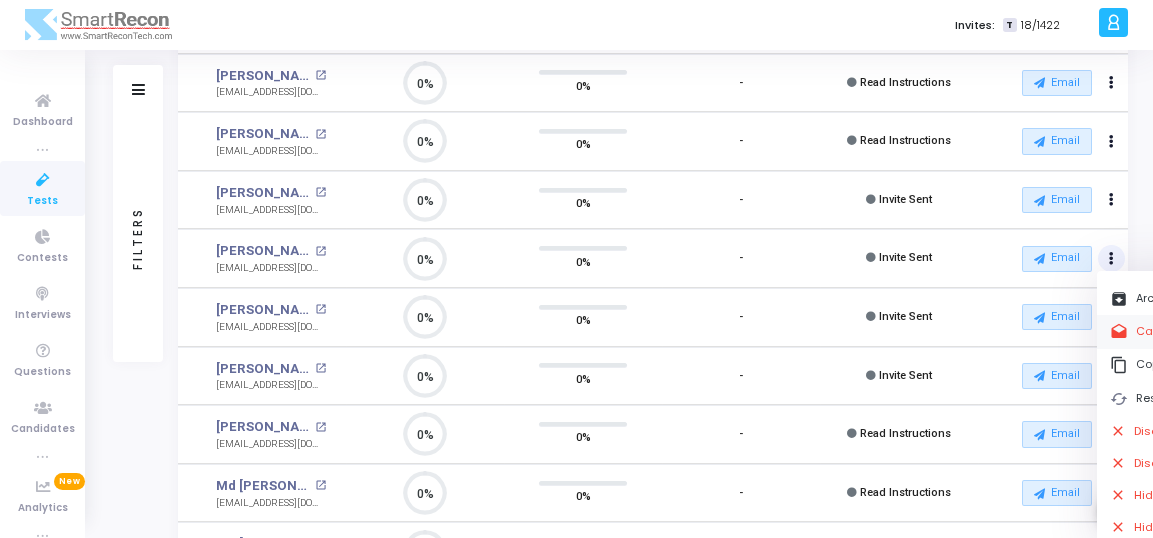 click on "drafts  Cancel Invite" at bounding box center [1215, 331] 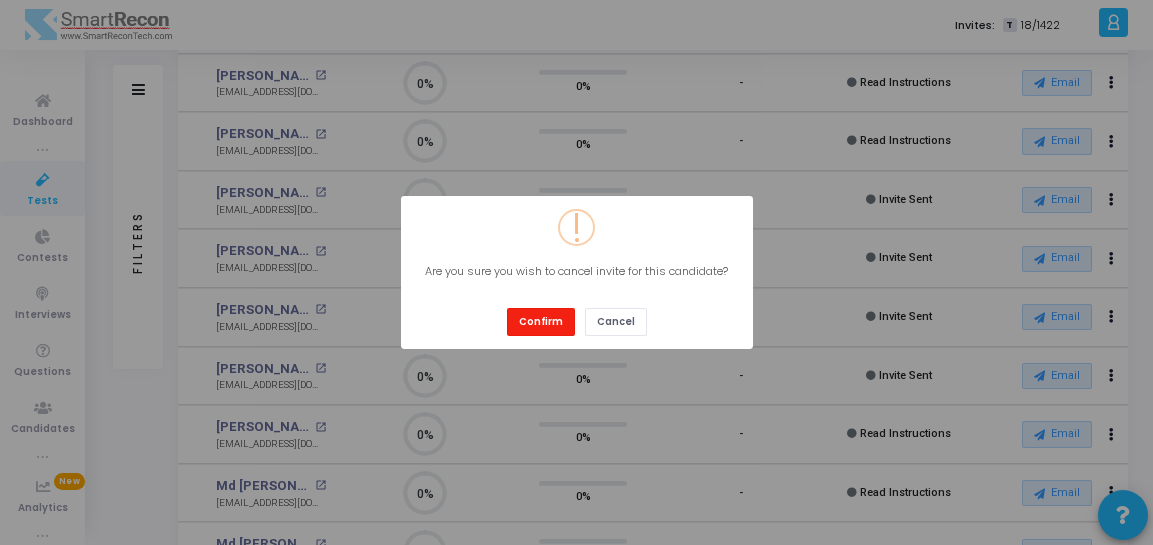 click on "Confirm" at bounding box center [541, 321] 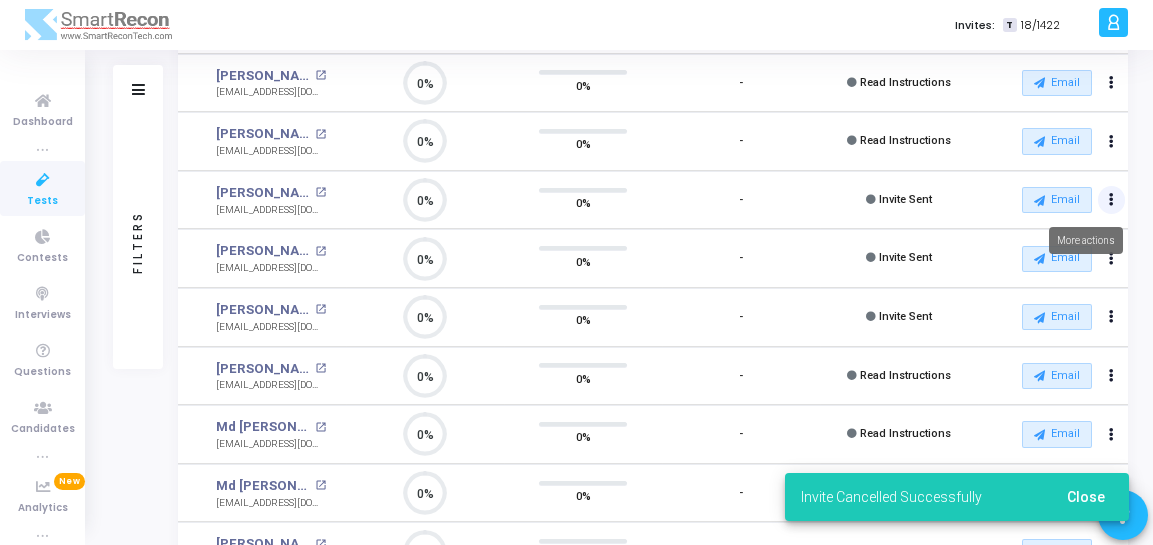 click at bounding box center [1112, 25] 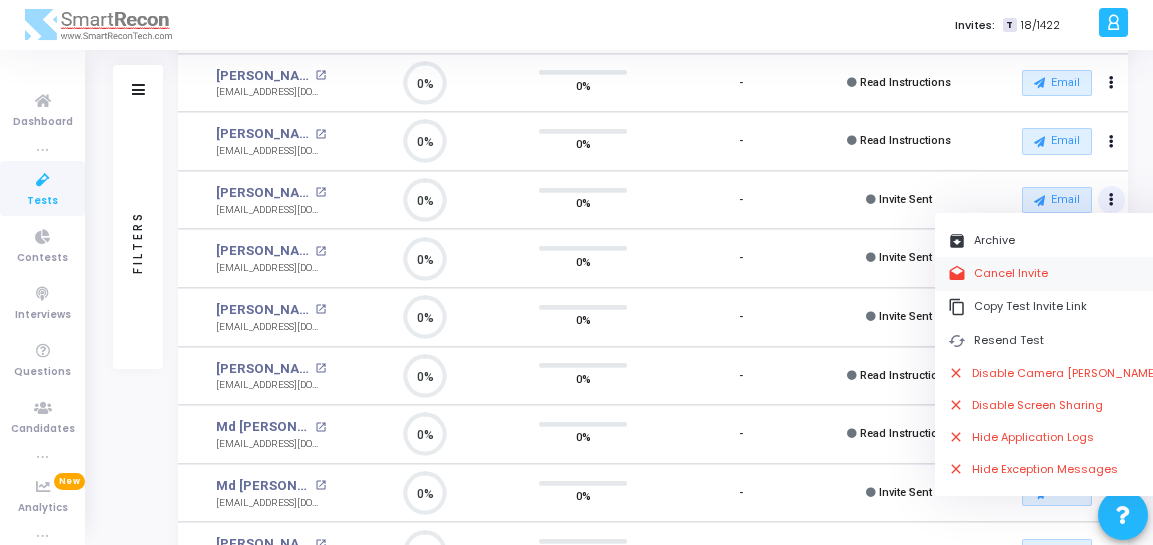 click on "drafts  Cancel Invite" at bounding box center (1053, 273) 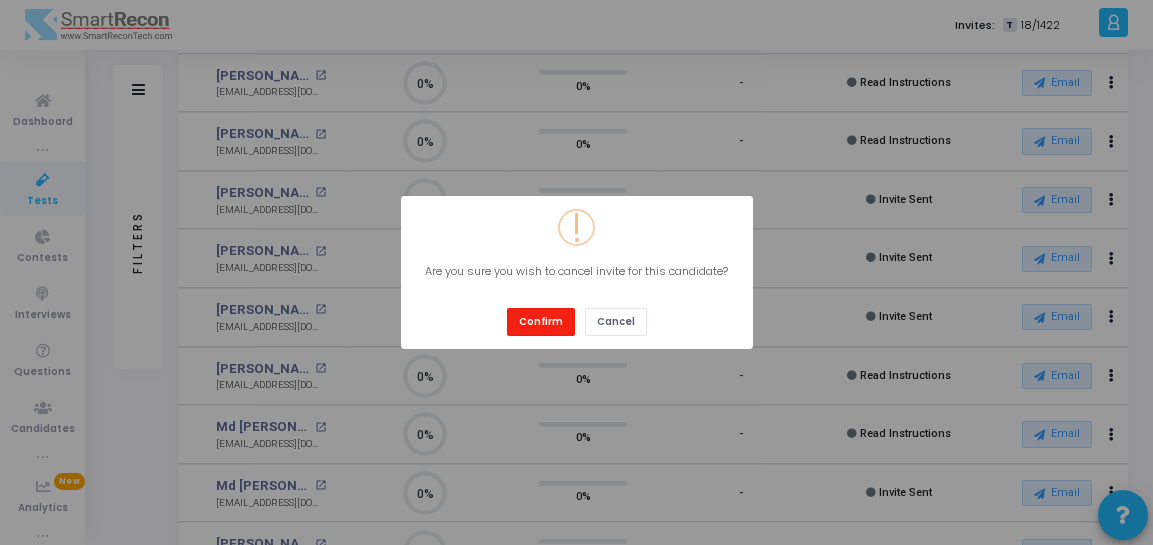 click on "Confirm" at bounding box center (541, 321) 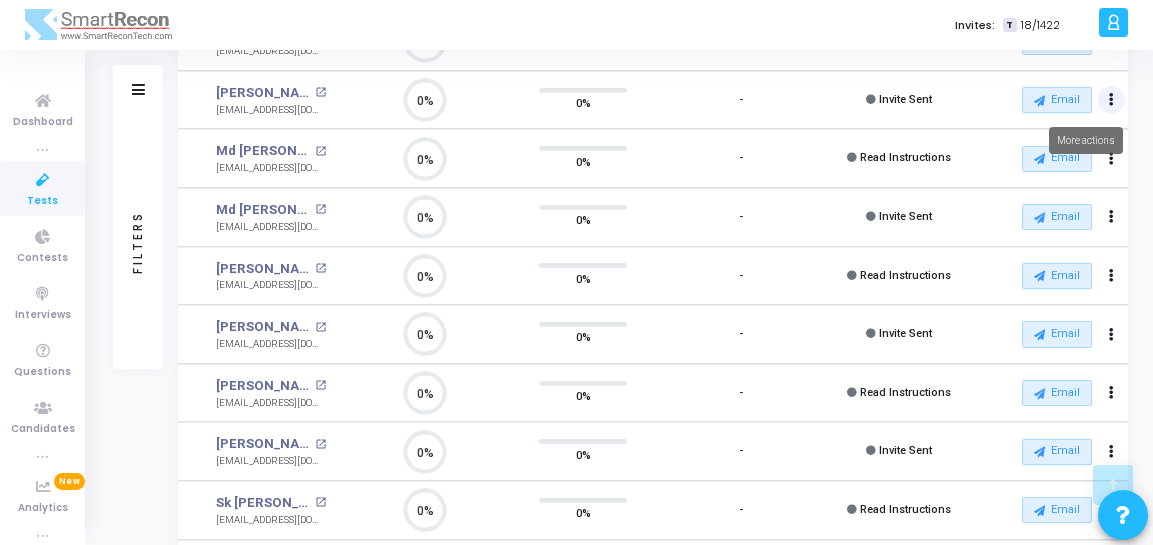 click at bounding box center [1112, 100] 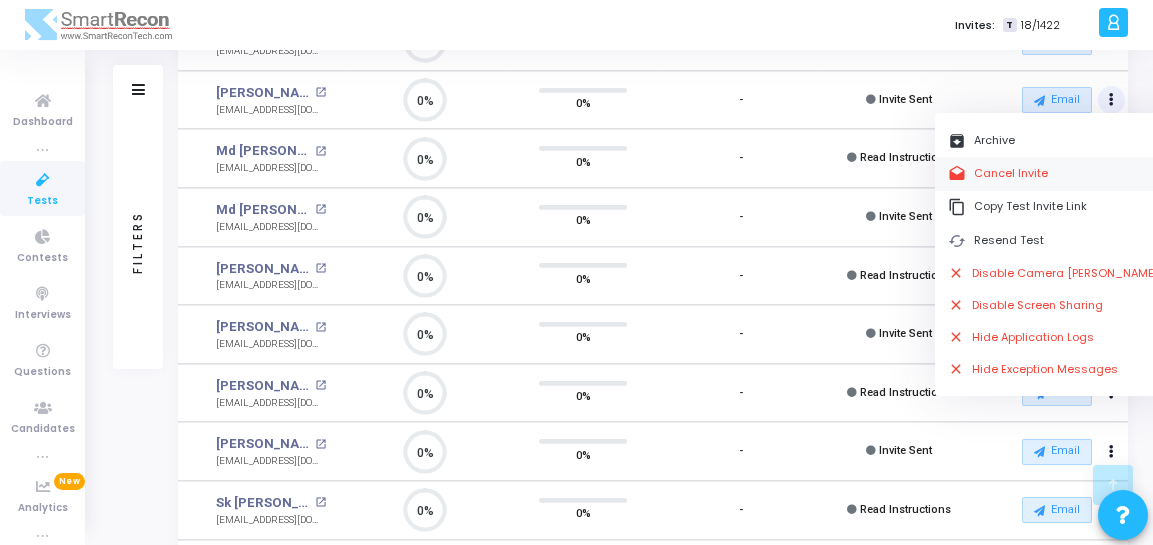 click on "drafts  Cancel Invite" at bounding box center [1053, 173] 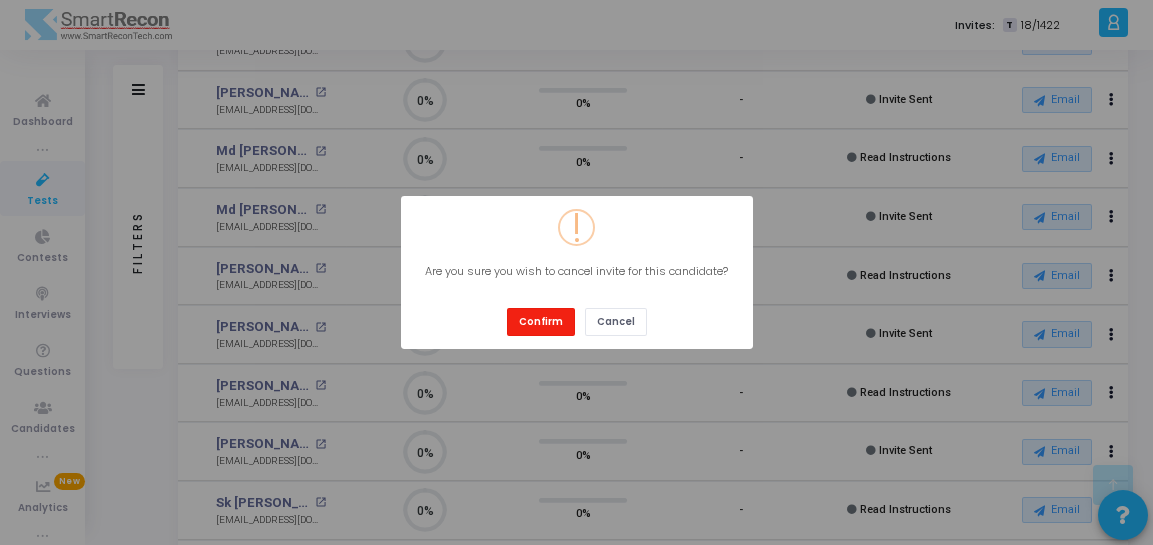 click on "Confirm" at bounding box center (541, 321) 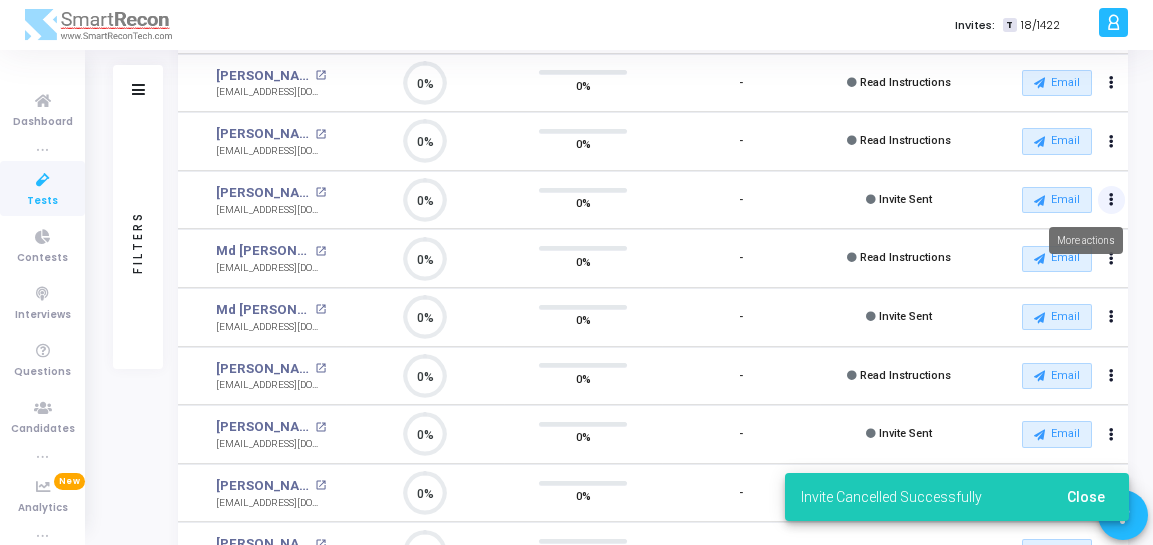 click at bounding box center (1111, 24) 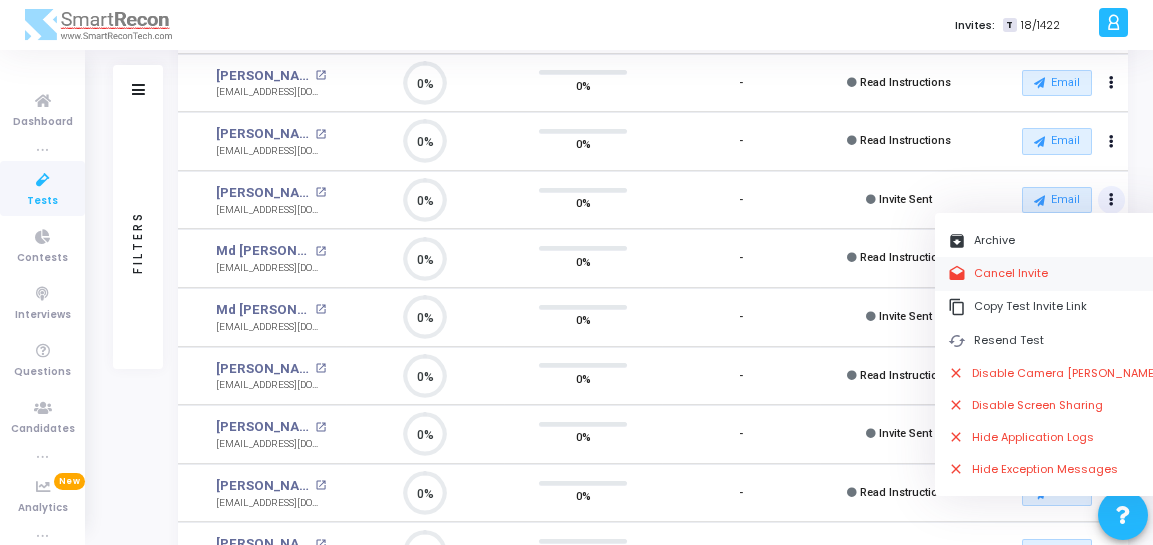 click on "drafts  Cancel Invite" at bounding box center (1053, 273) 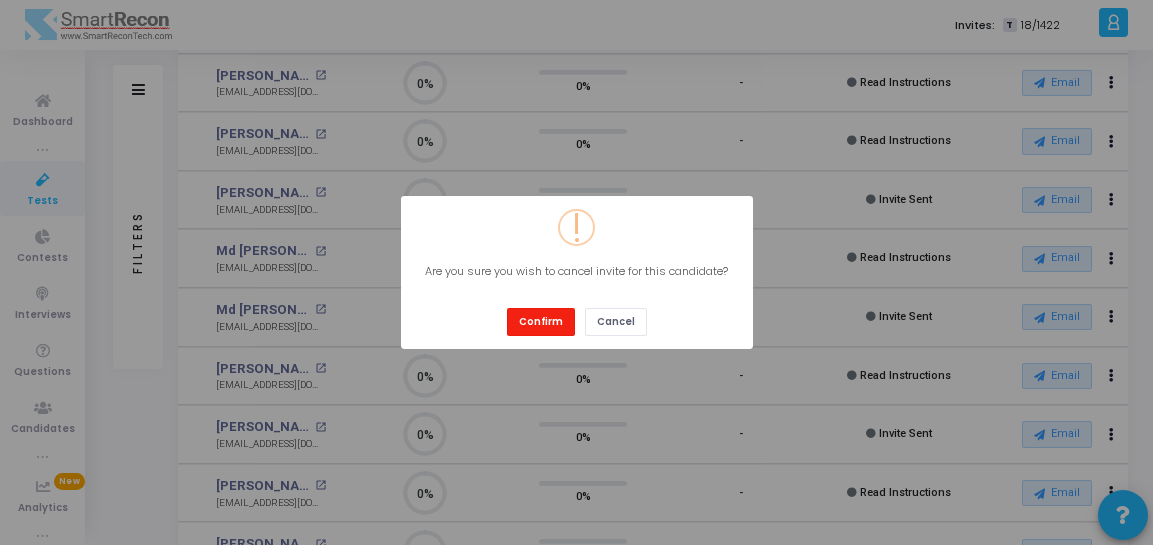 click on "Confirm" at bounding box center (541, 321) 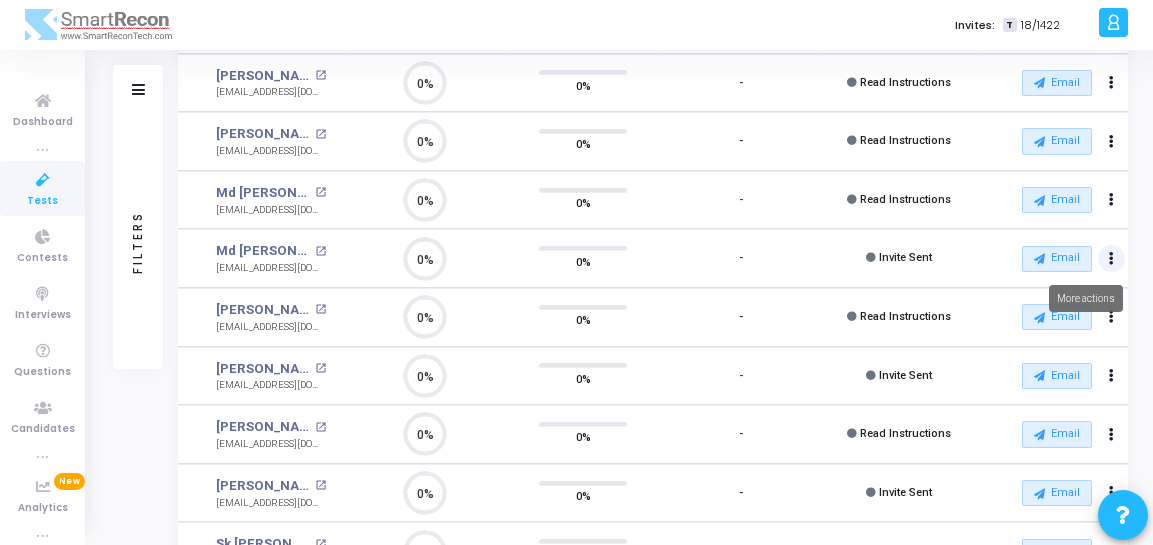 click at bounding box center [1111, 24] 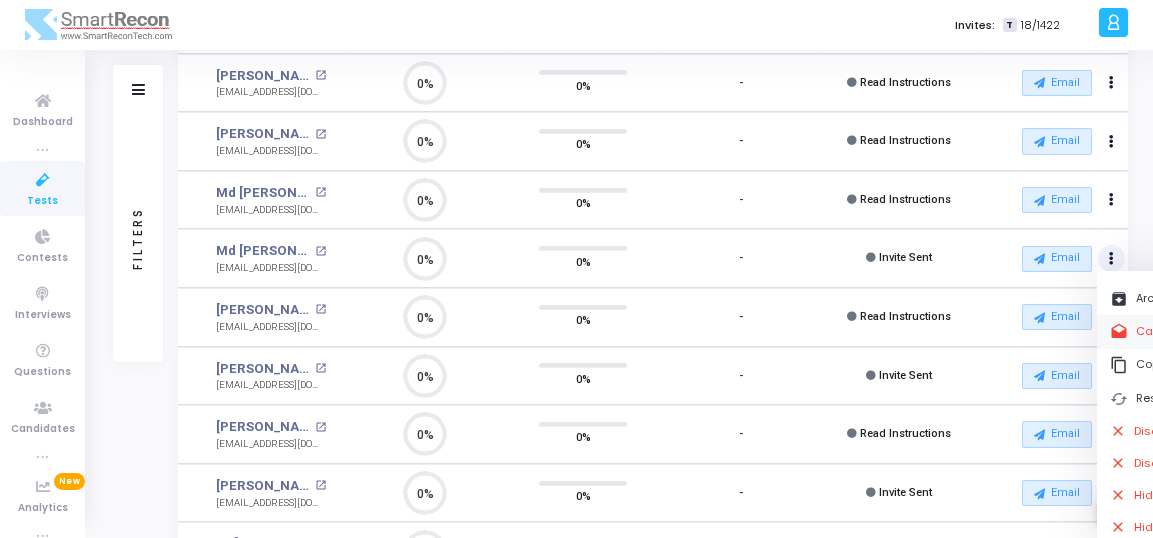 click on "drafts  Cancel Invite" at bounding box center (1215, 331) 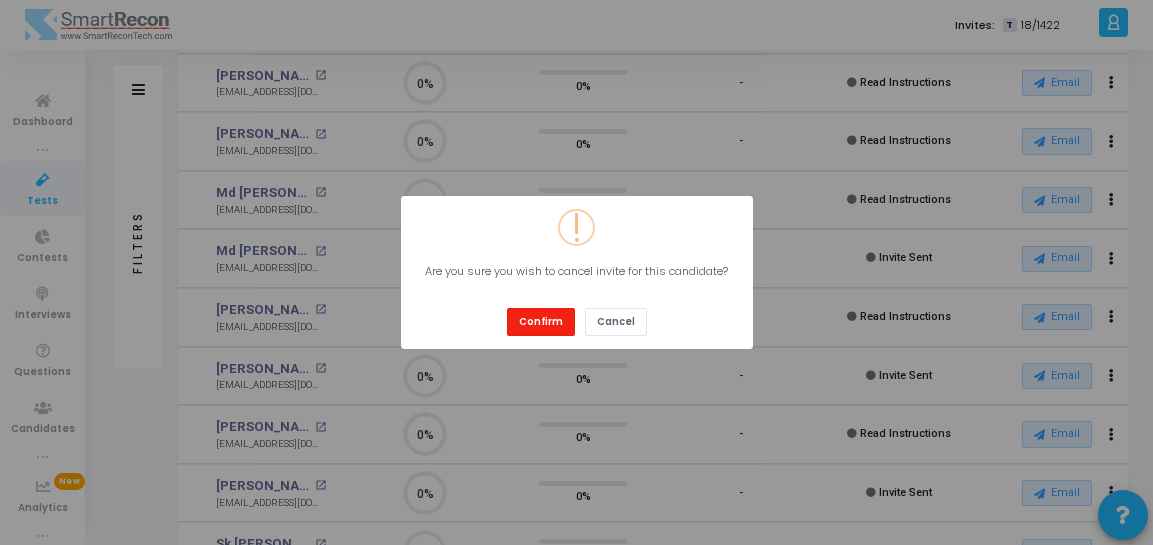 click on "Confirm" at bounding box center [541, 321] 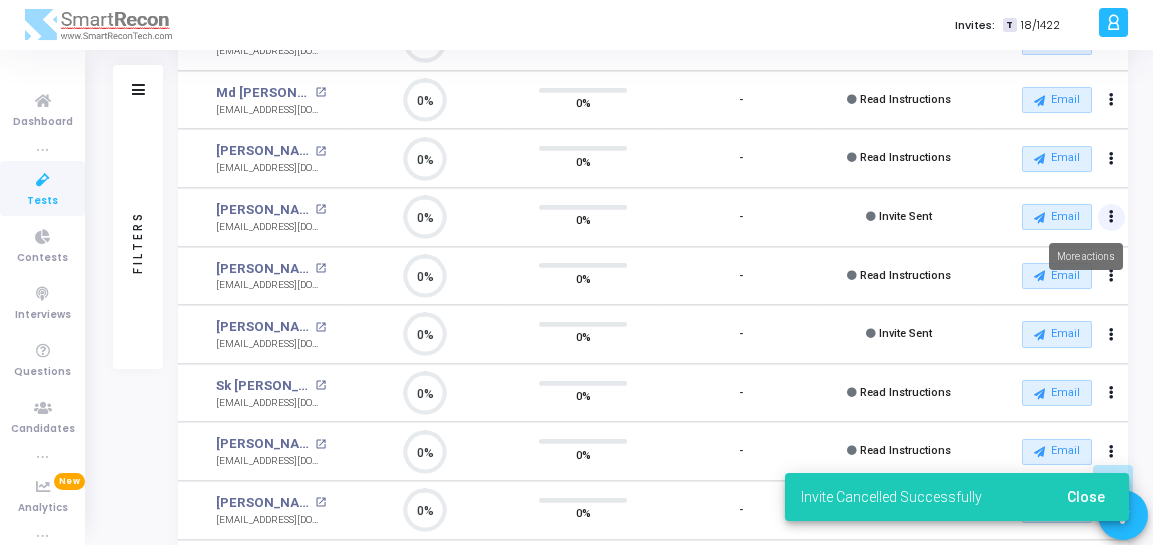 click at bounding box center [1112, 218] 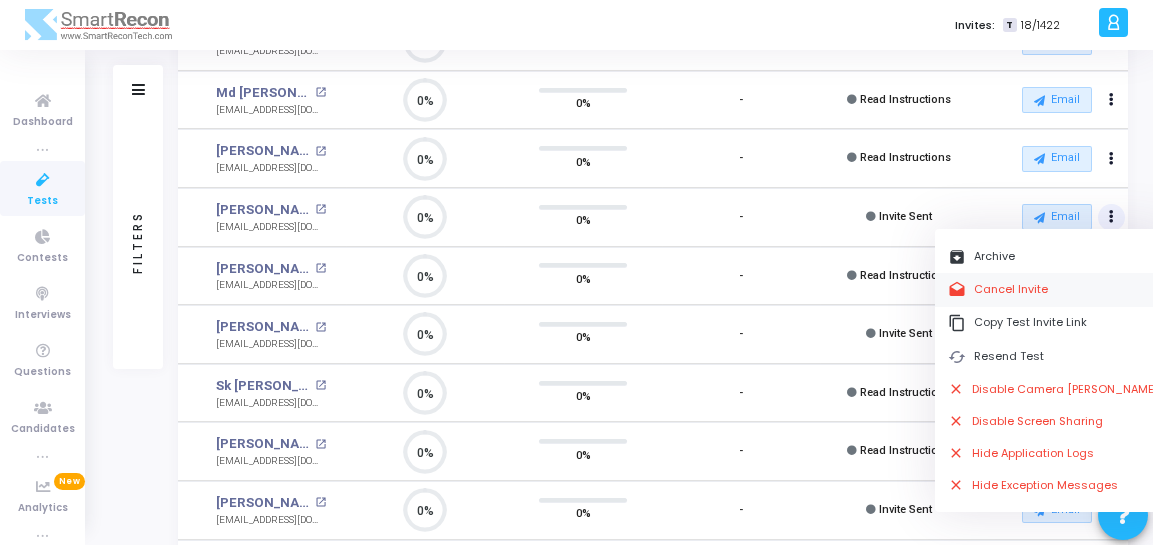 click on "drafts  Cancel Invite" at bounding box center [1053, 289] 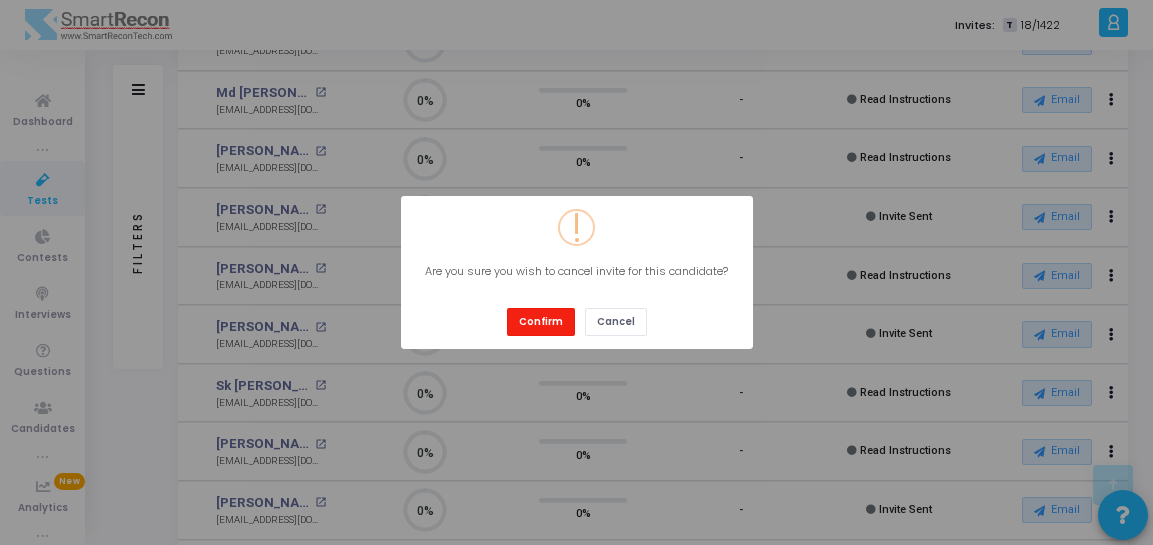 click on "Confirm" at bounding box center (541, 321) 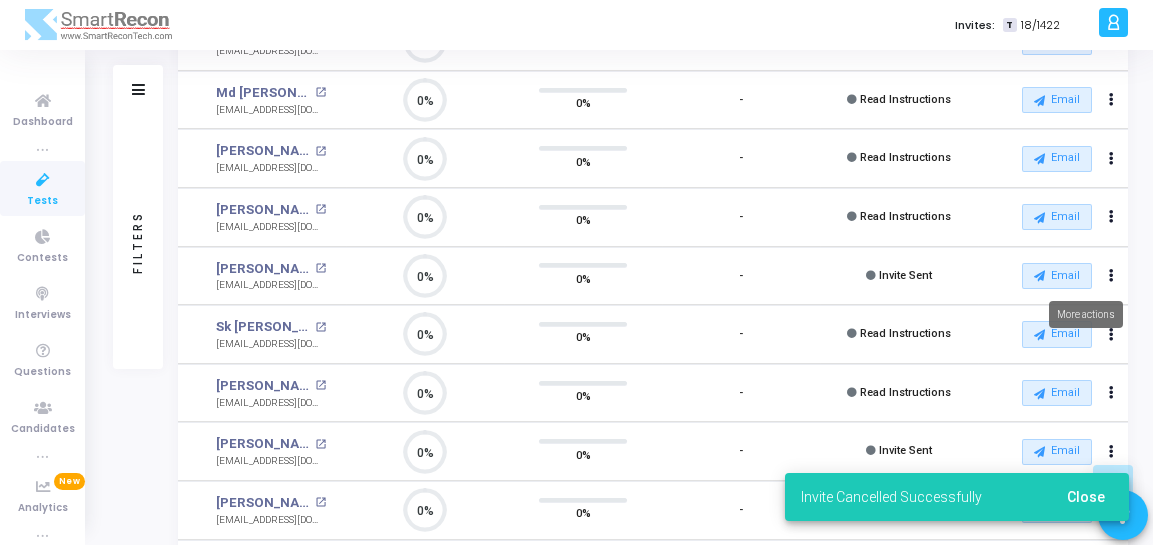 drag, startPoint x: 1110, startPoint y: 269, endPoint x: 1094, endPoint y: 273, distance: 16.492422 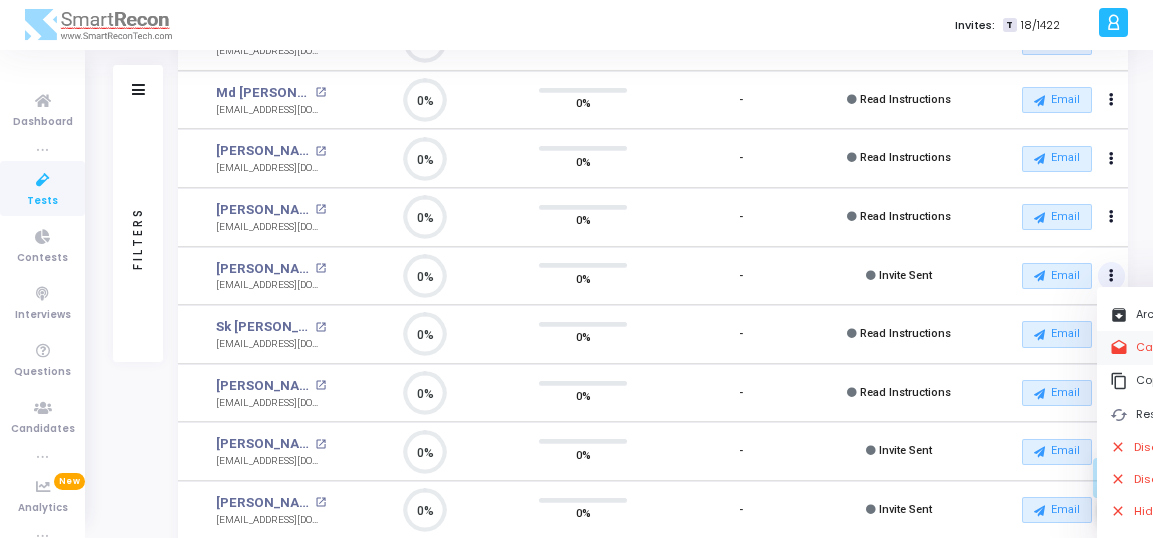 click on "drafts  Cancel Invite" at bounding box center (1215, 347) 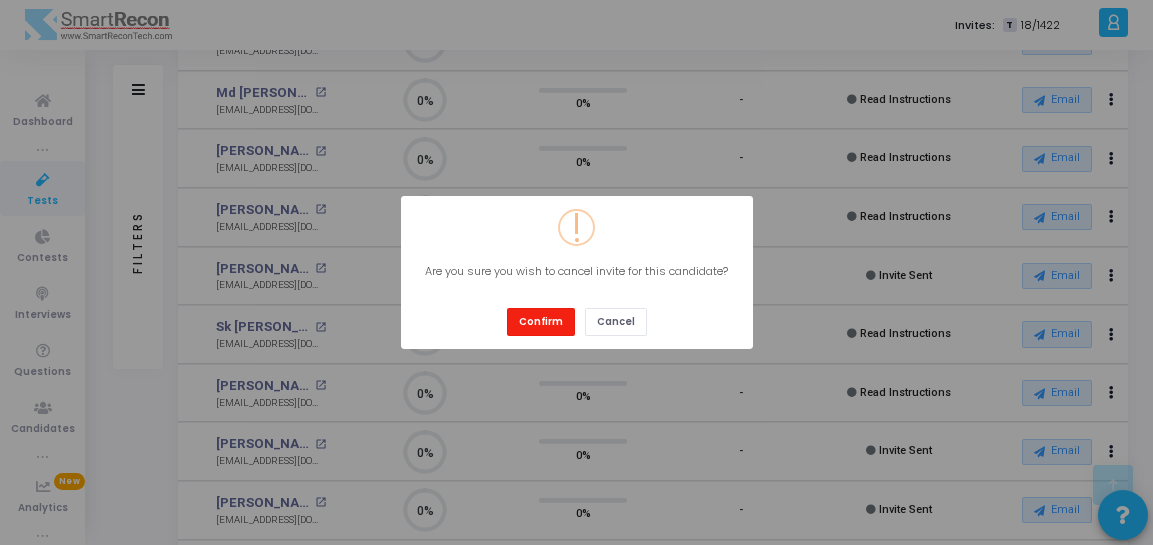 click on "Confirm" at bounding box center [541, 321] 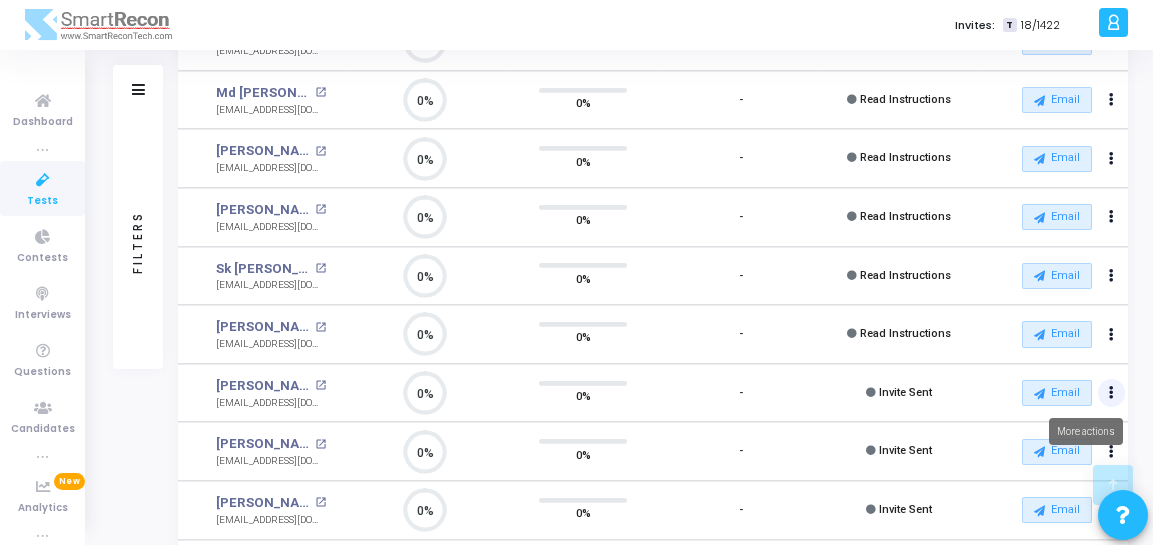 click at bounding box center [1111, -76] 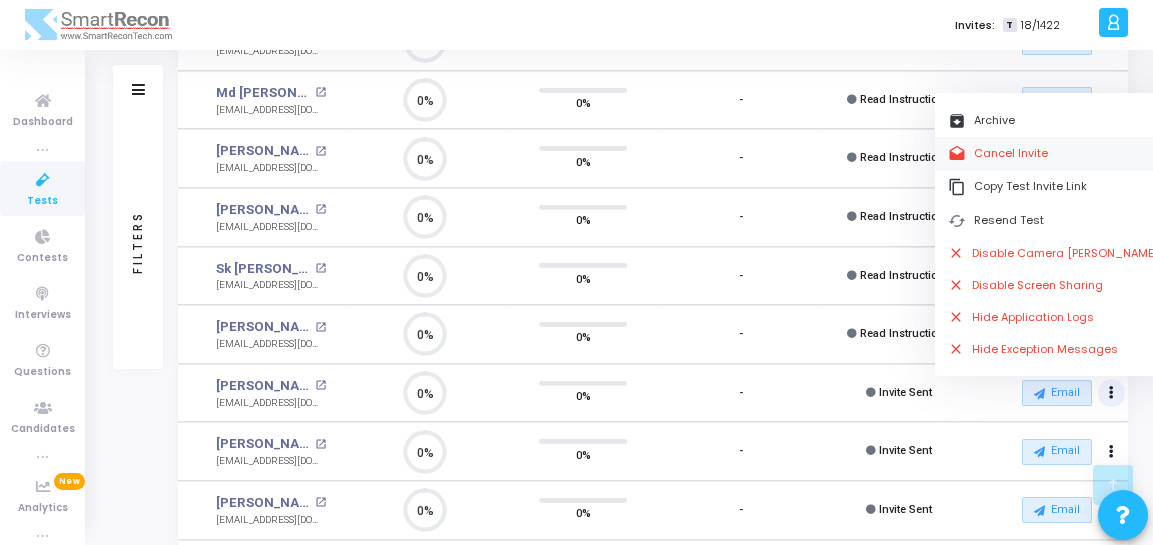 click on "drafts  Cancel Invite" at bounding box center (1053, 153) 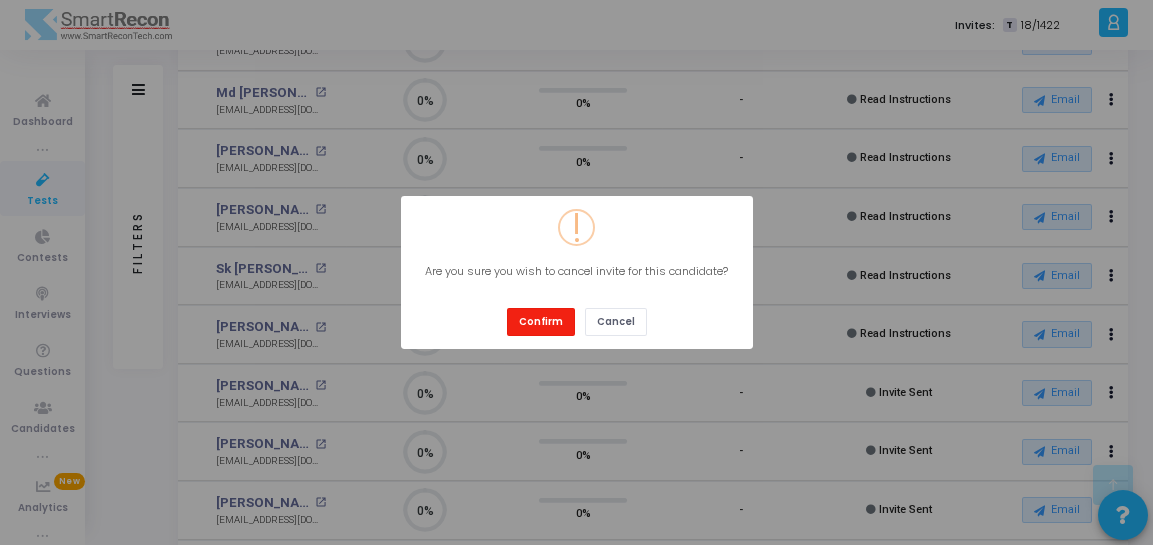 click on "Confirm" at bounding box center (541, 321) 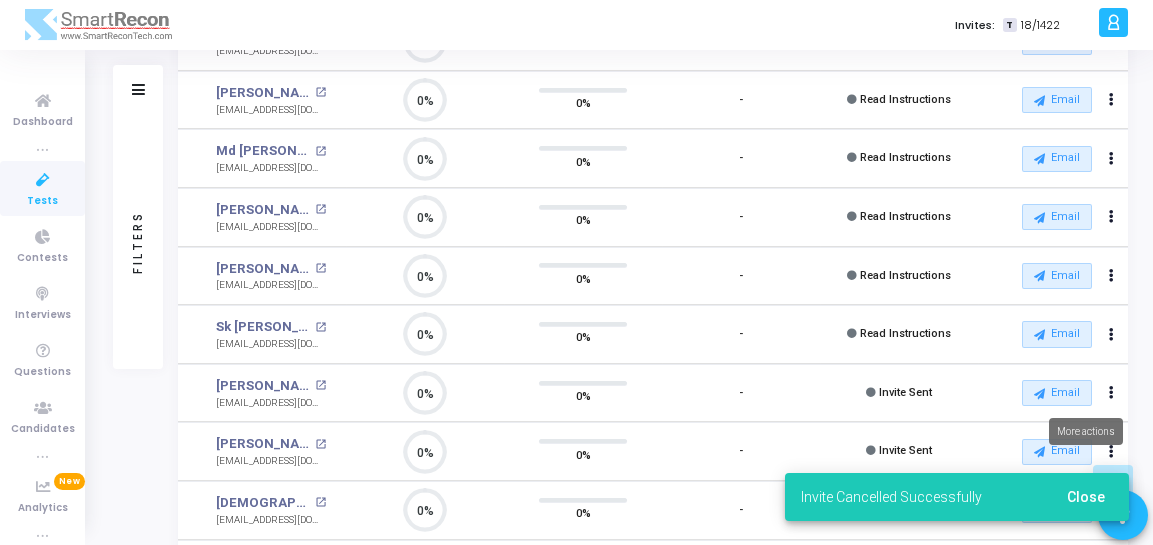 drag, startPoint x: 1110, startPoint y: 391, endPoint x: 1050, endPoint y: 374, distance: 62.361847 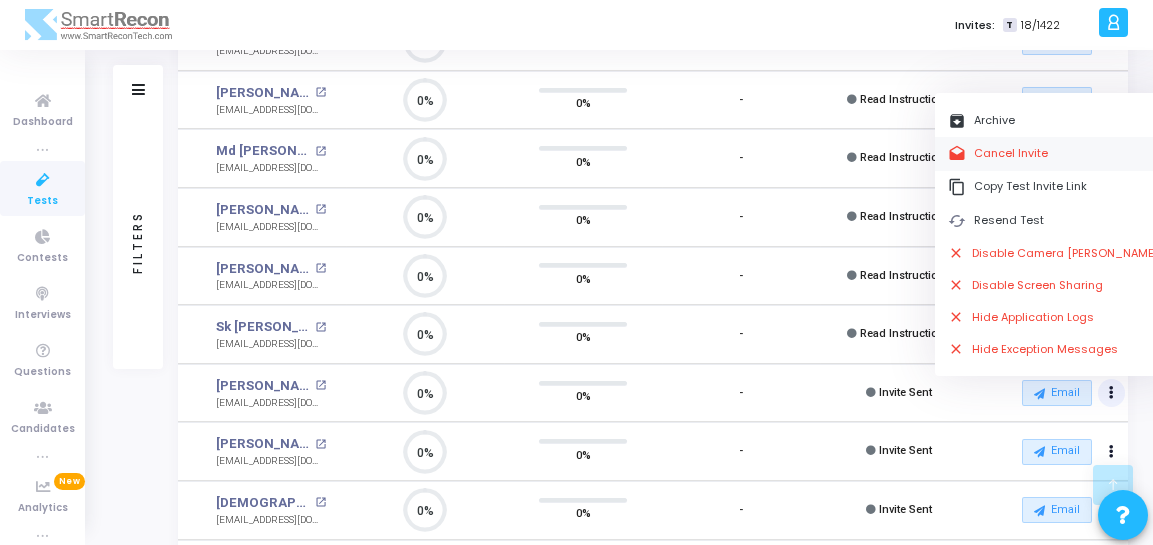 click on "drafts  Cancel Invite" at bounding box center [1053, 153] 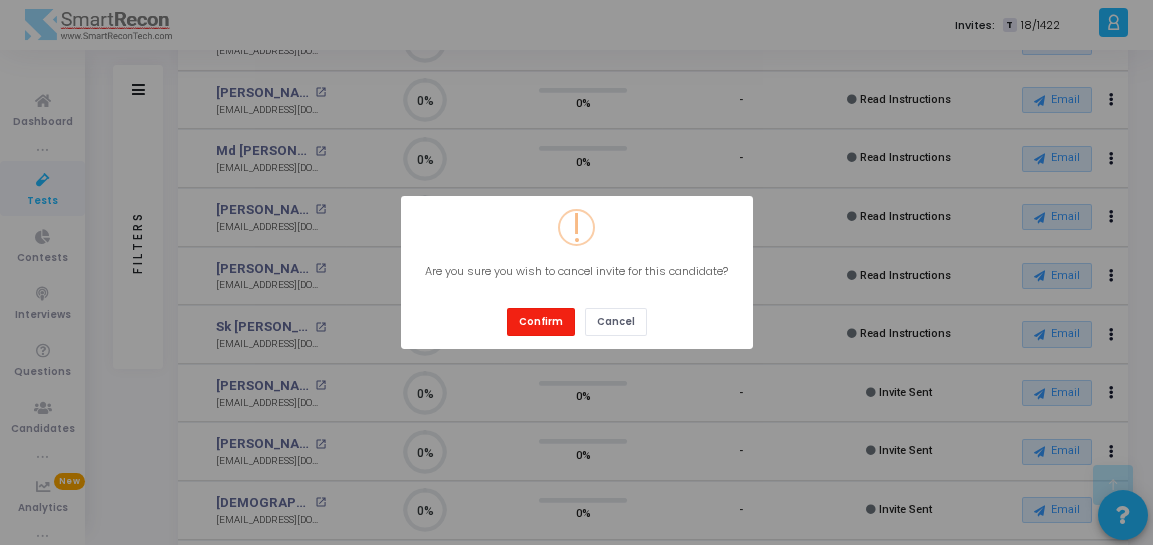 click on "Confirm" at bounding box center [541, 321] 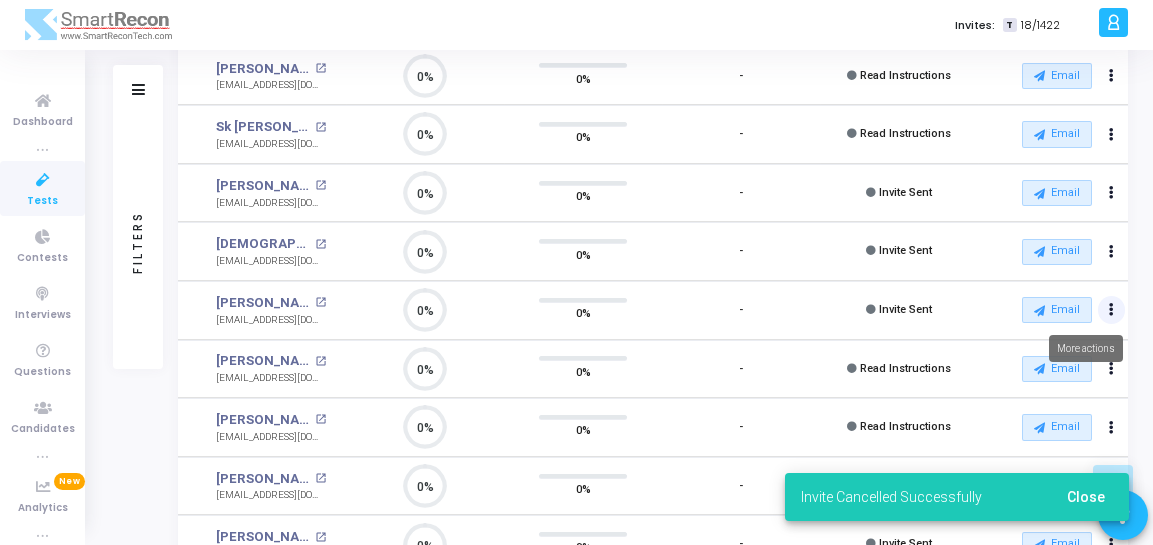 click at bounding box center (1111, -276) 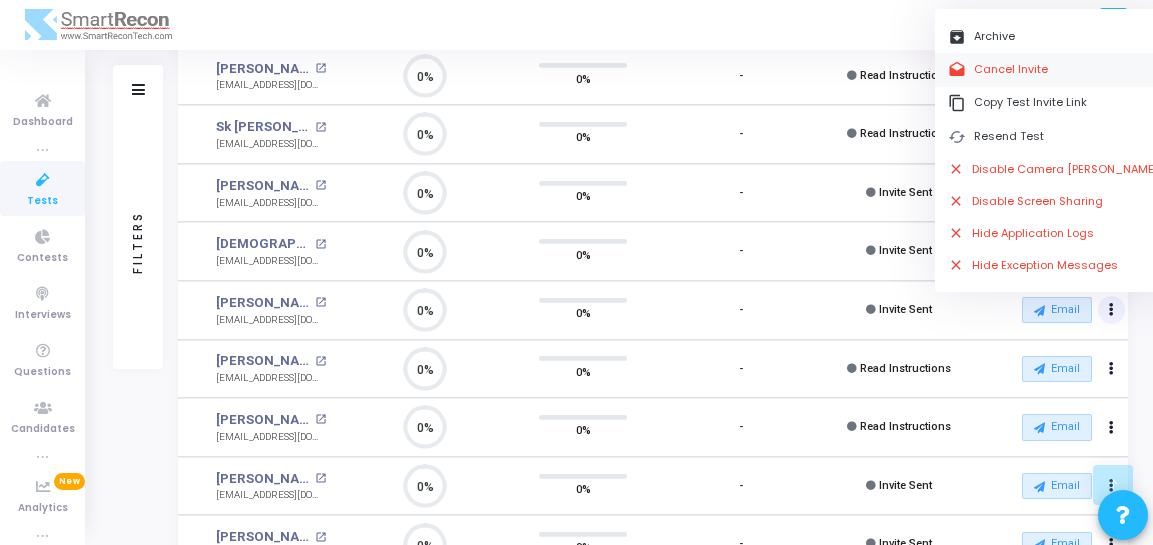 click on "drafts  Cancel Invite" at bounding box center (1053, 69) 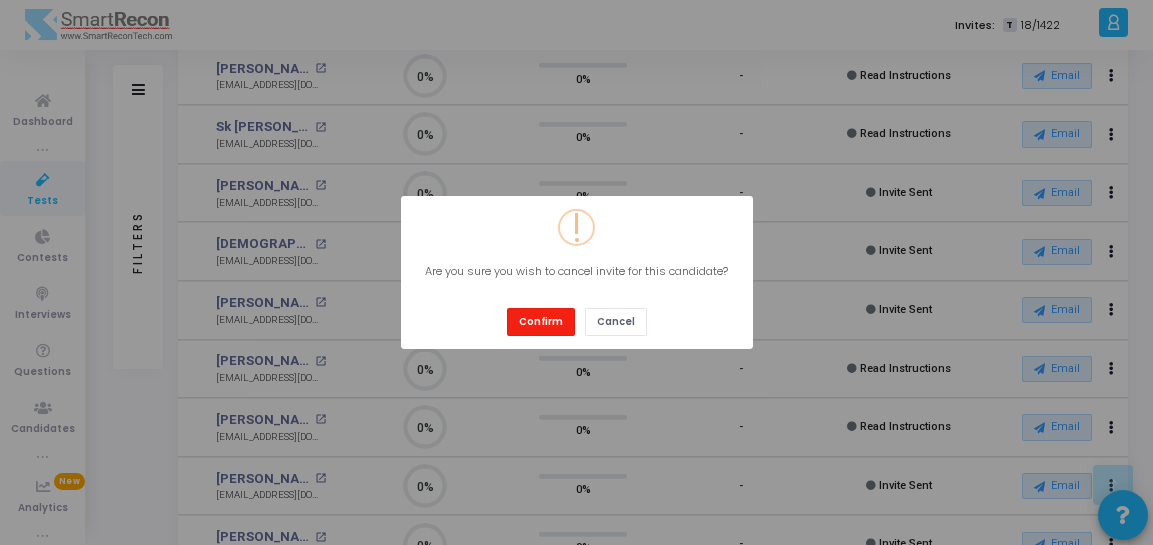 click on "Confirm" at bounding box center (541, 321) 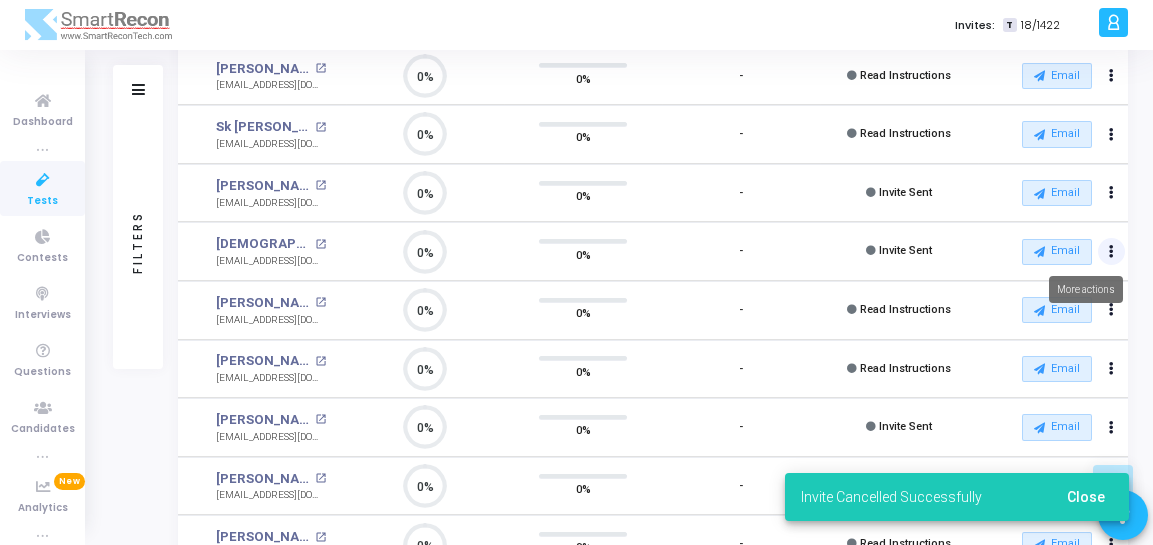 click at bounding box center [1112, -275] 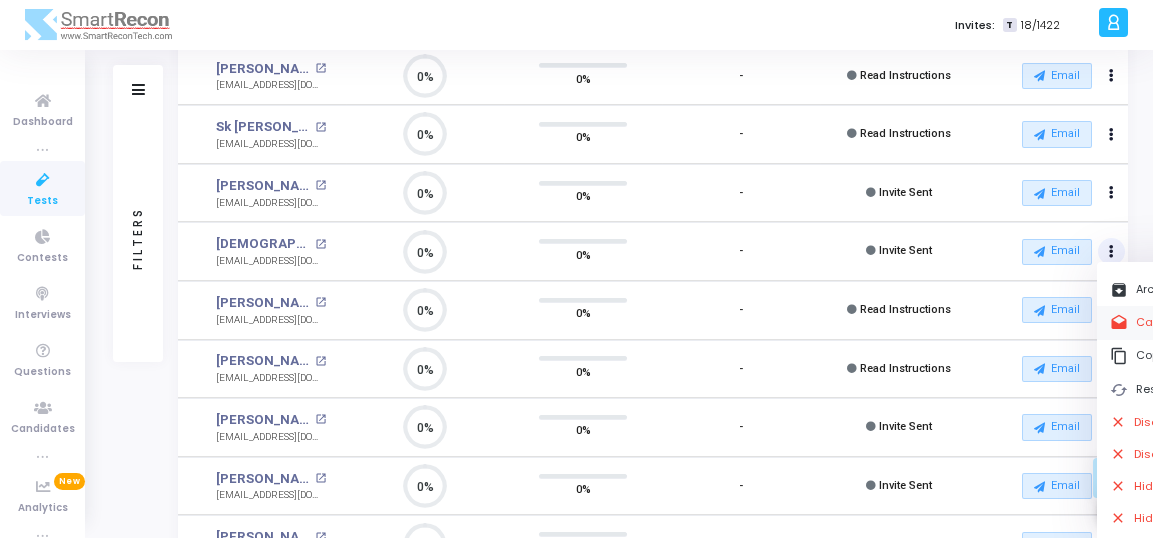 click on "drafts  Cancel Invite" at bounding box center [1215, 322] 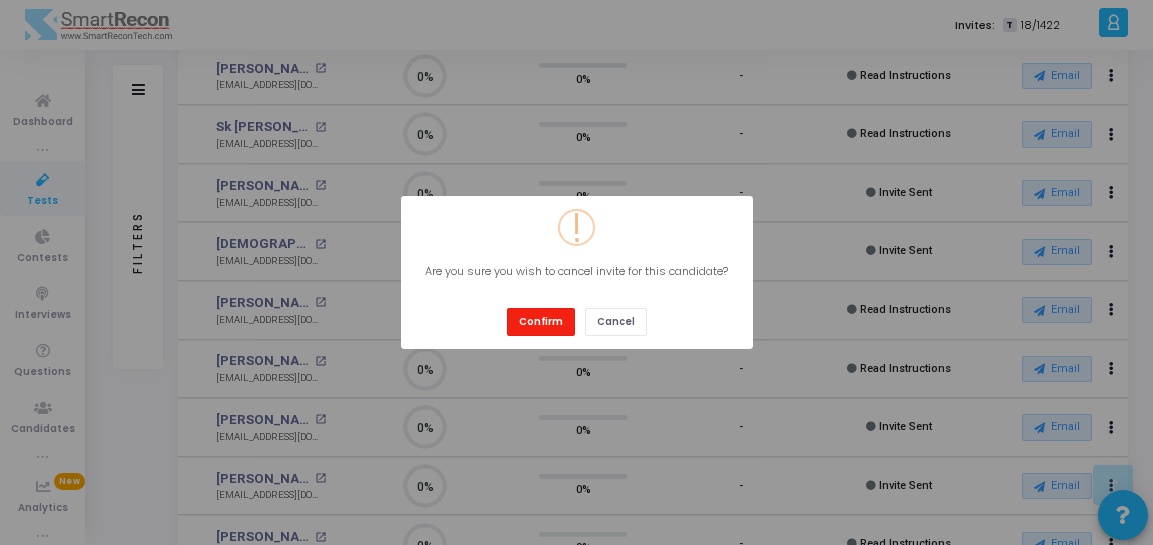 click on "Confirm" at bounding box center [541, 321] 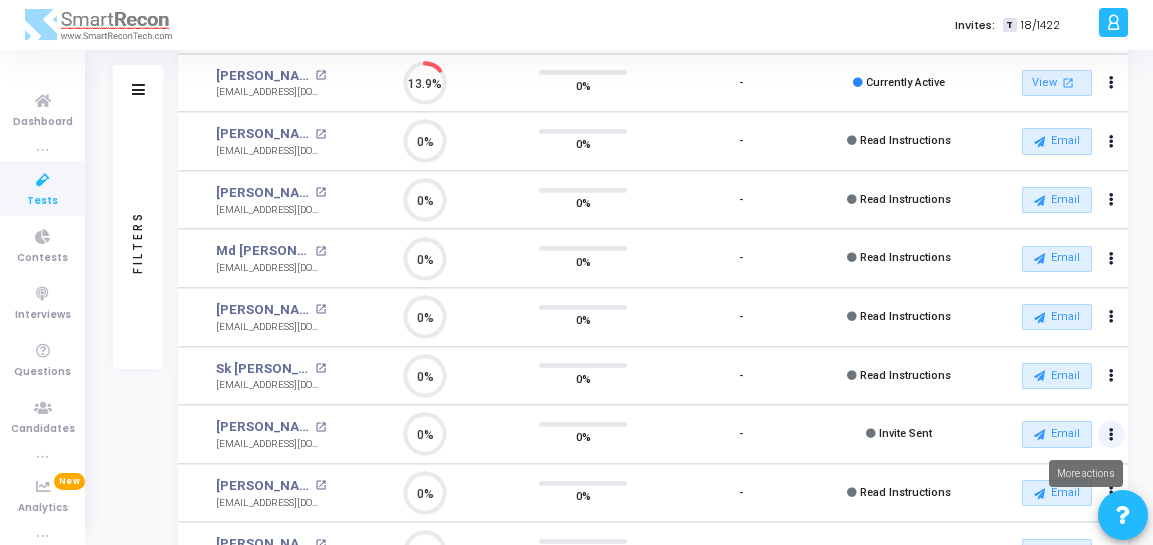 click at bounding box center [1111, 24] 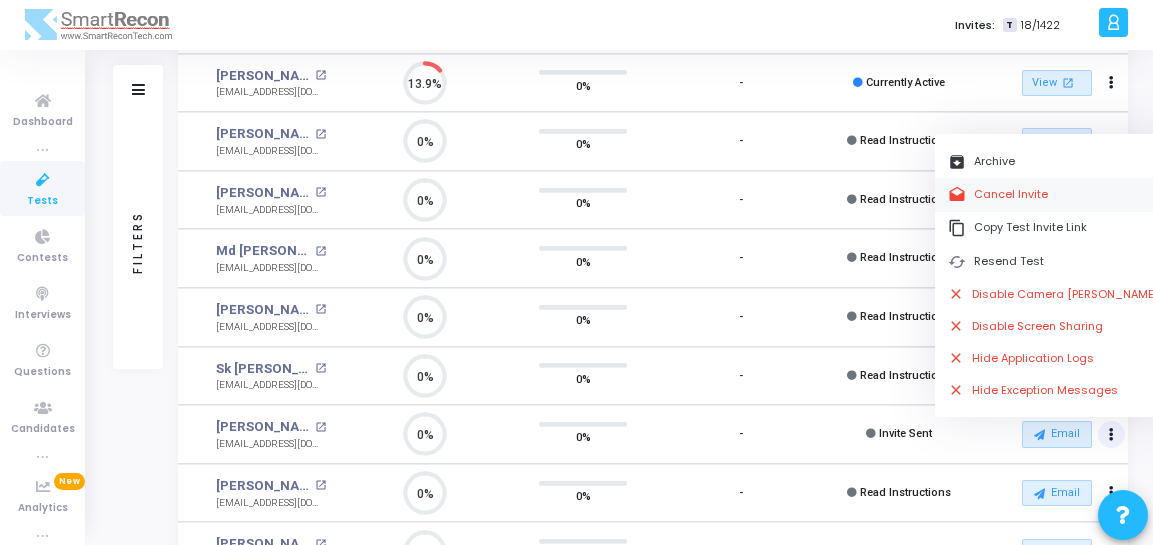 click on "drafts  Cancel Invite" at bounding box center [1053, 194] 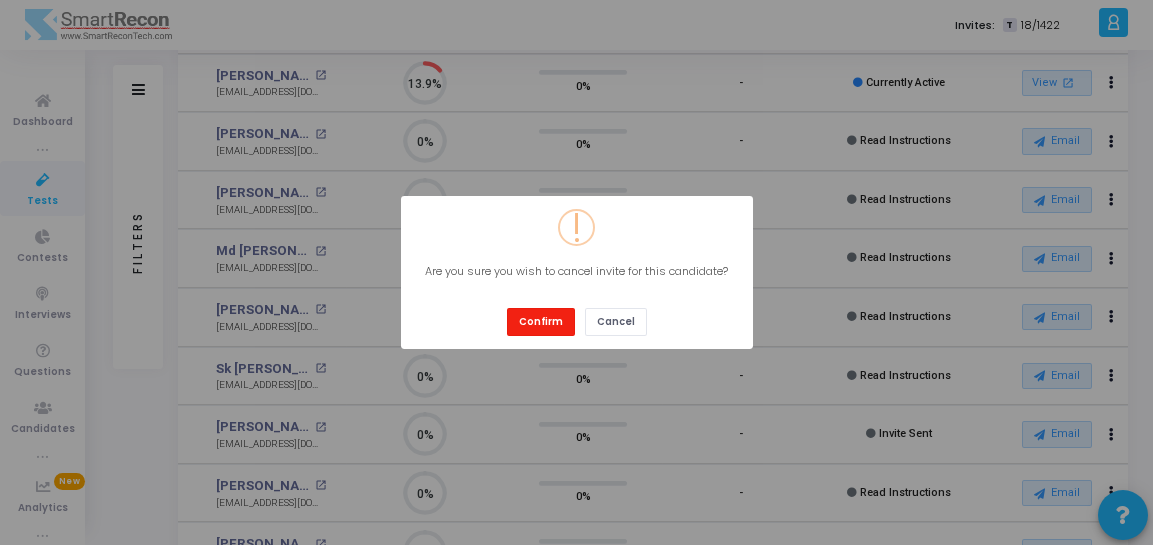 click on "Confirm" at bounding box center (541, 321) 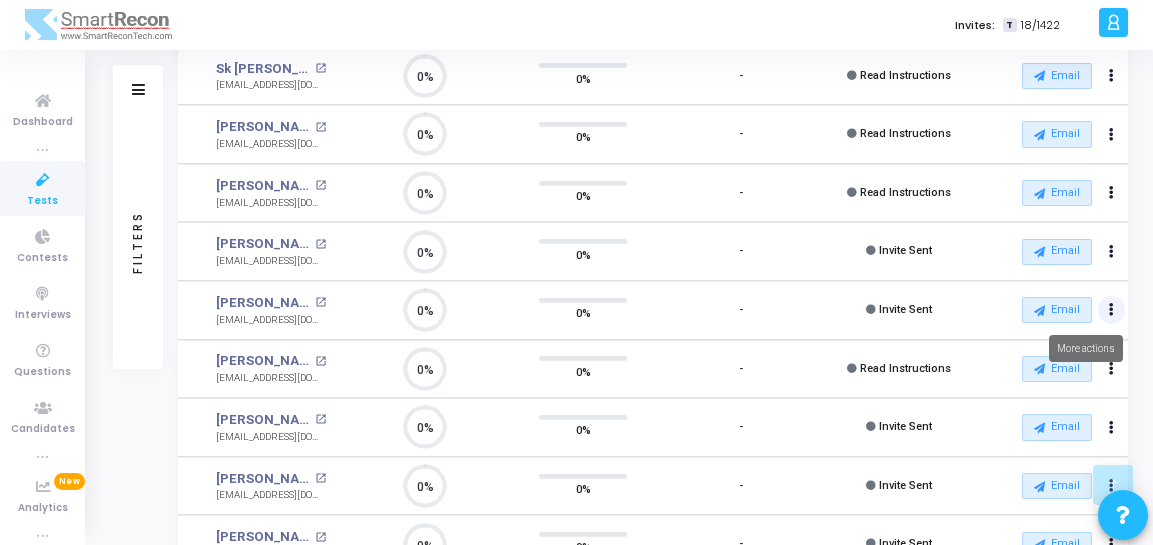 click at bounding box center (1111, 310) 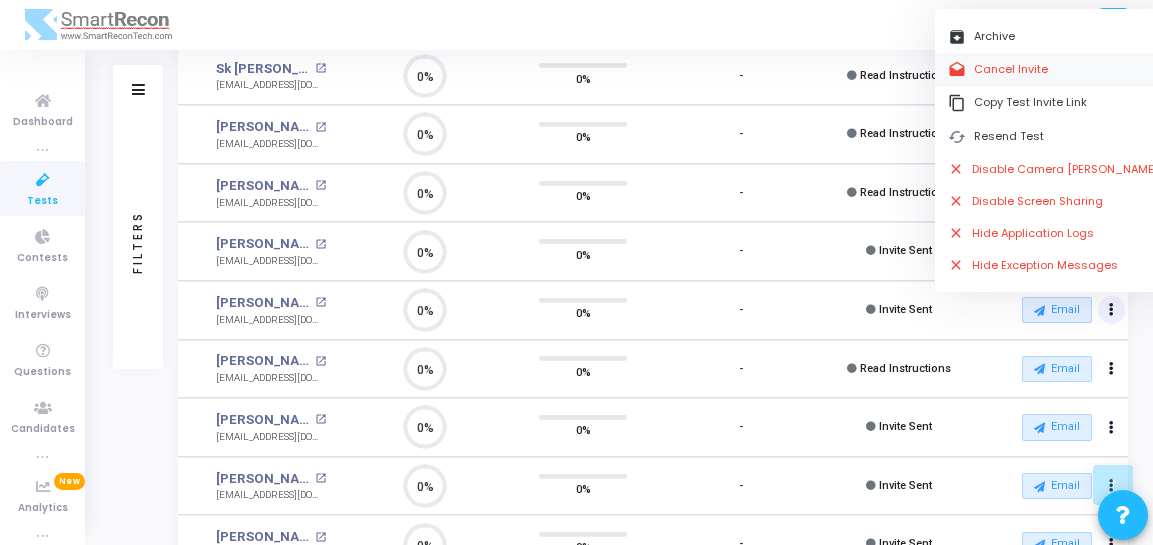click on "drafts  Cancel Invite" at bounding box center (1053, 69) 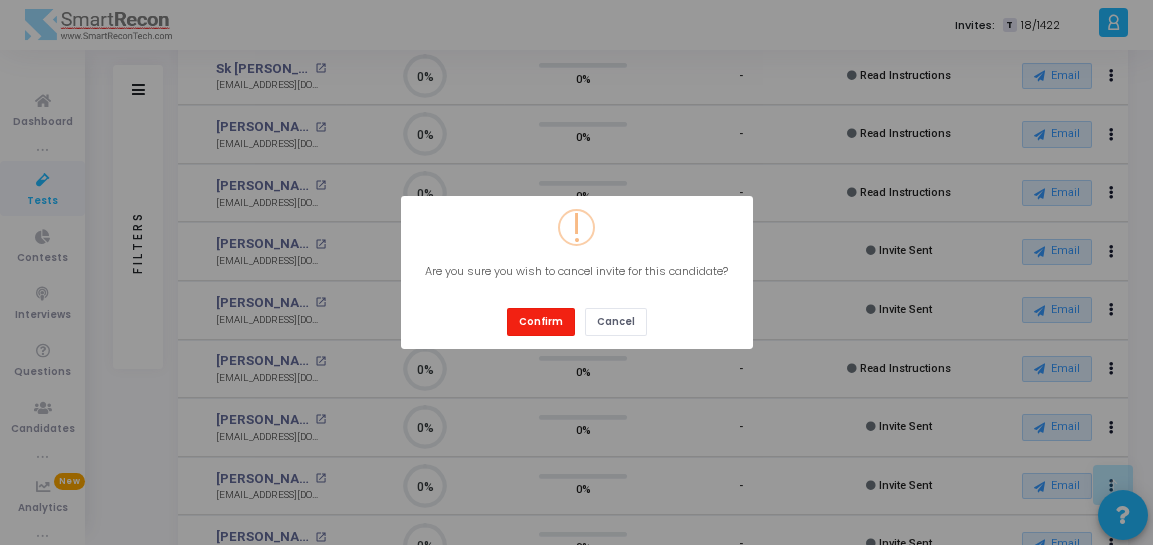 click on "Confirm" at bounding box center [541, 321] 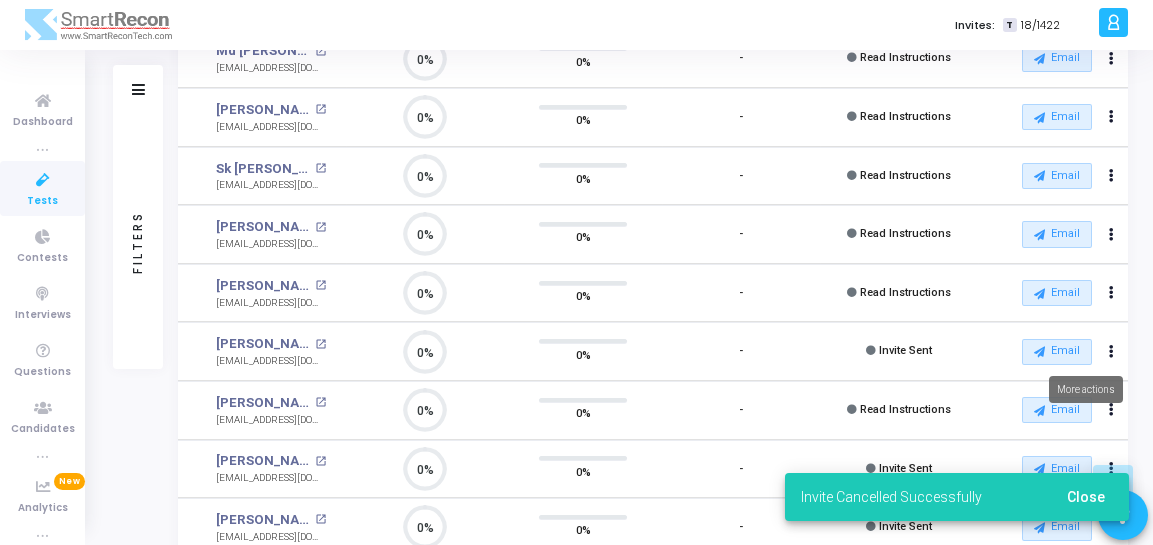 drag, startPoint x: 1109, startPoint y: 345, endPoint x: 1064, endPoint y: 326, distance: 48.8467 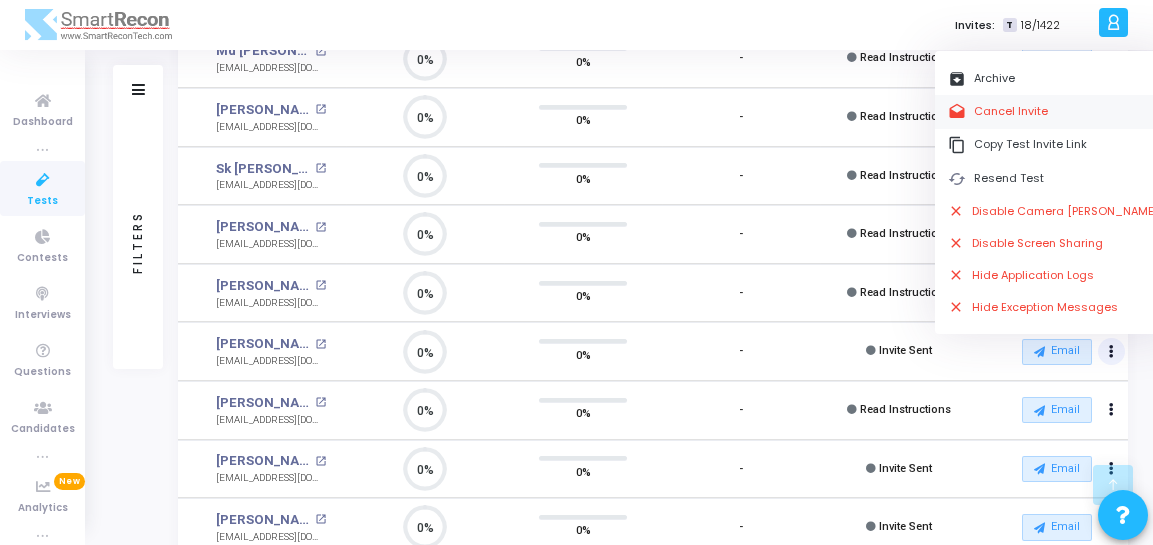 click on "drafts  Cancel Invite" at bounding box center [1053, 111] 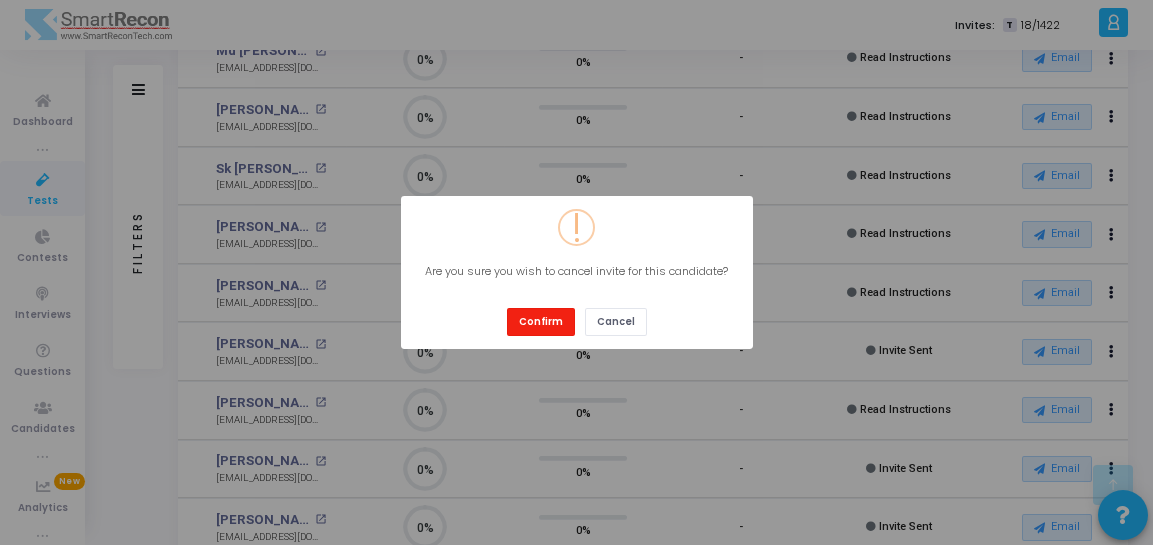 click on "Confirm" at bounding box center [541, 321] 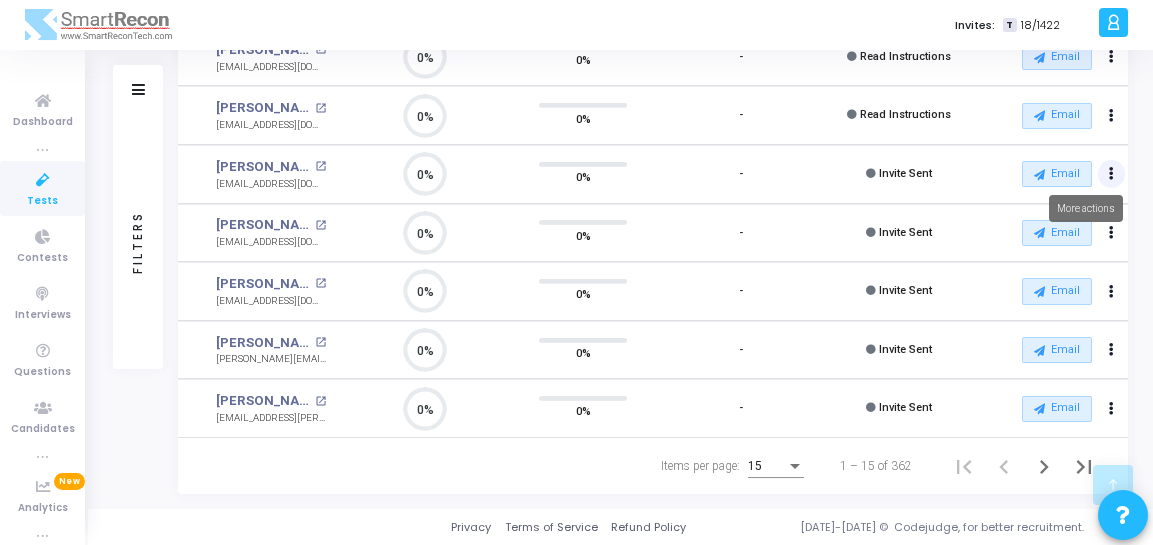 click at bounding box center (1112, -411) 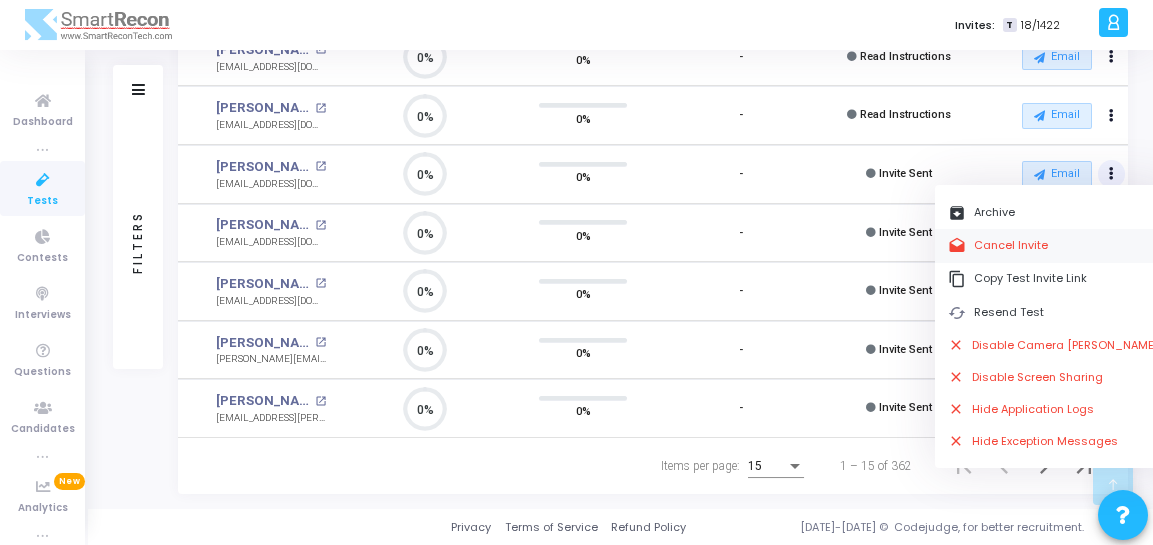click on "drafts  Cancel Invite" at bounding box center (1053, 245) 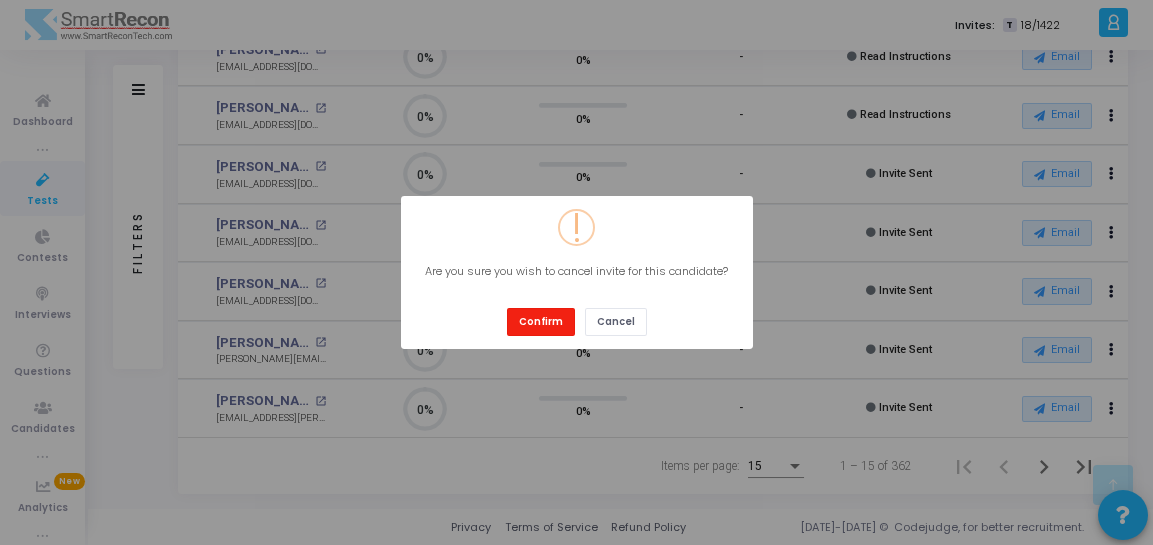 click on "Confirm" at bounding box center [541, 321] 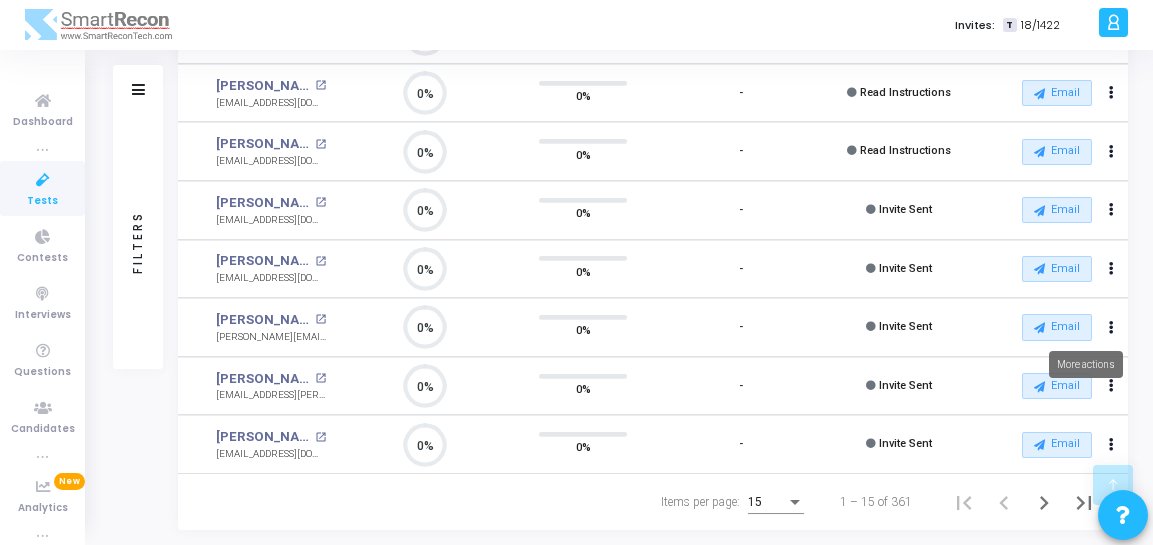 drag, startPoint x: 1108, startPoint y: 321, endPoint x: 967, endPoint y: 301, distance: 142.41138 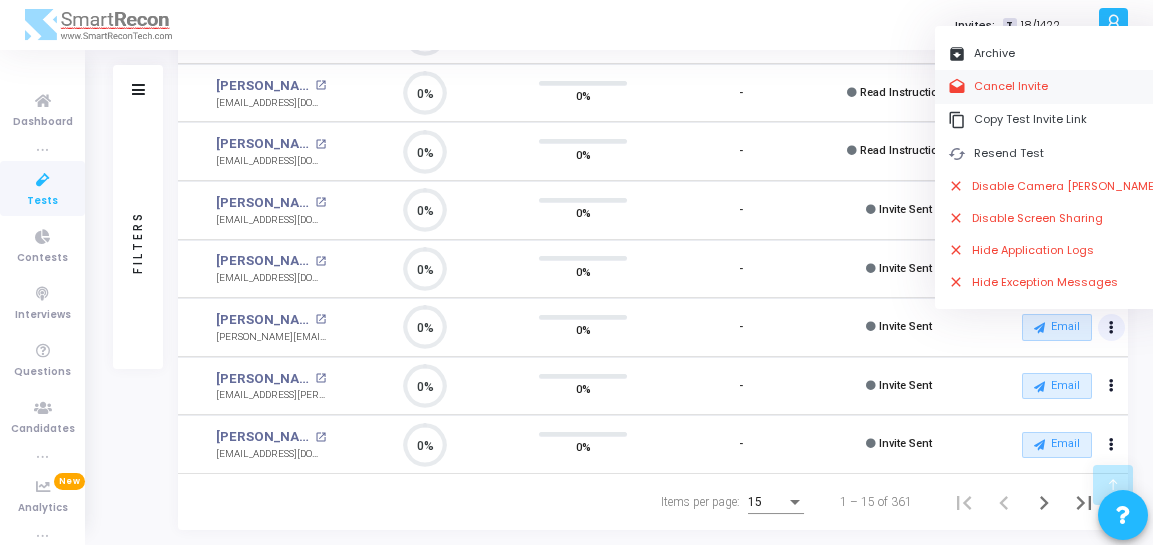 click on "drafts  Cancel Invite" at bounding box center (1053, 86) 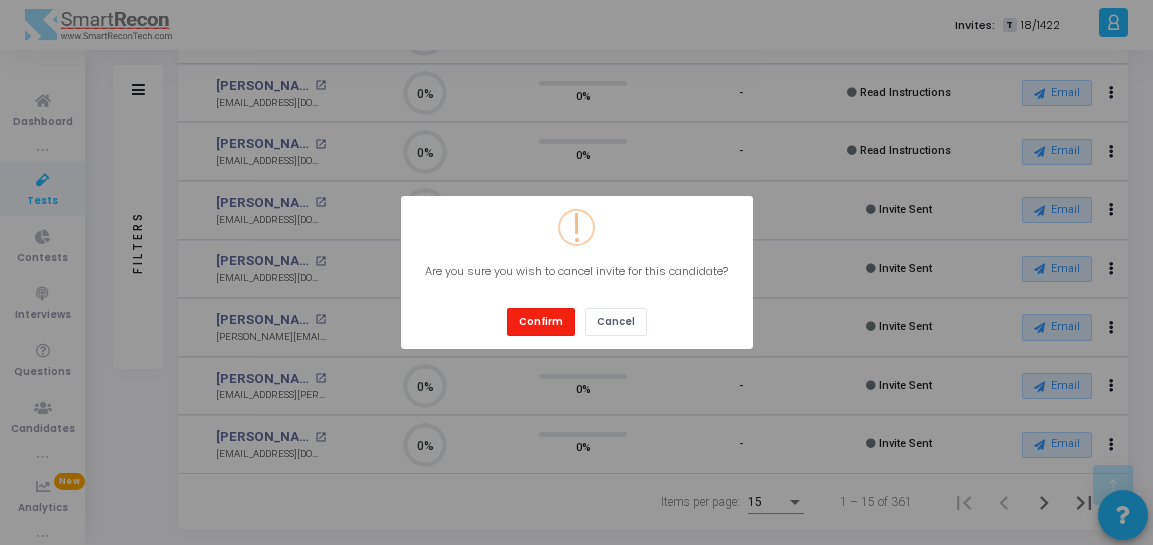 click on "Confirm" at bounding box center [541, 321] 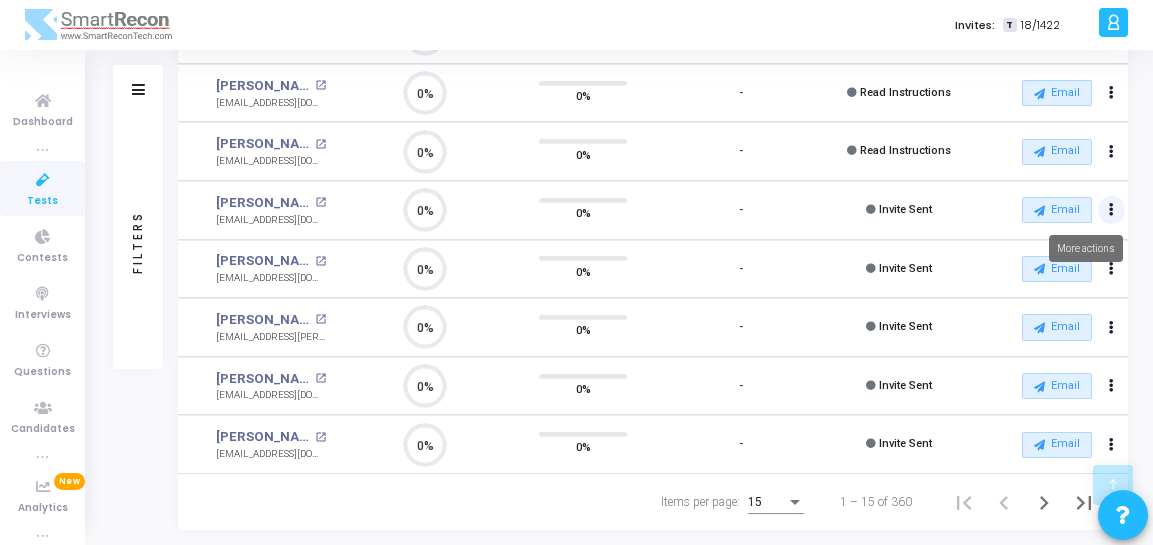 click at bounding box center [1111, -376] 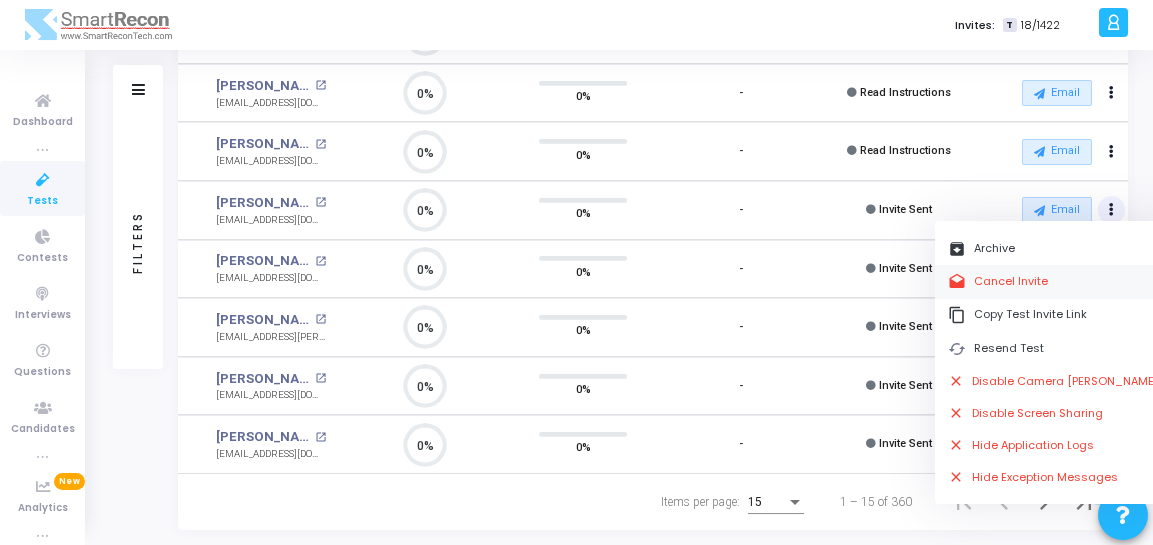 click on "drafts  Cancel Invite" at bounding box center [1053, 281] 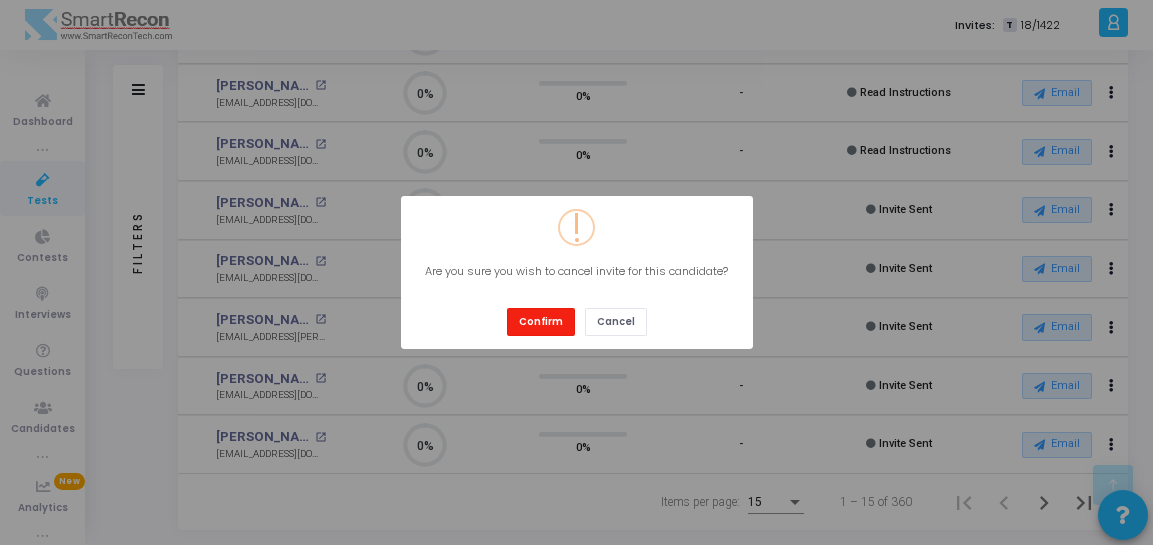 click on "Confirm" at bounding box center (541, 321) 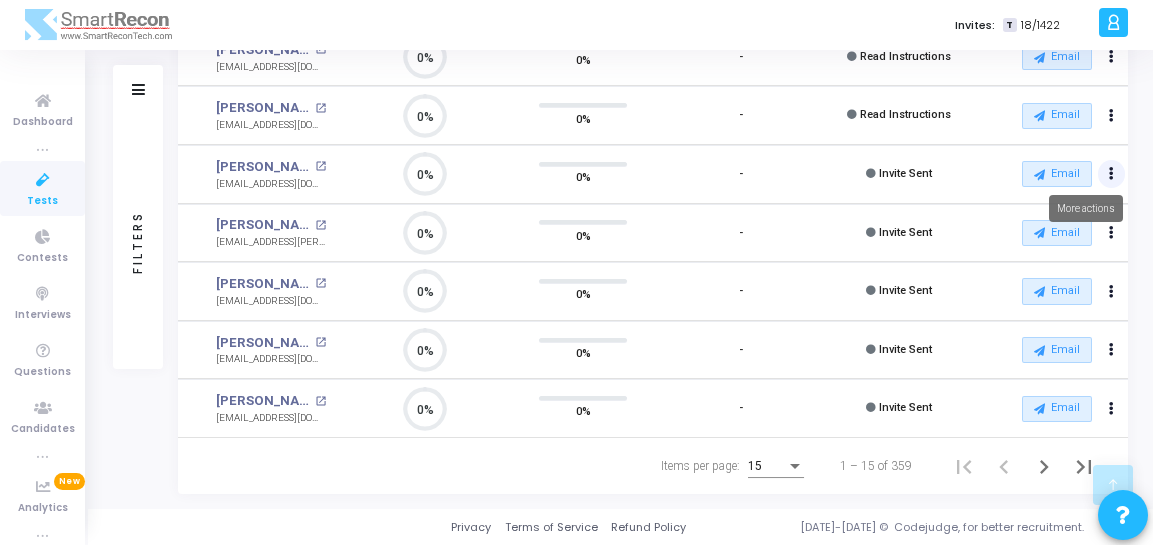 click at bounding box center (1111, 174) 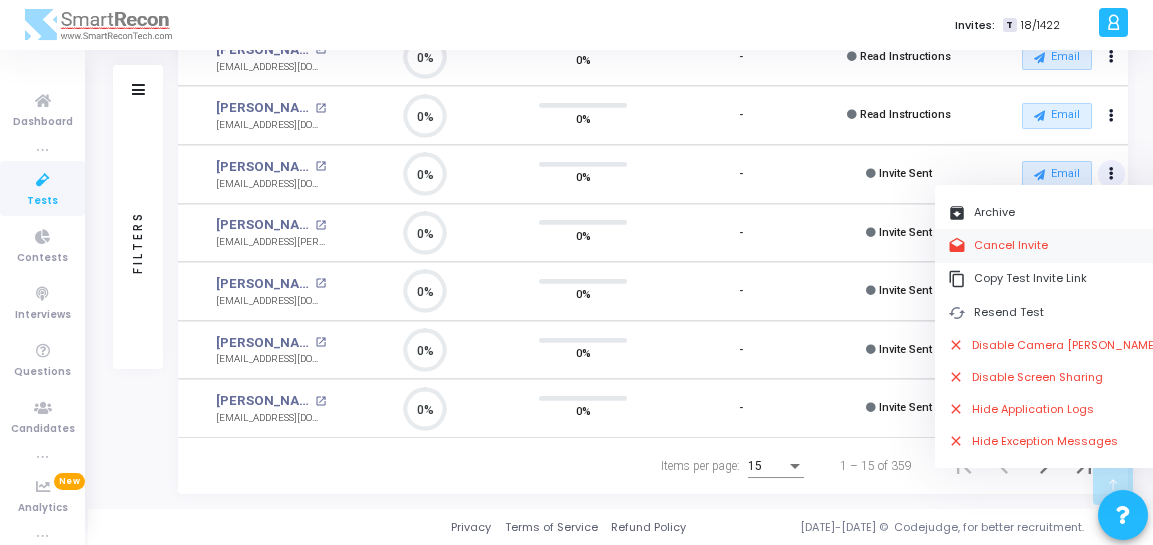 click on "drafts  Cancel Invite" at bounding box center [1053, 245] 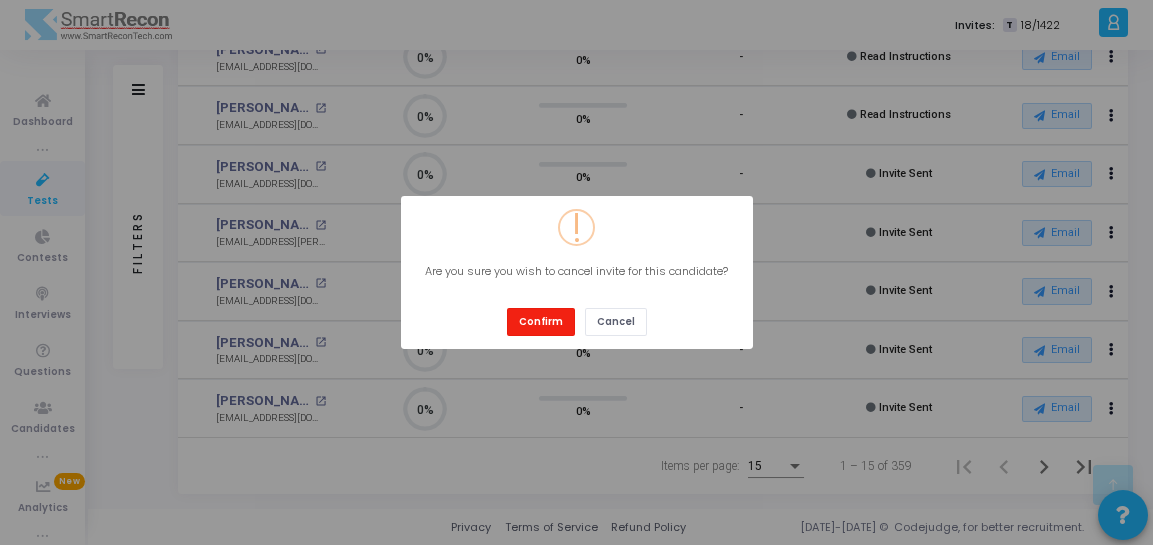 click on "Confirm" at bounding box center [541, 321] 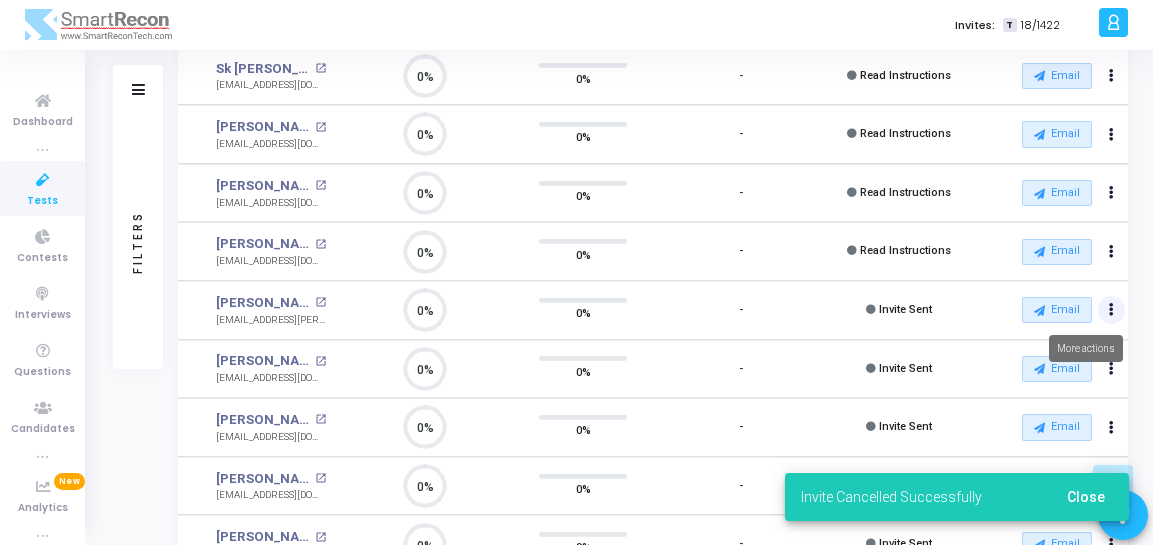 click at bounding box center (1111, 310) 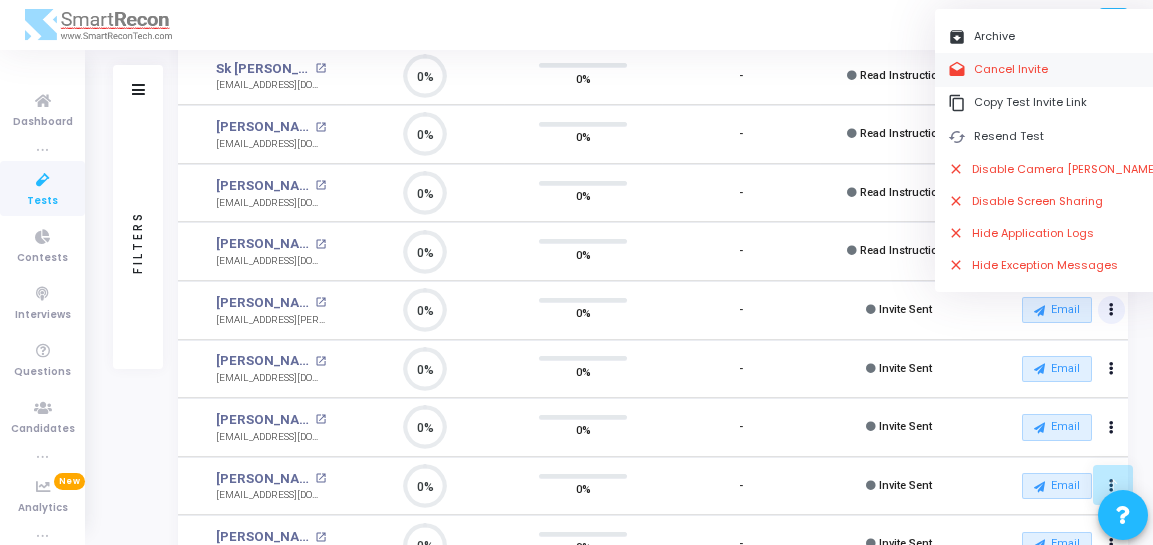 click on "drafts  Cancel Invite" at bounding box center (1053, 69) 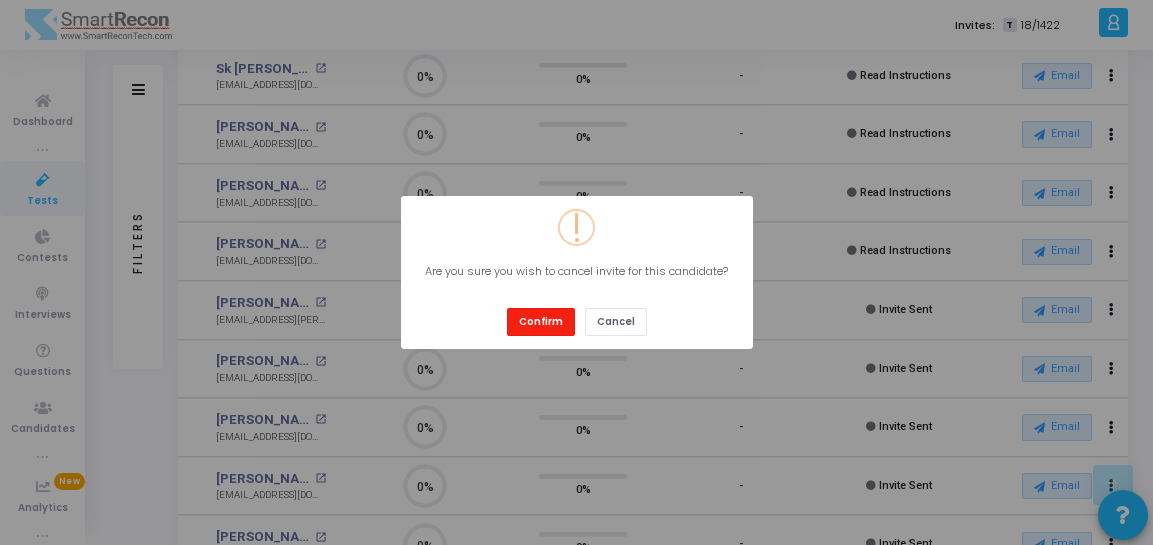 click on "Confirm" at bounding box center (541, 321) 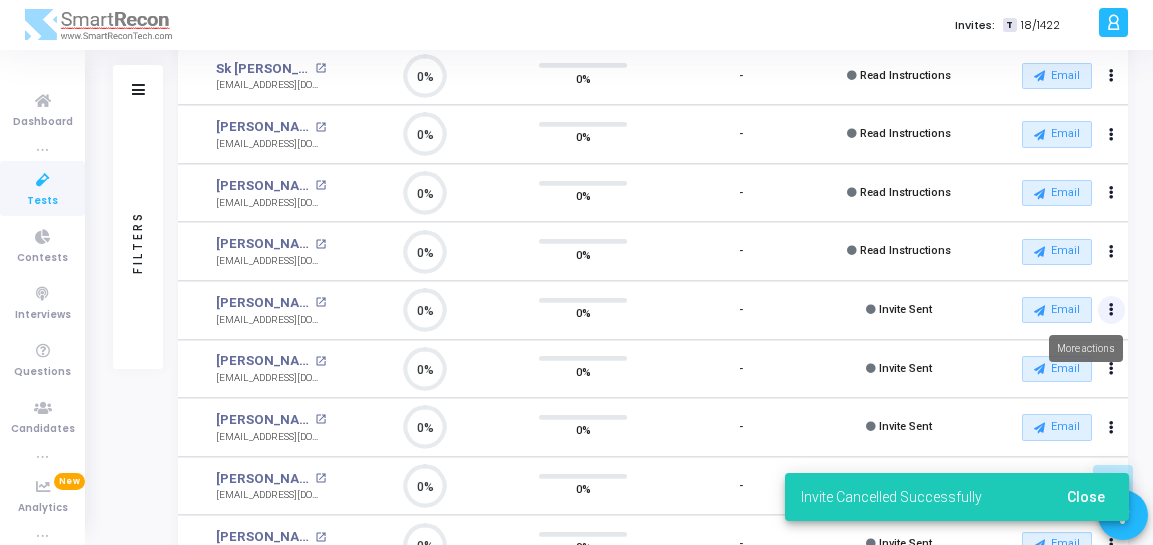 click at bounding box center (1111, -276) 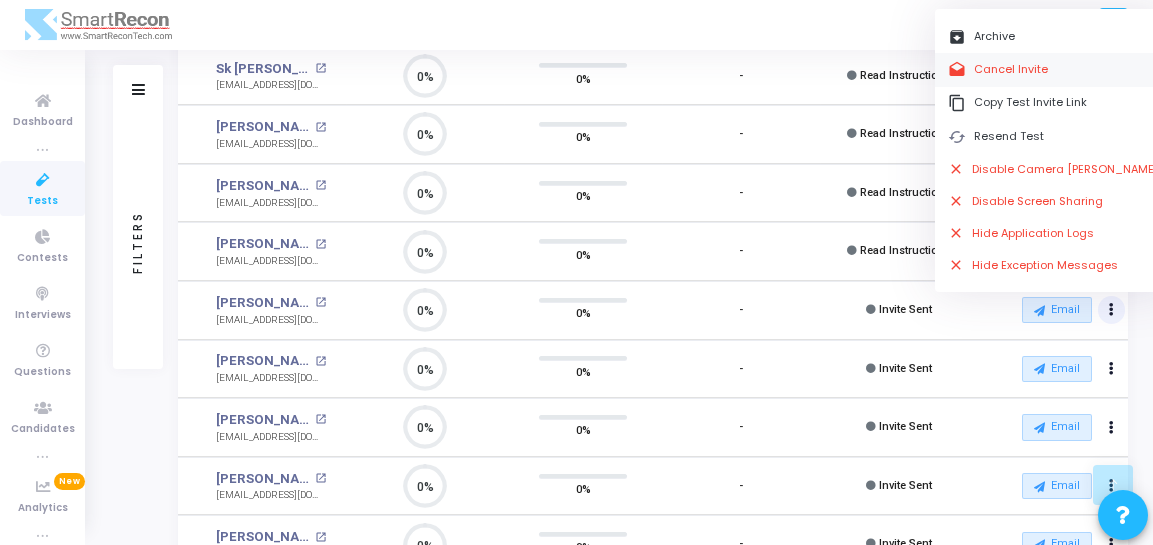 click on "drafts  Cancel Invite" at bounding box center (1053, 69) 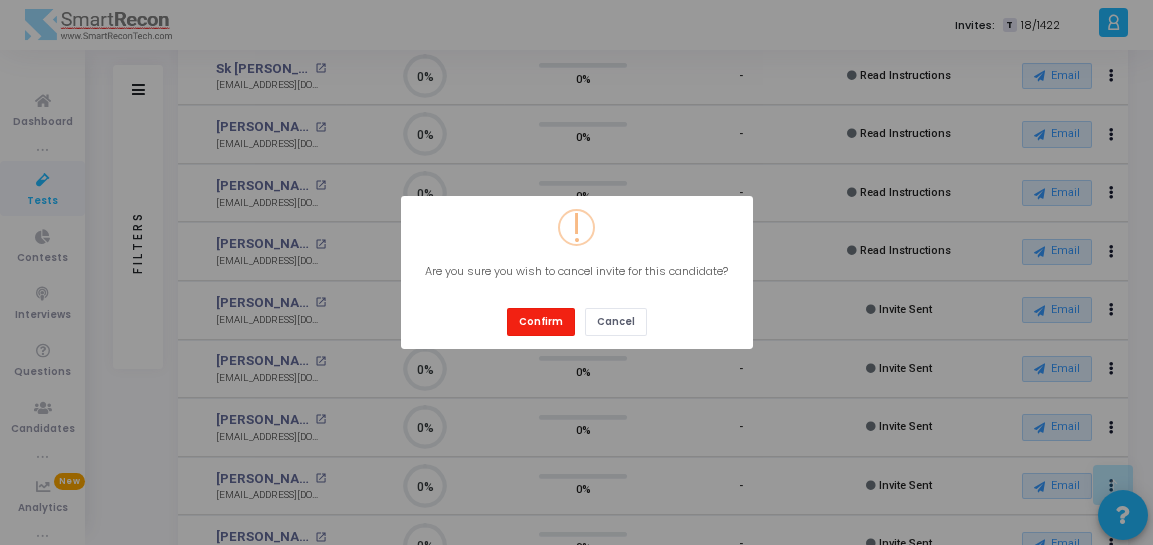 click on "Confirm" at bounding box center (541, 321) 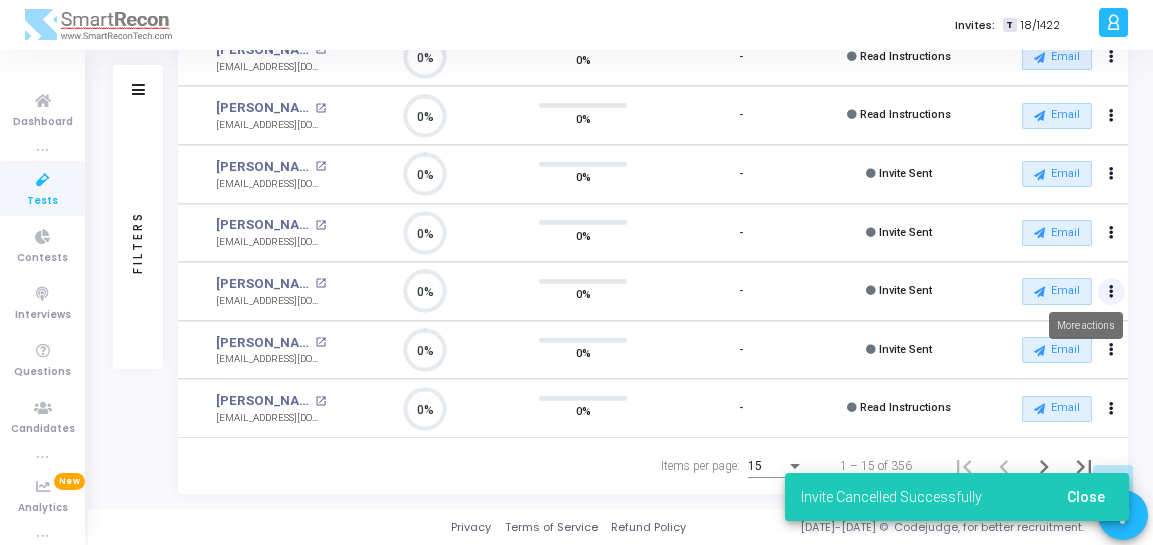 click at bounding box center (1111, -412) 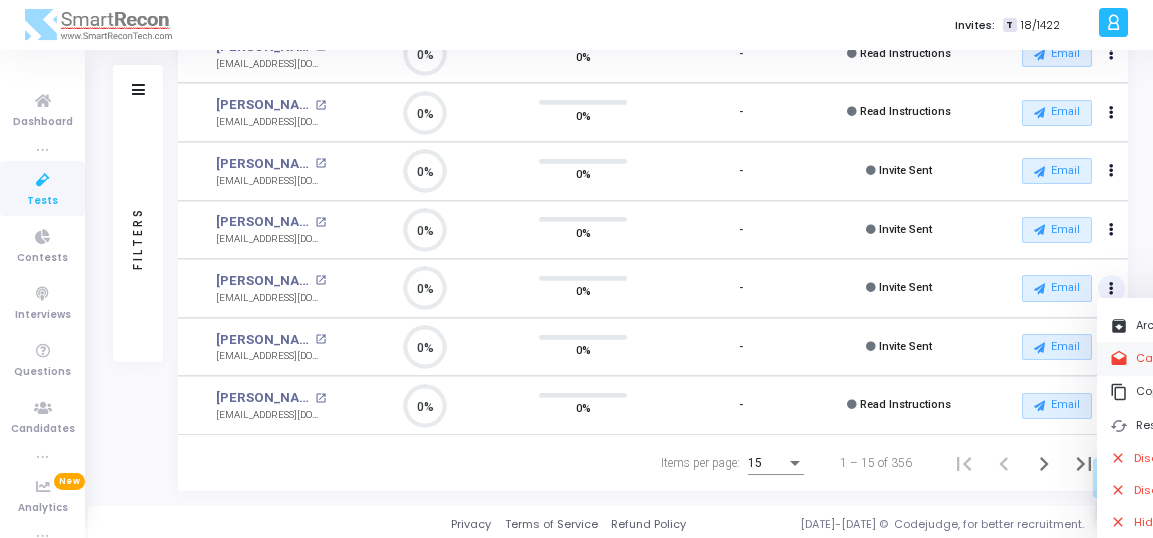click on "drafts  Cancel Invite" at bounding box center (1215, 358) 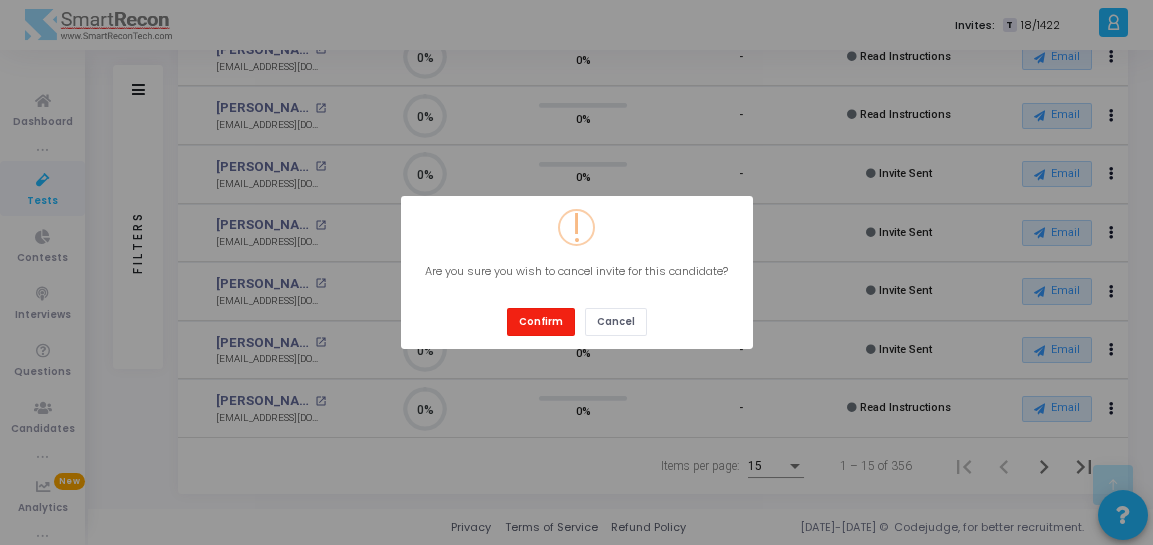 click on "Confirm" at bounding box center (541, 321) 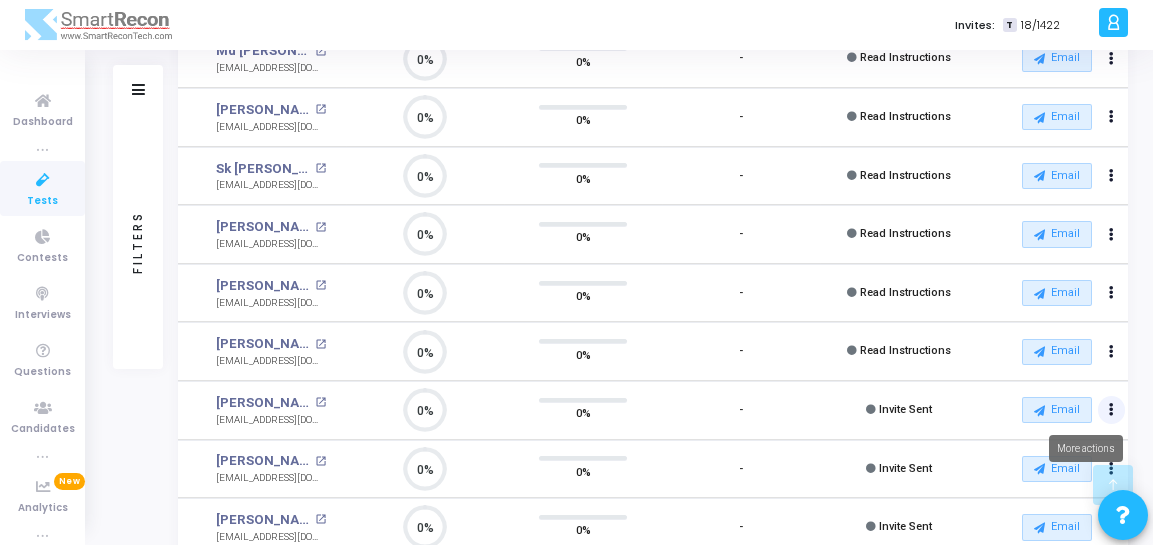 click at bounding box center (1111, -176) 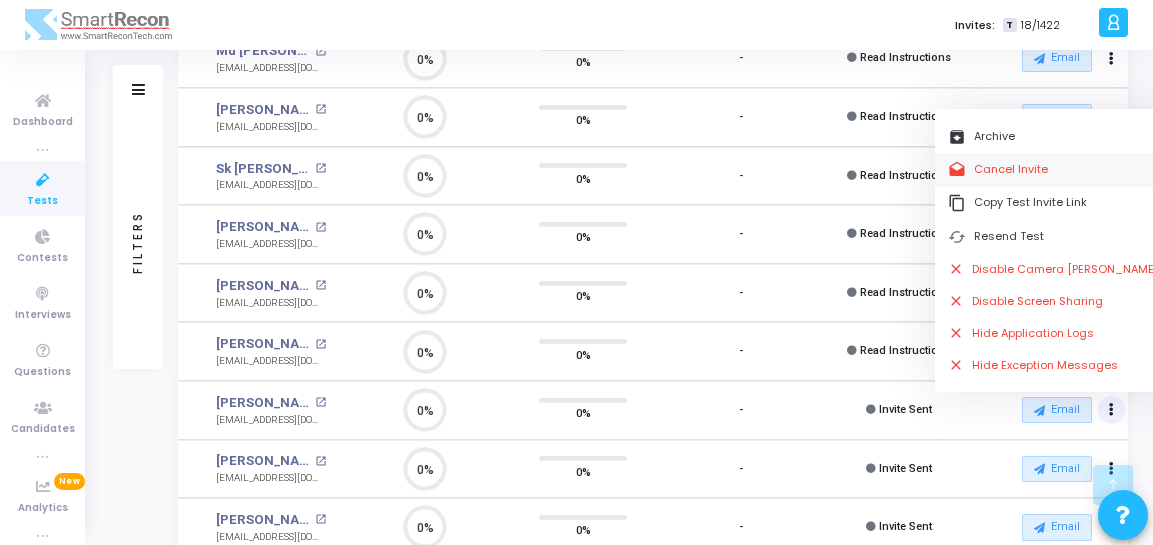click on "drafts  Cancel Invite" at bounding box center (1053, 169) 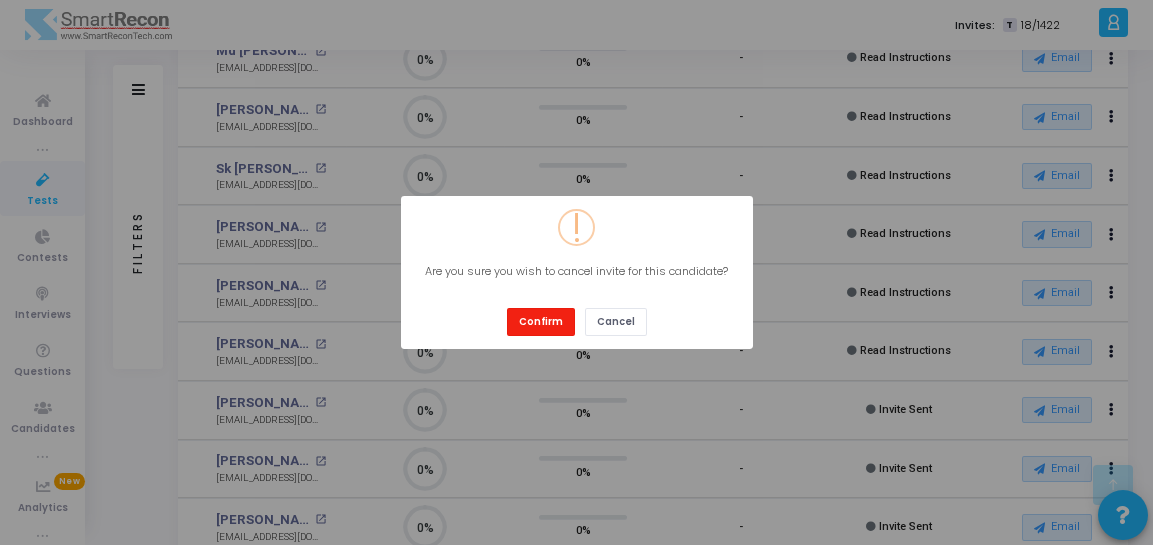 click on "Confirm" at bounding box center [541, 321] 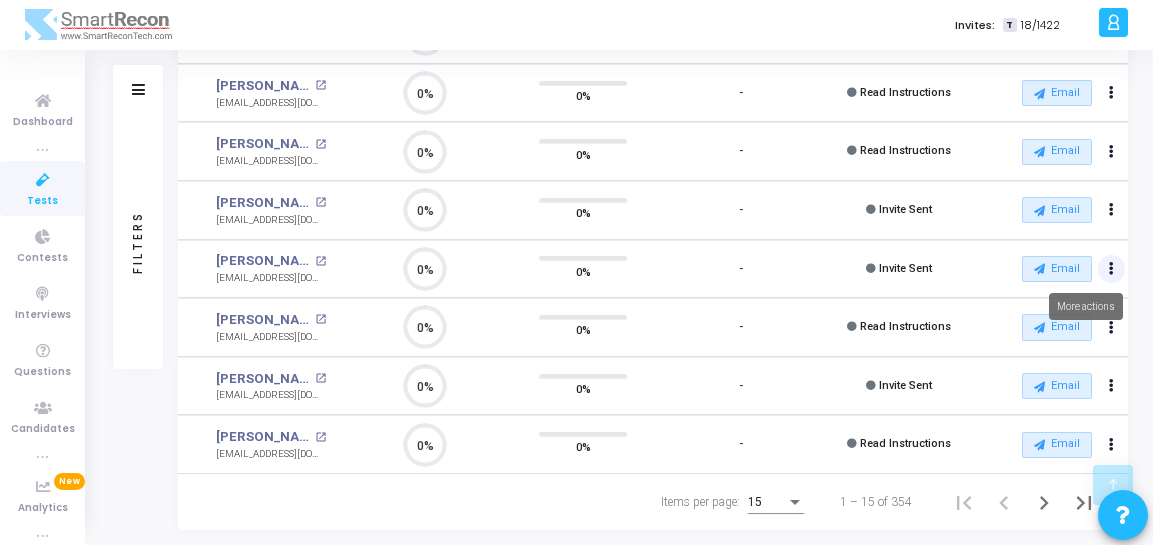 click at bounding box center (1111, -376) 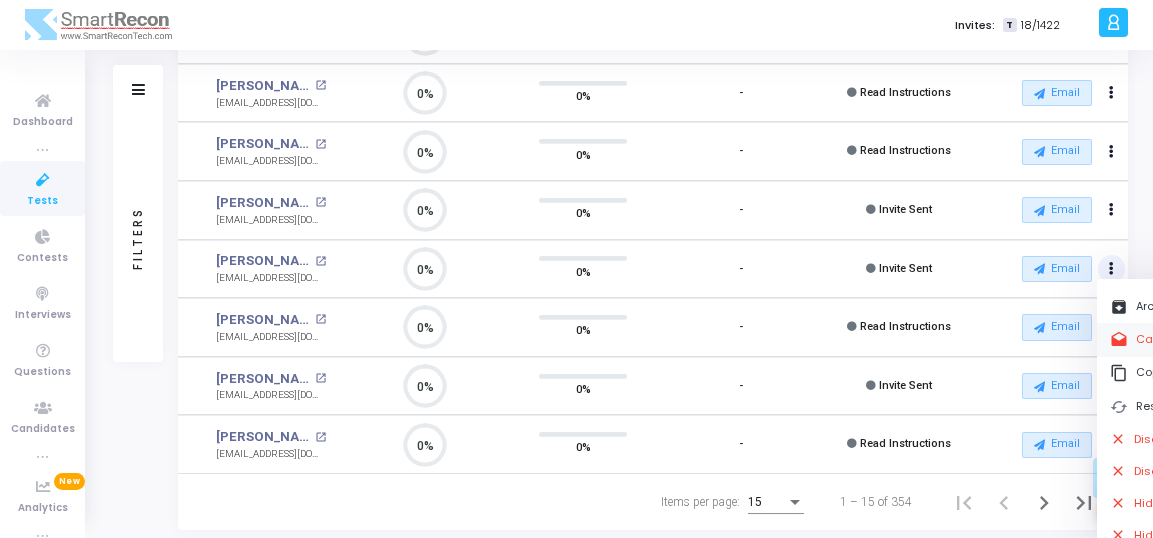 click on "drafts  Cancel Invite" at bounding box center (1215, 339) 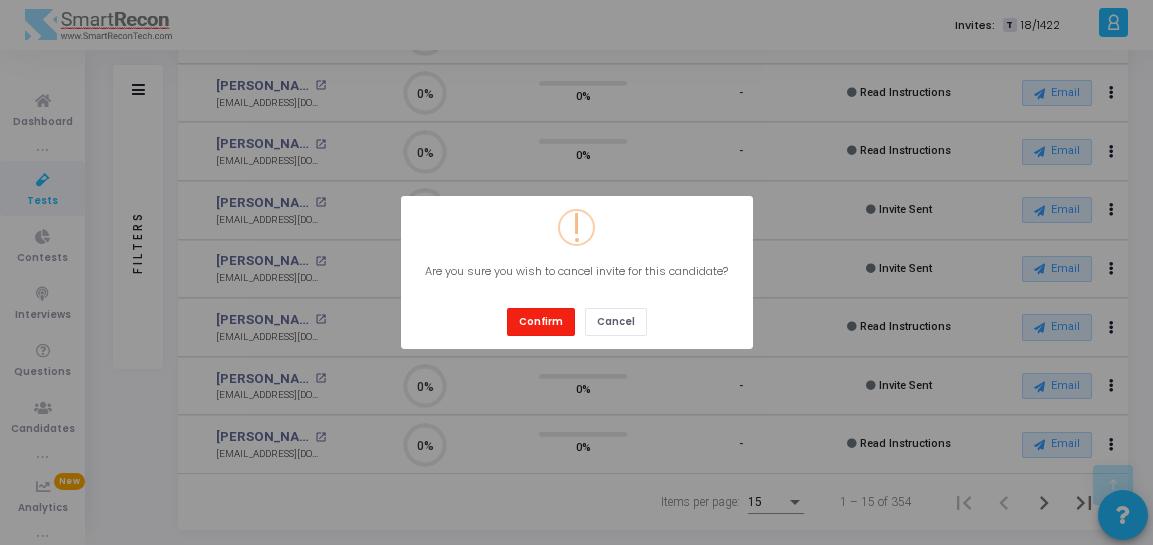 click on "Confirm" at bounding box center (541, 321) 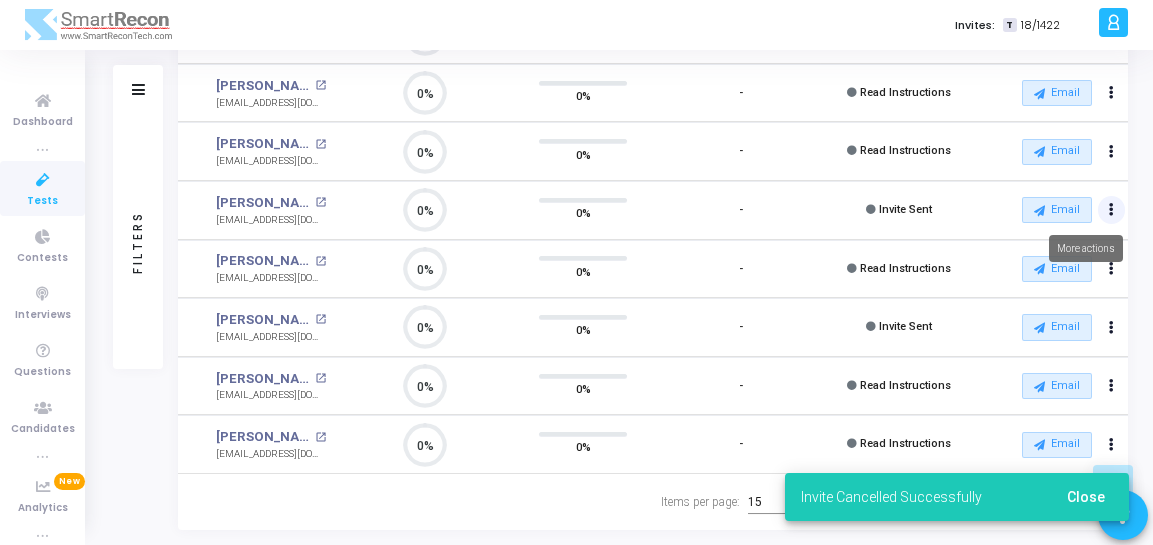 click at bounding box center (1111, -376) 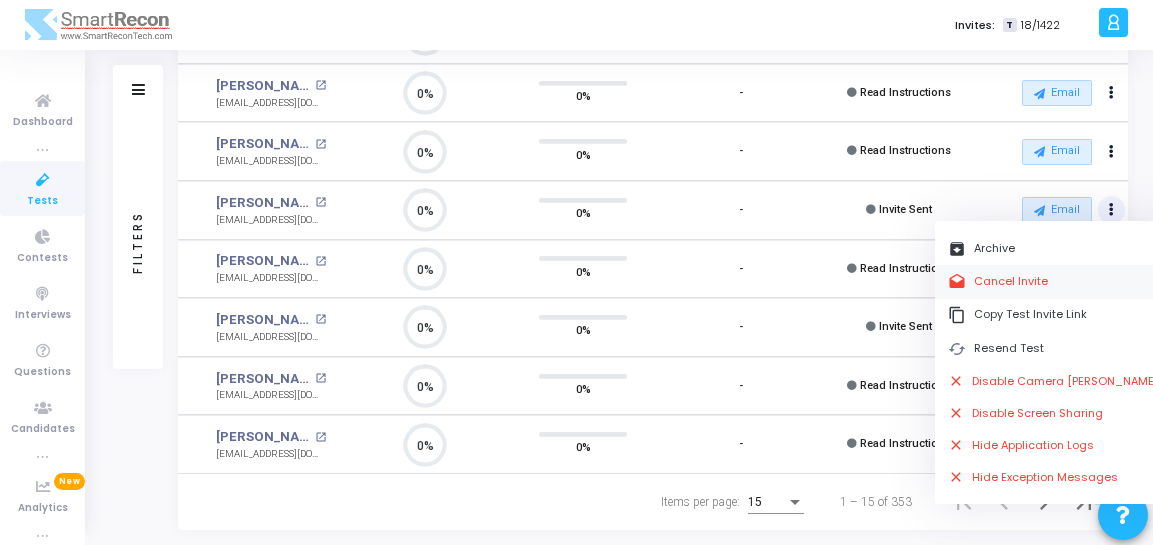 click on "drafts  Cancel Invite" at bounding box center (1053, 281) 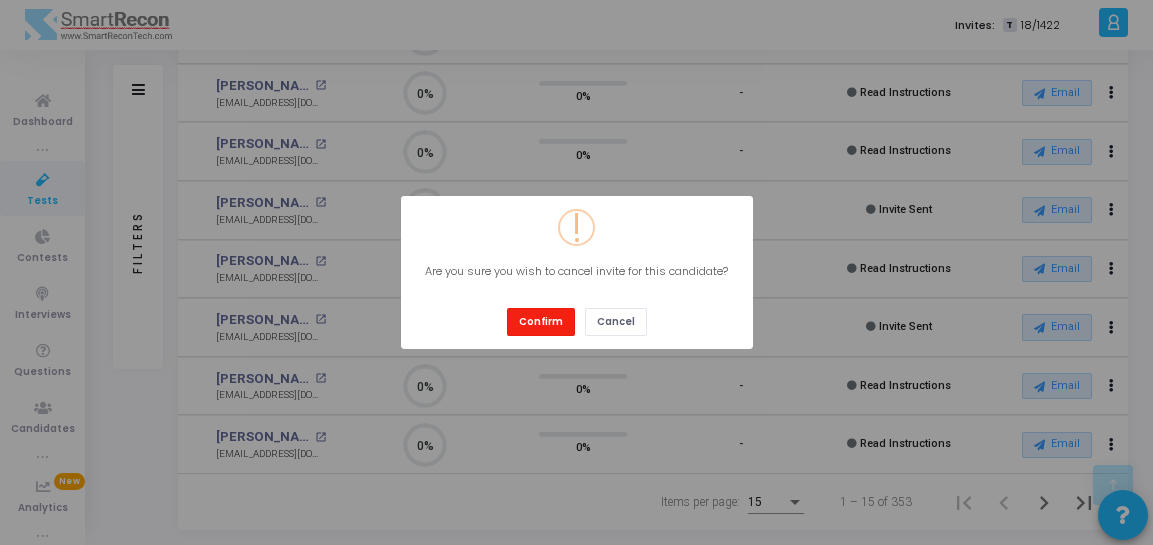 click on "Confirm" at bounding box center [541, 321] 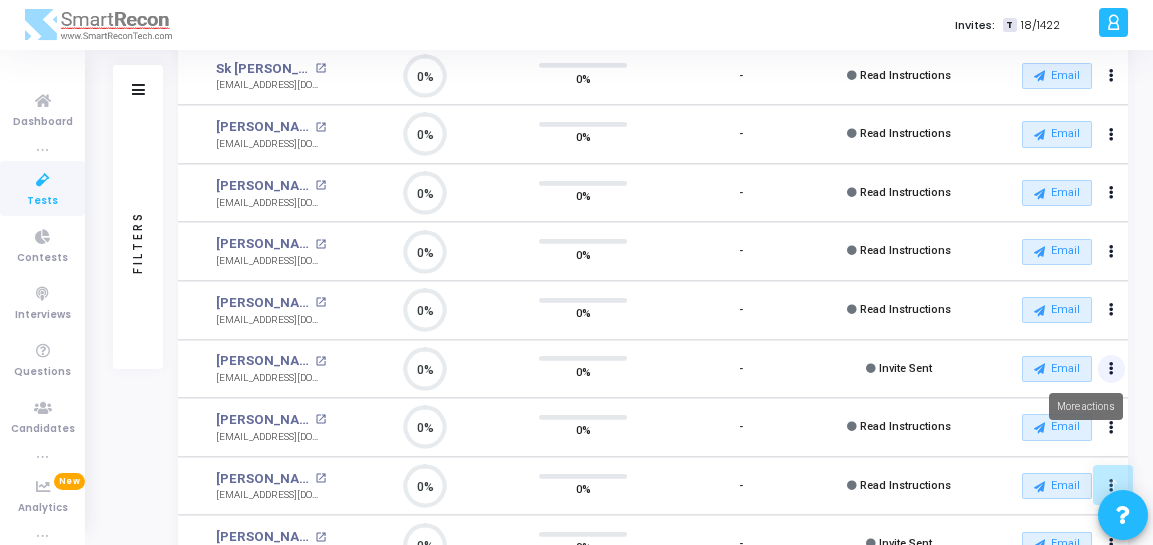 click at bounding box center (1111, -276) 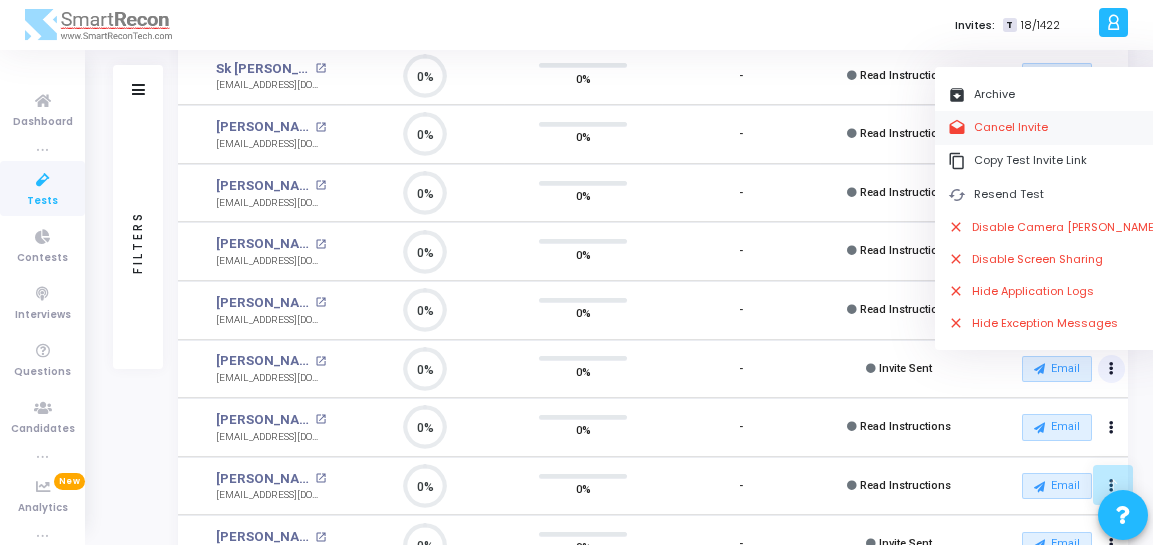 click on "drafts  Cancel Invite" at bounding box center [1053, 127] 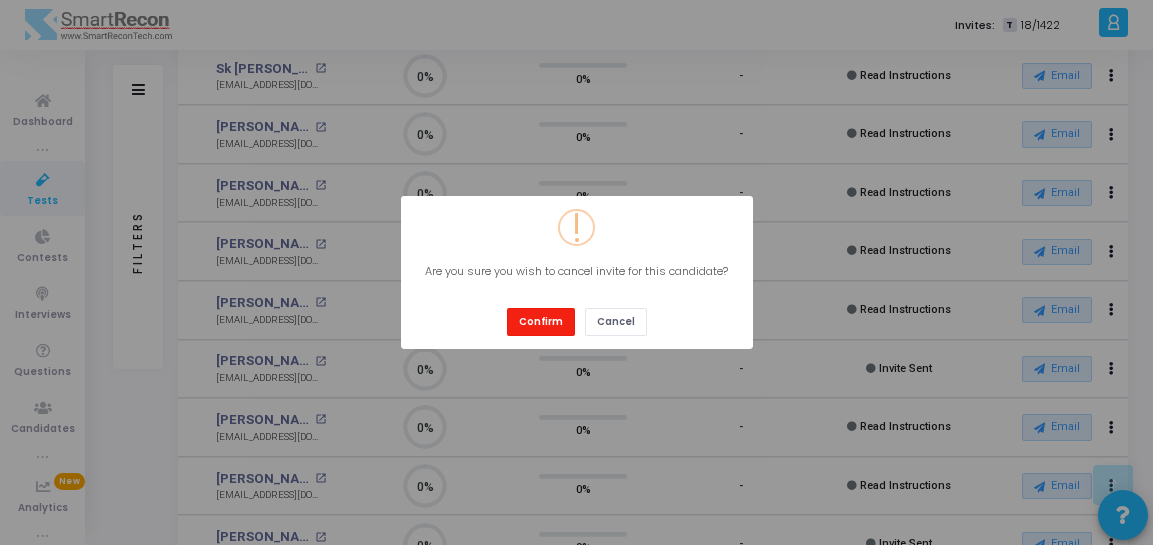 click on "Confirm" at bounding box center [541, 321] 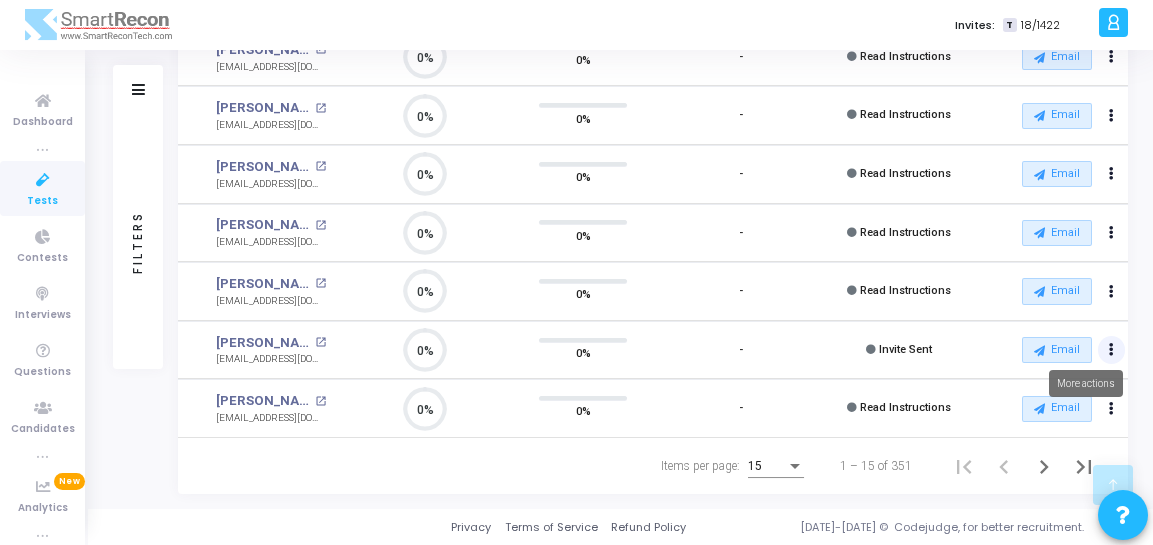 click at bounding box center [1111, 350] 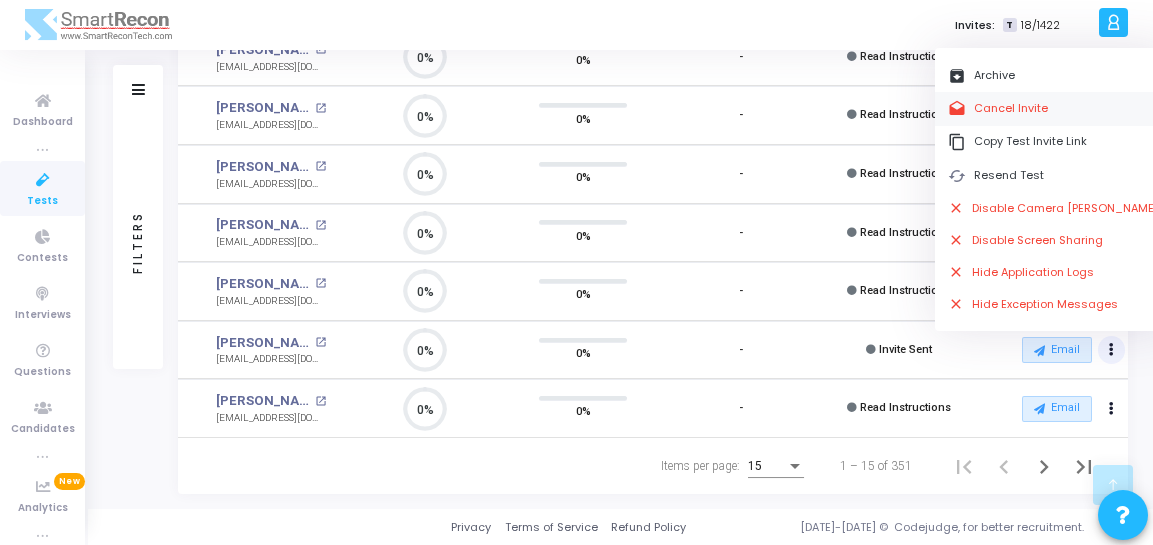 click on "drafts  Cancel Invite" at bounding box center [1053, 108] 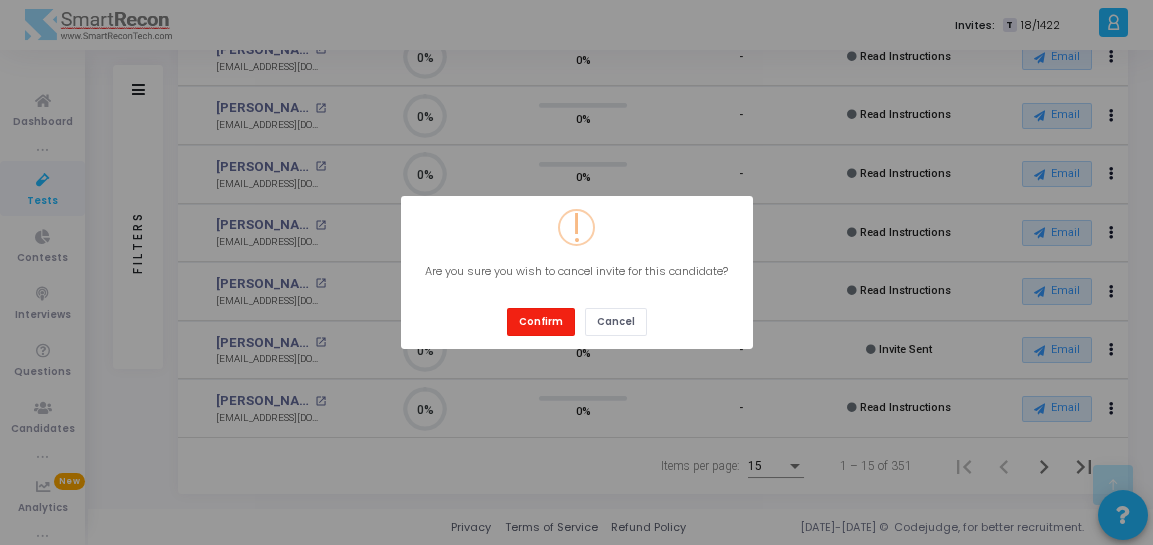 click on "Confirm" at bounding box center (541, 321) 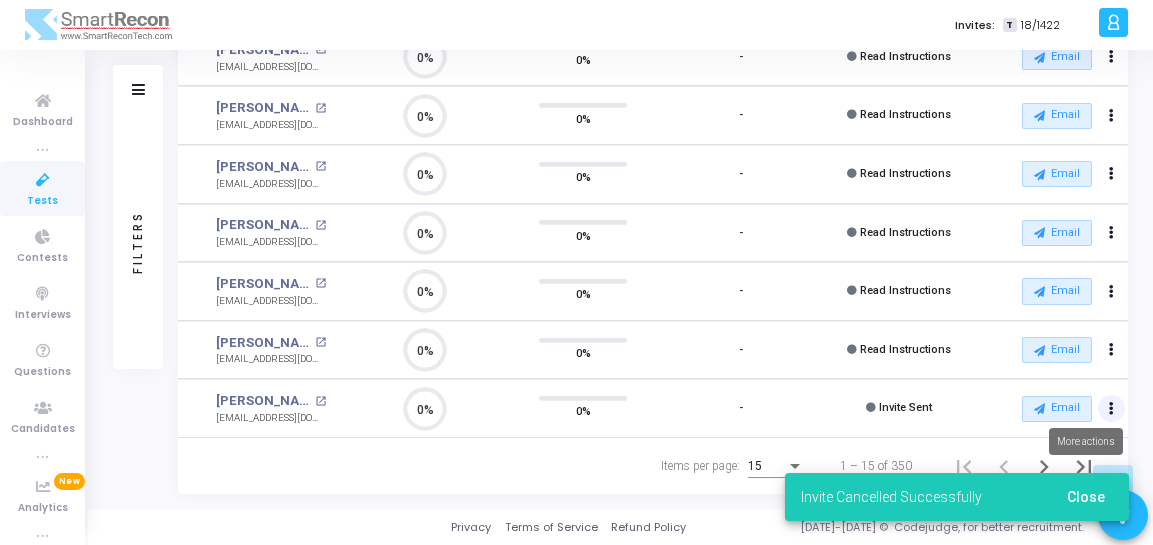 click at bounding box center (1111, -412) 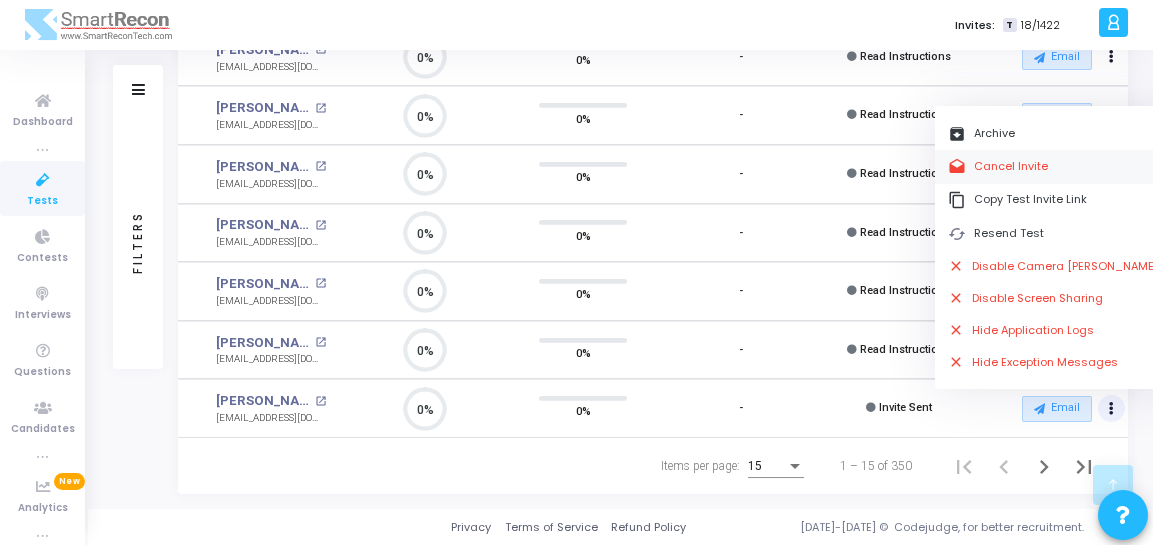 click on "drafts  Cancel Invite" at bounding box center [1053, 166] 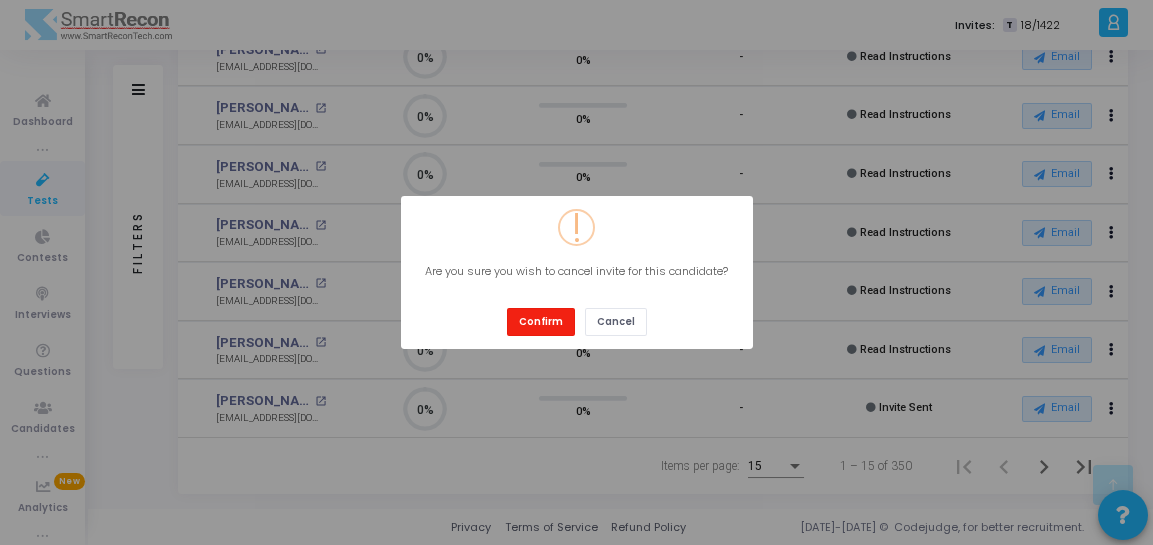 click on "Confirm" at bounding box center [541, 321] 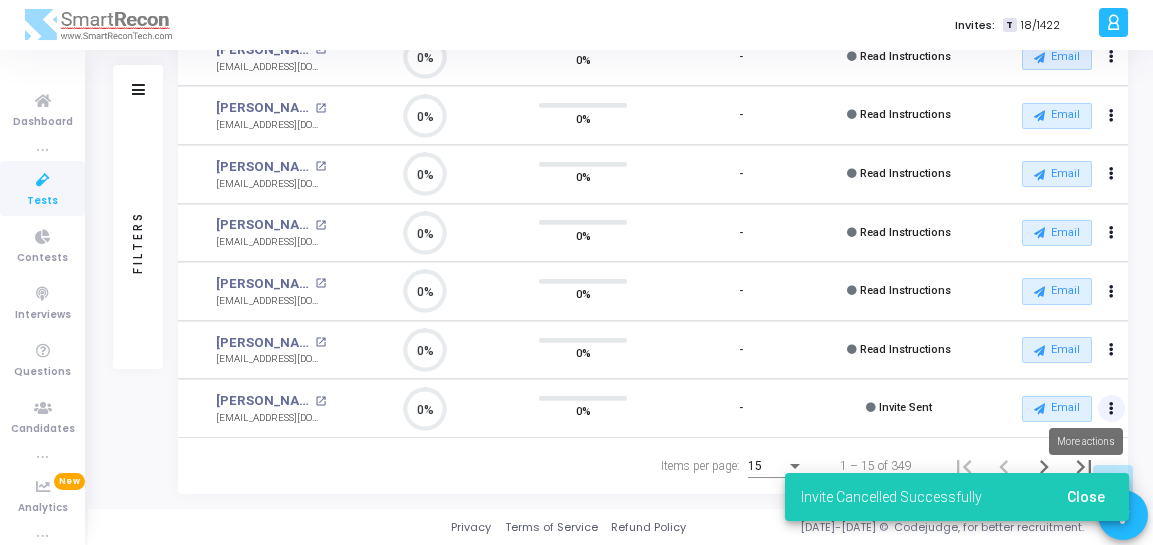 click at bounding box center (1111, -412) 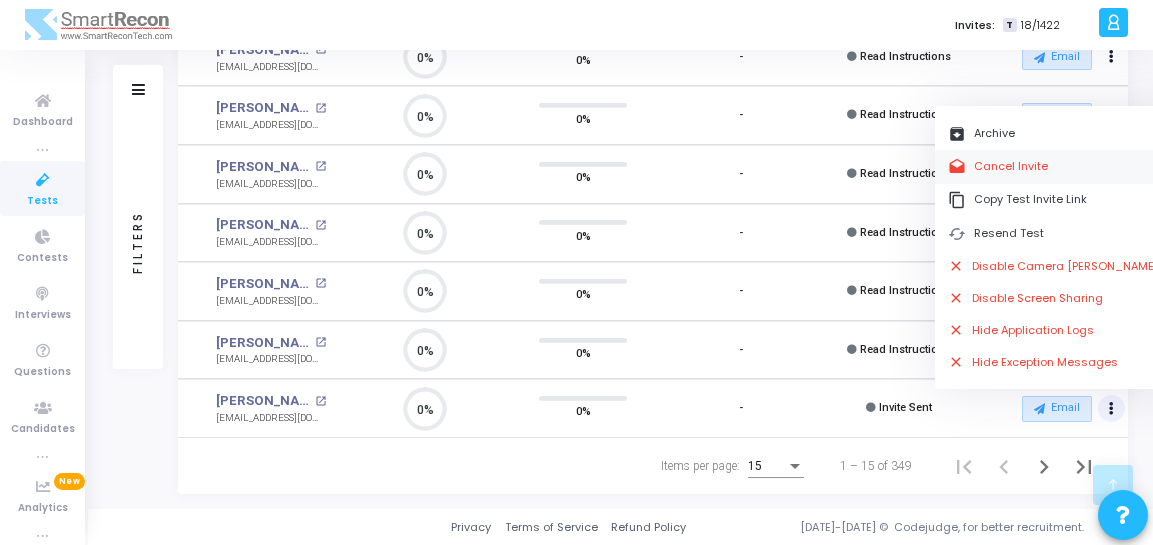 click on "drafts  Cancel Invite" at bounding box center [1053, 166] 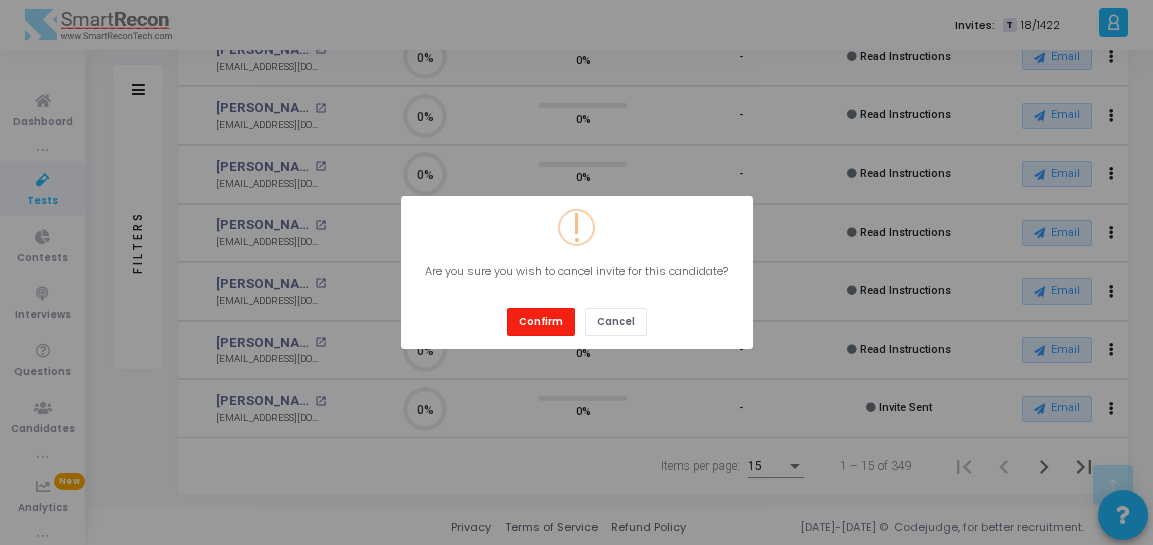 click on "Confirm" at bounding box center [541, 321] 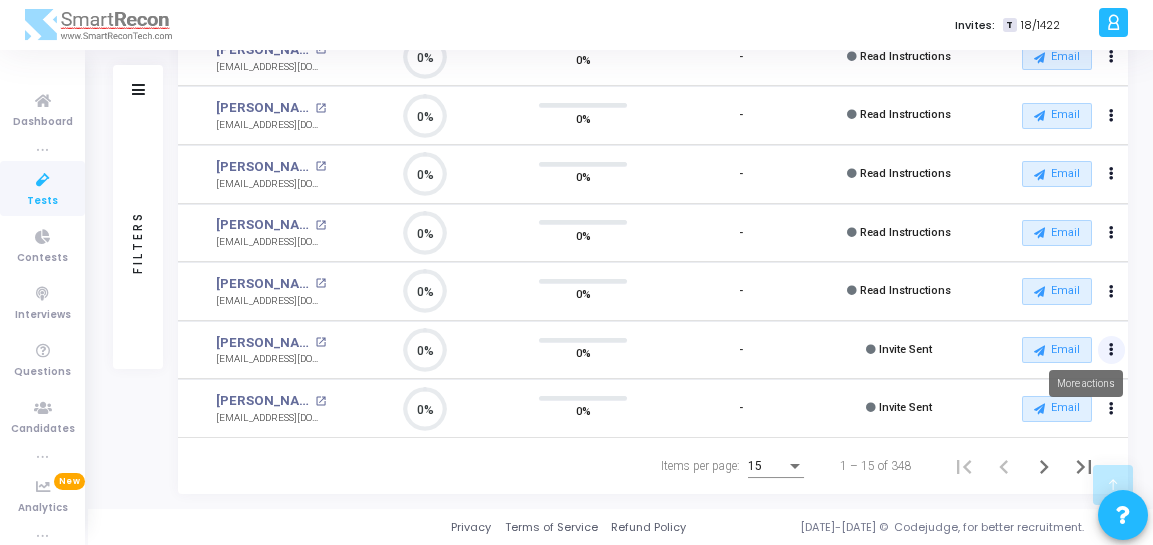 click at bounding box center (1111, -412) 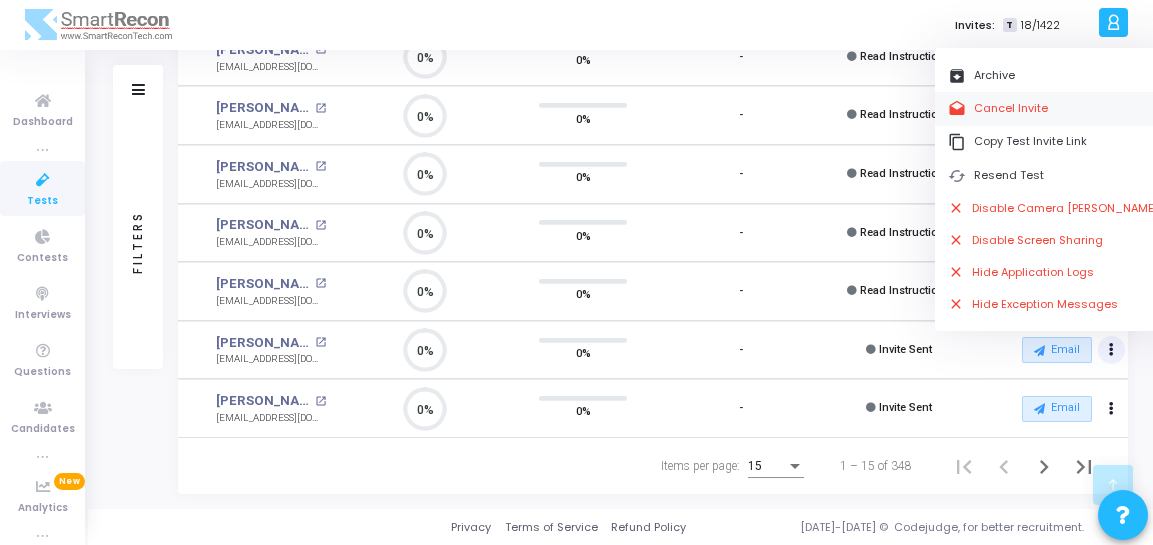 click on "drafts  Cancel Invite" at bounding box center (1053, 108) 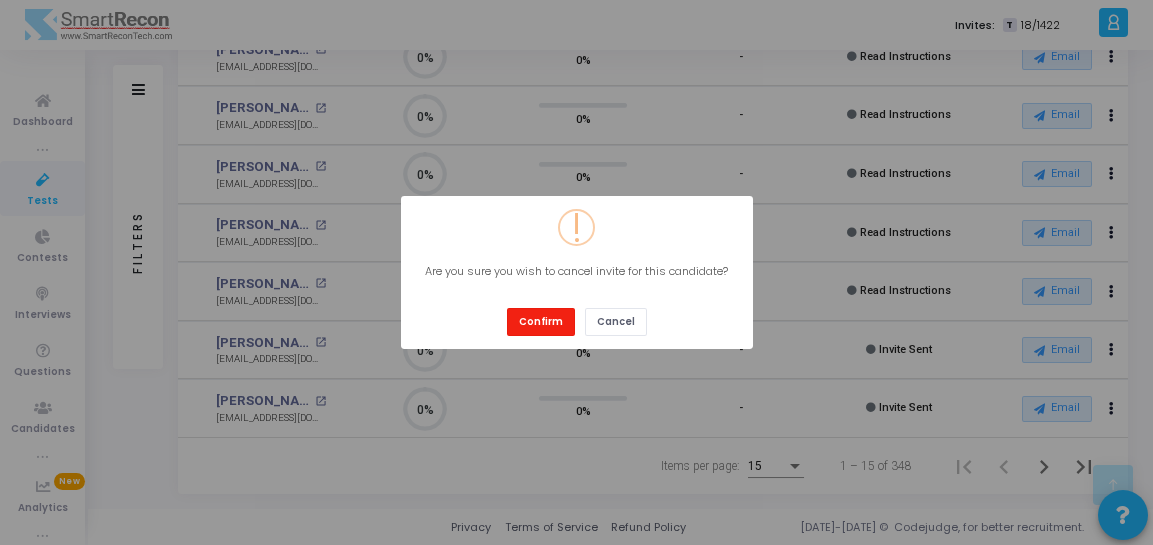 click on "Confirm" at bounding box center [541, 321] 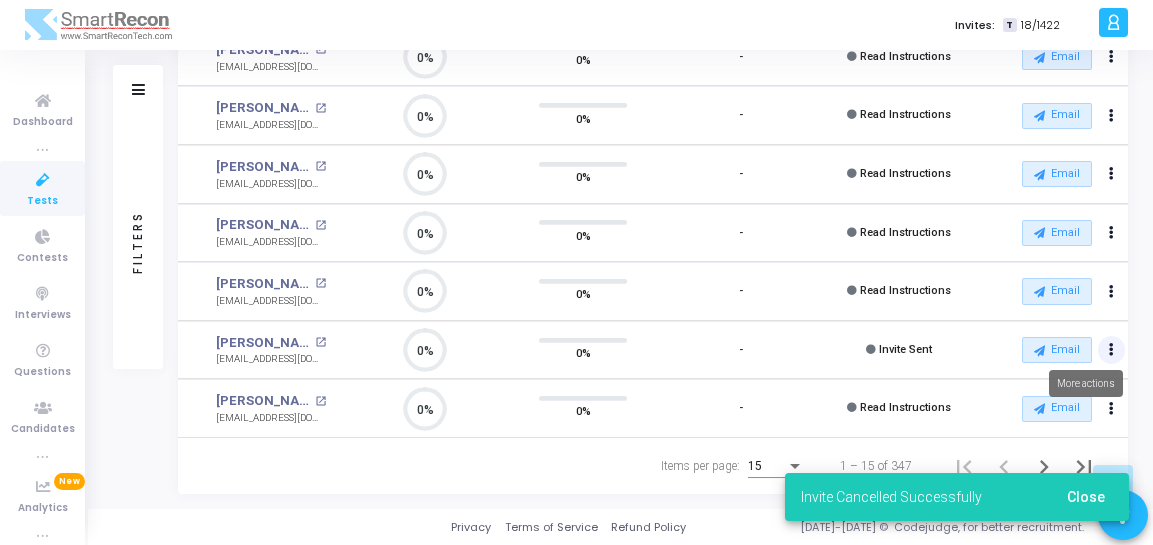 click at bounding box center (1111, -412) 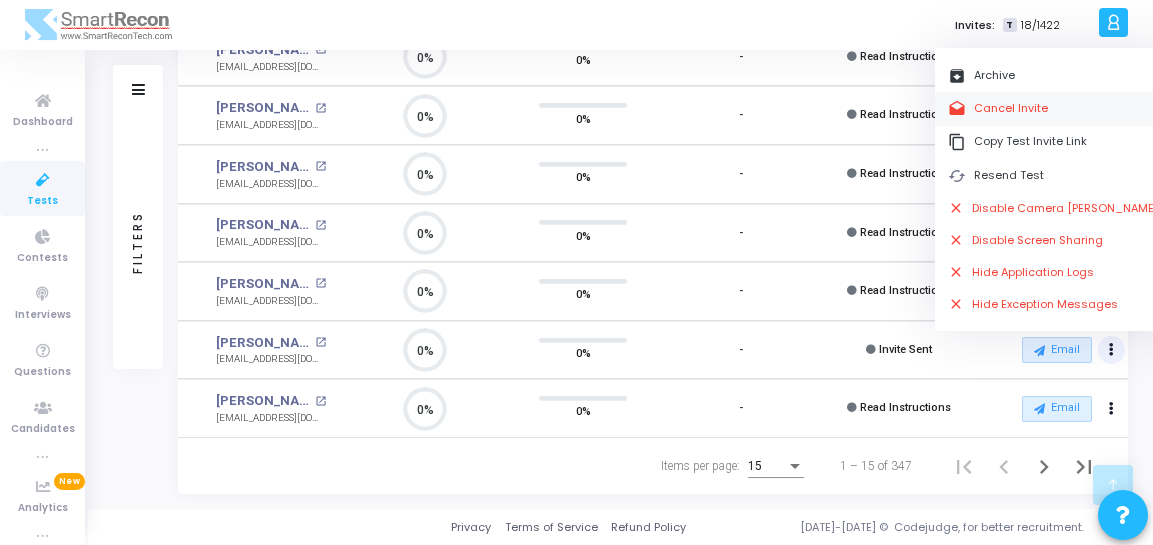 click on "drafts  Cancel Invite" at bounding box center (1053, 108) 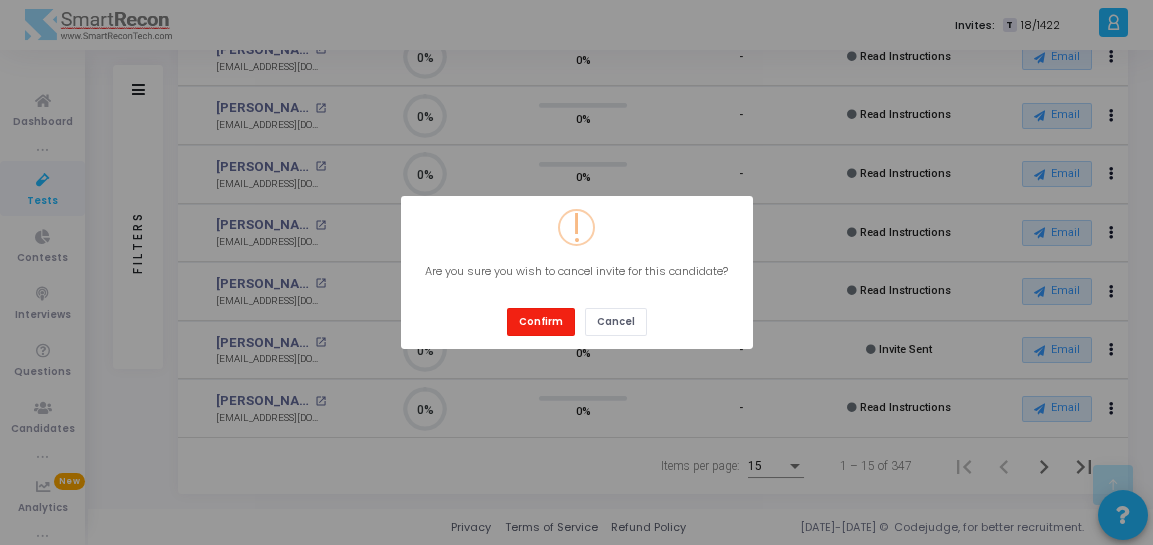 click on "Confirm" at bounding box center (541, 321) 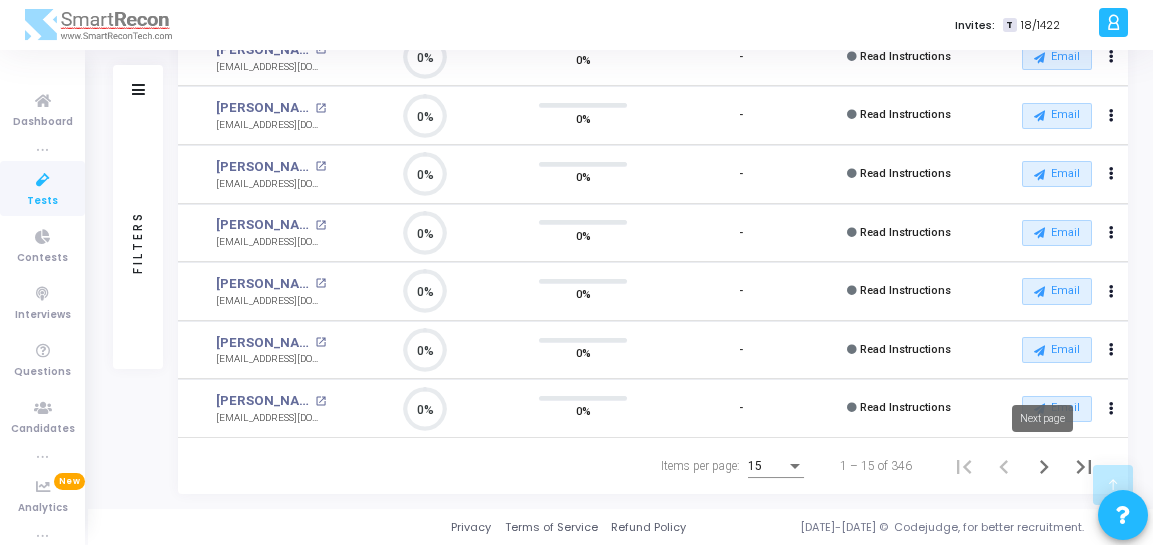 click 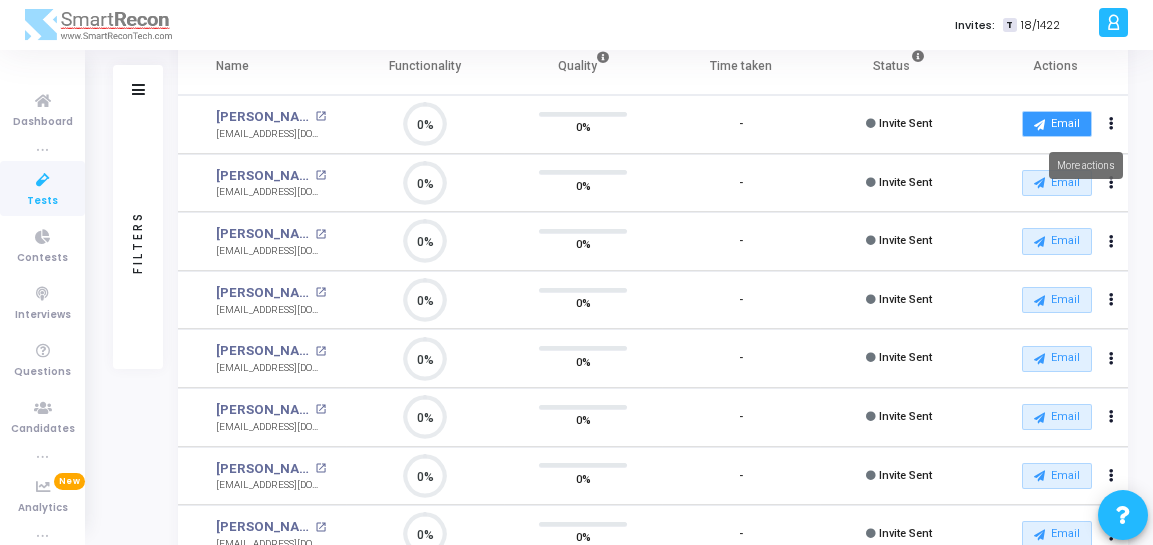 drag, startPoint x: 1114, startPoint y: 119, endPoint x: 1066, endPoint y: 132, distance: 49.729267 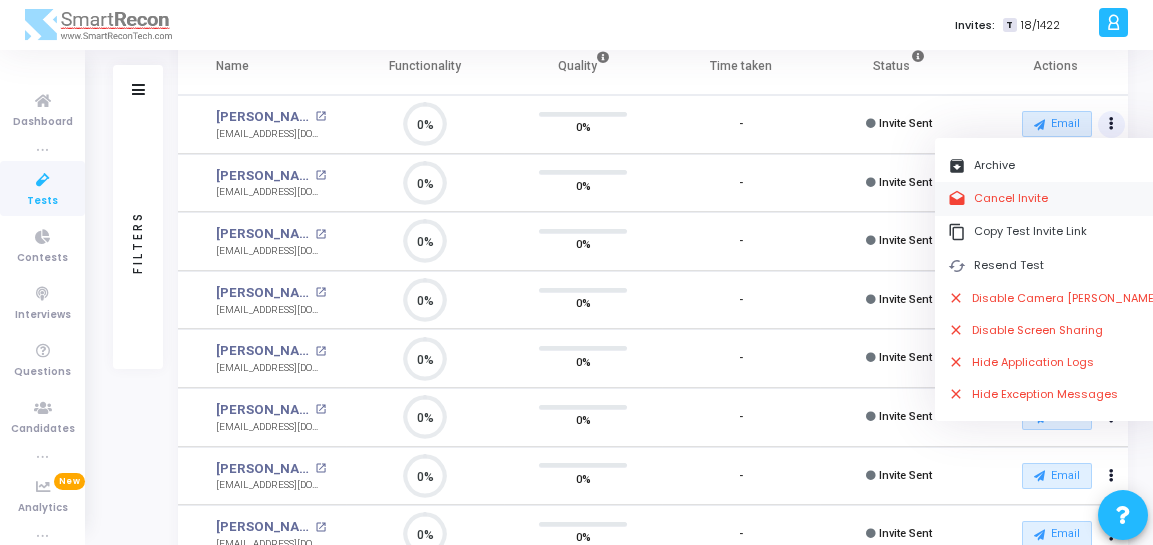 click on "drafts  Cancel Invite" at bounding box center (1053, 198) 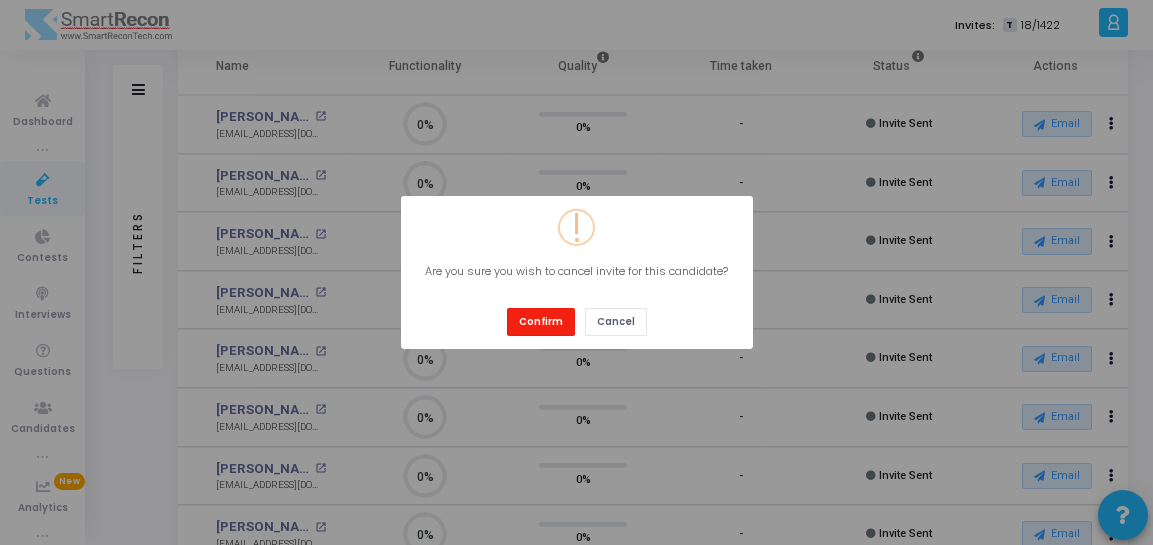 click on "Confirm" at bounding box center (541, 321) 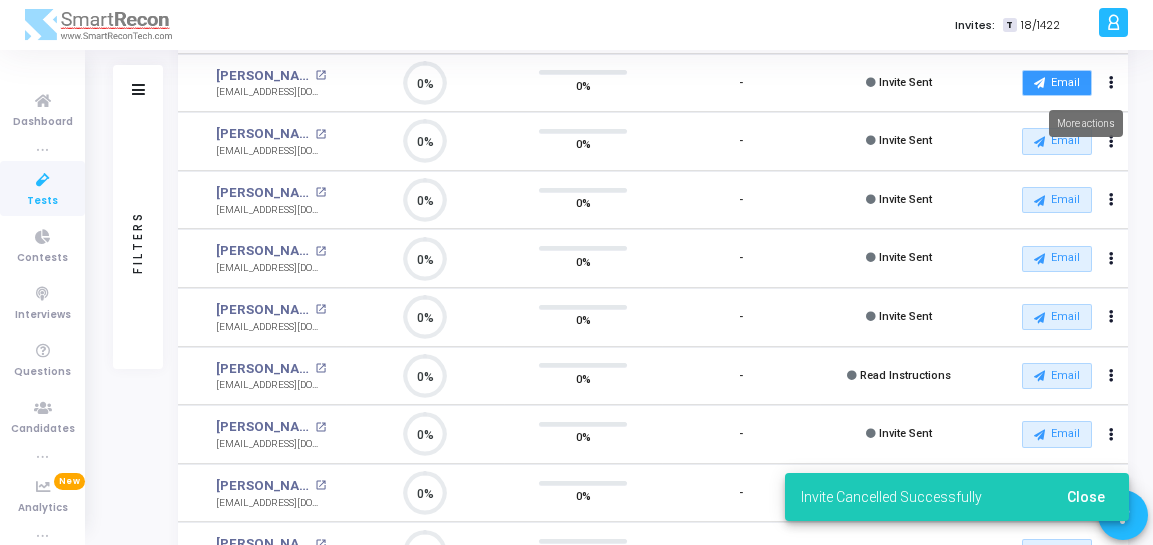 drag, startPoint x: 1111, startPoint y: 77, endPoint x: 1057, endPoint y: 91, distance: 55.7853 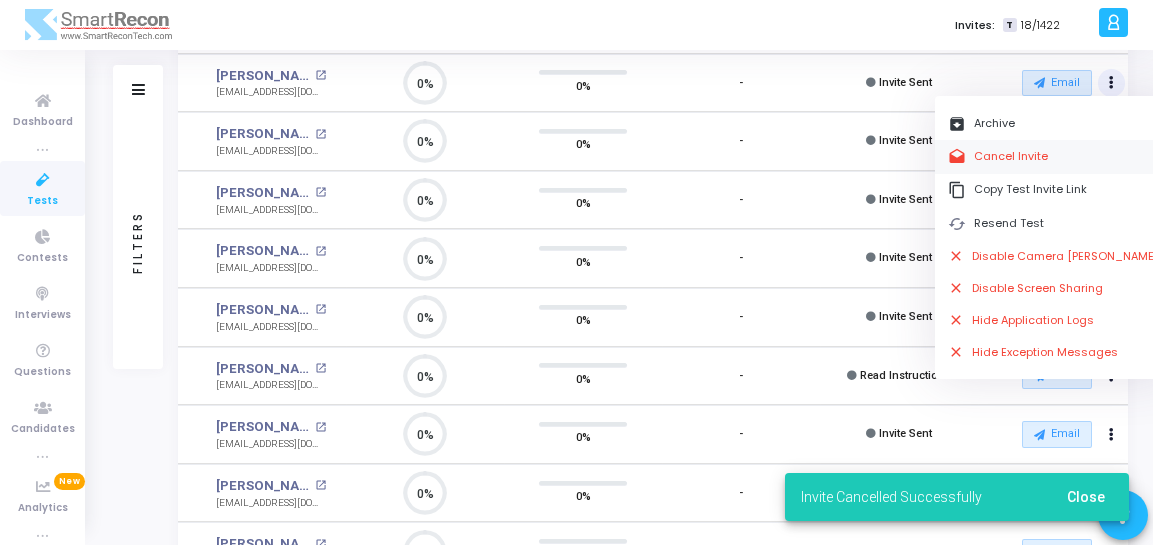 click on "drafts  Cancel Invite" at bounding box center [1053, 156] 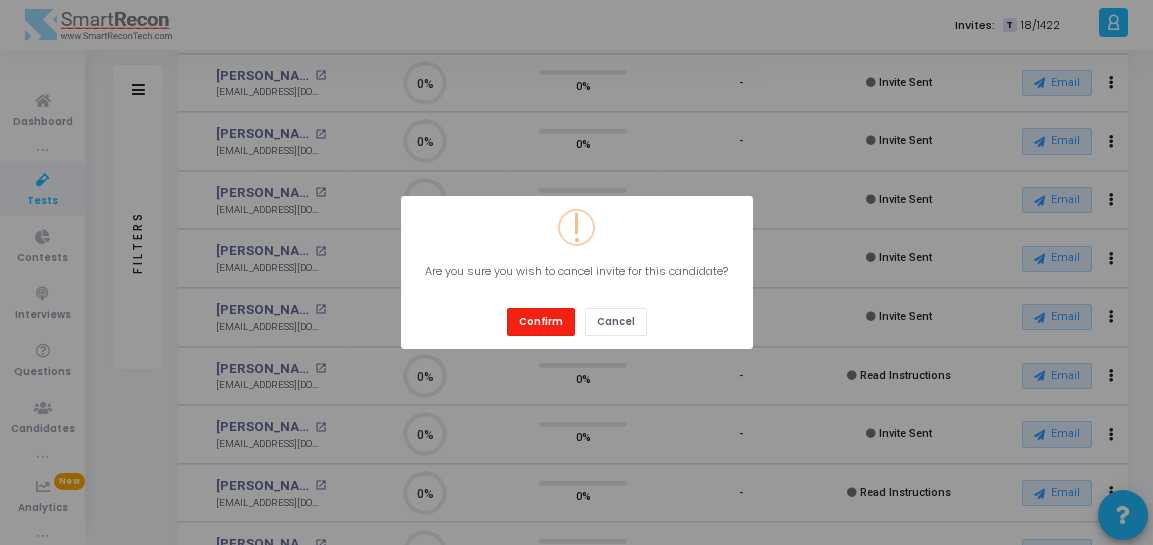click on "Confirm" at bounding box center [541, 321] 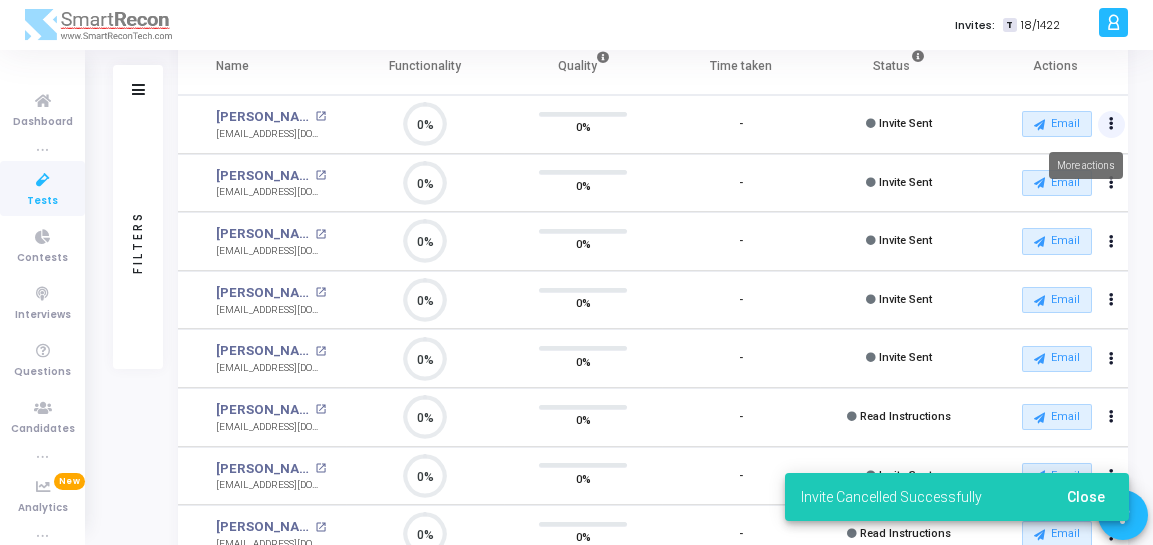 click at bounding box center (1111, 124) 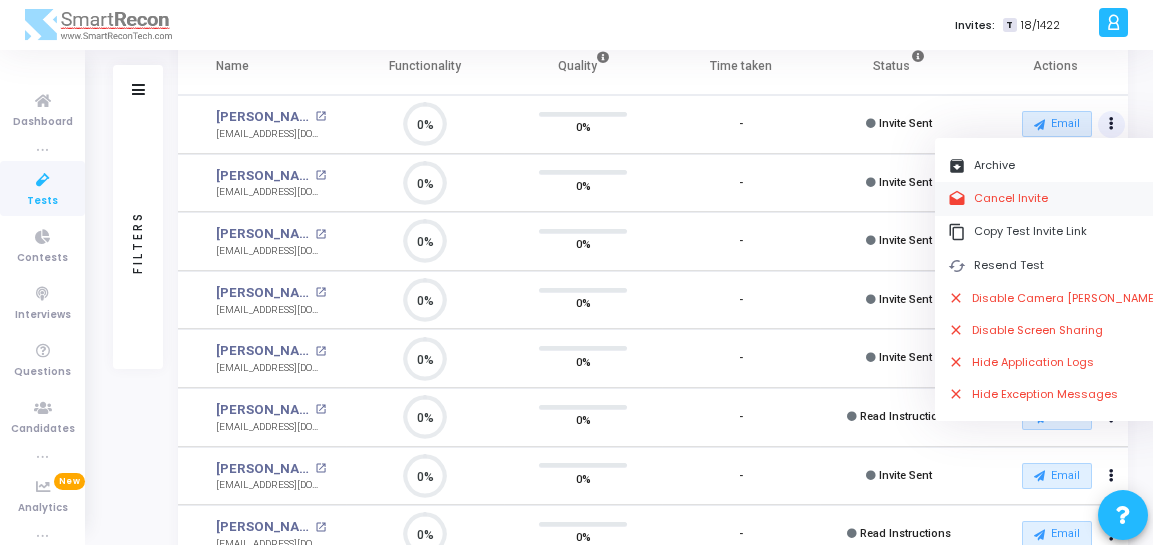 click on "drafts  Cancel Invite" at bounding box center [1053, 198] 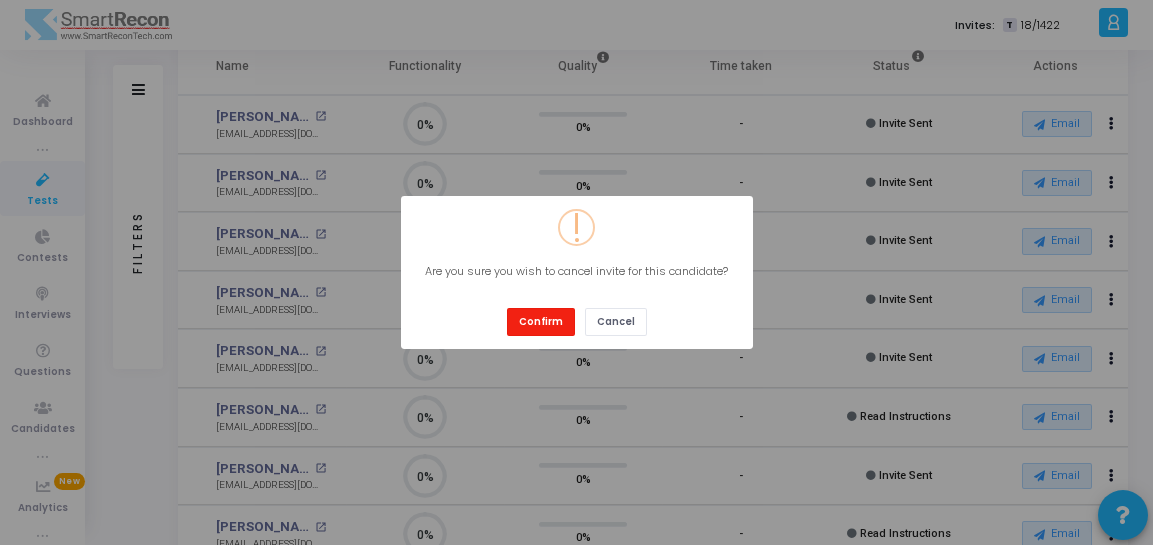 click on "Confirm" at bounding box center [541, 321] 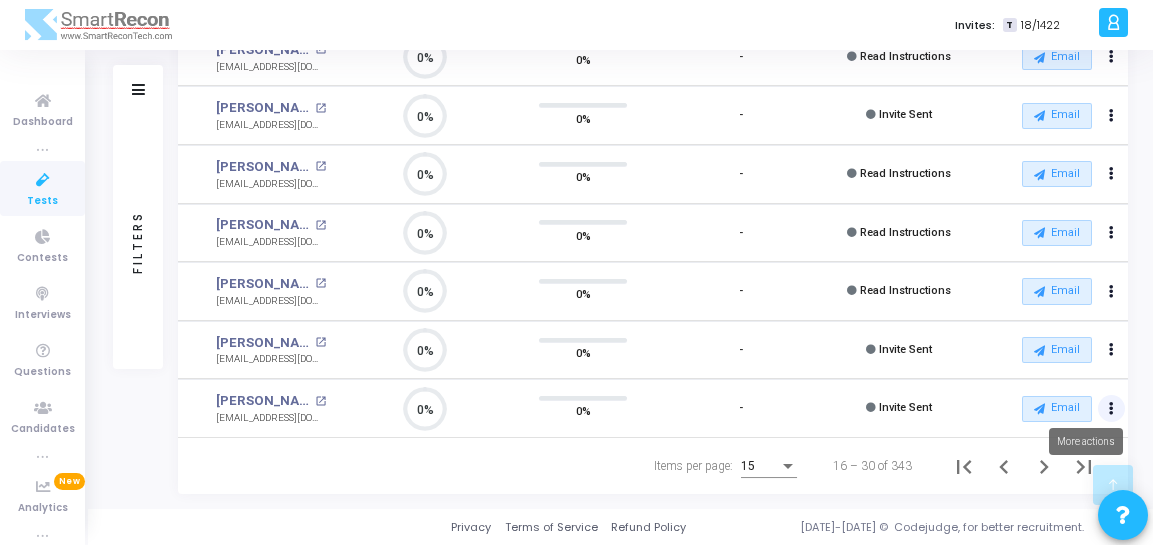 click at bounding box center (1111, -412) 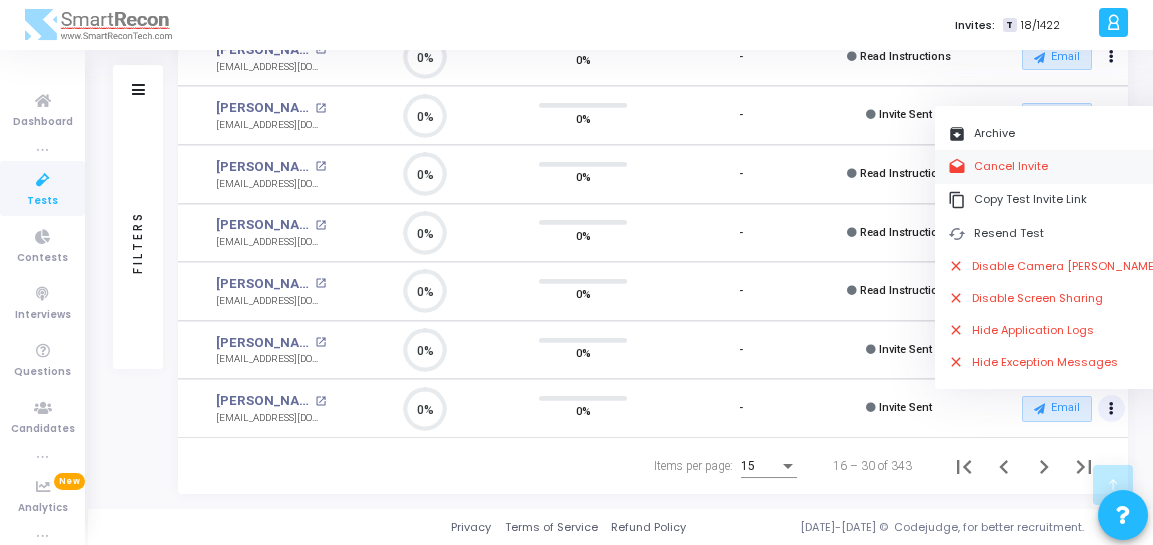 click on "drafts  Cancel Invite" at bounding box center (1053, 166) 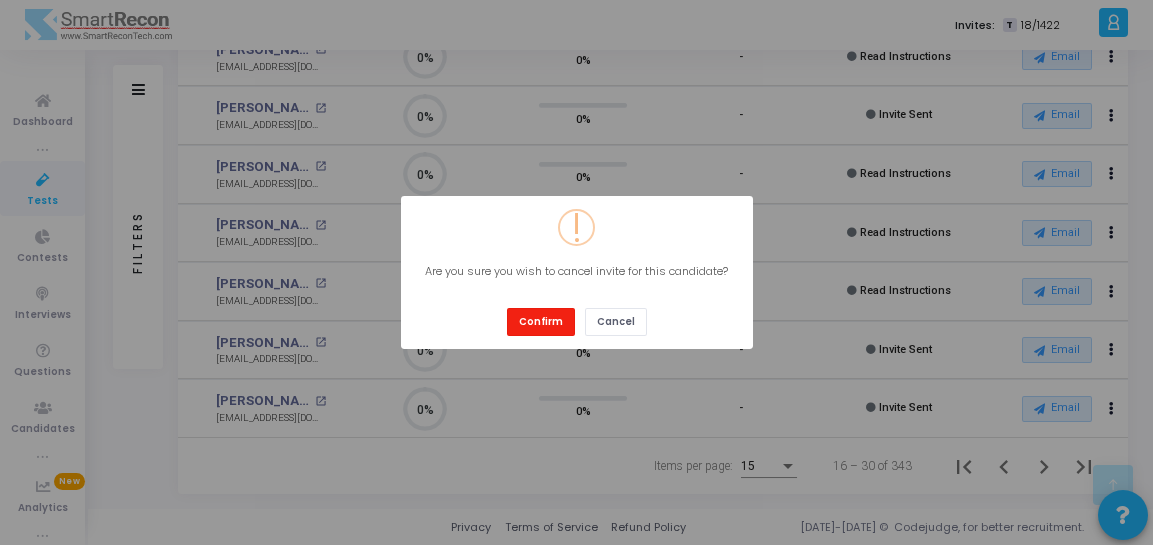 click on "Confirm" at bounding box center [541, 321] 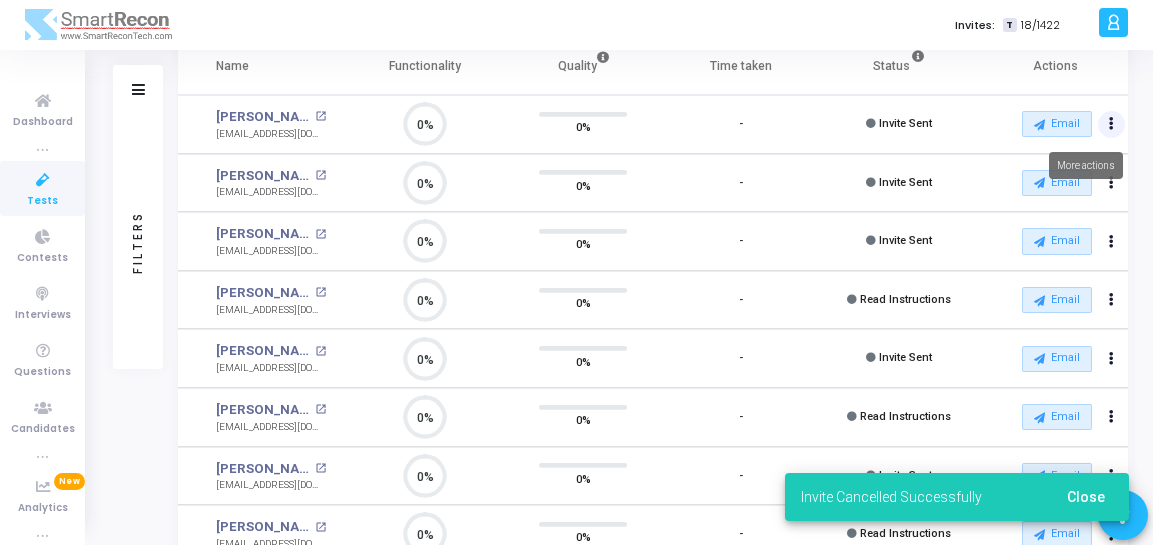 click at bounding box center [1112, 125] 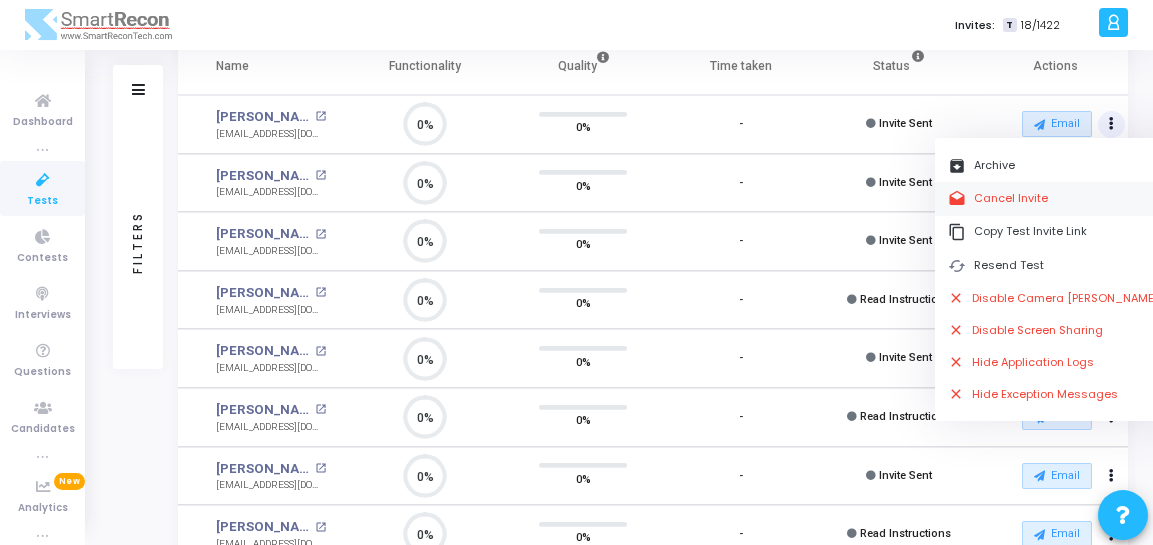 click on "drafts  Cancel Invite" at bounding box center (1053, 198) 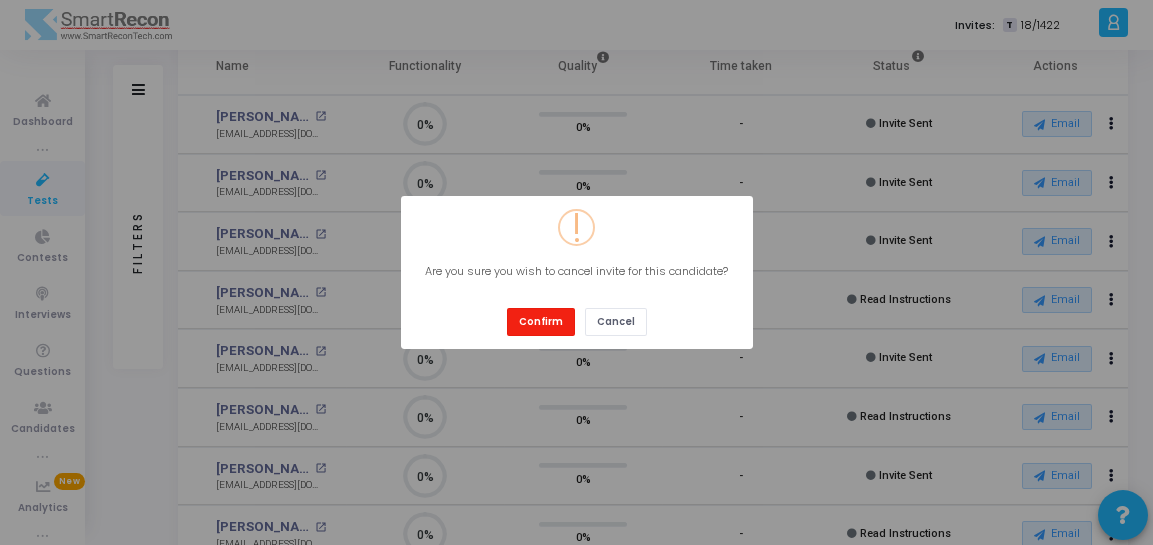 click on "Confirm" at bounding box center [541, 321] 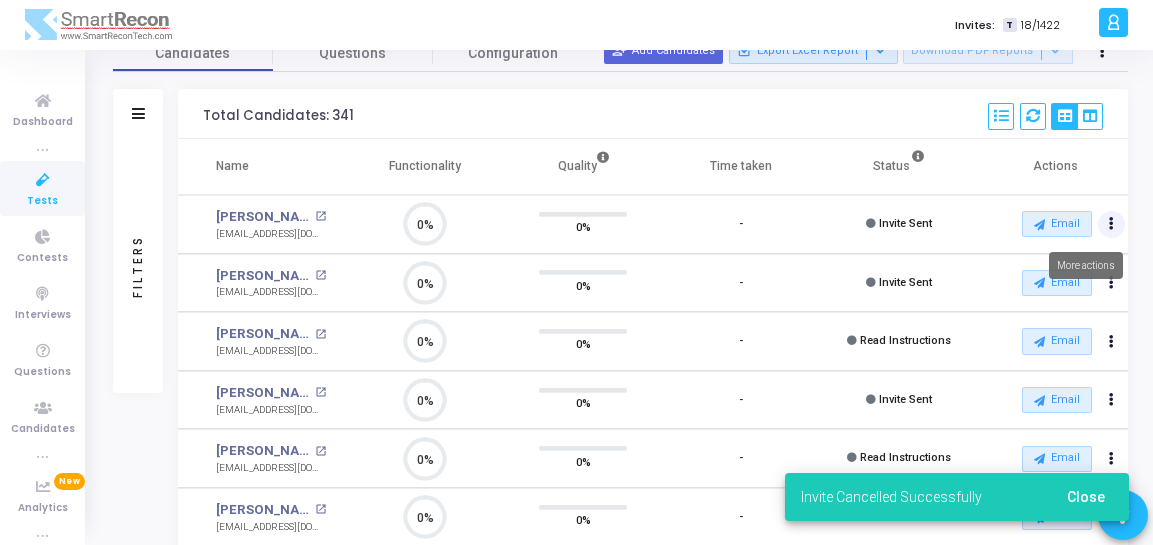 click at bounding box center [1111, 224] 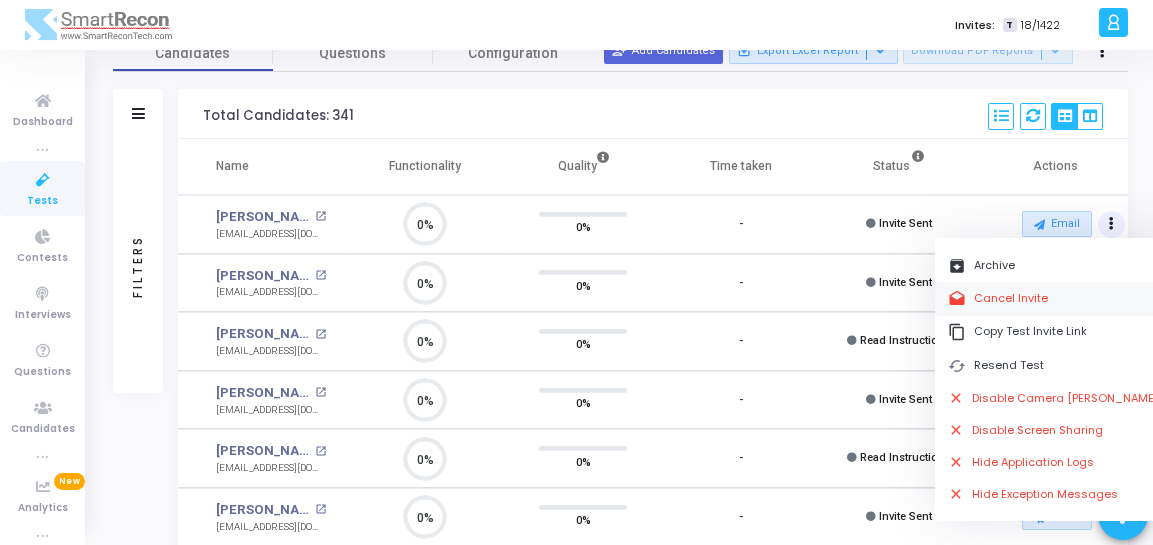 click on "drafts  Cancel Invite" at bounding box center (1053, 298) 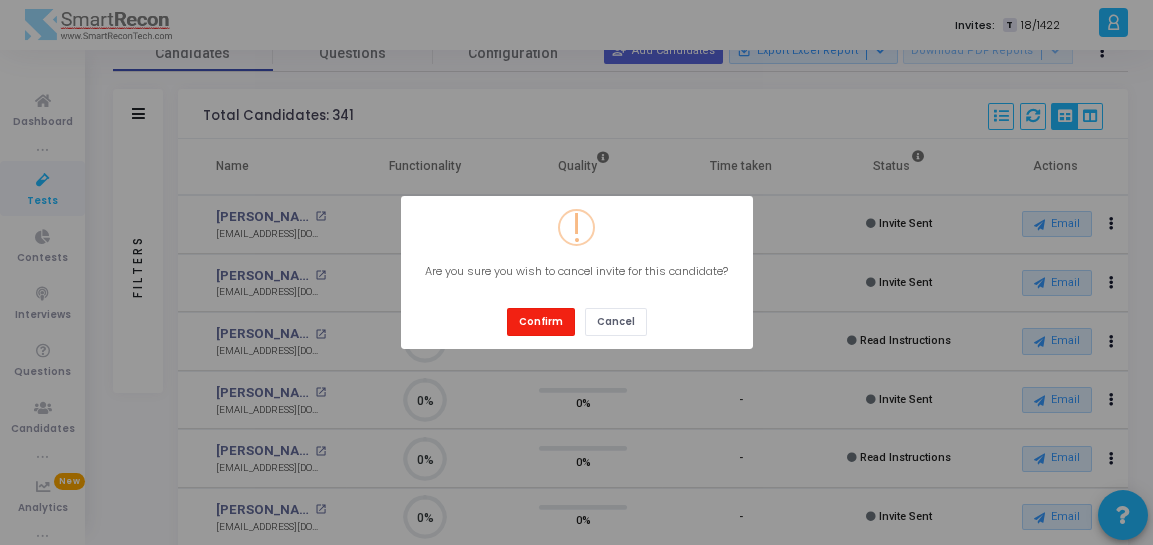 click on "Confirm" at bounding box center [541, 321] 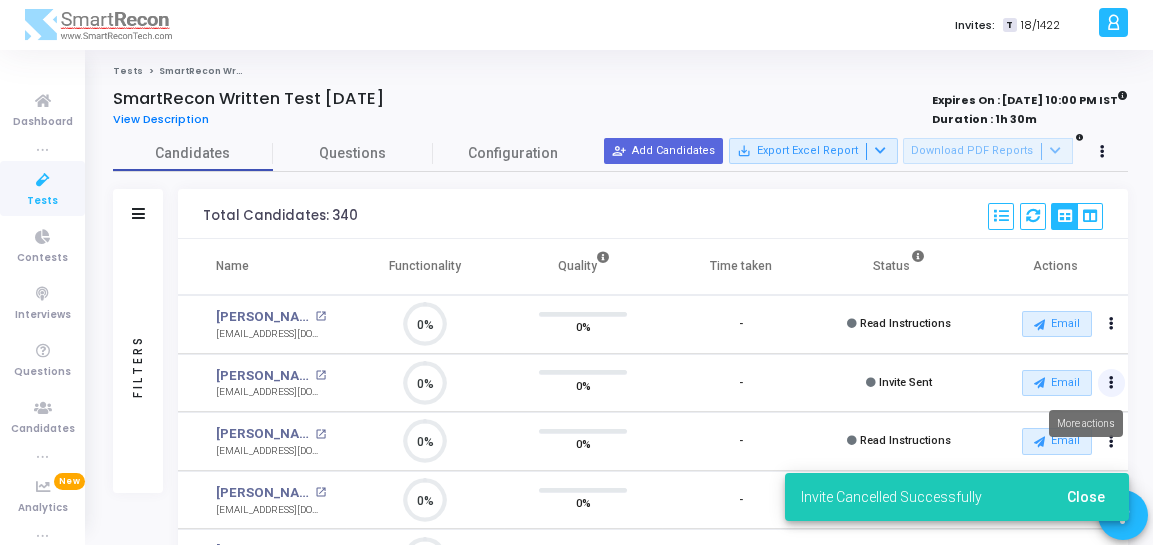 click at bounding box center (1112, 325) 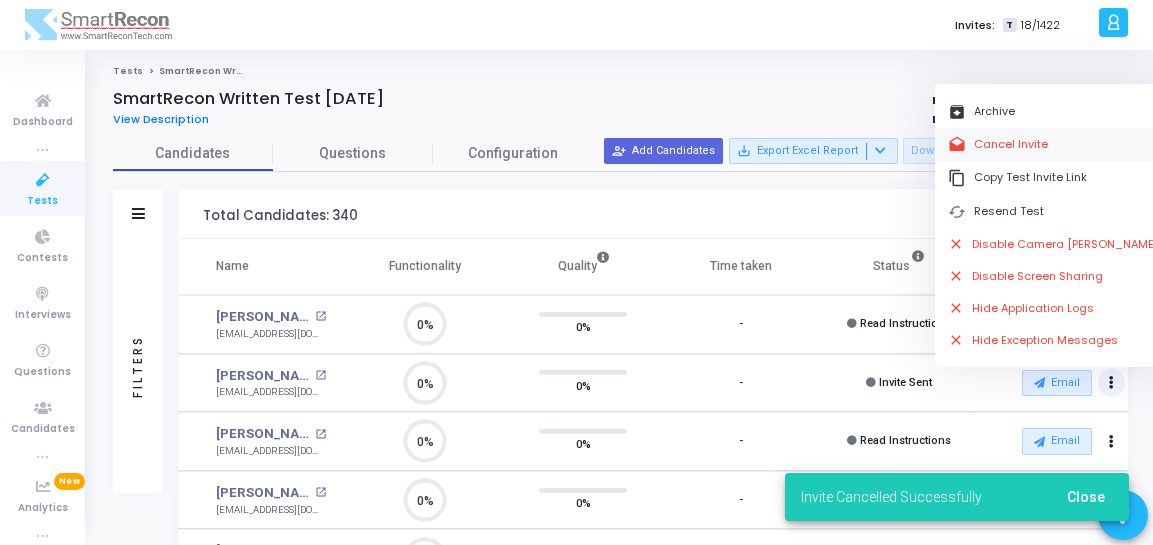 click on "drafts  Cancel Invite" at bounding box center [1053, 144] 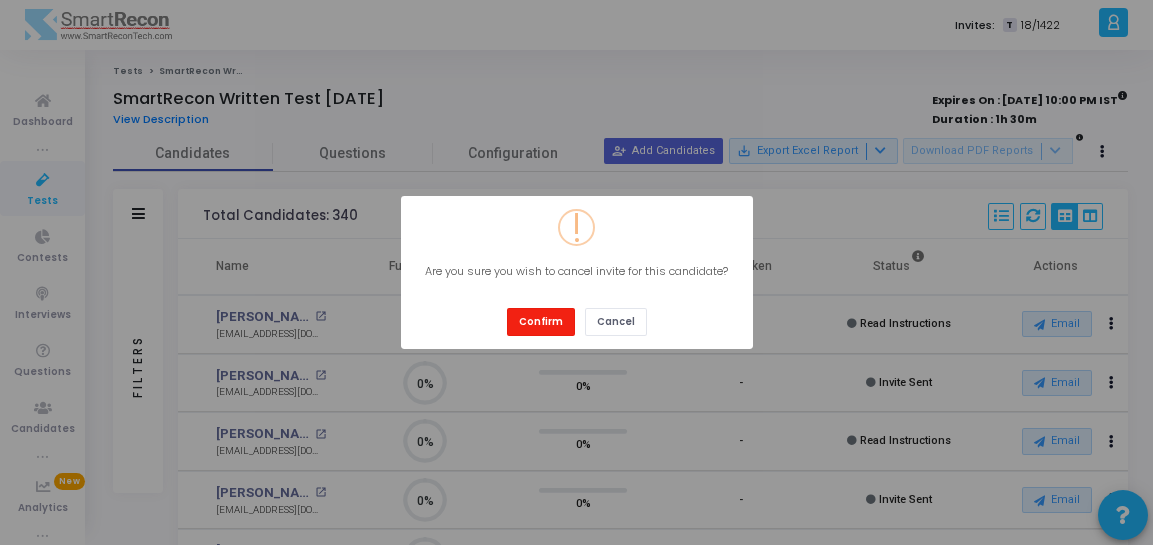 click on "Confirm" at bounding box center [541, 321] 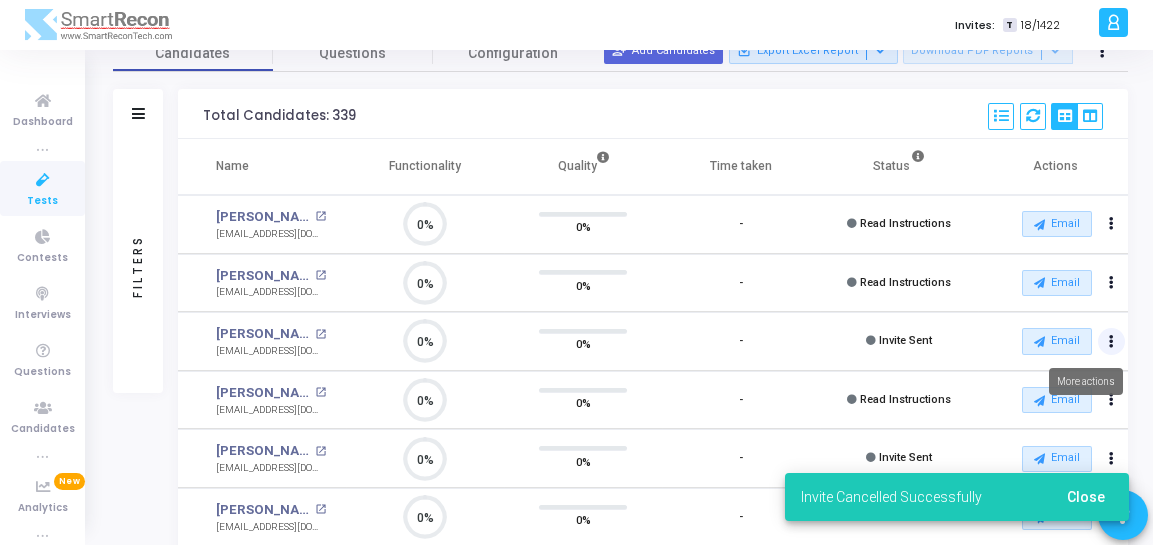 click at bounding box center [1111, 342] 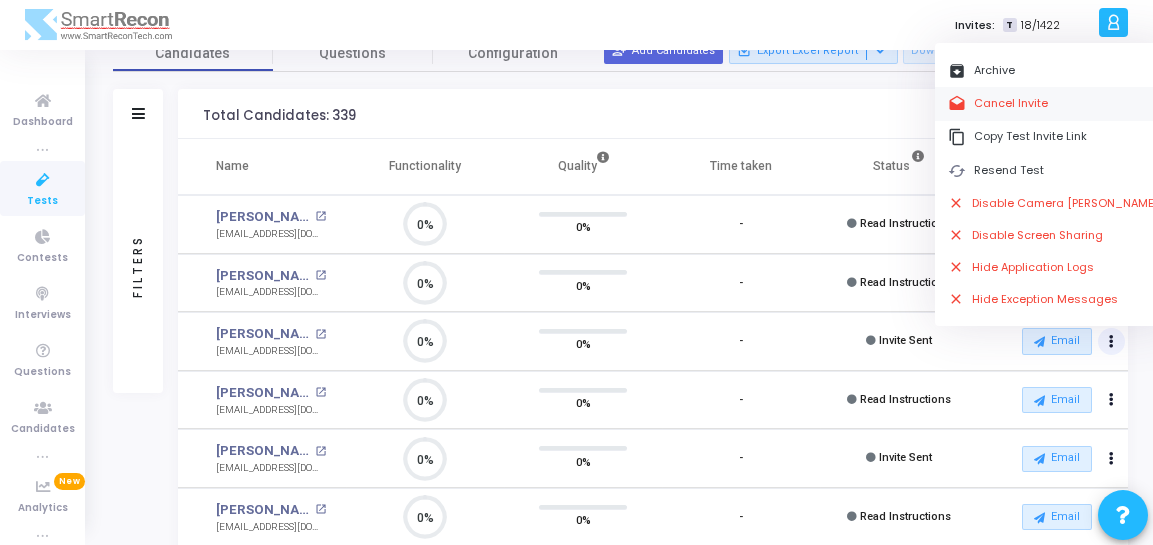 click on "drafts  Cancel Invite" at bounding box center [1053, 103] 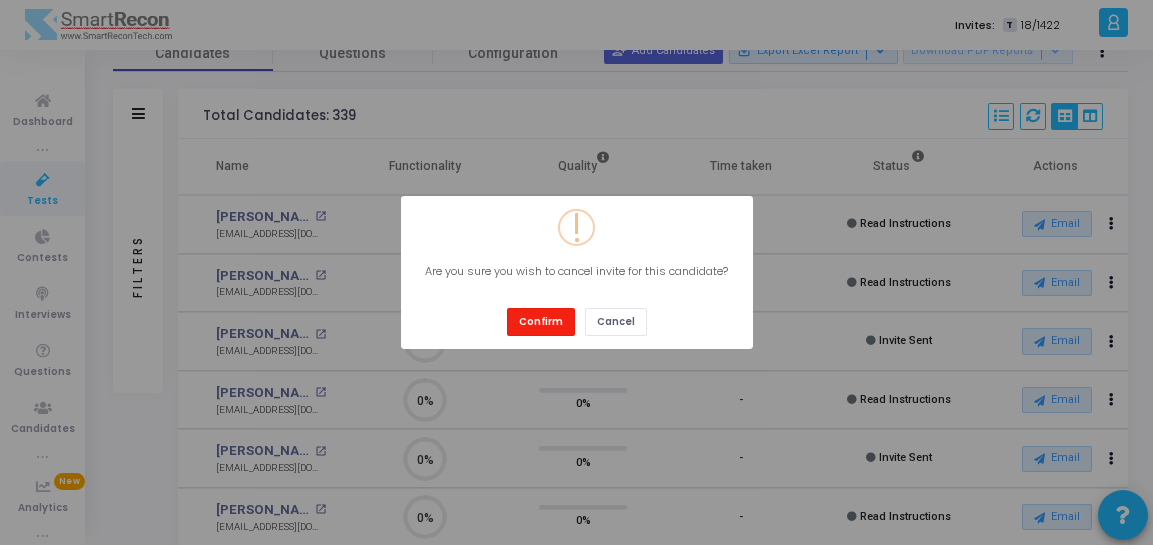 click on "Confirm" at bounding box center (541, 321) 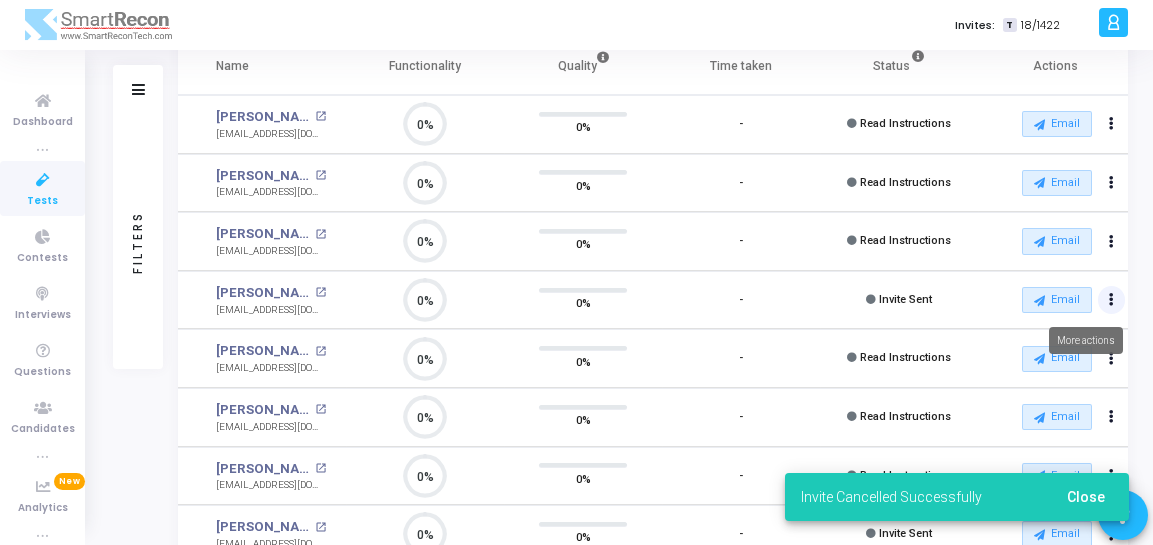 click at bounding box center (1111, 124) 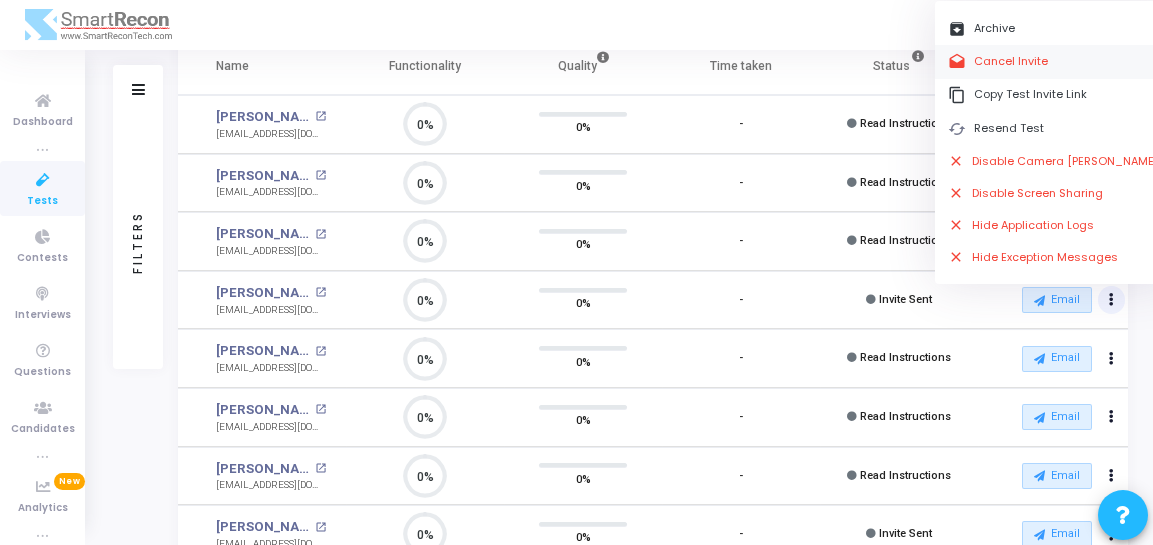 click on "drafts  Cancel Invite" at bounding box center (1053, 61) 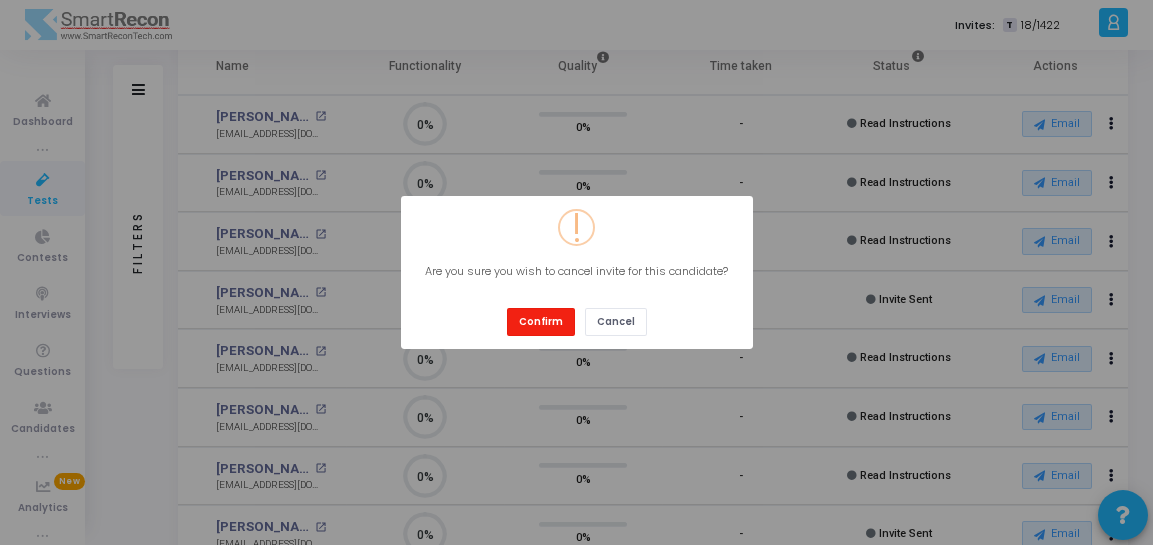 click on "Confirm" at bounding box center (541, 321) 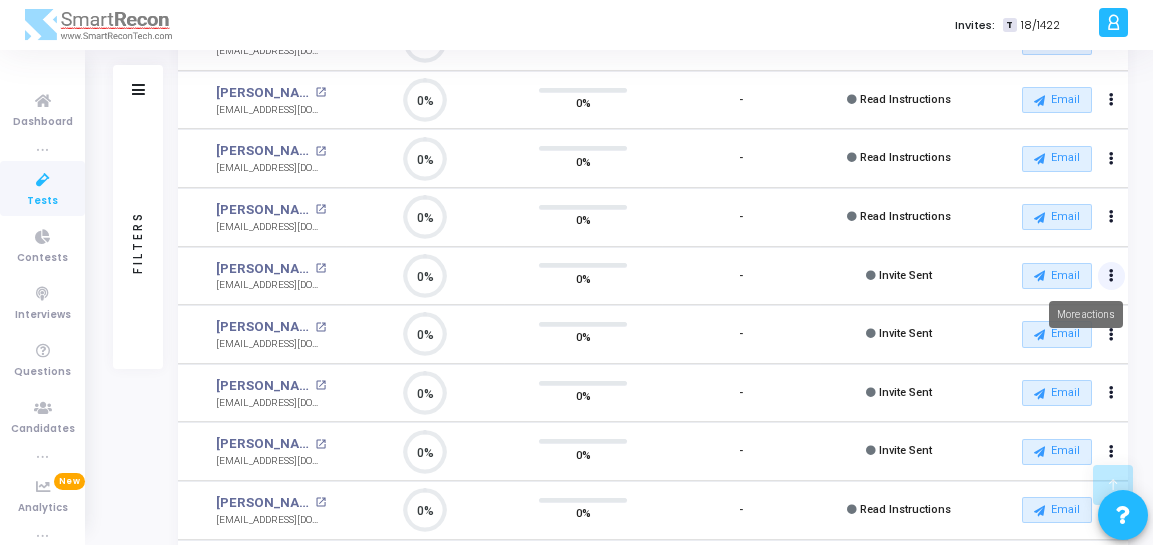 click at bounding box center [1111, 276] 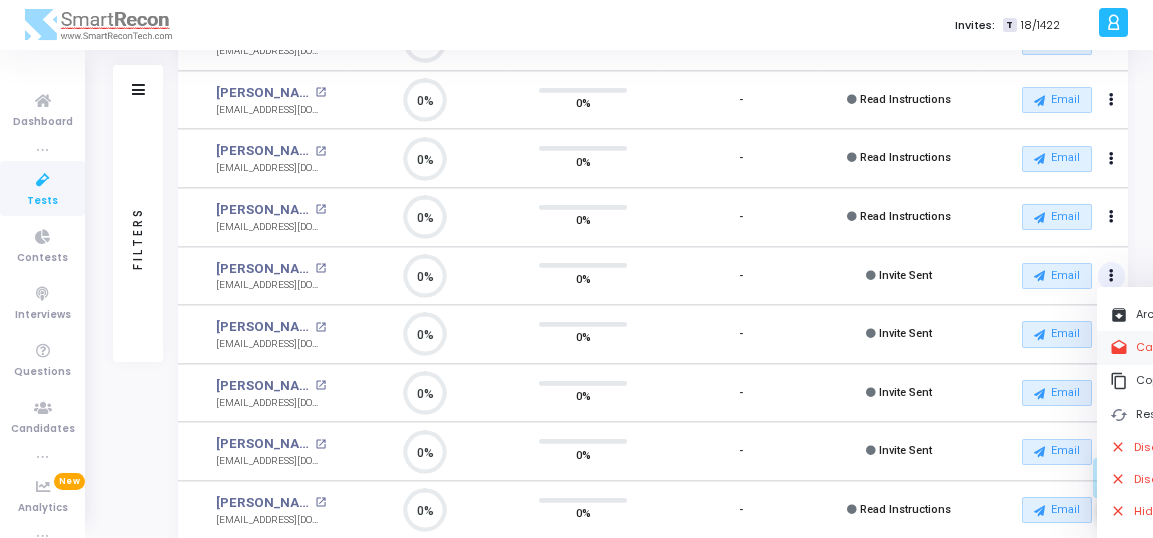 click on "drafts  Cancel Invite" at bounding box center [1215, 347] 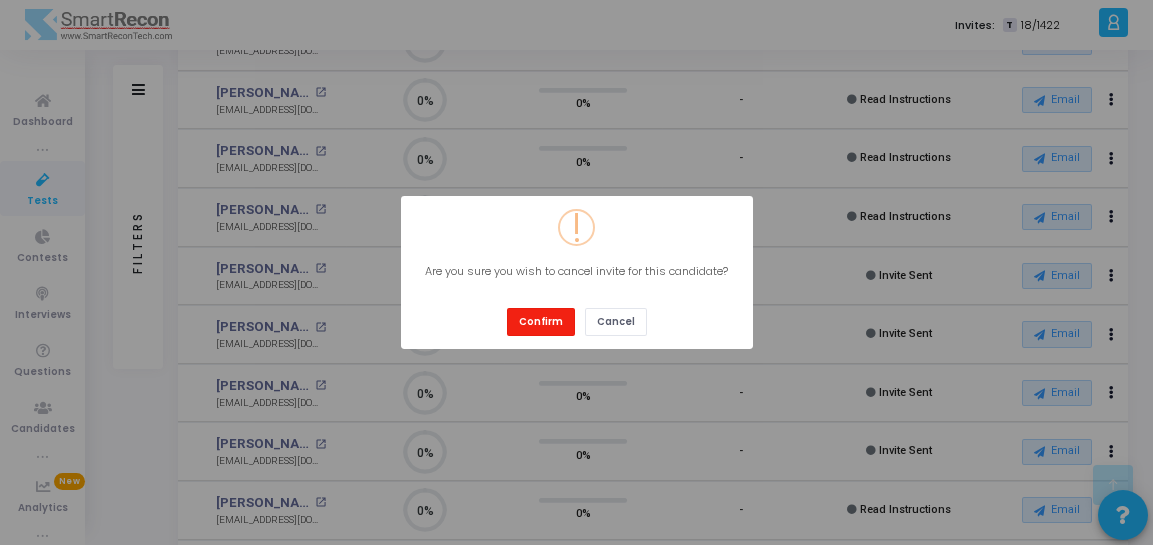 click on "Confirm" at bounding box center [541, 321] 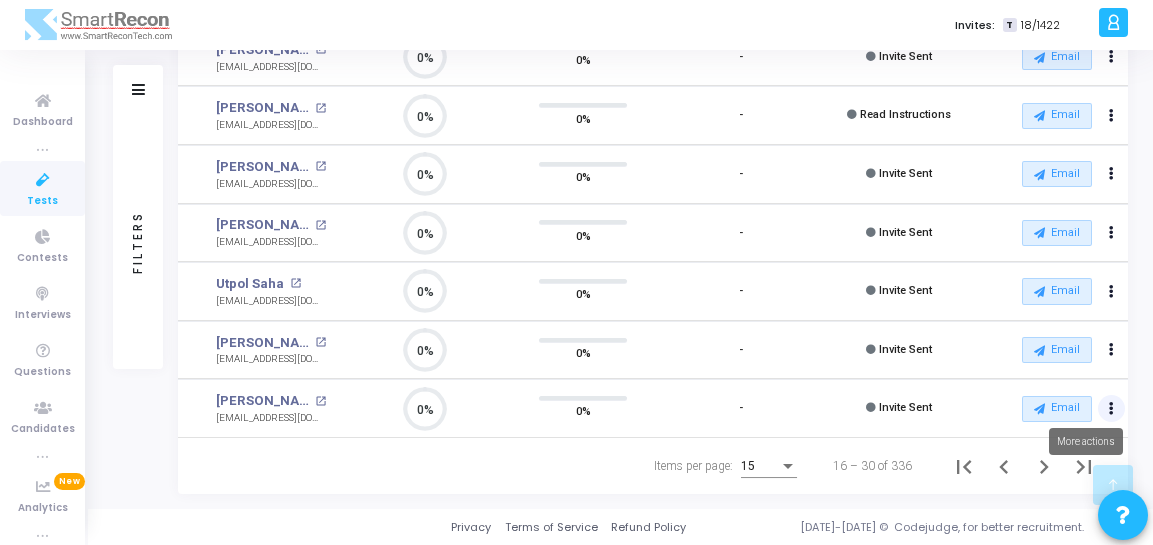 click at bounding box center [1112, -411] 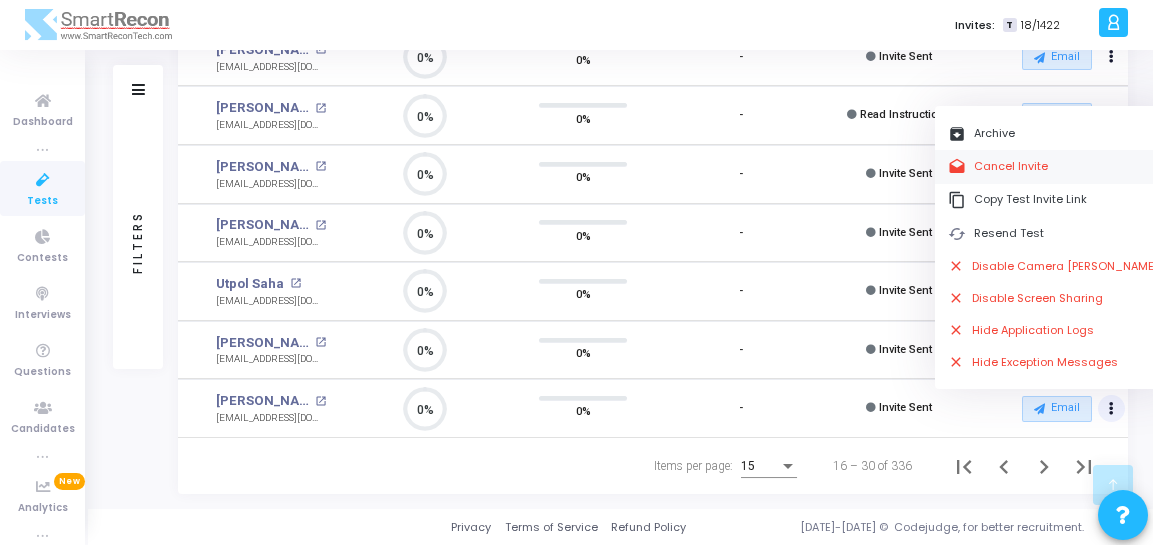 click on "drafts  Cancel Invite" at bounding box center [1053, 166] 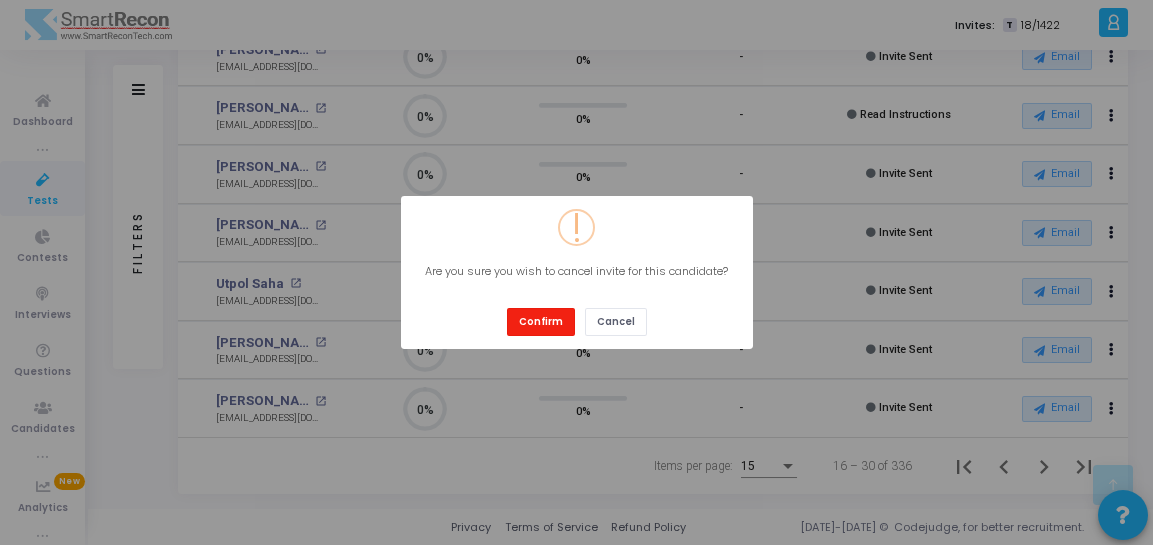click on "Confirm" at bounding box center [541, 321] 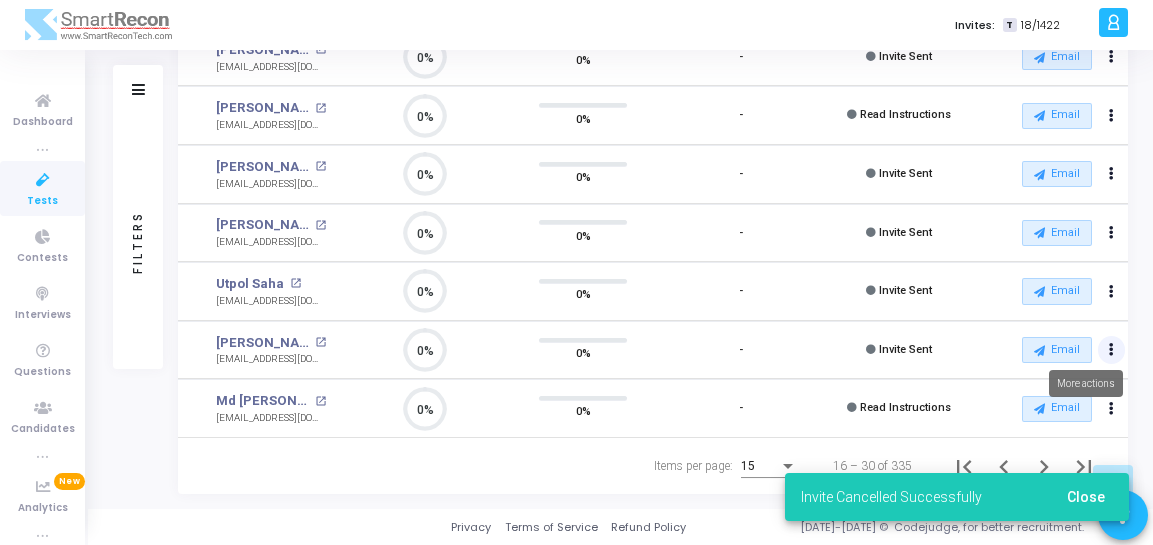 click at bounding box center [1111, -412] 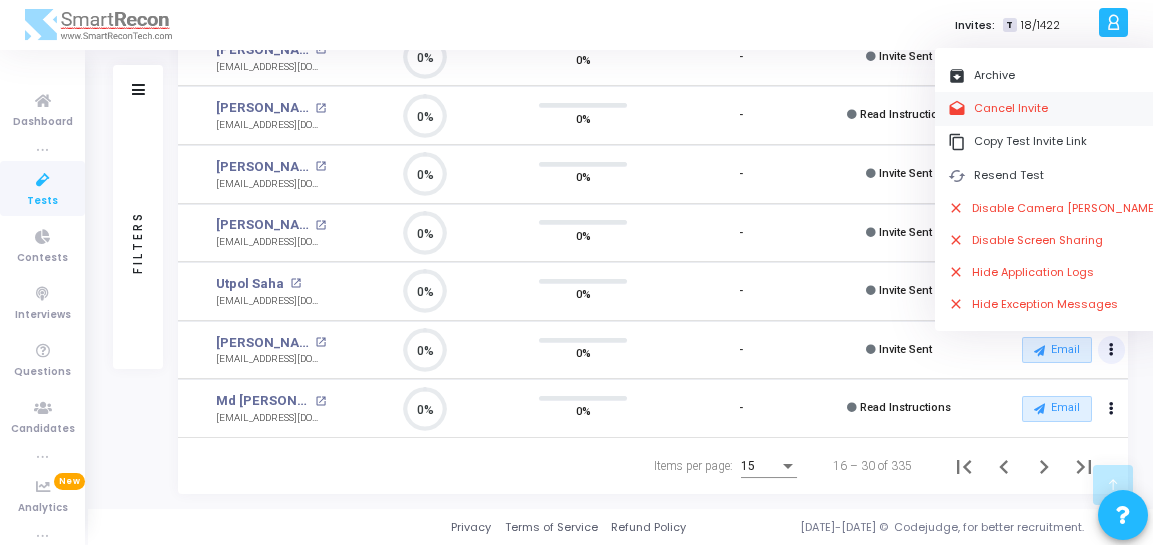 click on "drafts  Cancel Invite" at bounding box center (1053, 108) 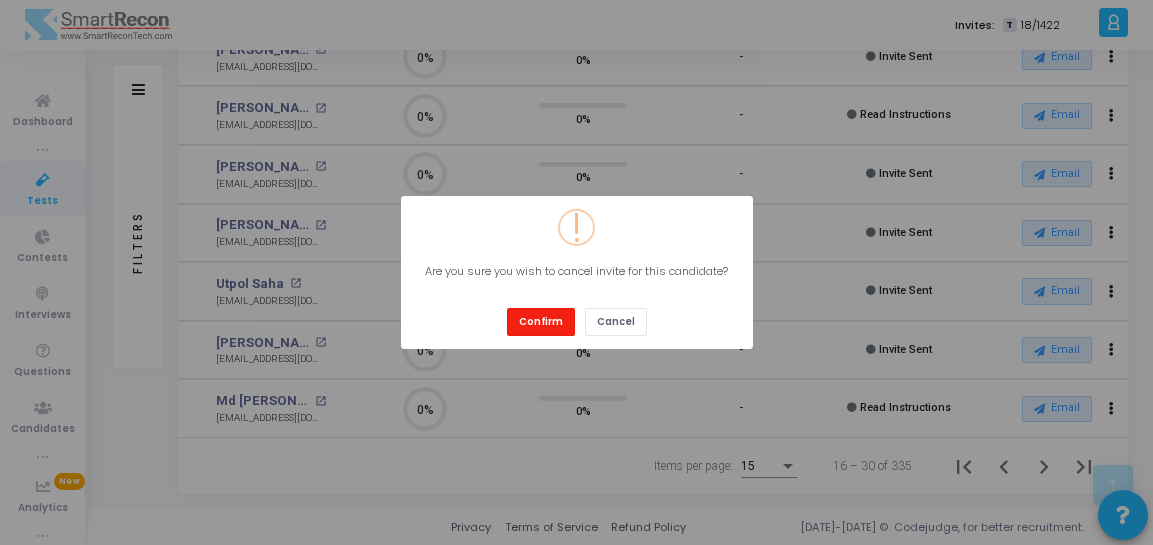 click on "Confirm" at bounding box center [541, 321] 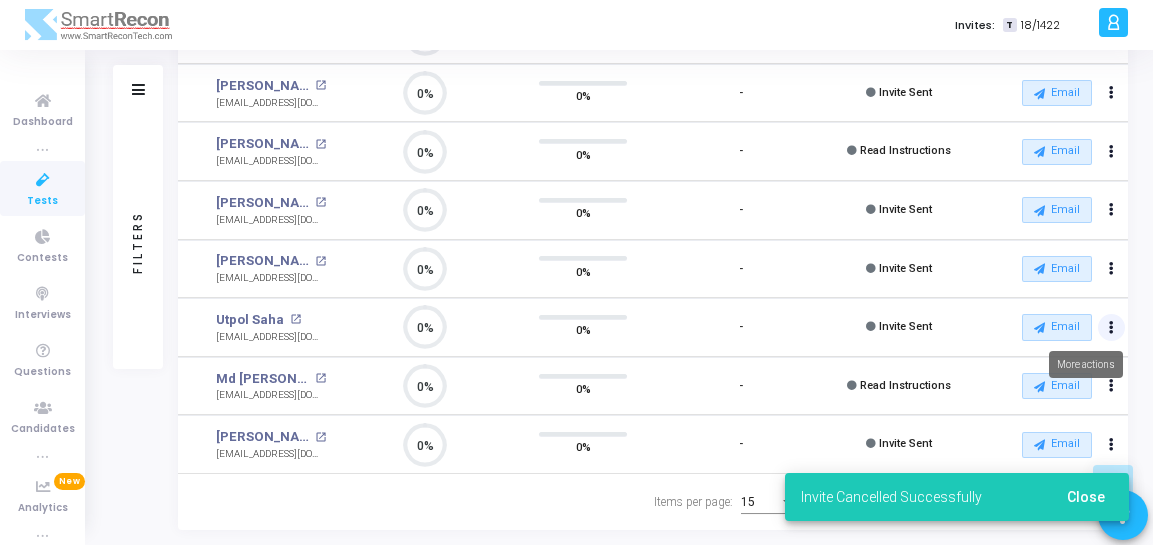 click at bounding box center (1111, -376) 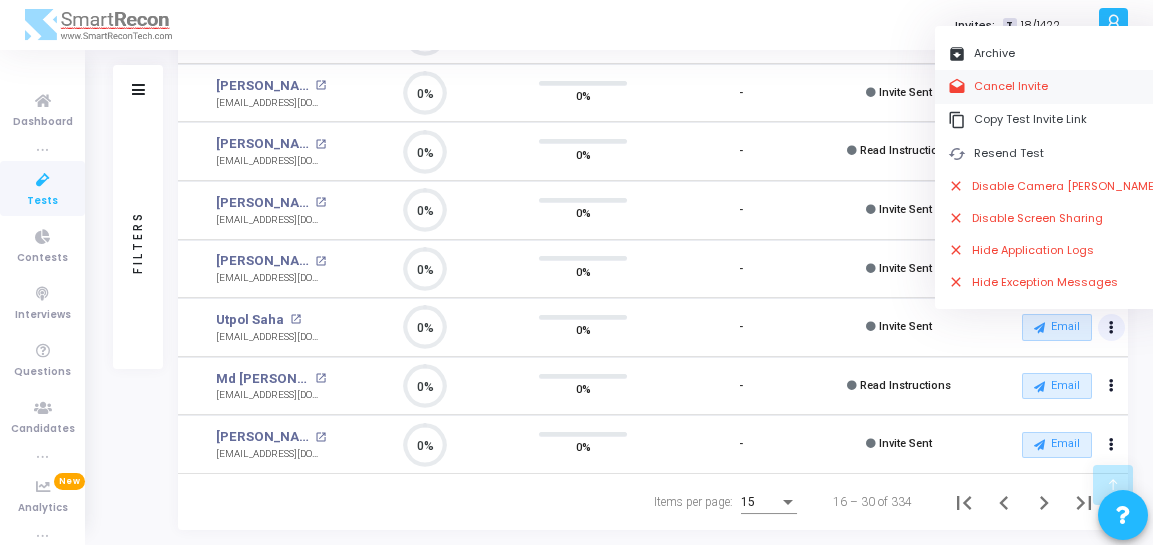 click on "drafts  Cancel Invite" at bounding box center [1053, 86] 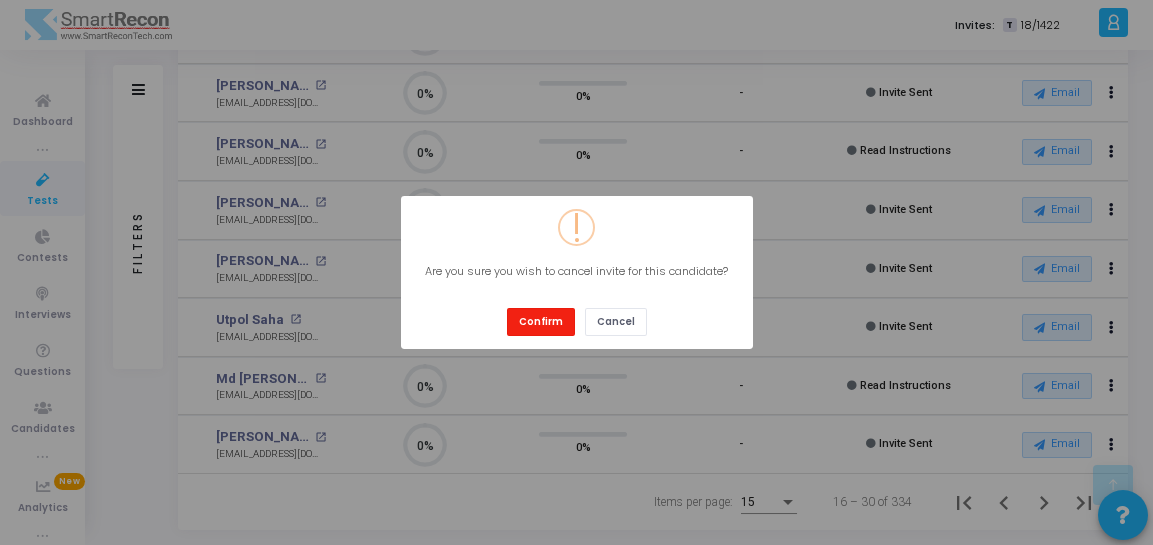 click on "Confirm" at bounding box center [541, 321] 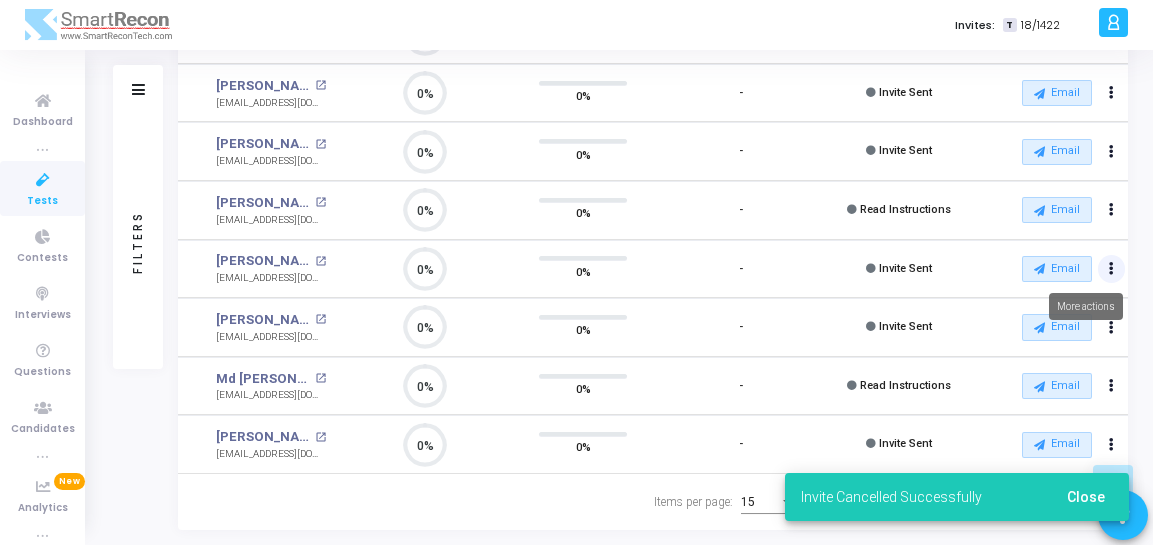 click at bounding box center [1111, -376] 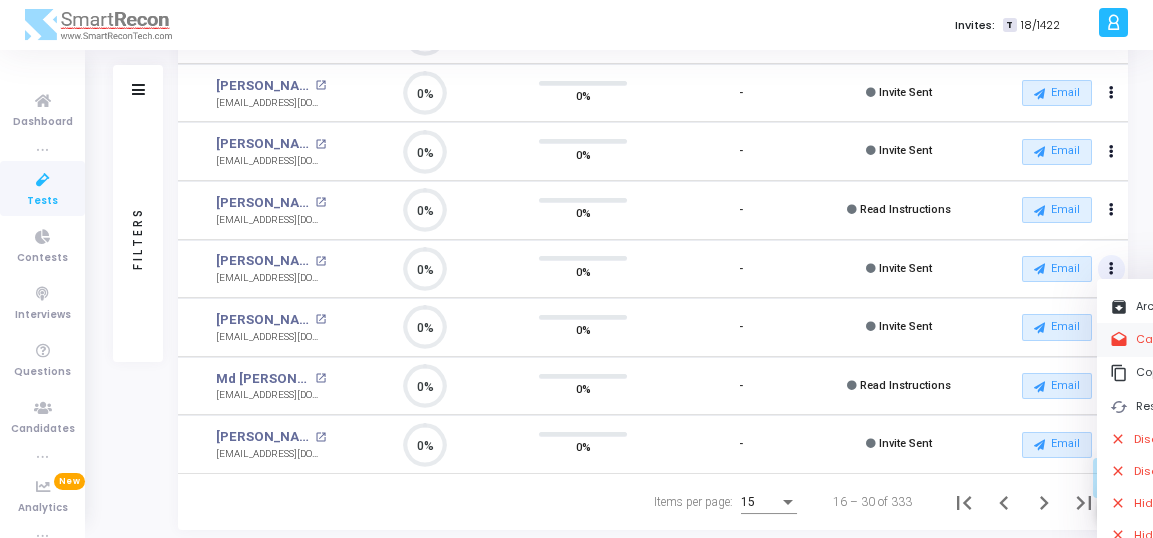 click on "drafts  Cancel Invite" at bounding box center [1215, 339] 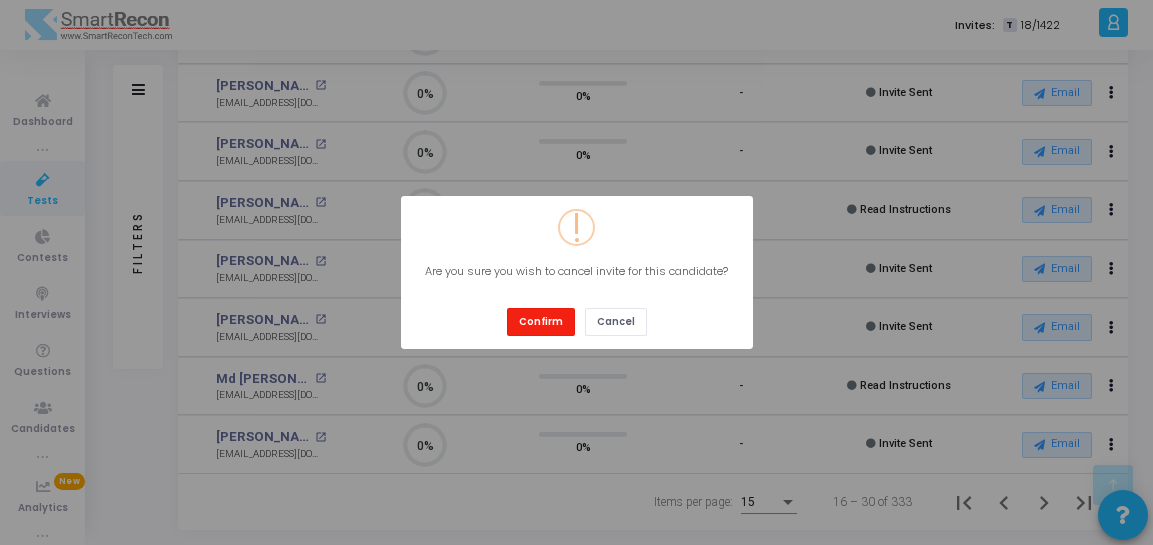 click on "Confirm" at bounding box center [541, 321] 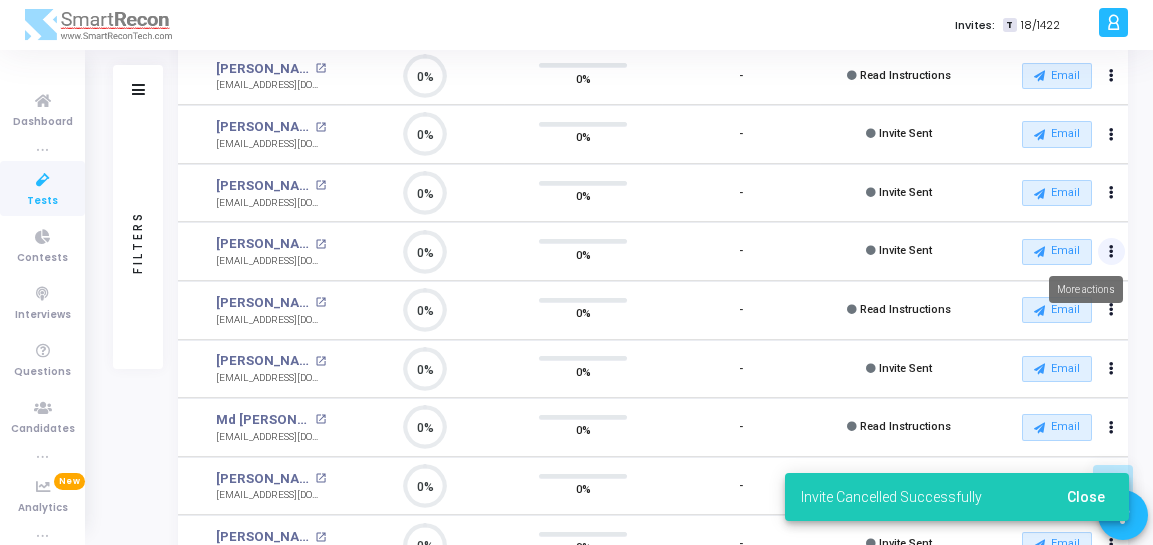 click at bounding box center (1111, -276) 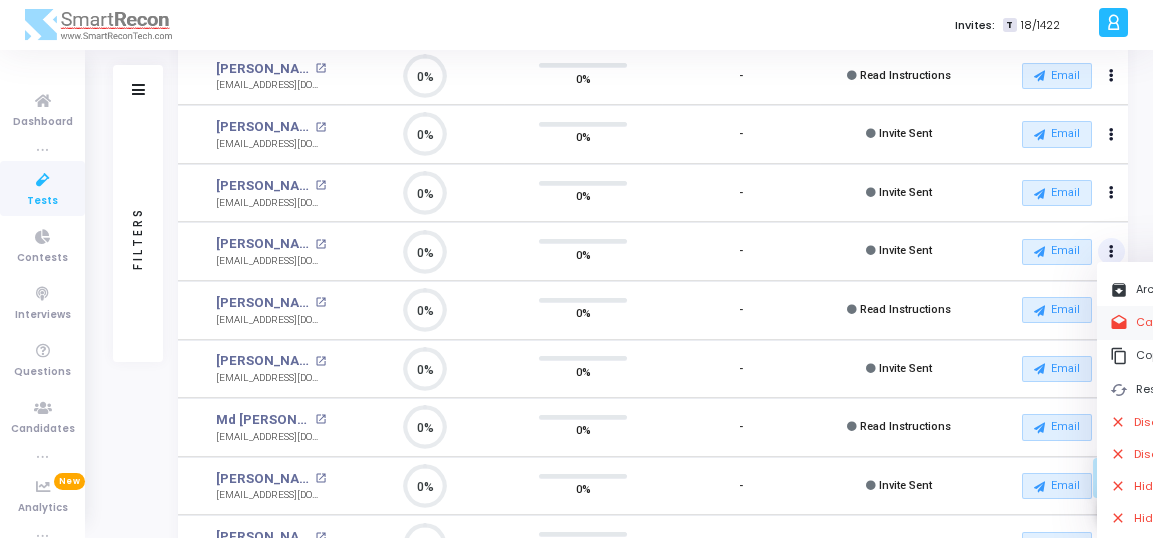 click on "drafts  Cancel Invite" at bounding box center [1215, 322] 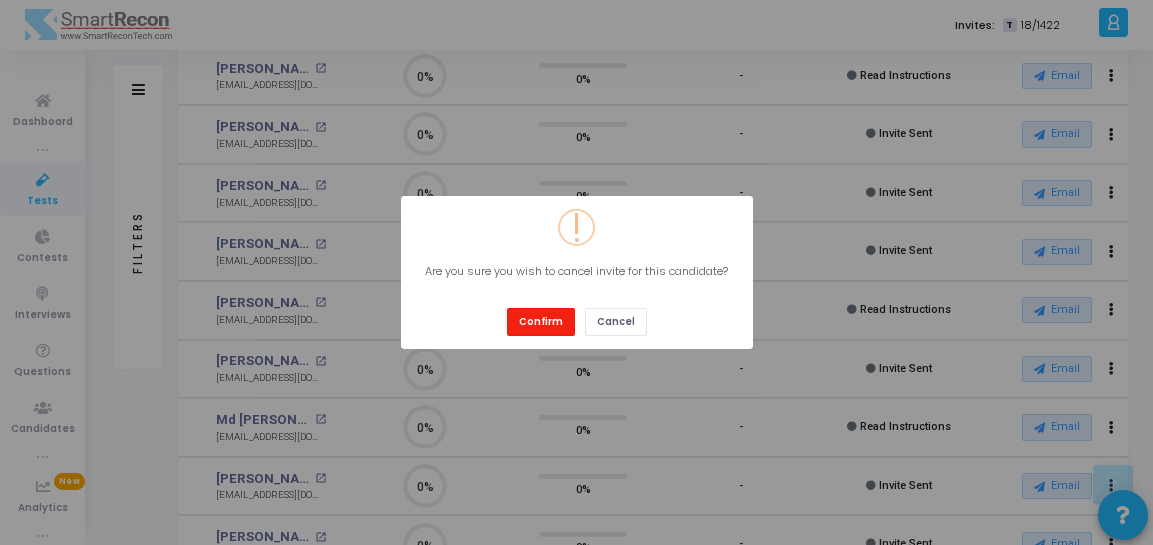 click on "Confirm" at bounding box center [541, 321] 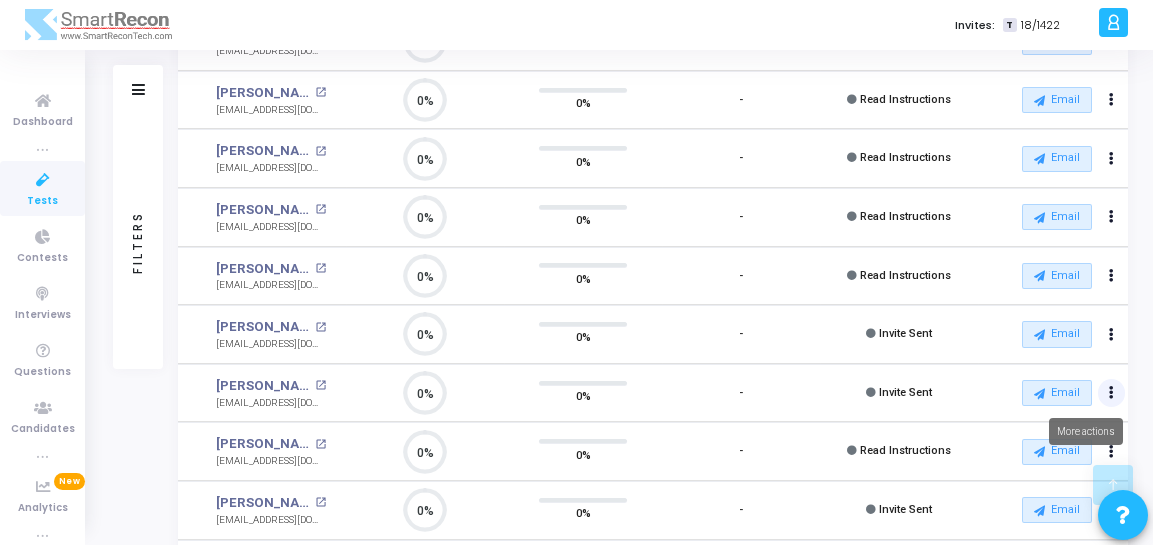 click at bounding box center (1111, -76) 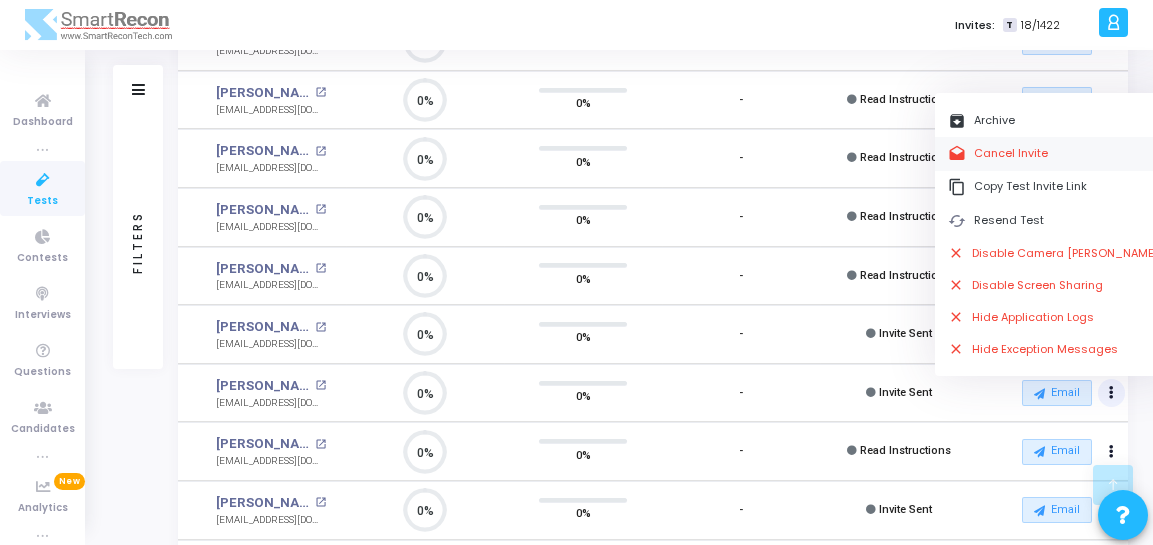 click on "drafts  Cancel Invite" at bounding box center (1053, 153) 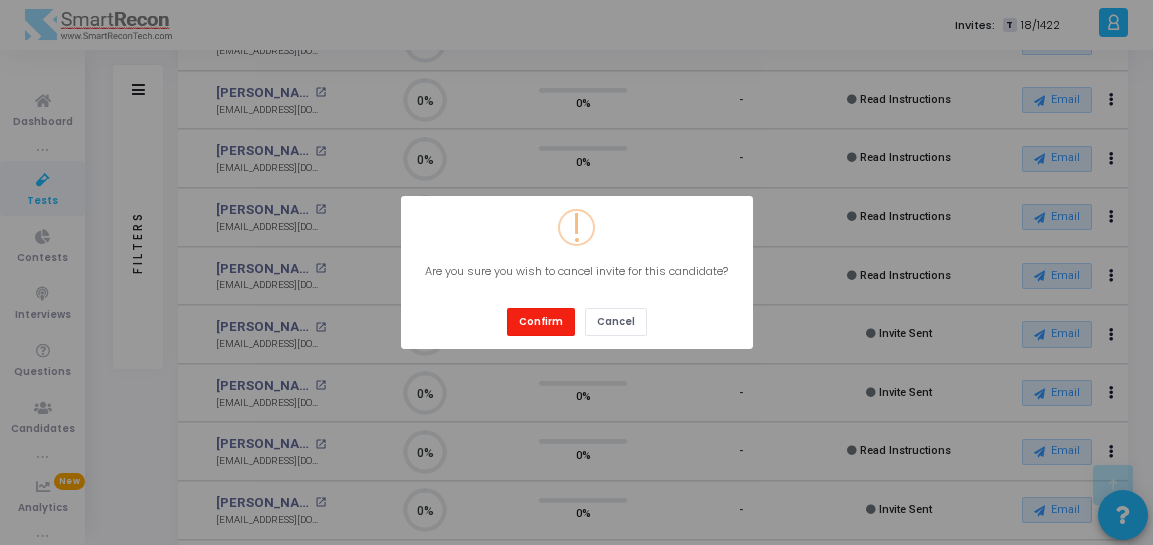 click on "Confirm" at bounding box center (541, 321) 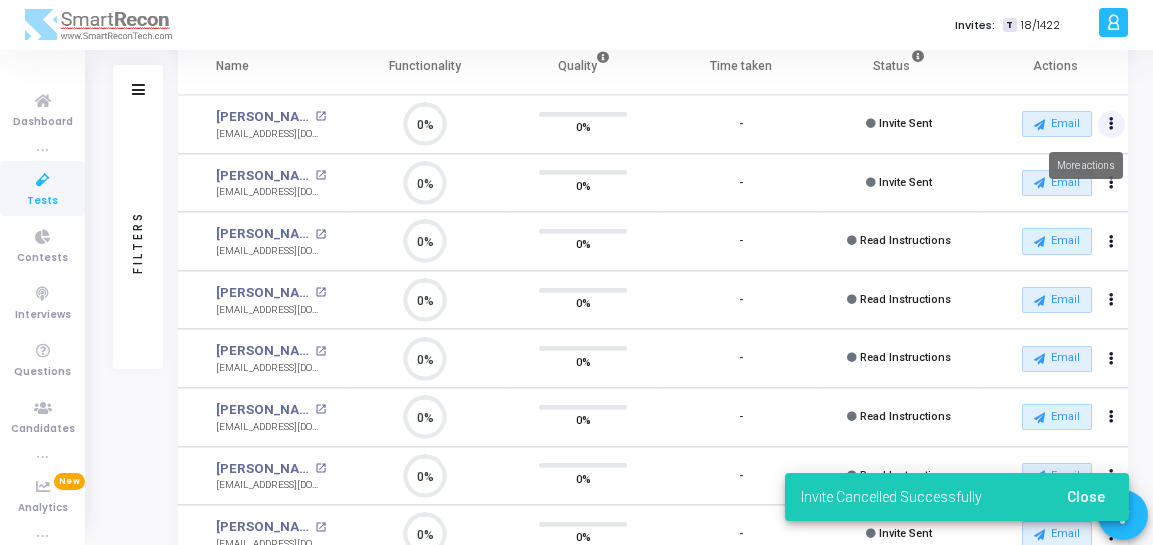 click at bounding box center (1111, 124) 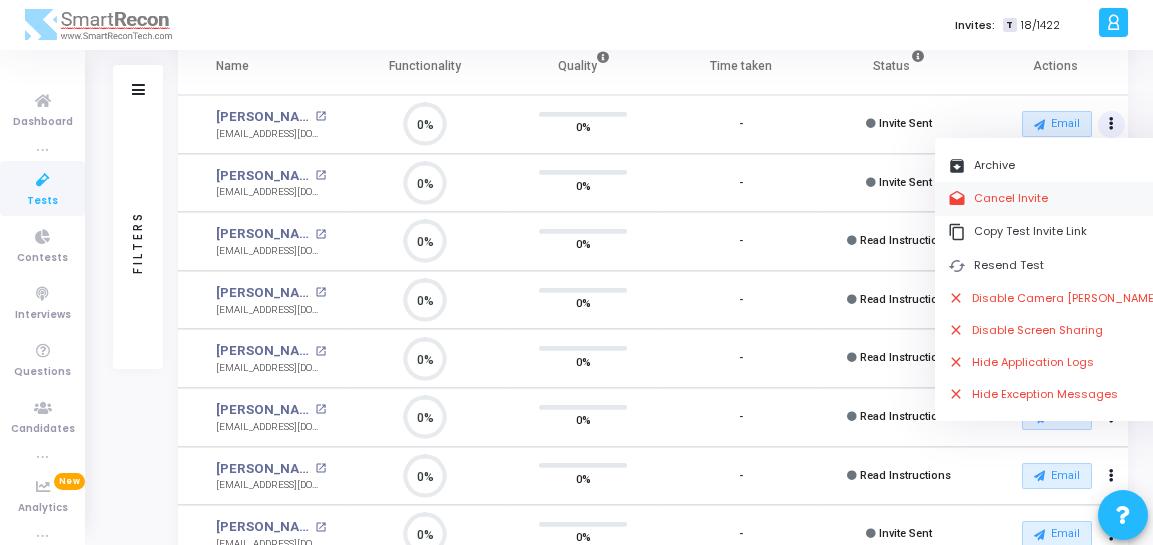 click on "drafts  Cancel Invite" at bounding box center (1053, 198) 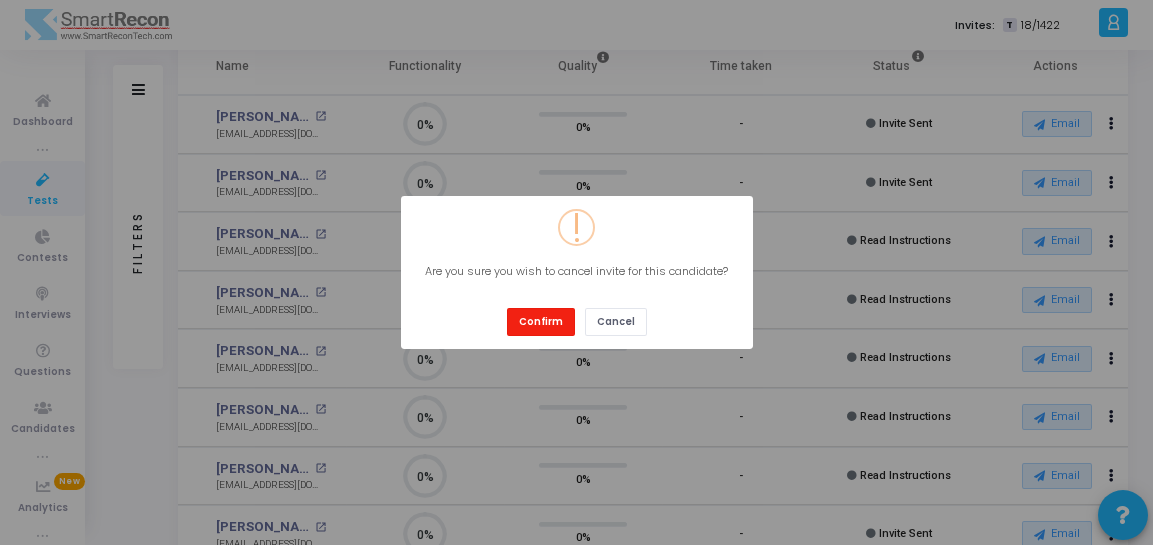 click on "Confirm" at bounding box center (541, 321) 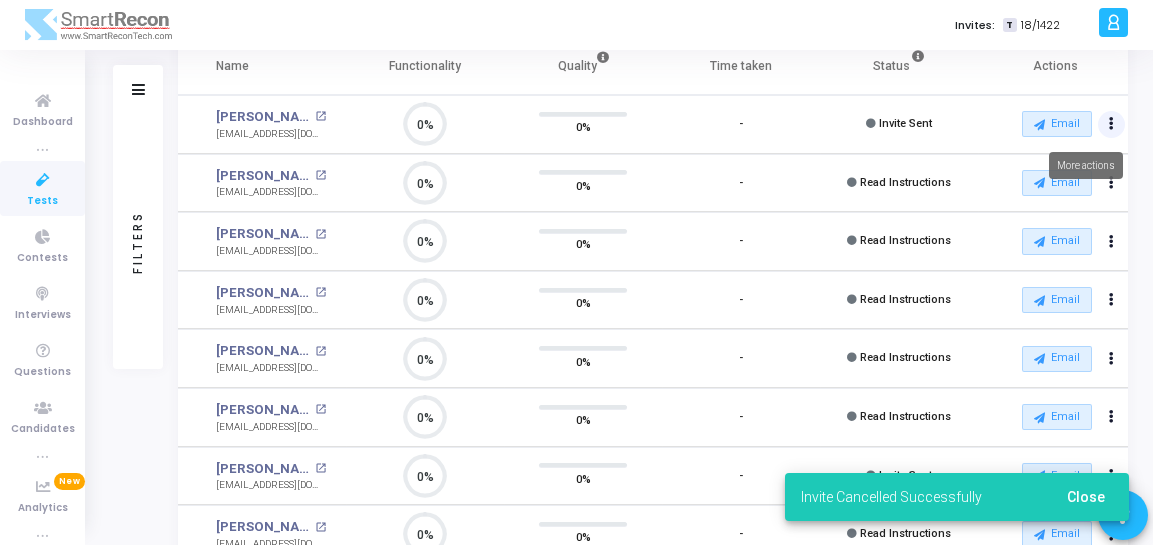 click at bounding box center [1111, 124] 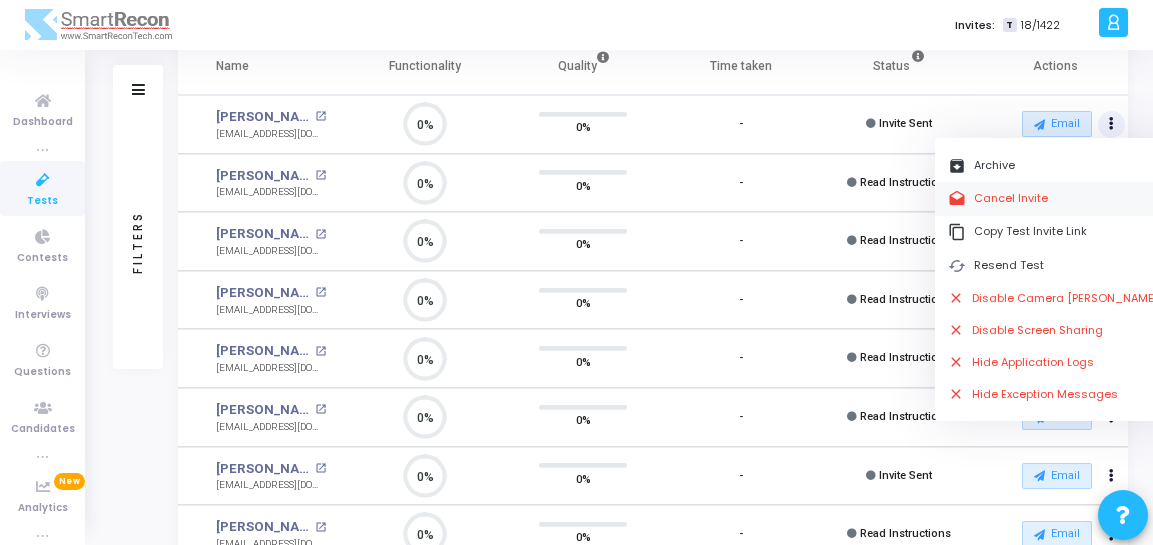click on "drafts  Cancel Invite" at bounding box center [1053, 198] 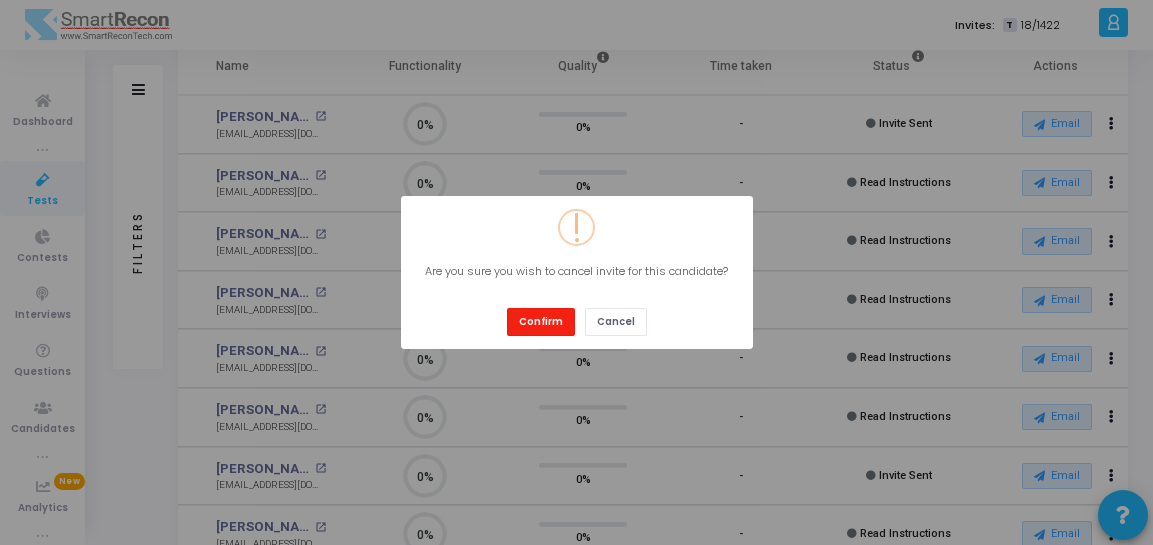 click on "Confirm" at bounding box center [541, 321] 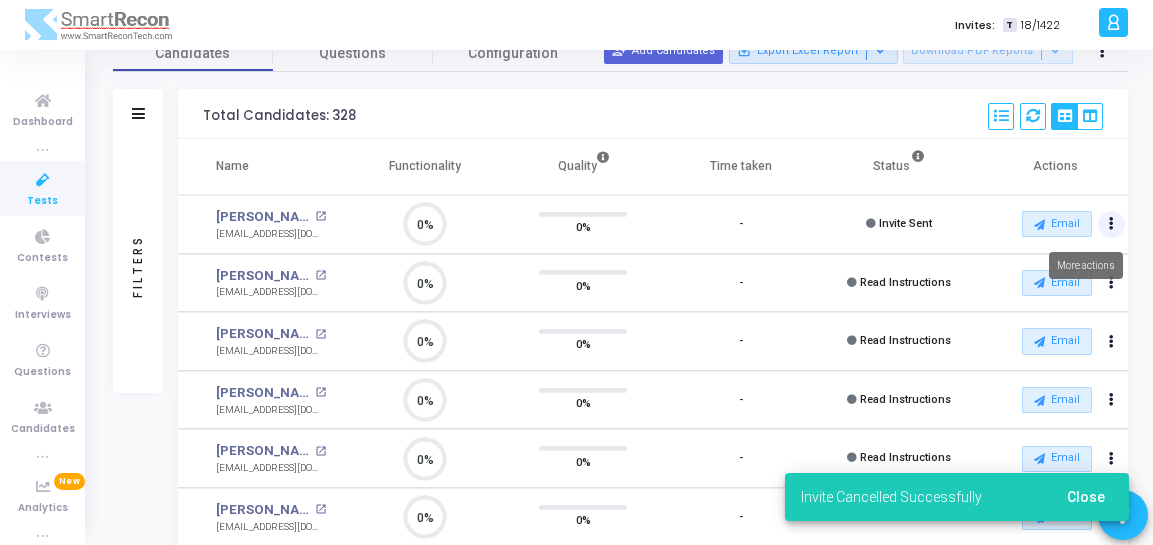 click at bounding box center [1111, 224] 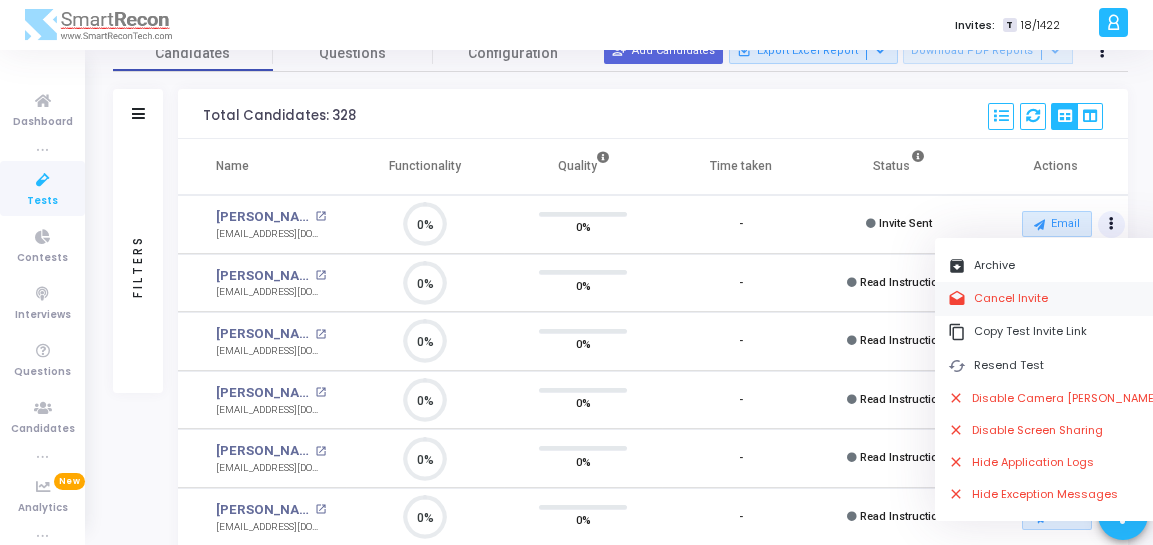 click on "drafts  Cancel Invite" at bounding box center [1053, 298] 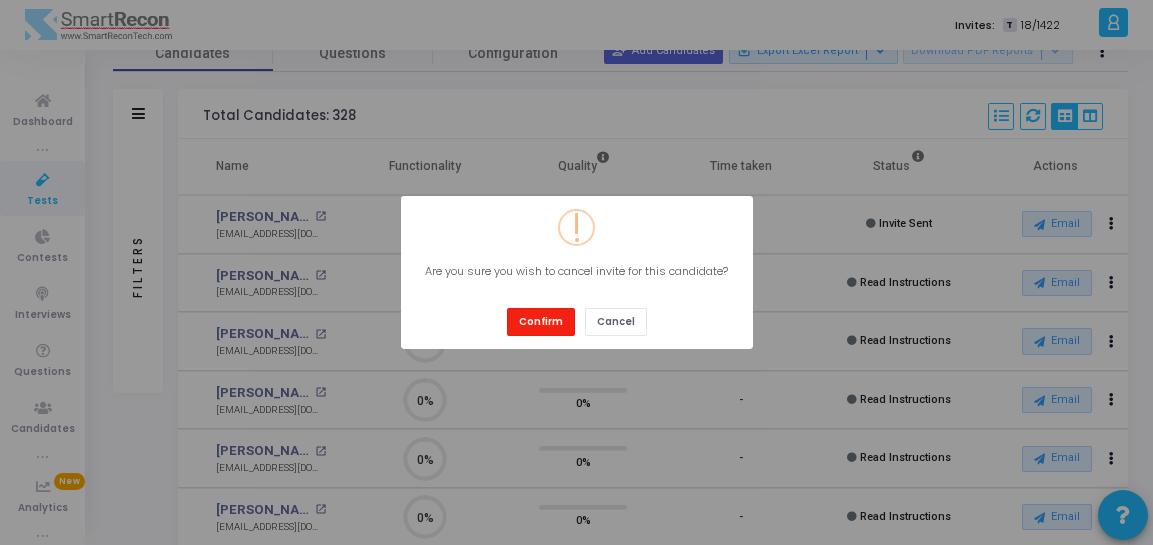 click on "Confirm" at bounding box center (541, 321) 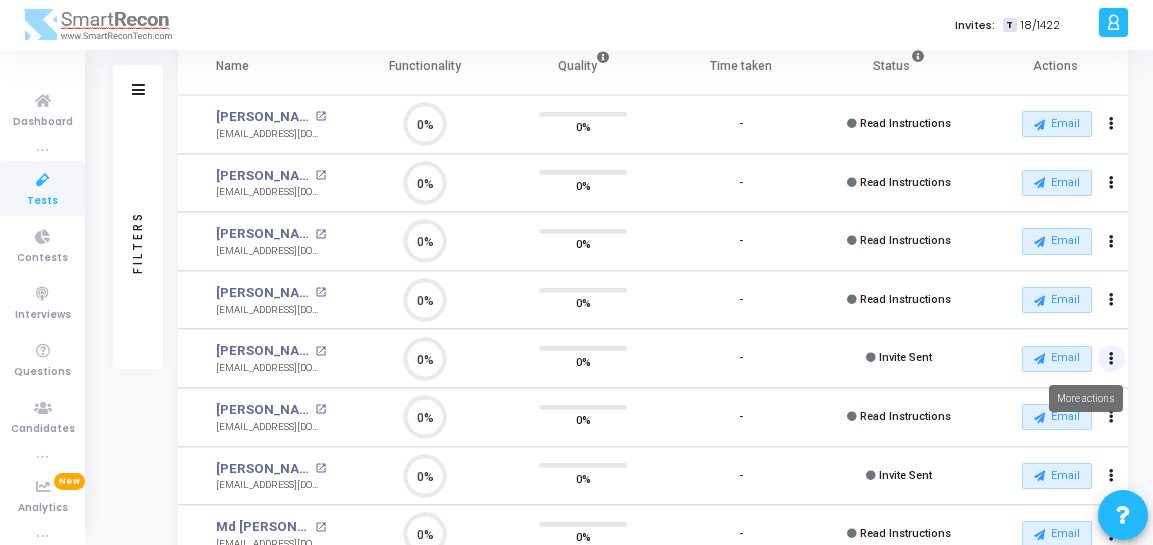 click at bounding box center (1111, 124) 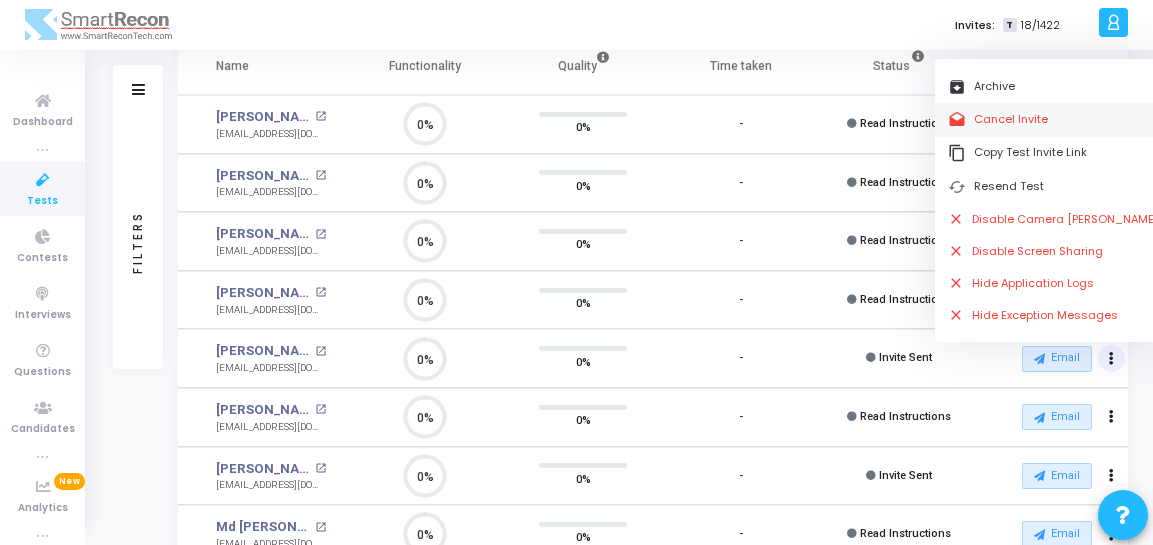 click on "drafts  Cancel Invite" at bounding box center [1053, 119] 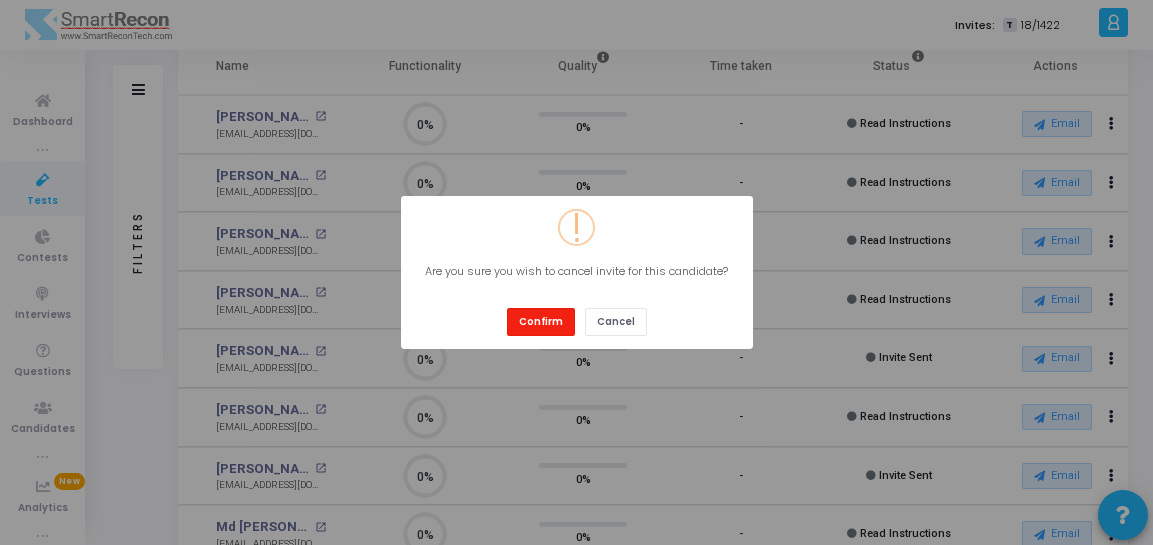 click on "Confirm" at bounding box center (541, 321) 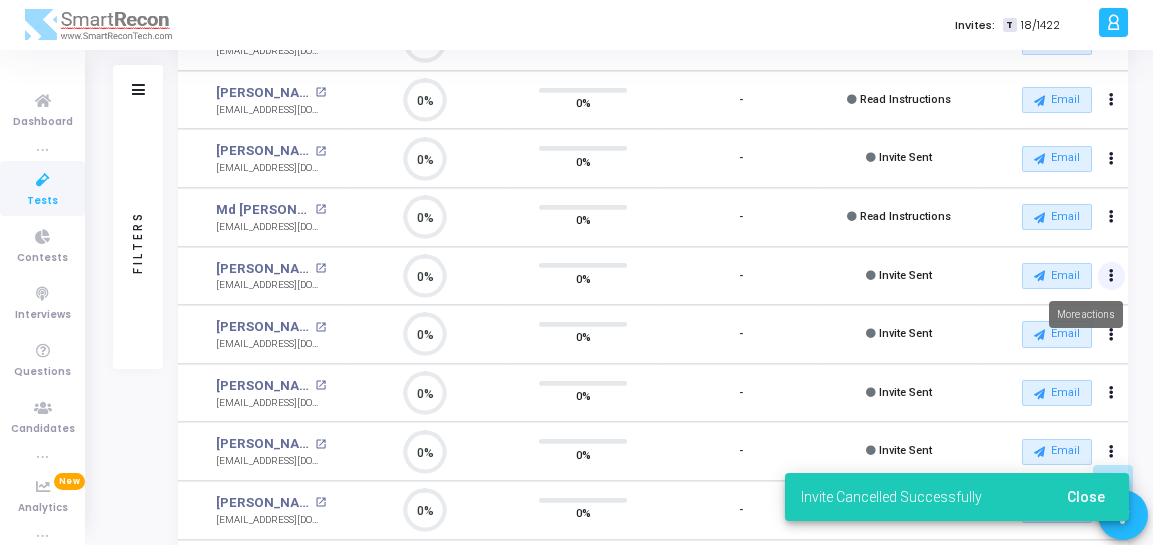 click at bounding box center (1111, -76) 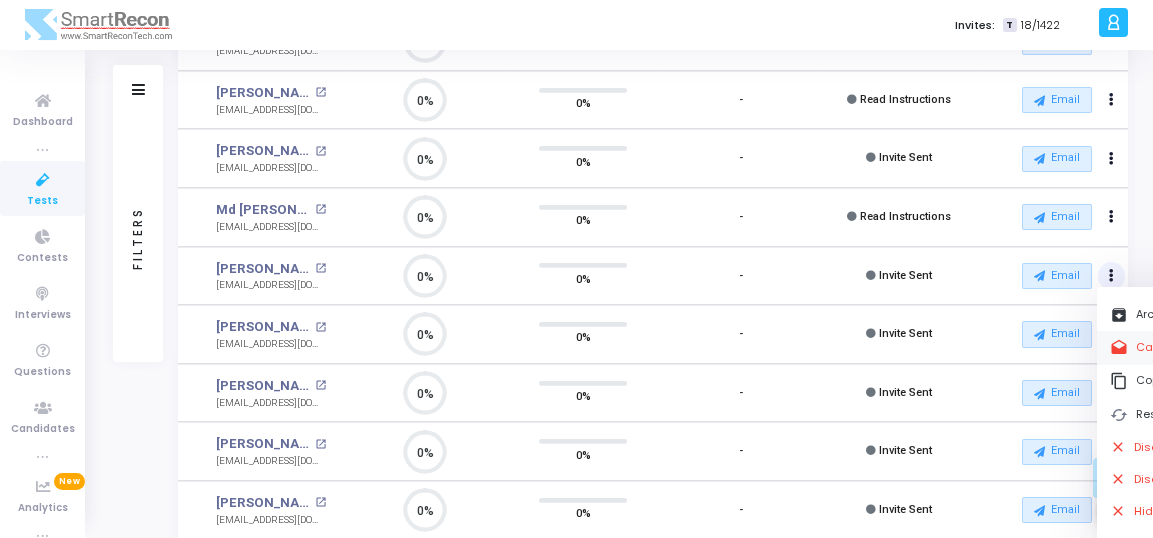 click on "drafts  Cancel Invite" at bounding box center [1215, 347] 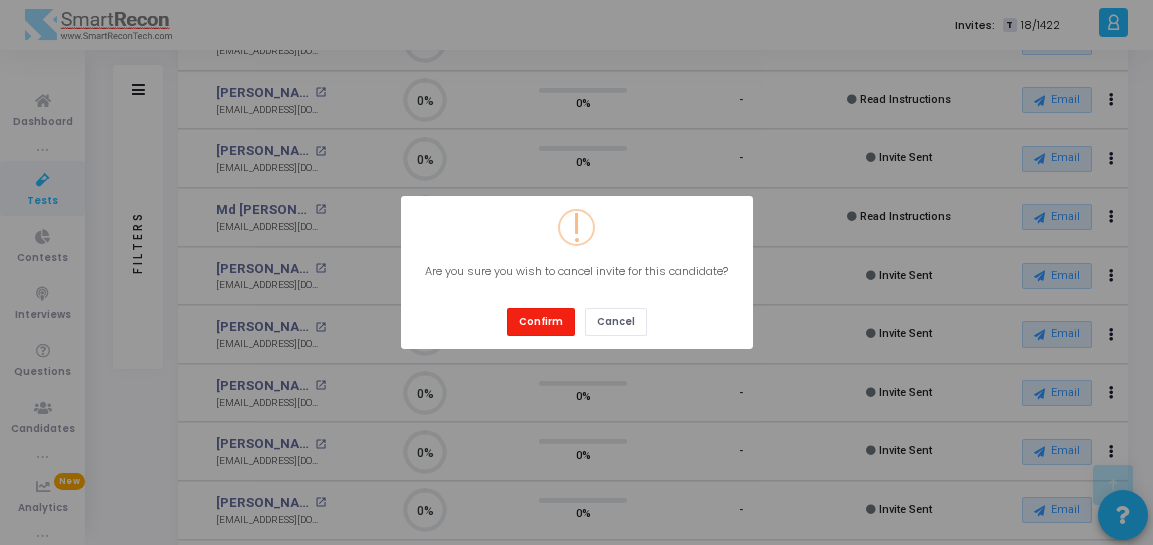 click on "Confirm" at bounding box center [541, 321] 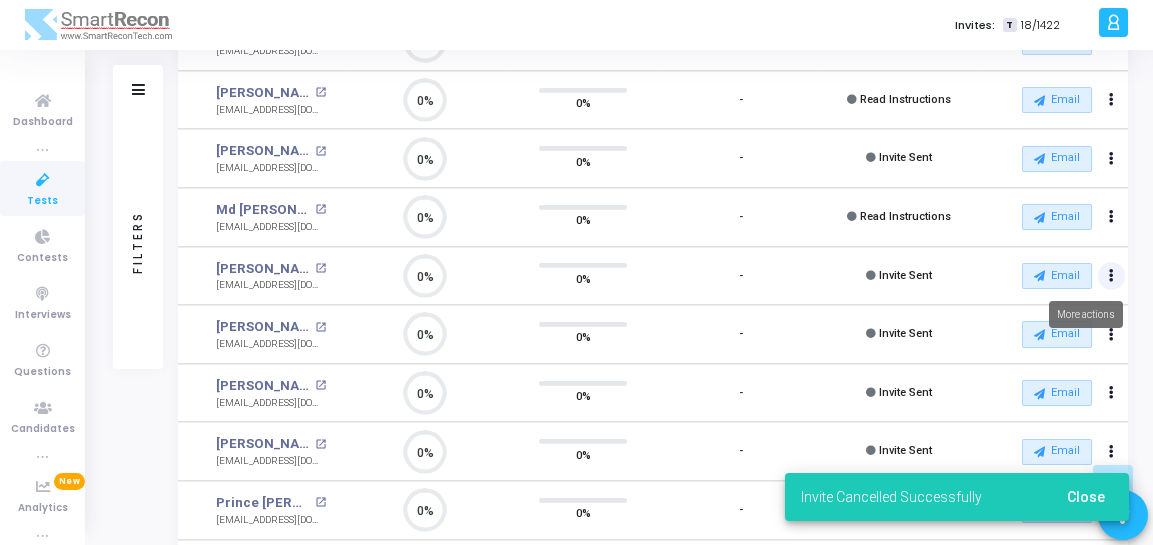click at bounding box center [1111, -76] 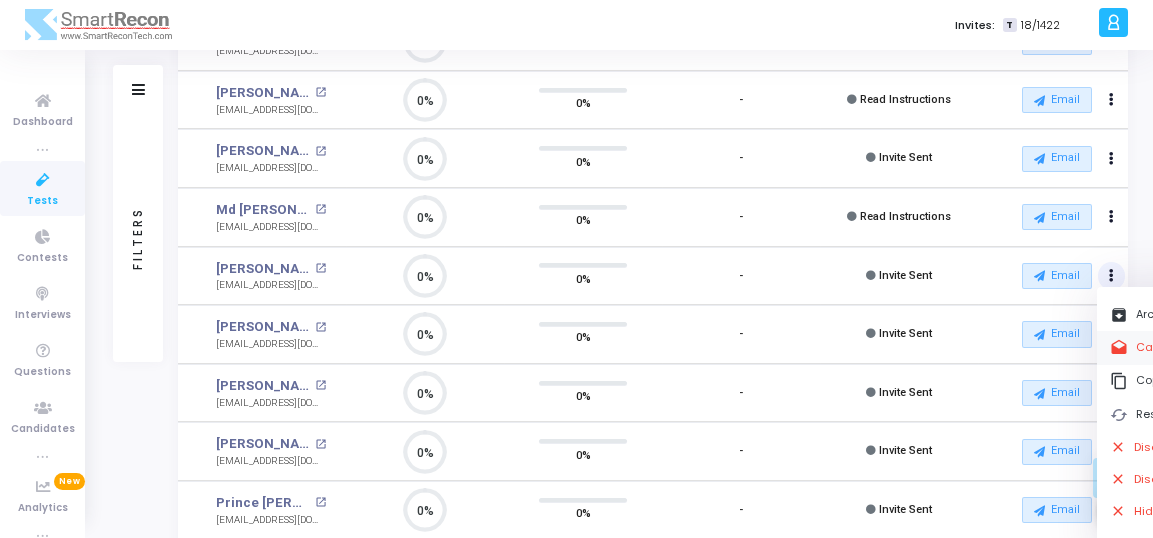 click on "drafts  Cancel Invite" at bounding box center [1215, 347] 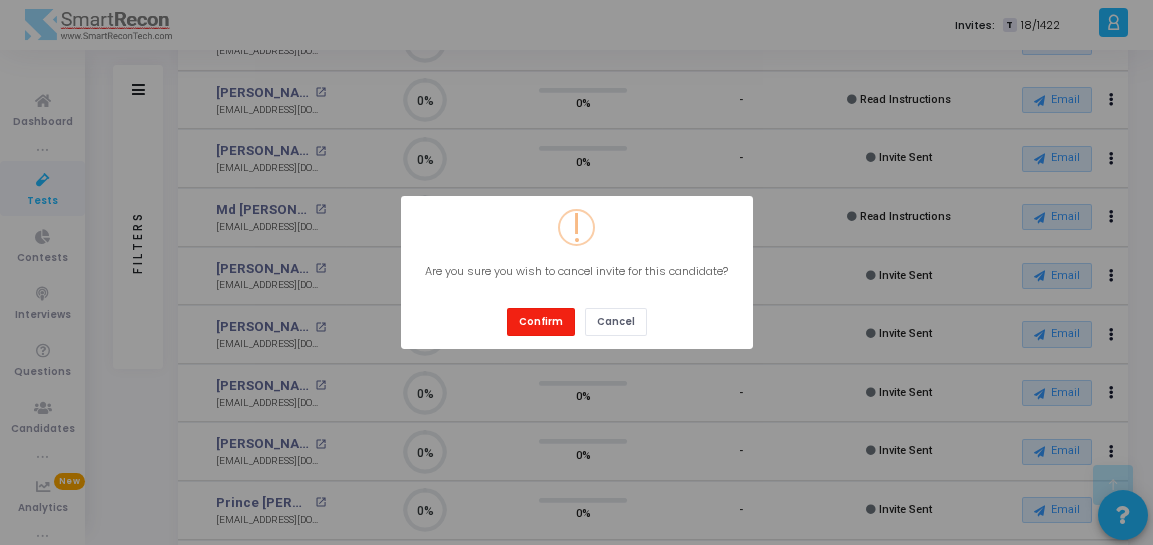 click on "Confirm" at bounding box center [541, 321] 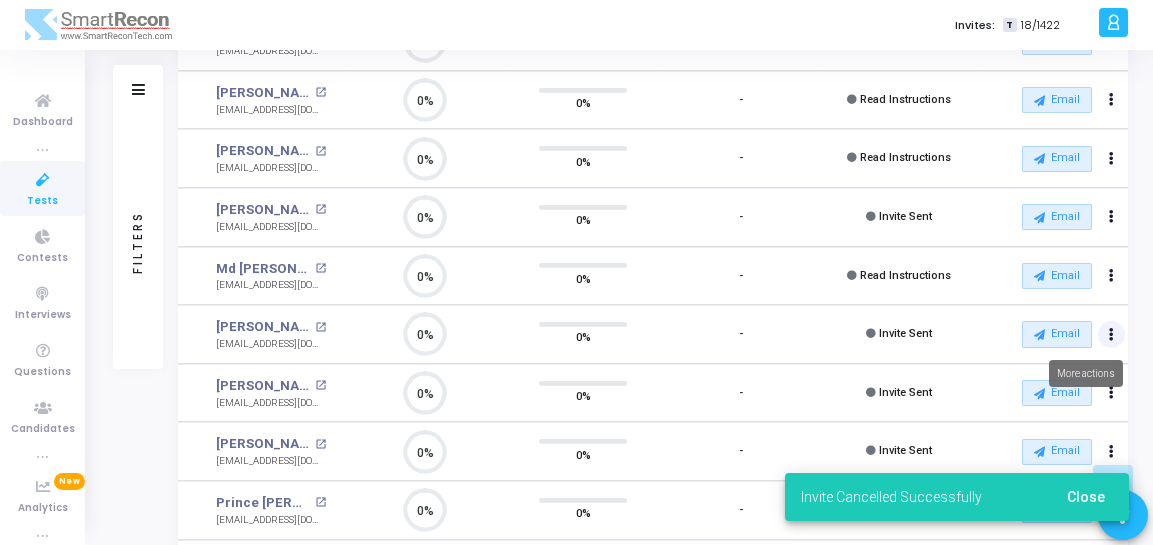 click at bounding box center [1111, -76] 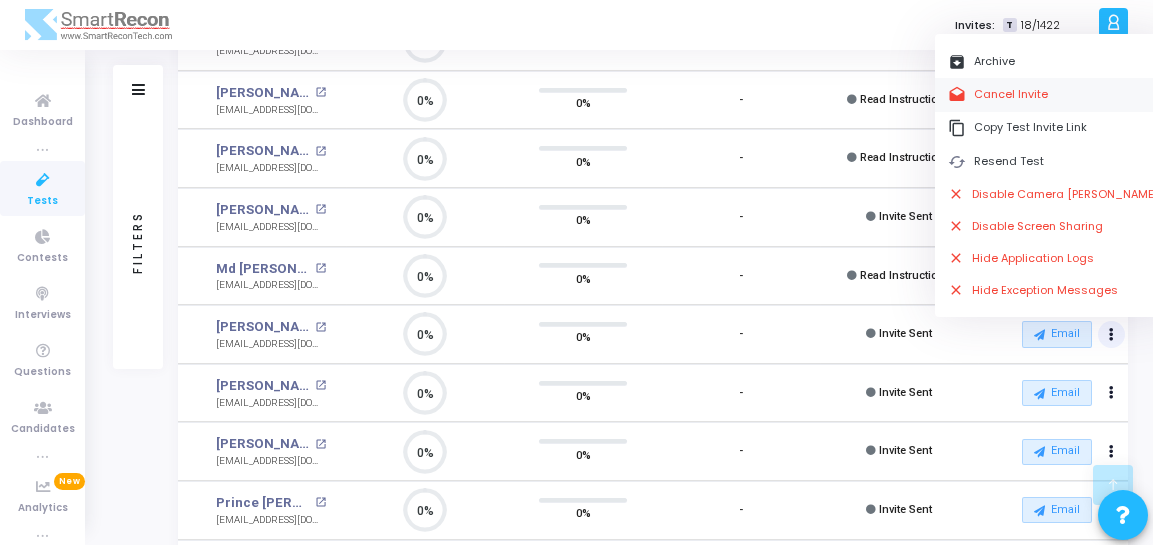 click on "drafts  Cancel Invite" at bounding box center (1053, 94) 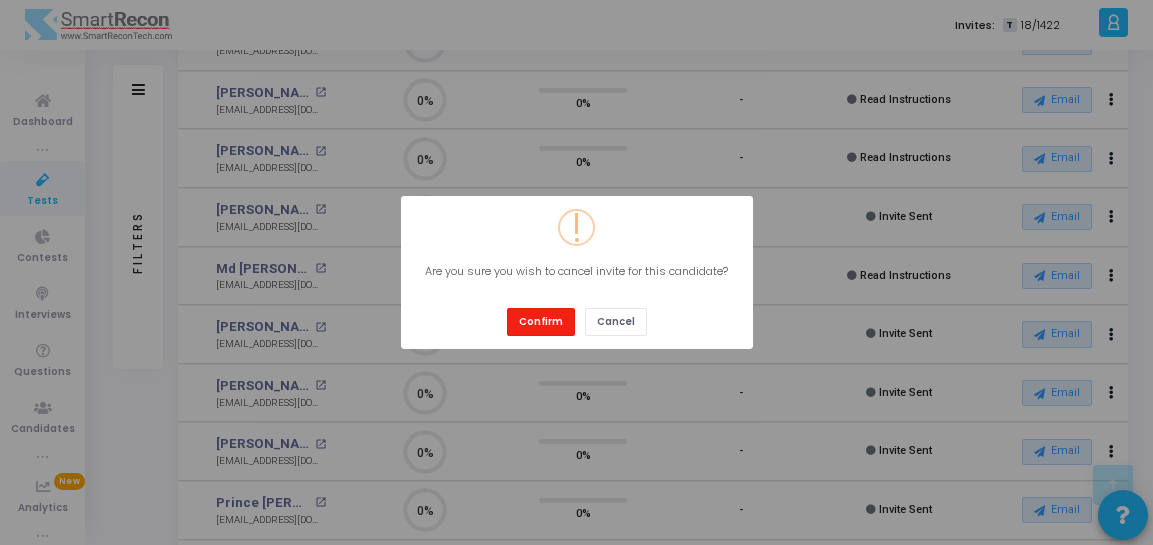 click on "Confirm" at bounding box center (541, 321) 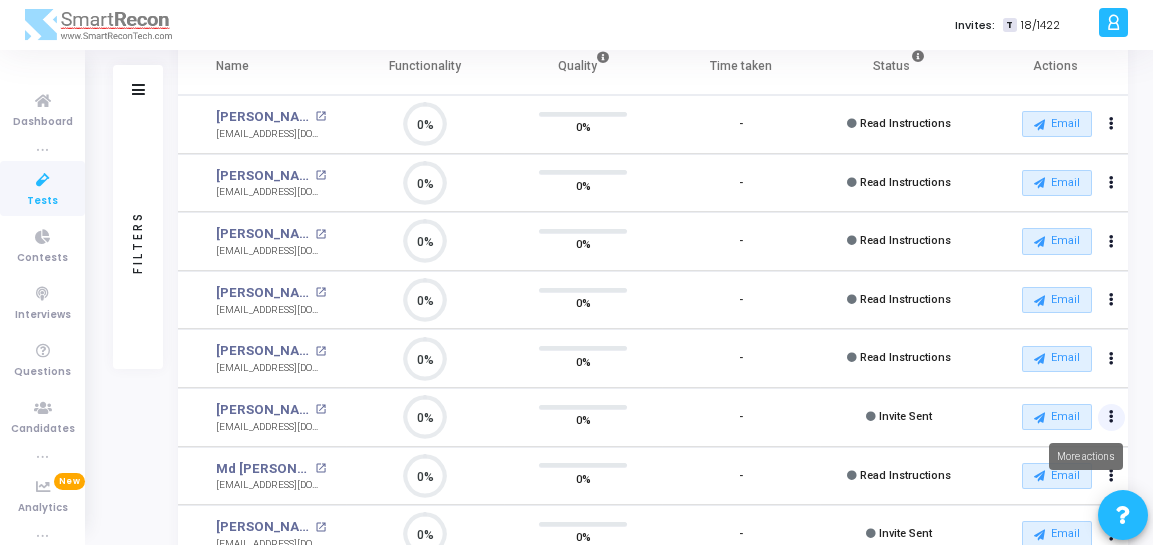 click at bounding box center [1111, 124] 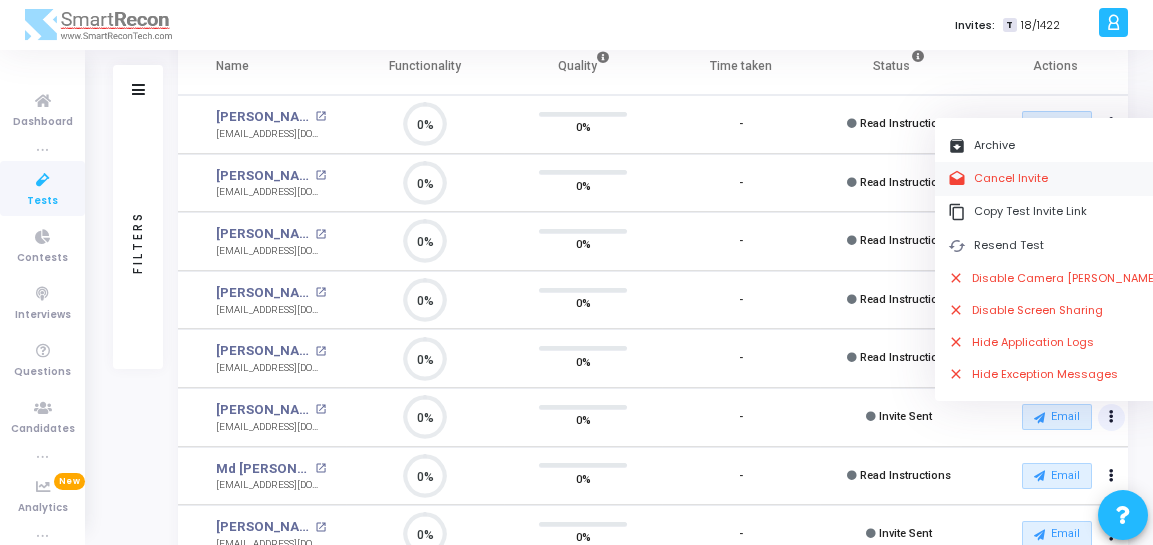 click on "drafts  Cancel Invite" at bounding box center (1053, 178) 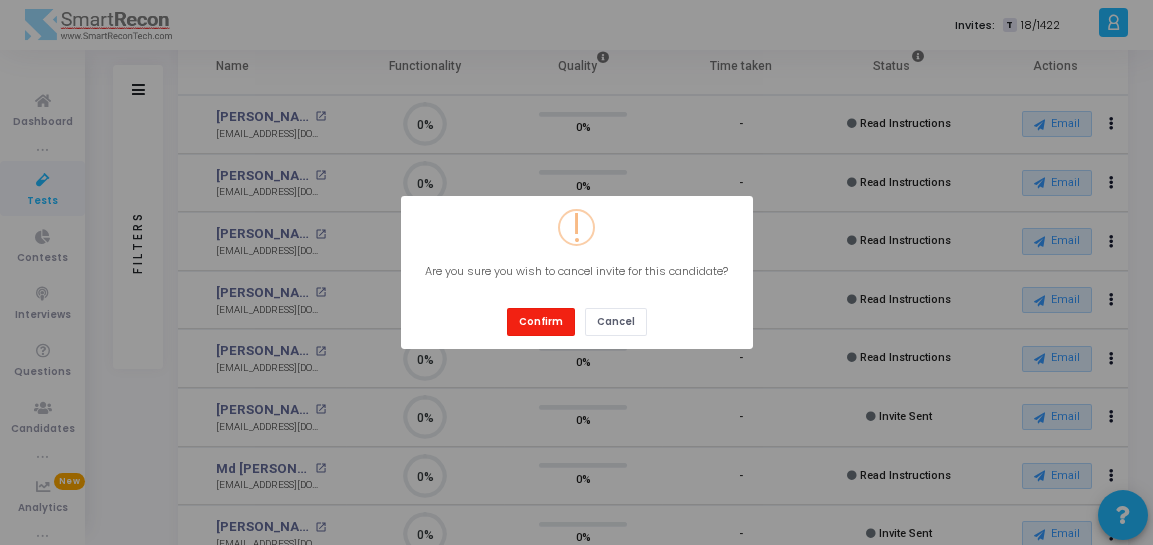 click on "Confirm" at bounding box center [541, 321] 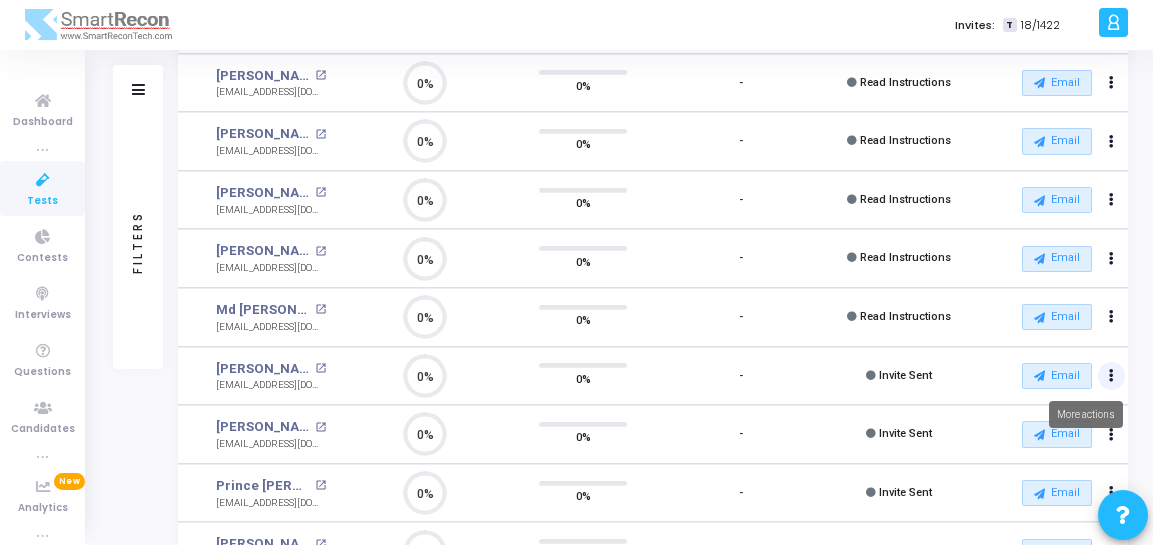 click at bounding box center (1111, 24) 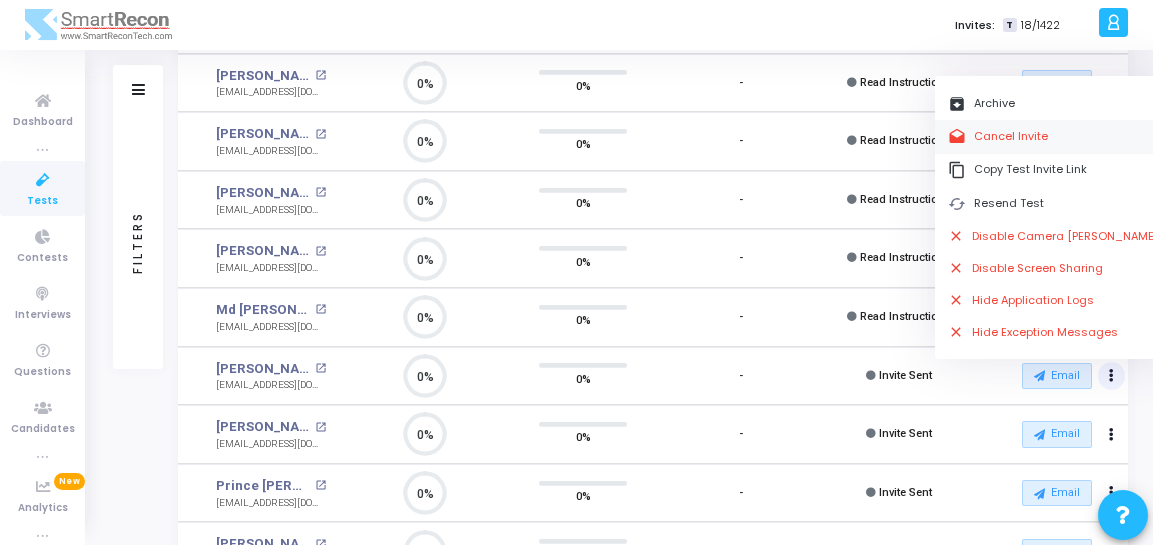 click on "drafts  Cancel Invite" at bounding box center (1053, 136) 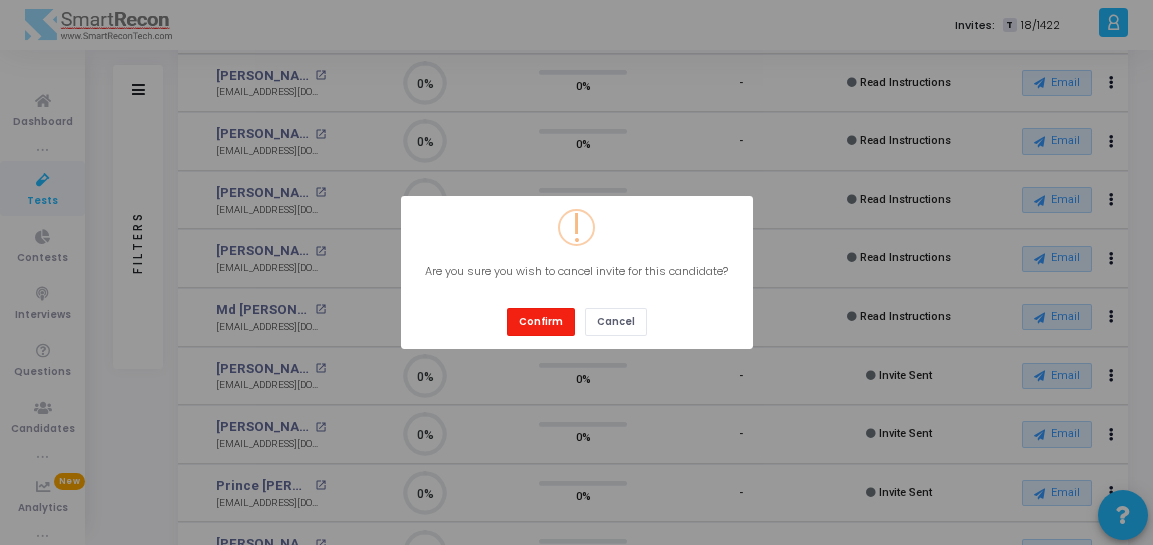 click on "Confirm" at bounding box center [541, 321] 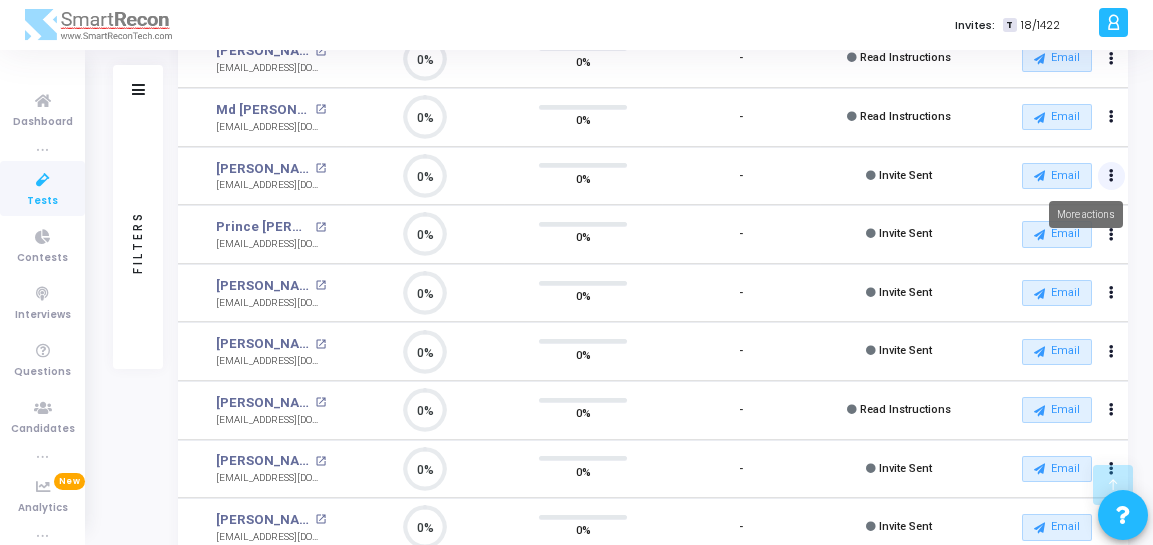 click at bounding box center (1111, -176) 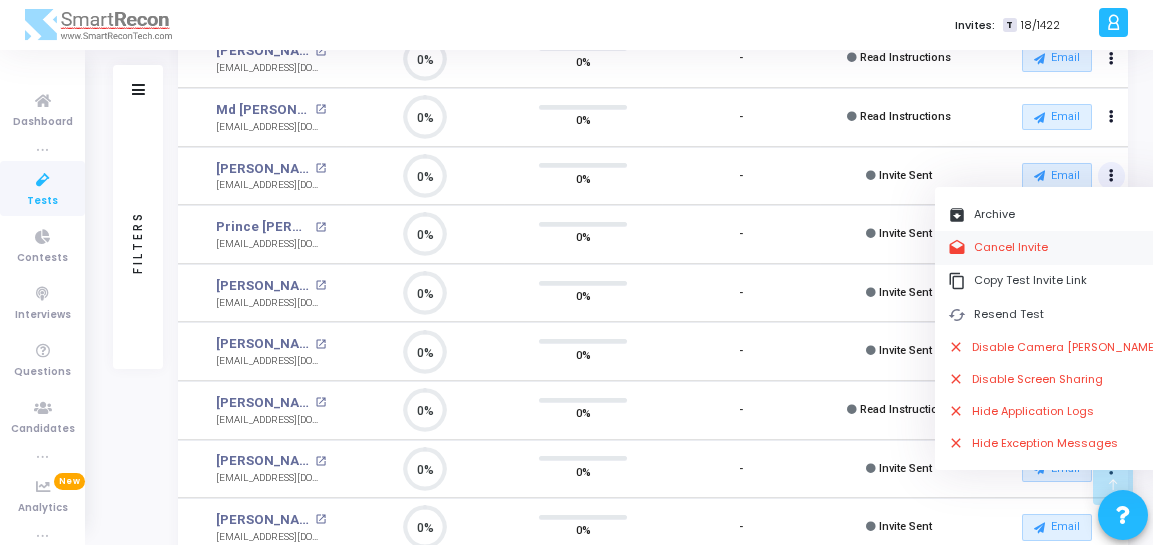 click on "drafts  Cancel Invite" at bounding box center [1053, 247] 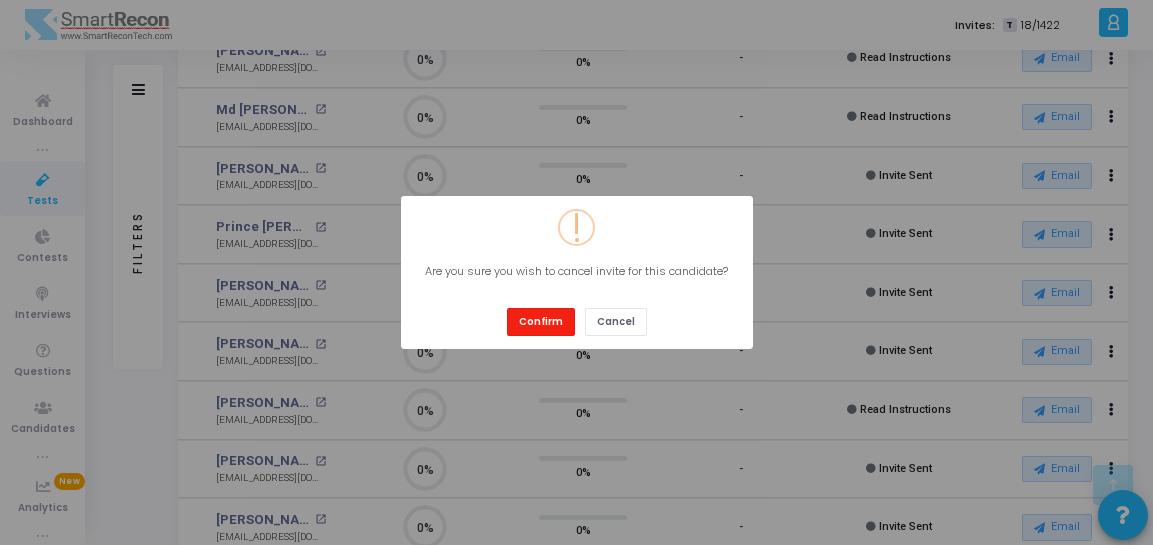 click on "Confirm" at bounding box center [541, 321] 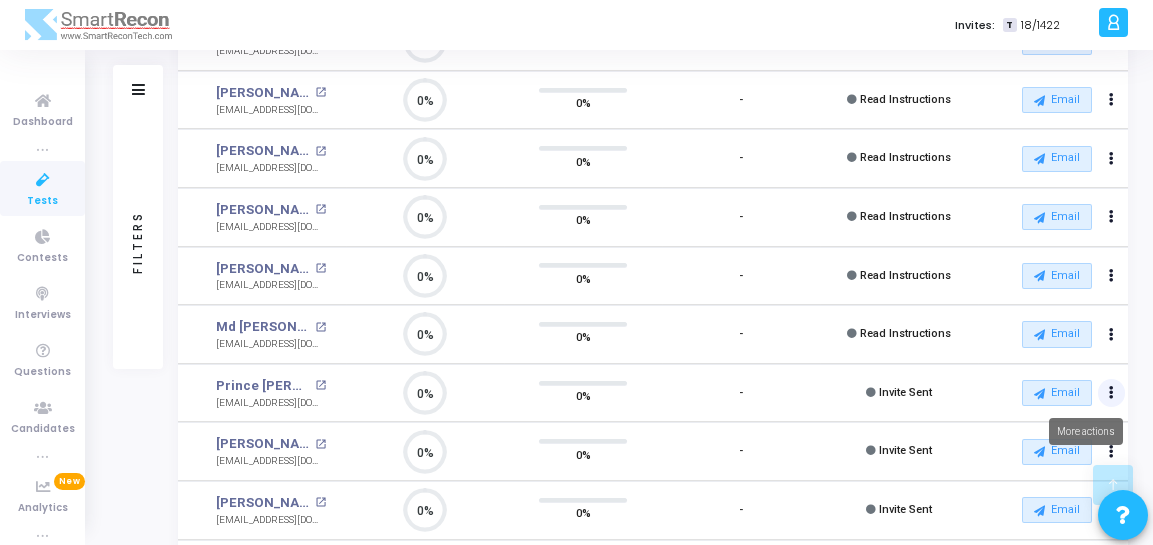 click at bounding box center [1111, -76] 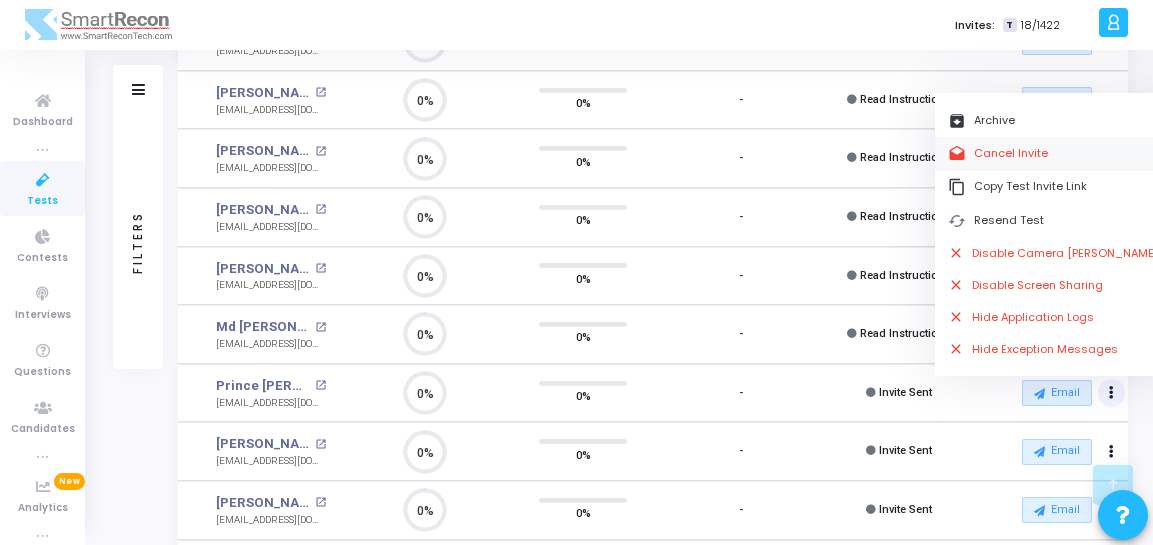click on "drafts  Cancel Invite" at bounding box center (1053, 153) 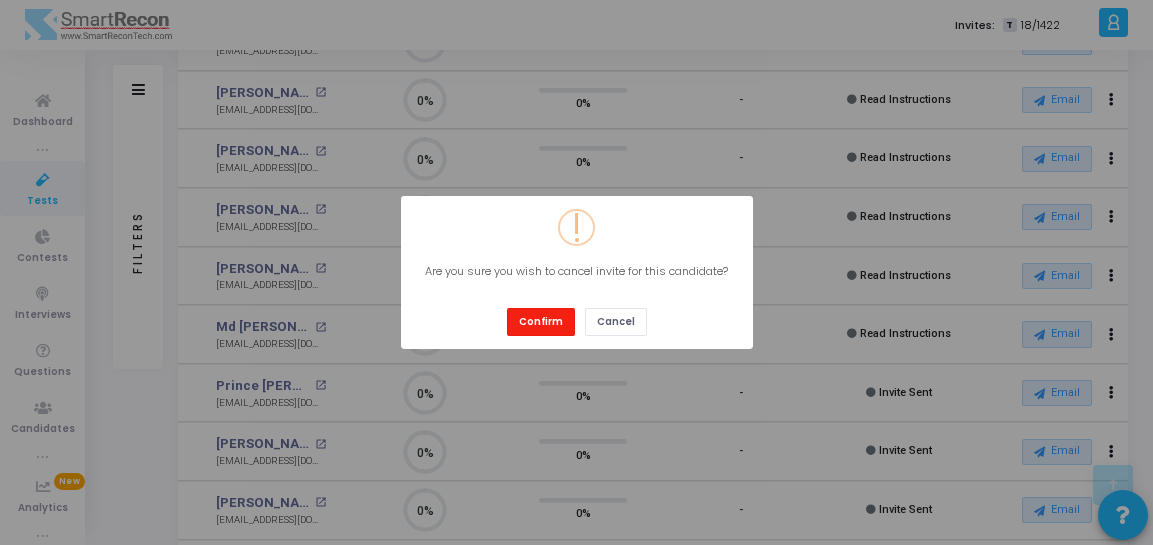 click on "Confirm" at bounding box center [541, 321] 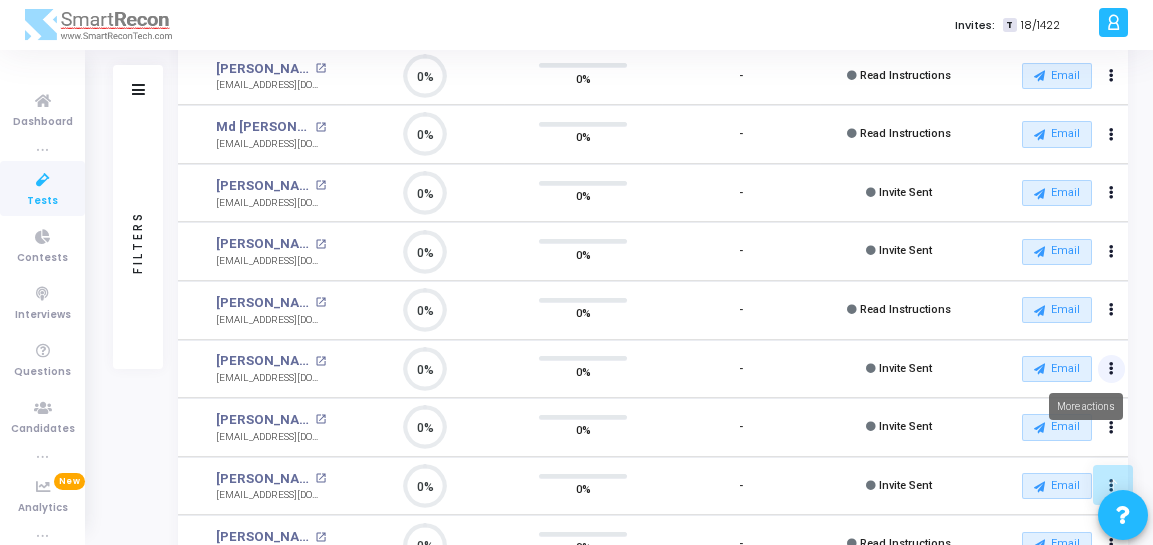 click at bounding box center [1111, -276] 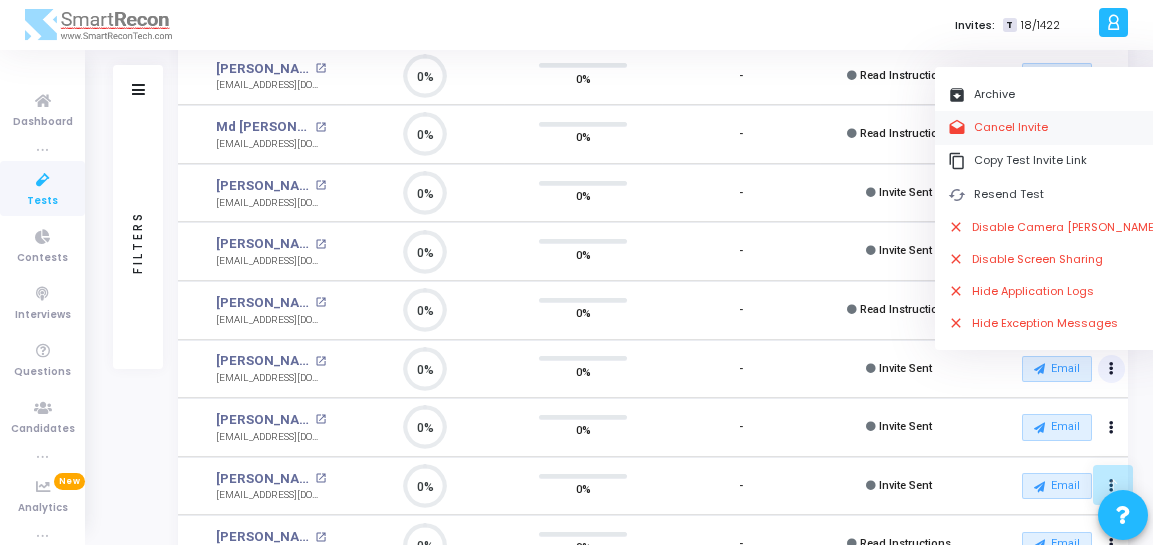 click on "drafts  Cancel Invite" at bounding box center [1053, 127] 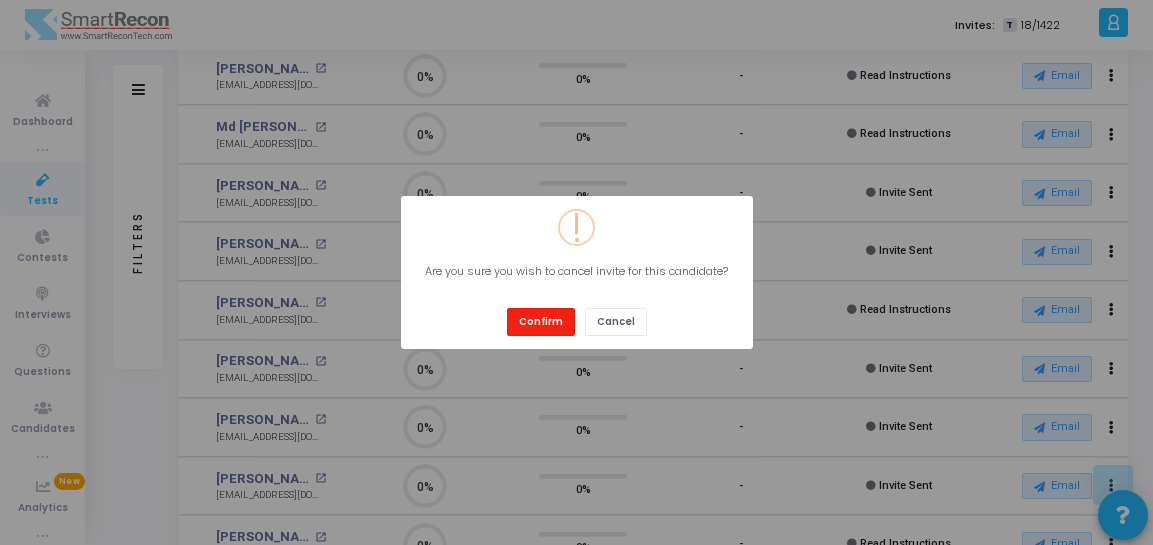 click on "Confirm" at bounding box center [541, 321] 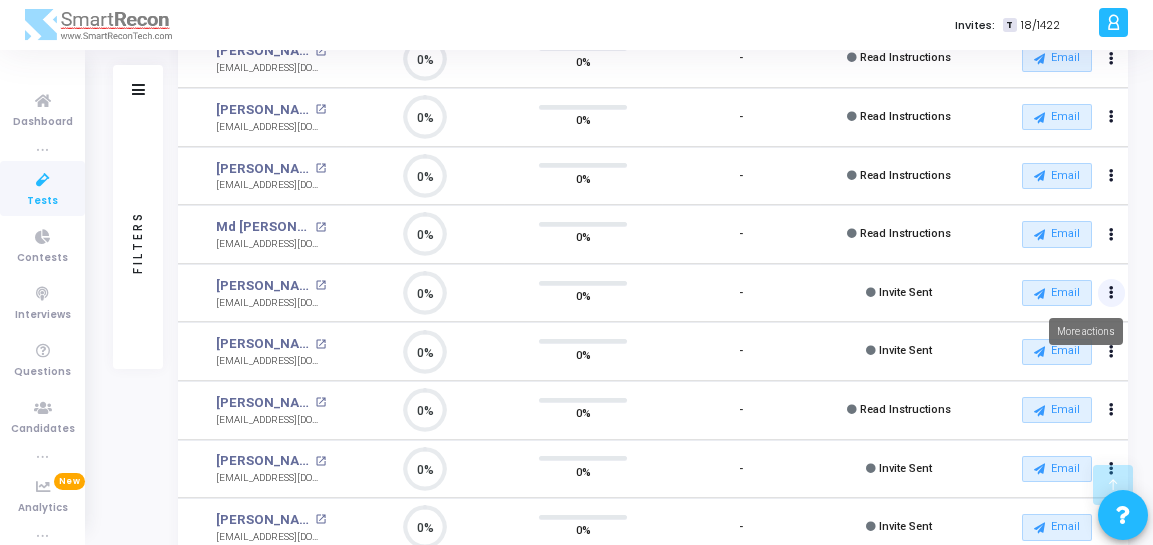 click at bounding box center [1111, -176] 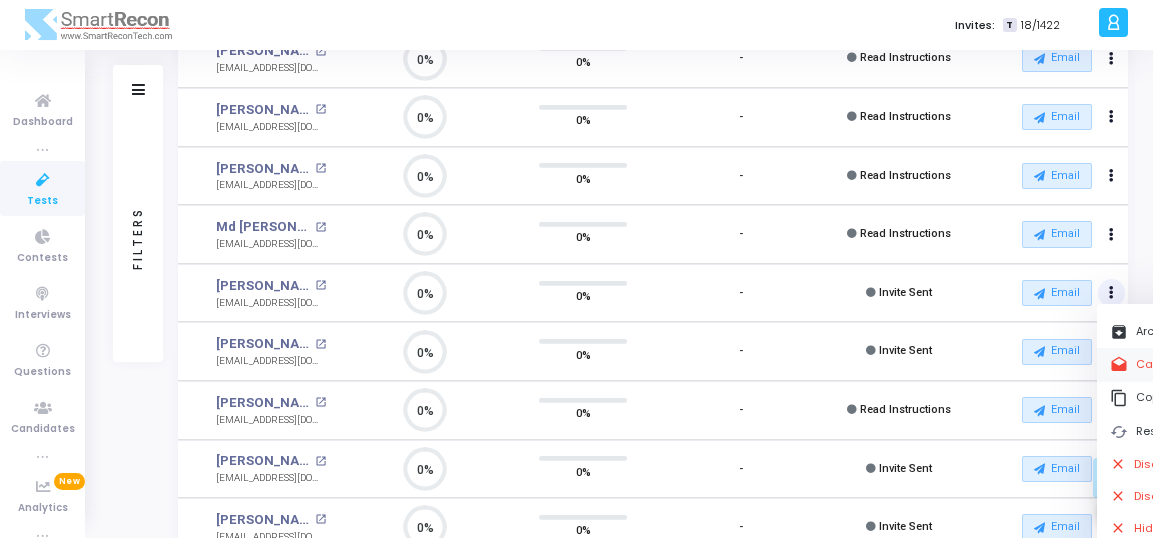click on "drafts  Cancel Invite" at bounding box center [1215, 364] 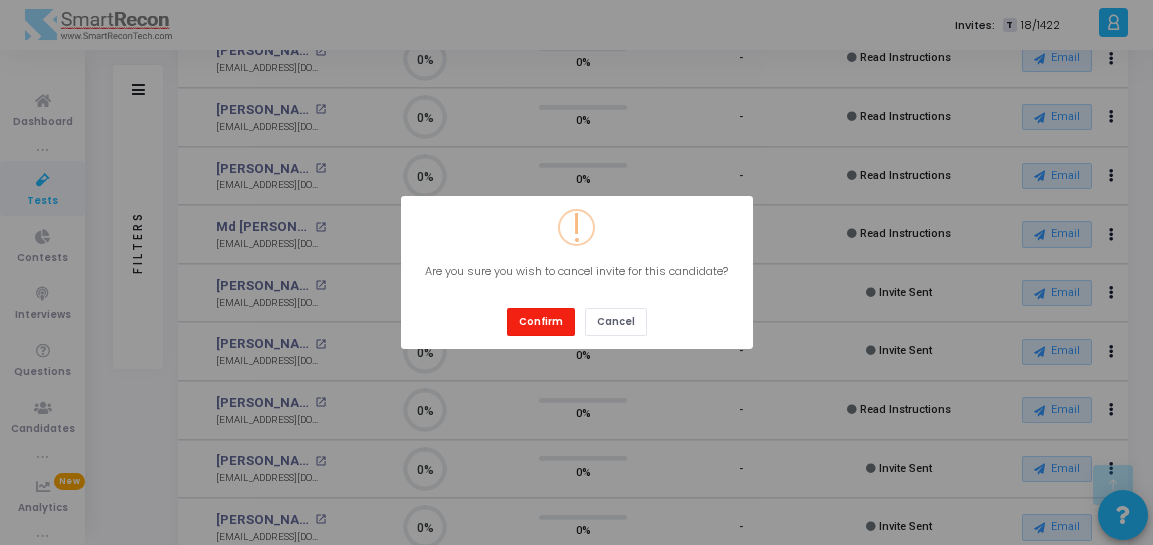 click on "Confirm" at bounding box center (541, 321) 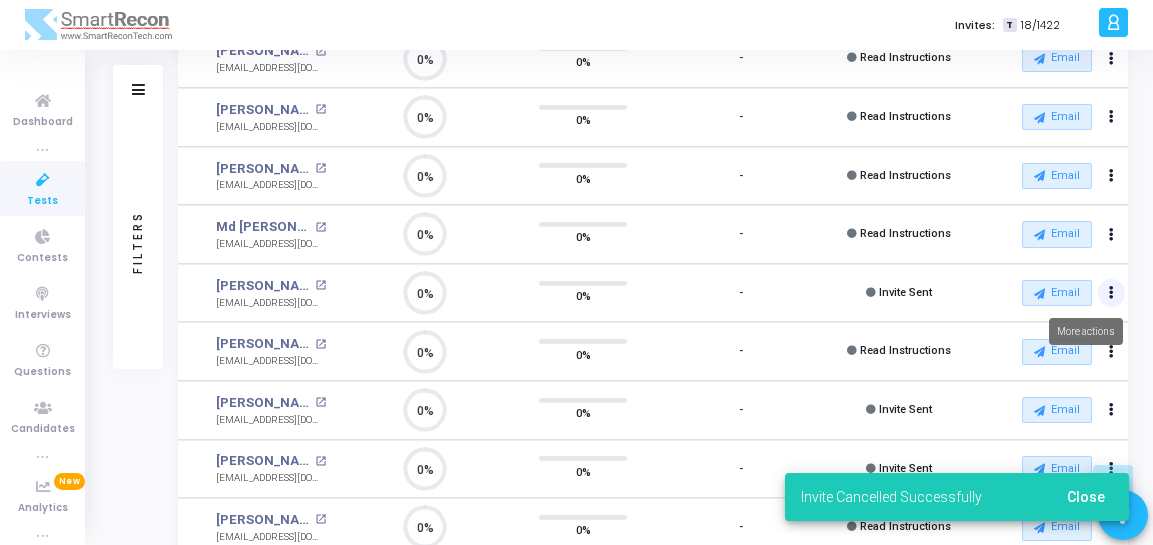 click at bounding box center (1111, 293) 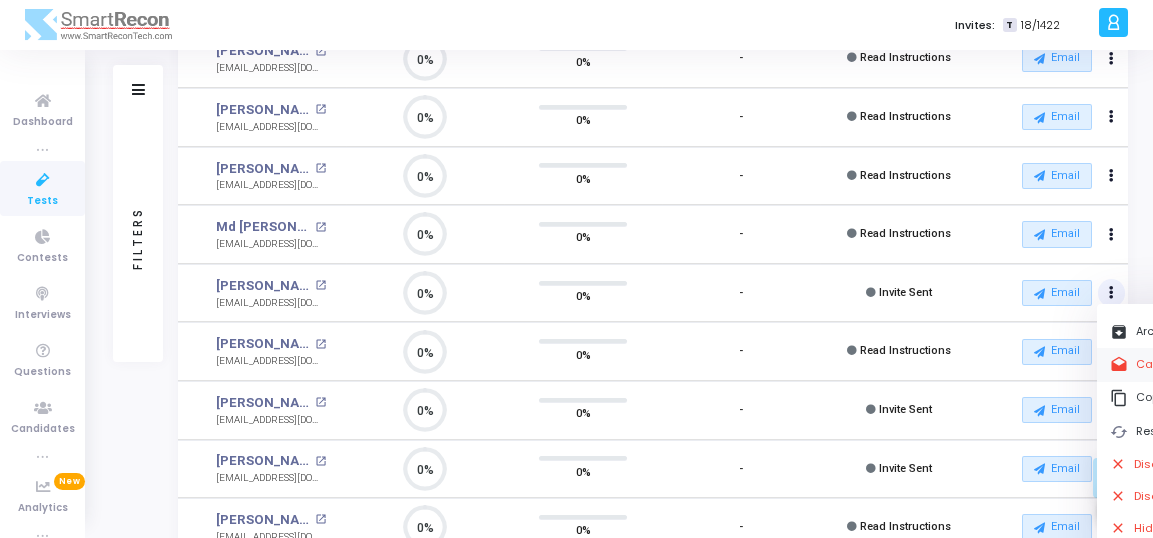 click on "drafts  Cancel Invite" at bounding box center (1215, 364) 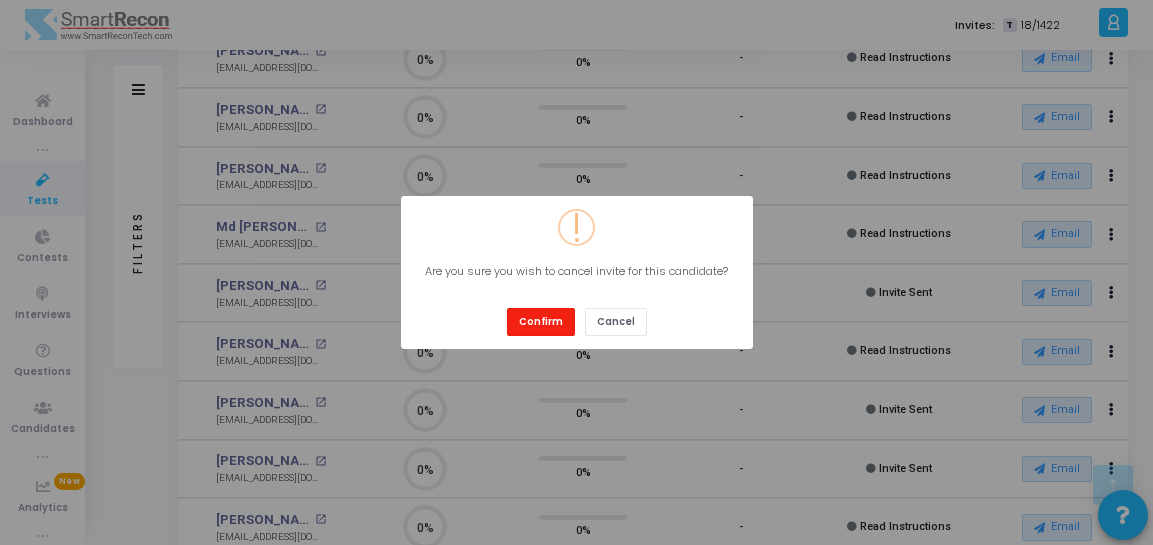 click on "Confirm" at bounding box center [541, 321] 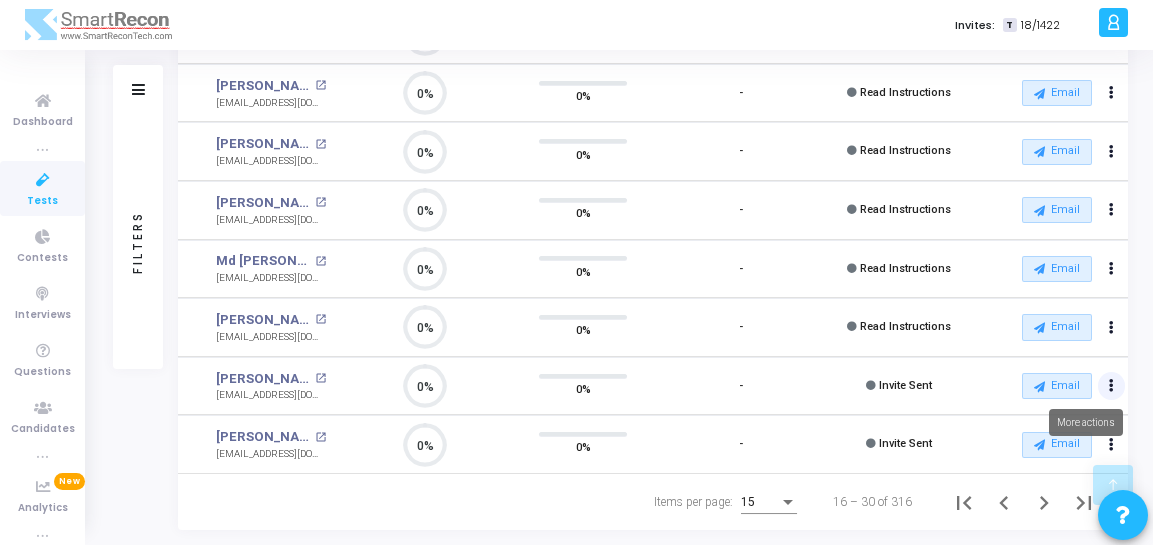 click at bounding box center (1111, -376) 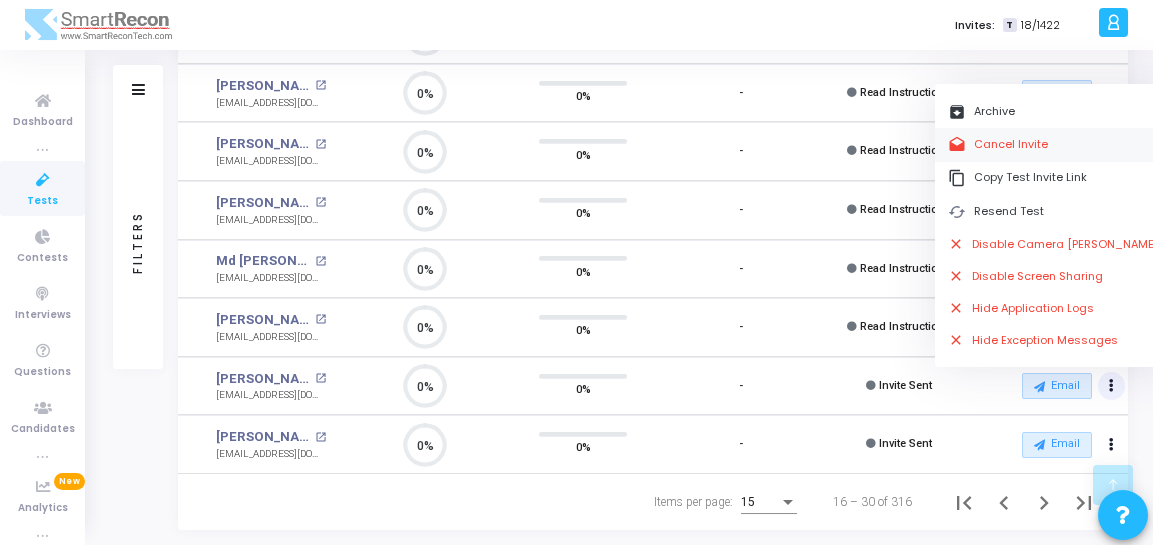 click on "drafts  Cancel Invite" at bounding box center [1053, 144] 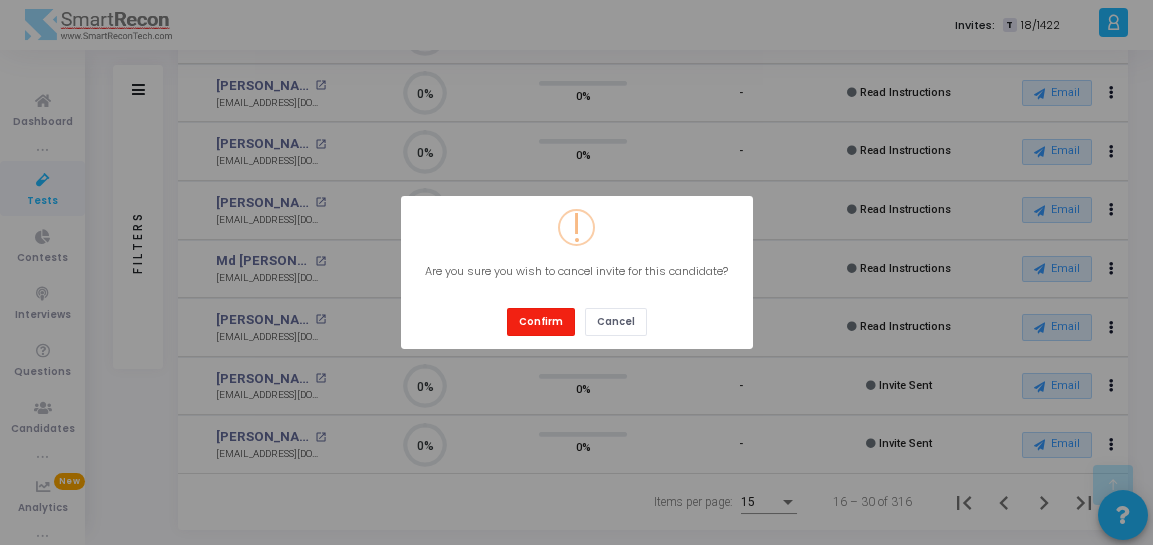 click on "Confirm" at bounding box center (541, 321) 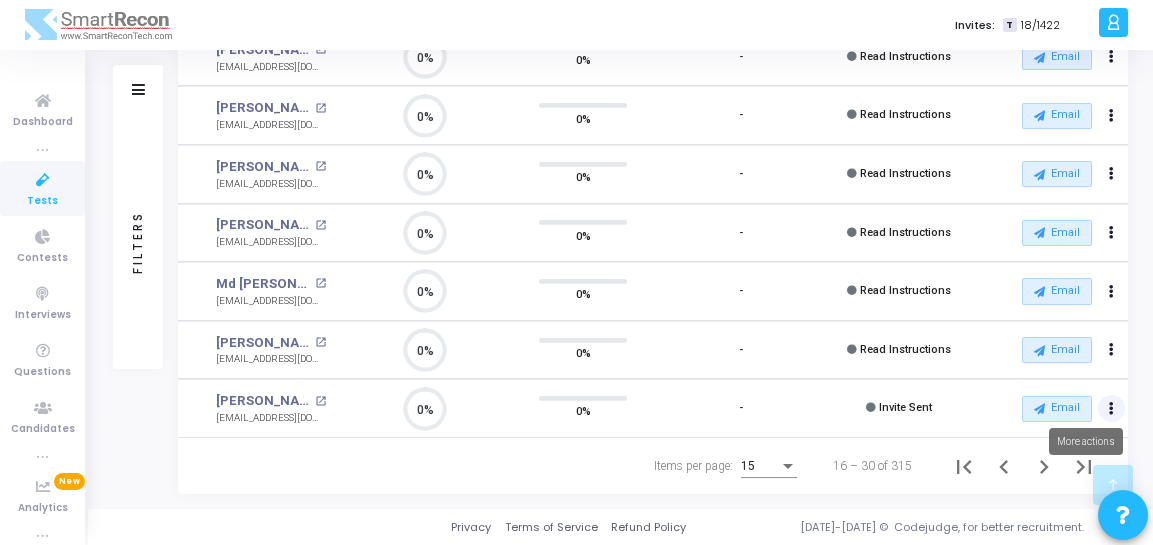 click at bounding box center (1111, -412) 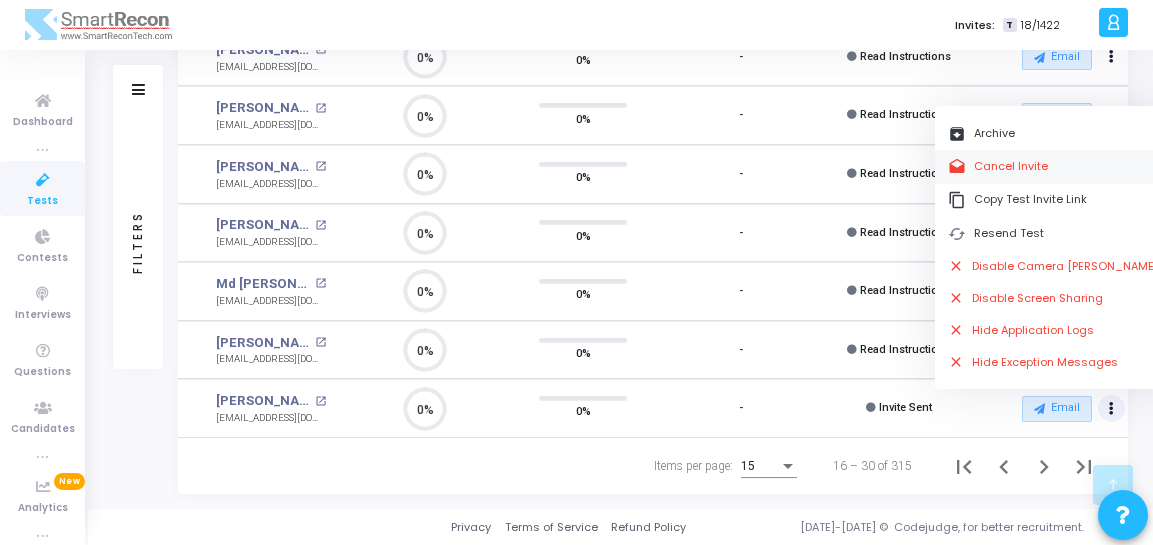 click on "drafts  Cancel Invite" at bounding box center [1053, 166] 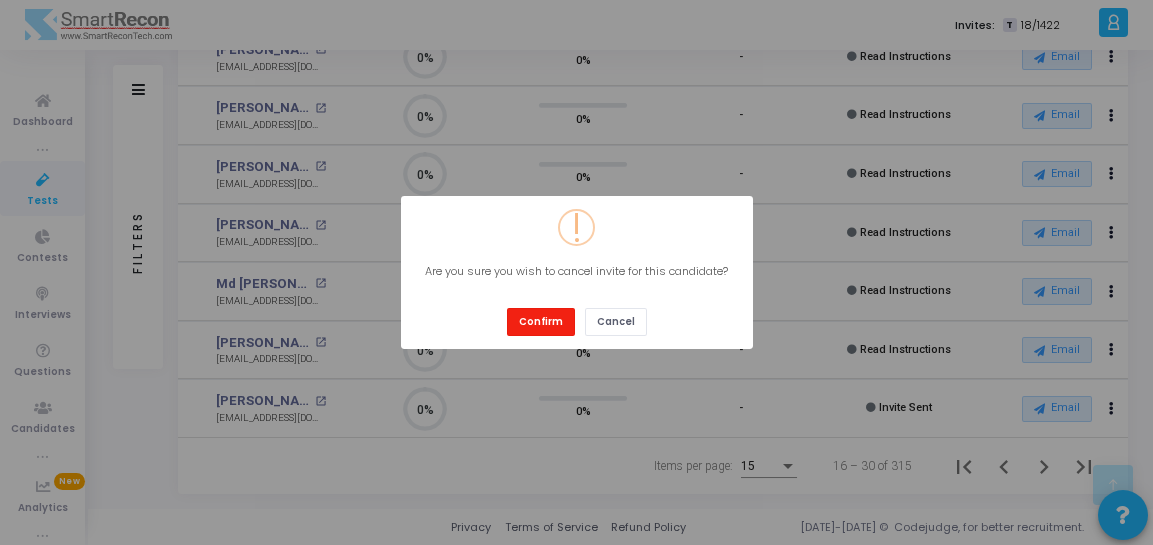 click on "Confirm" at bounding box center (541, 321) 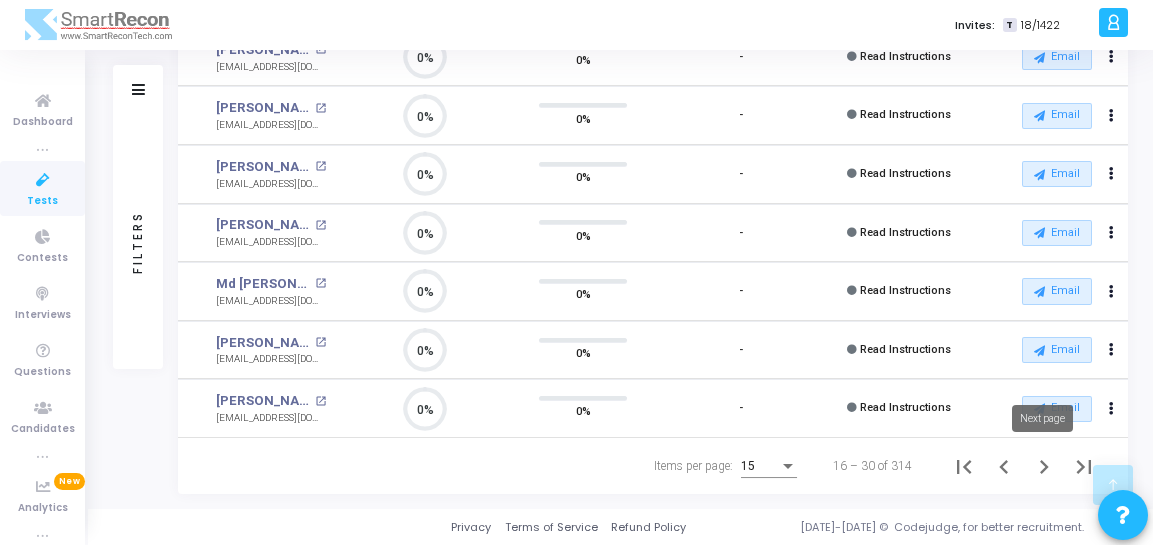 click 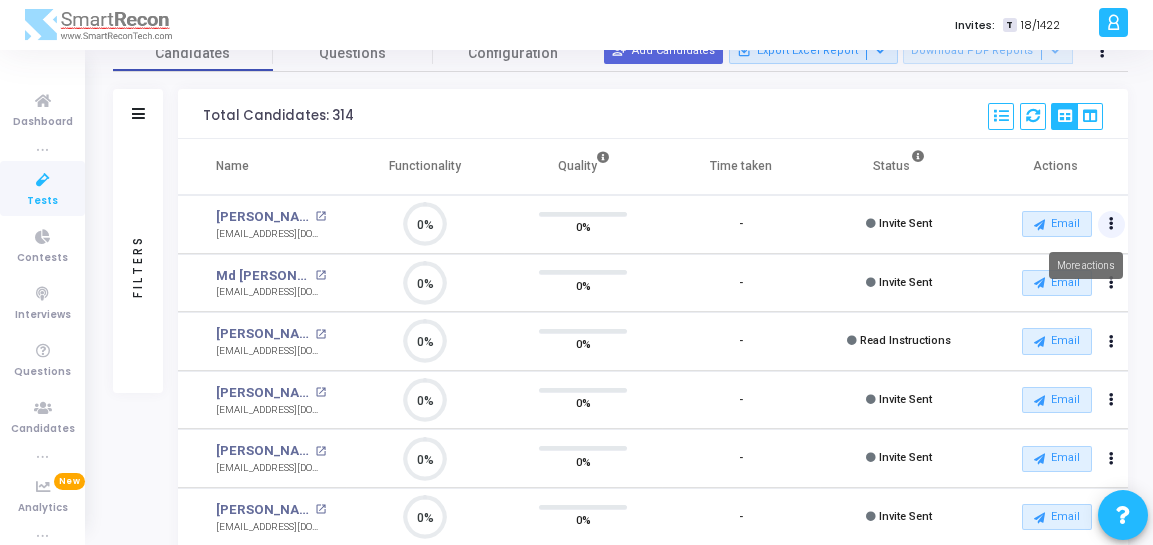 click at bounding box center (1112, 225) 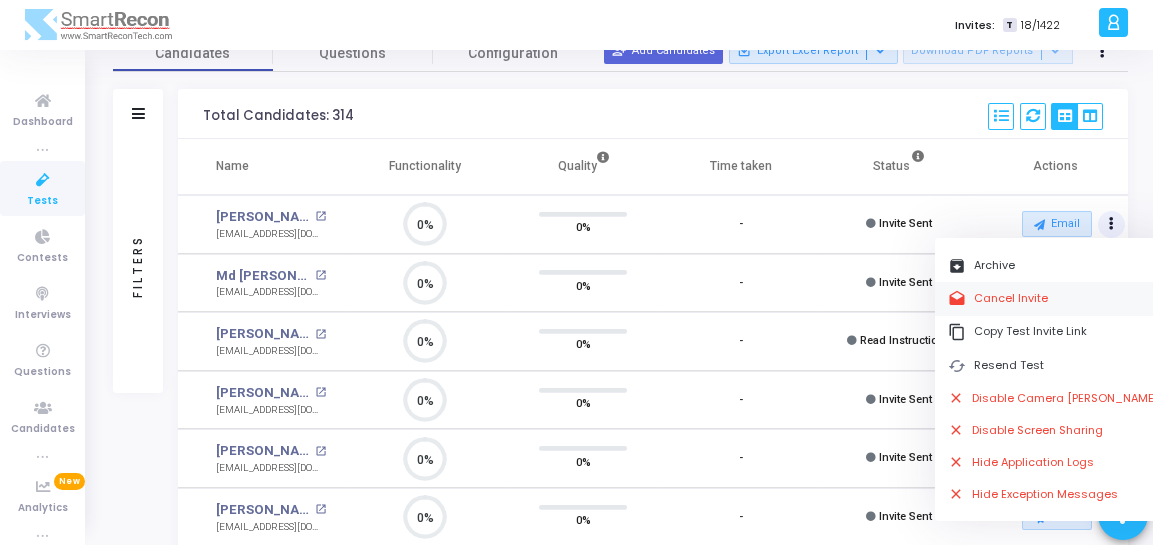 click on "drafts  Cancel Invite" at bounding box center [1053, 298] 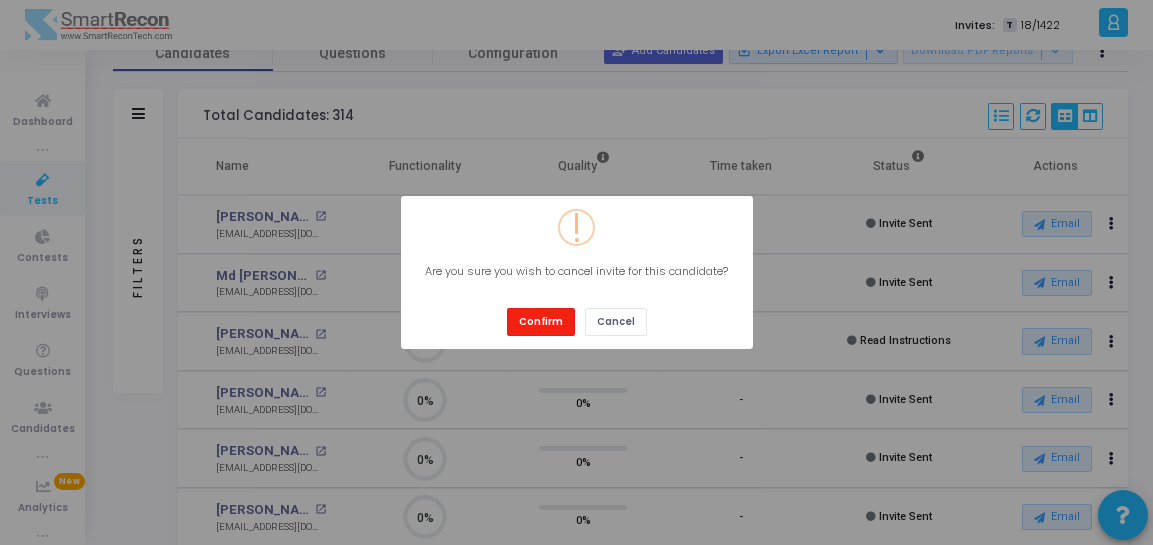 click on "Confirm" at bounding box center [541, 321] 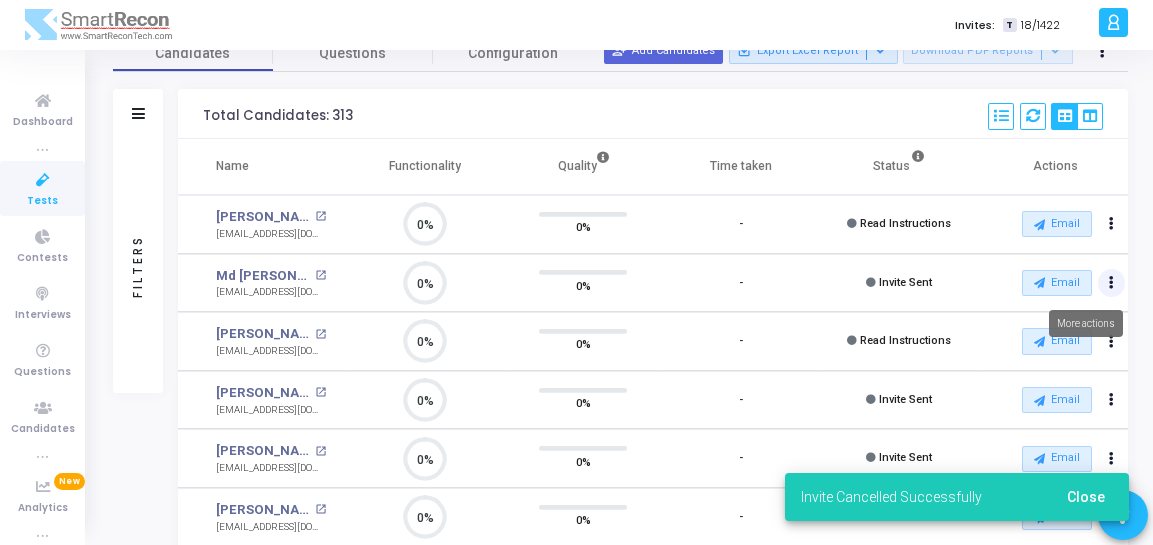 click at bounding box center [1112, 225] 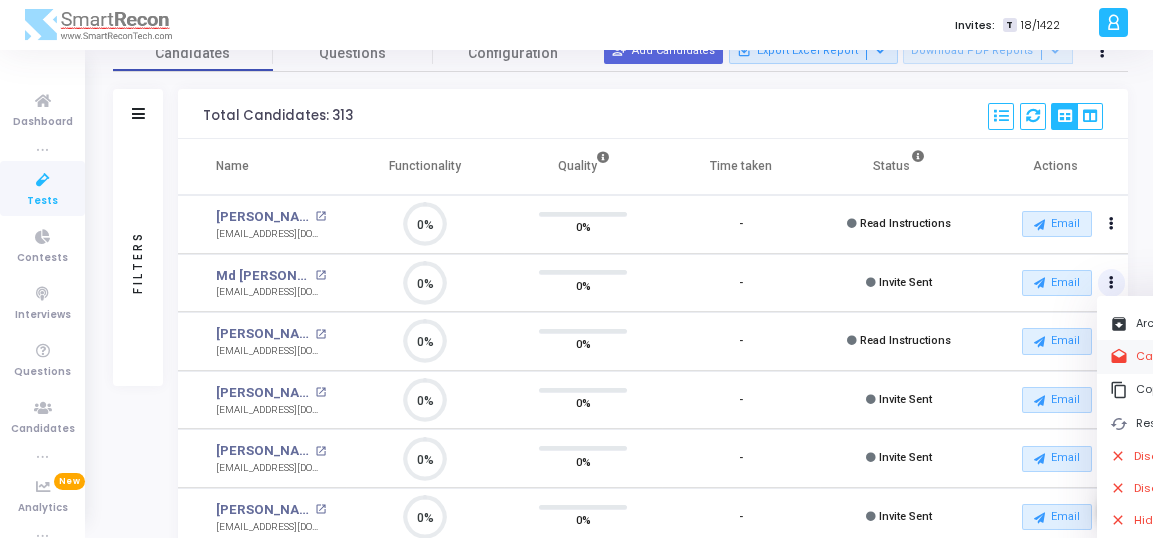 click on "drafts  Cancel Invite" at bounding box center [1215, 356] 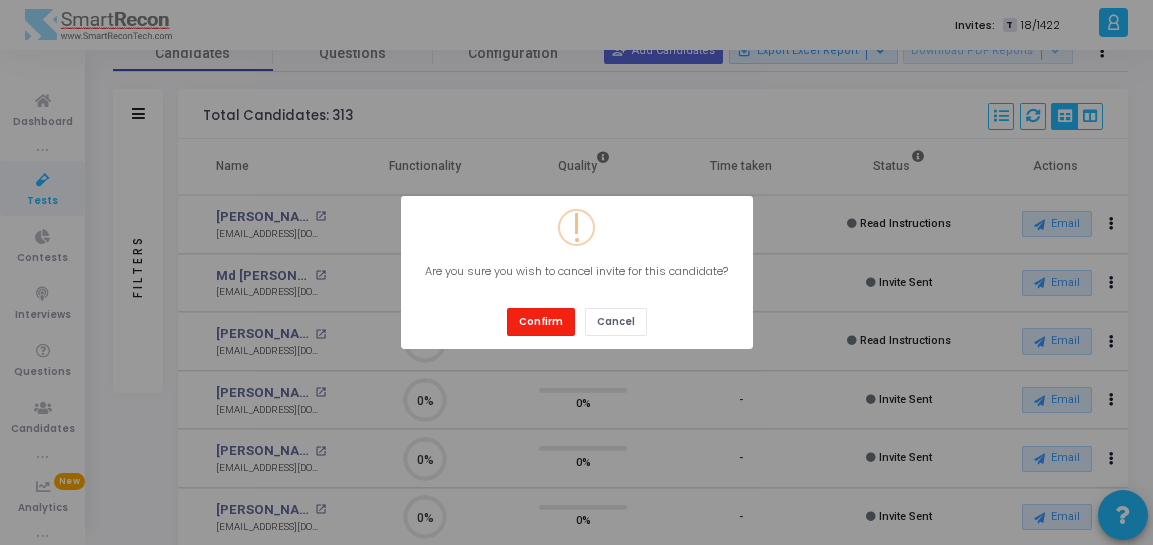 click on "Confirm" at bounding box center [541, 321] 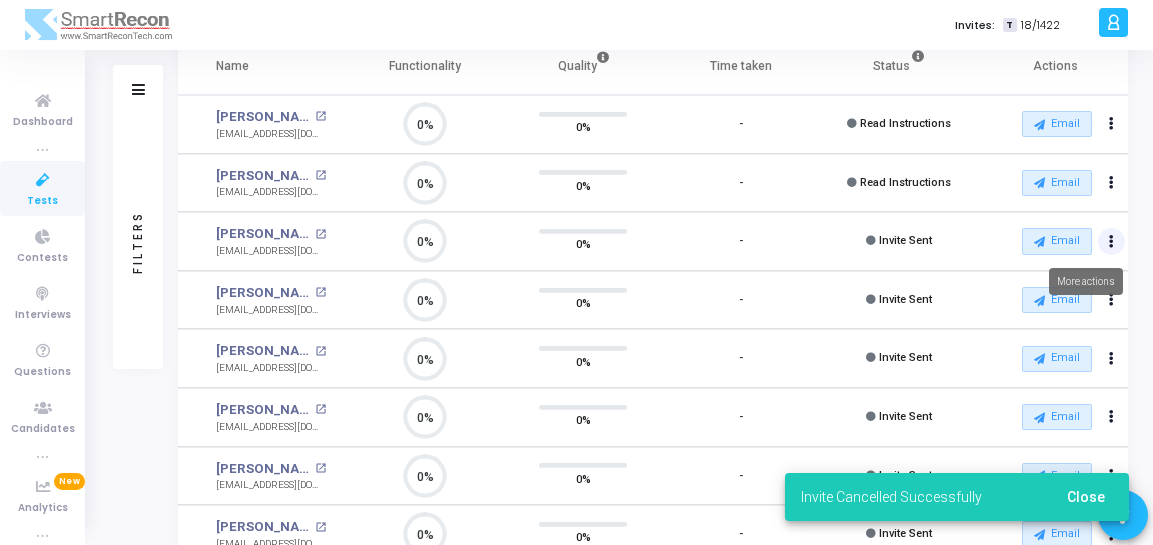 click at bounding box center (1111, 124) 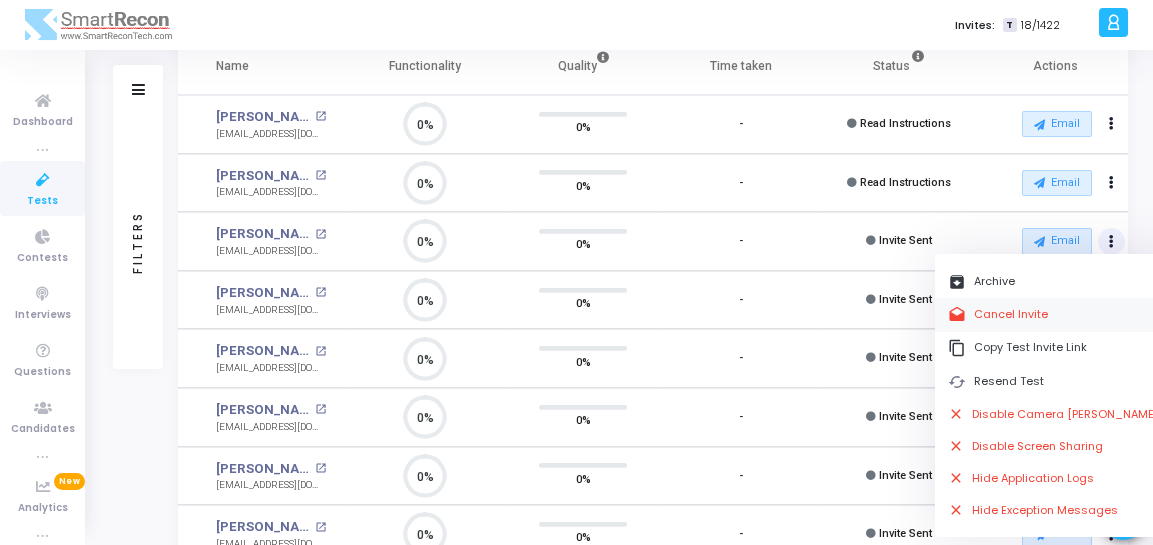 click on "drafts  Cancel Invite" at bounding box center [1053, 314] 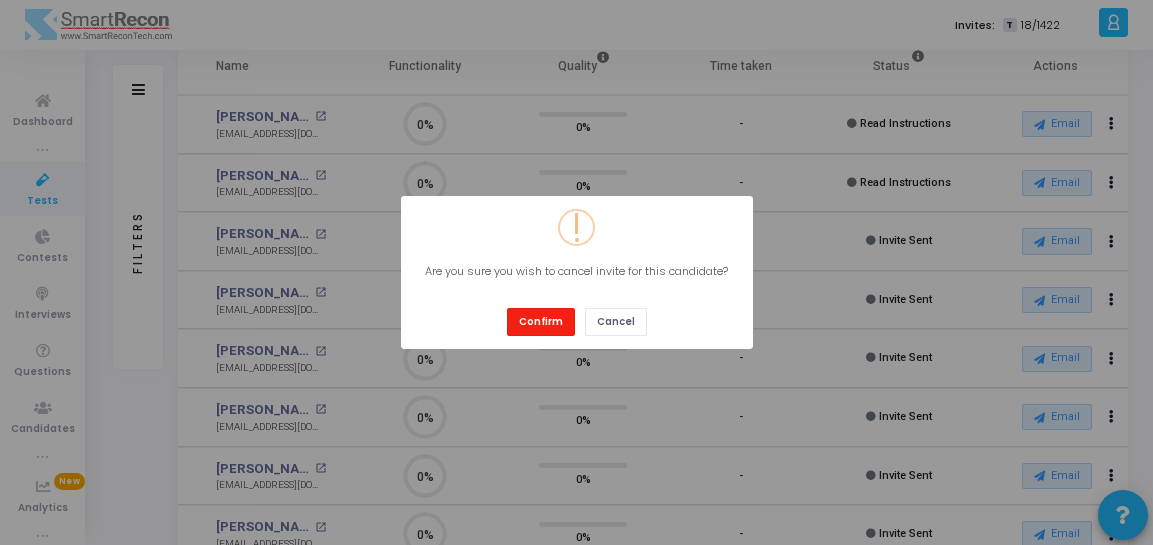 click on "Confirm" at bounding box center [541, 321] 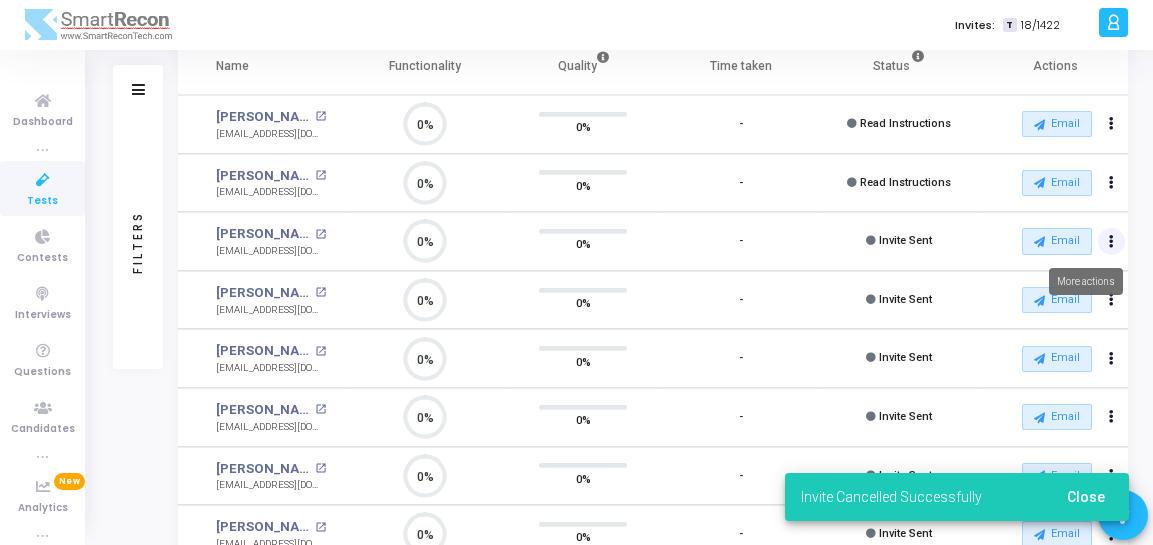 click at bounding box center [1111, 124] 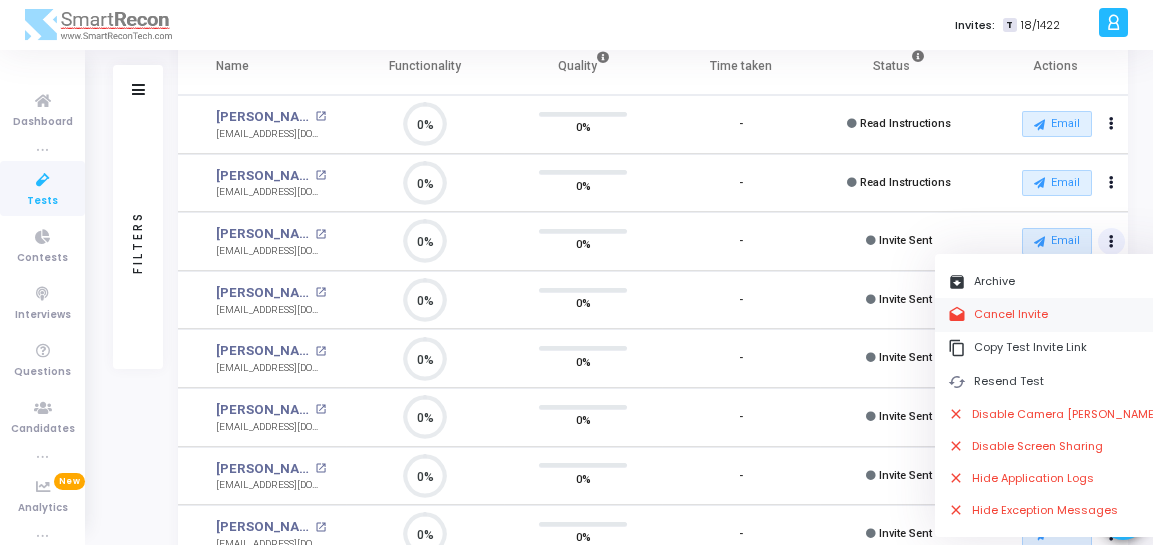 click on "drafts  Cancel Invite" at bounding box center (1053, 314) 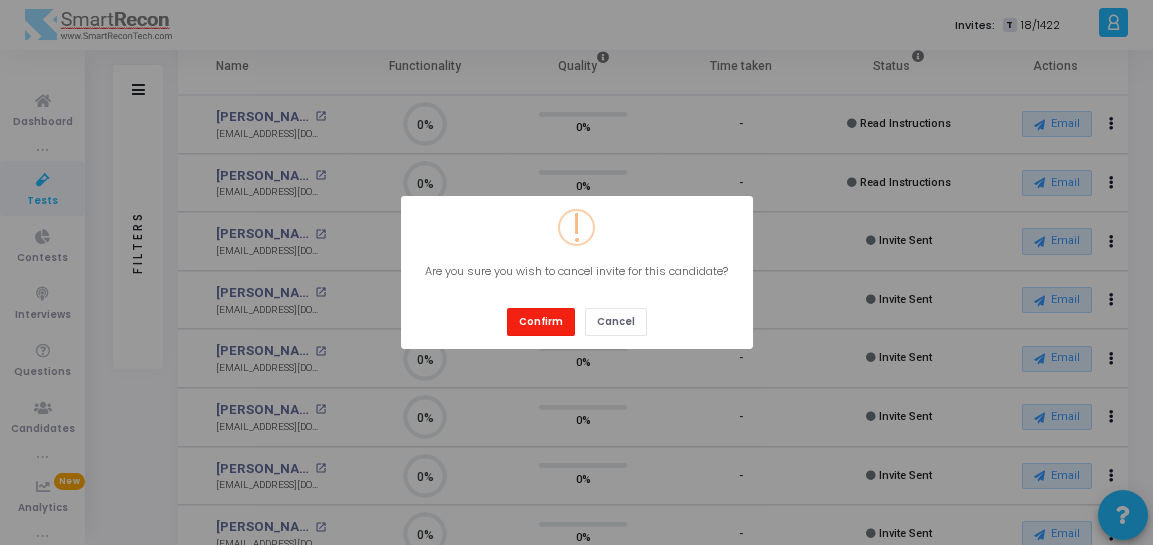 click on "Confirm" at bounding box center [541, 321] 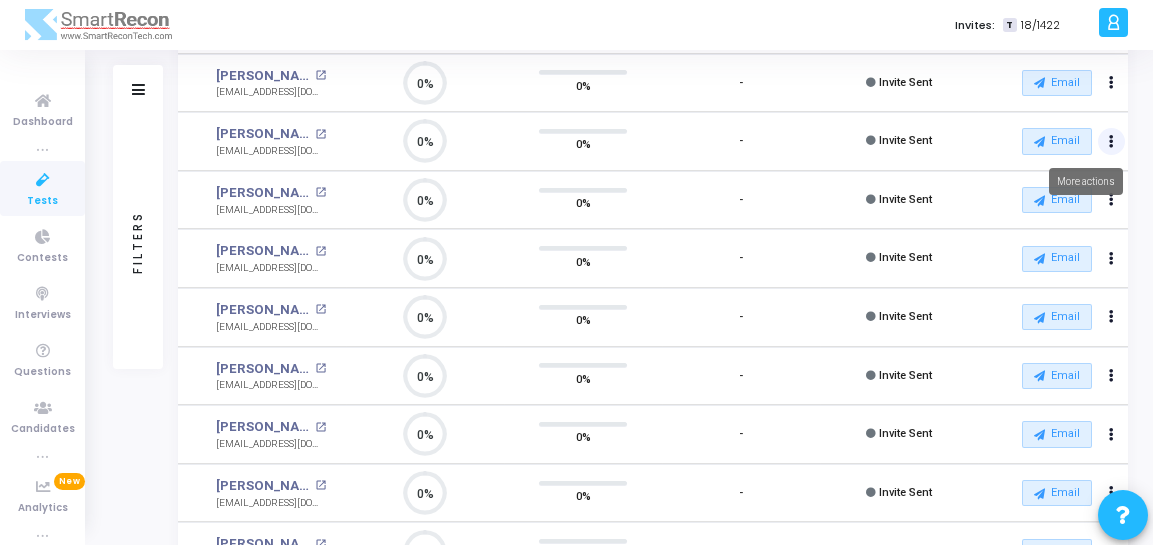 click at bounding box center (1111, 142) 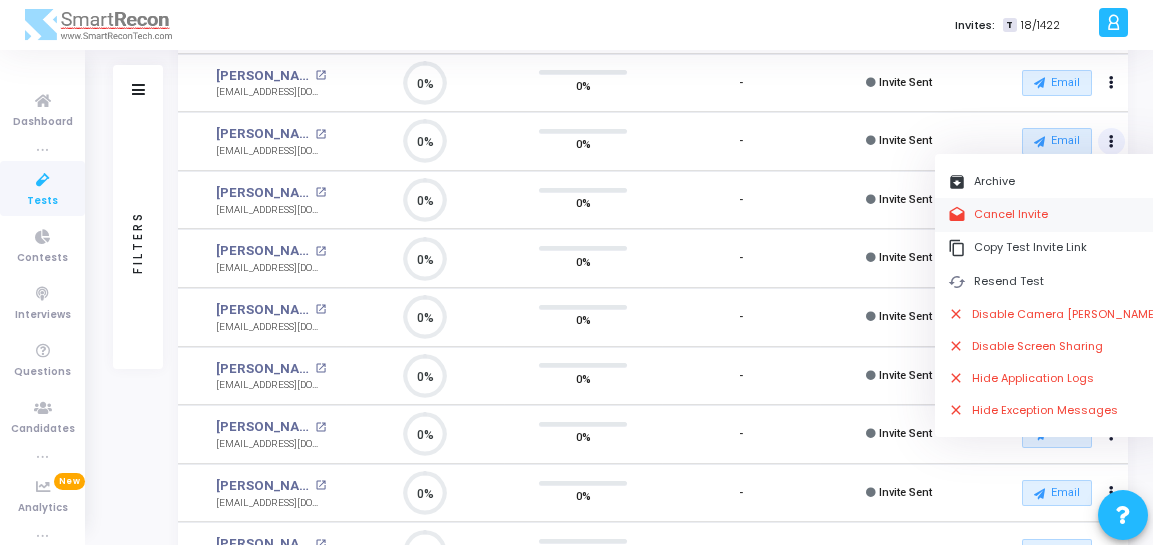 click on "drafts  Cancel Invite" at bounding box center (1053, 214) 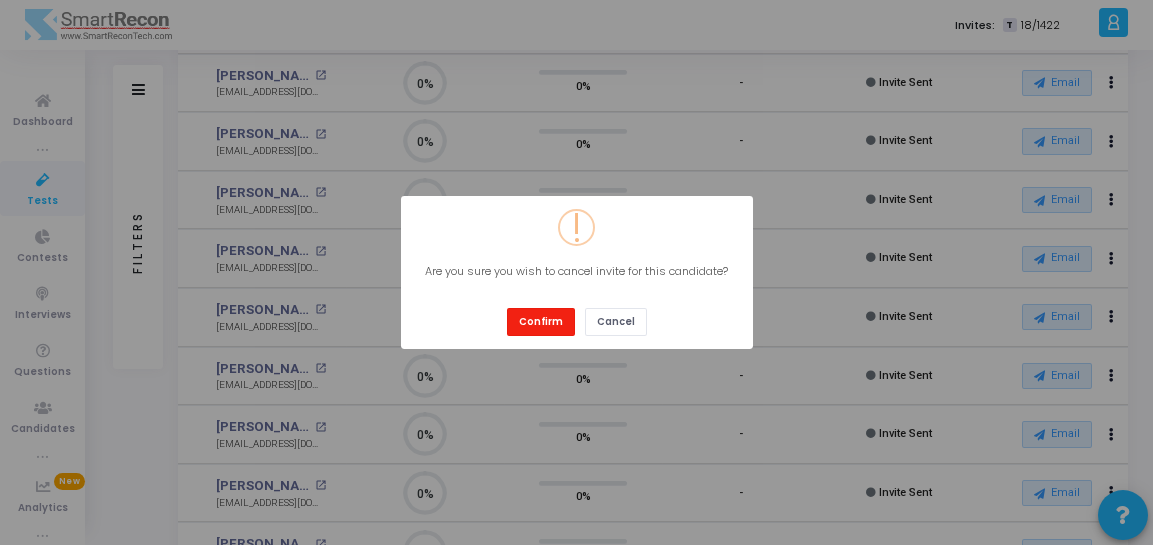 click on "Confirm" at bounding box center [541, 321] 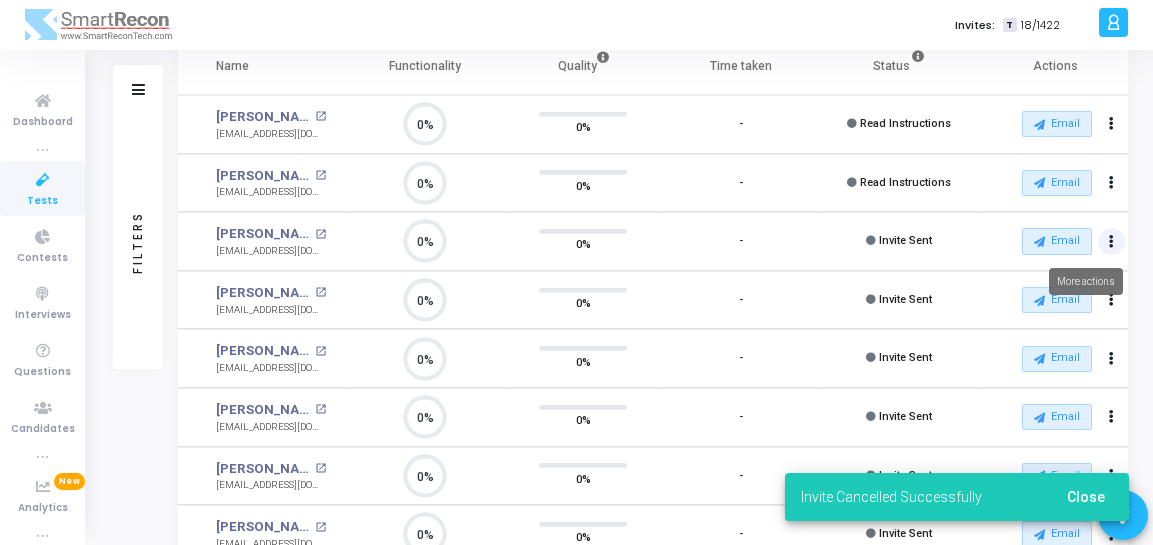 click at bounding box center [1111, 242] 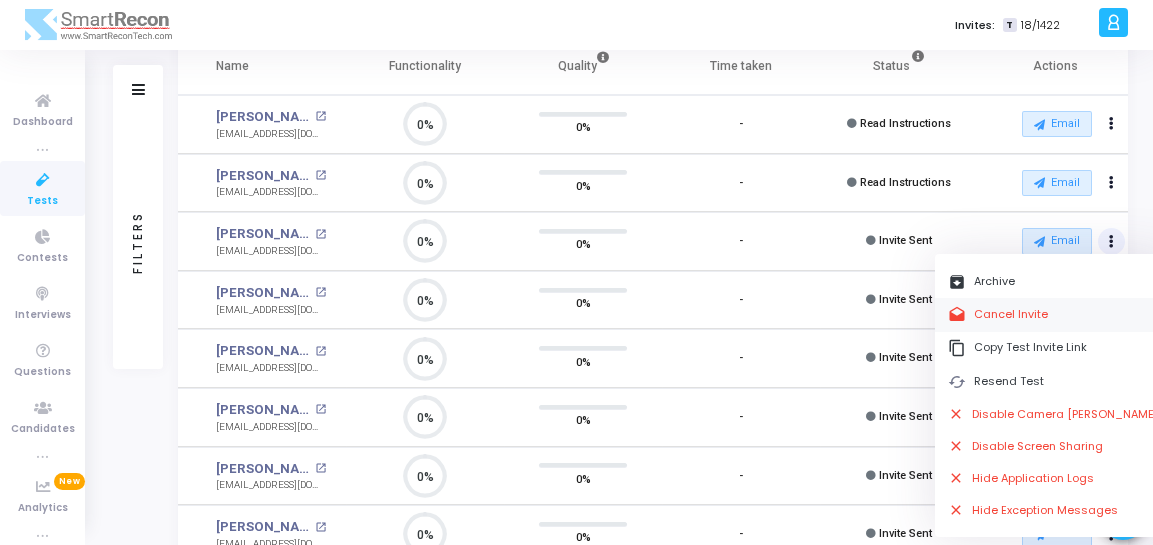 click on "drafts  Cancel Invite" at bounding box center (1053, 314) 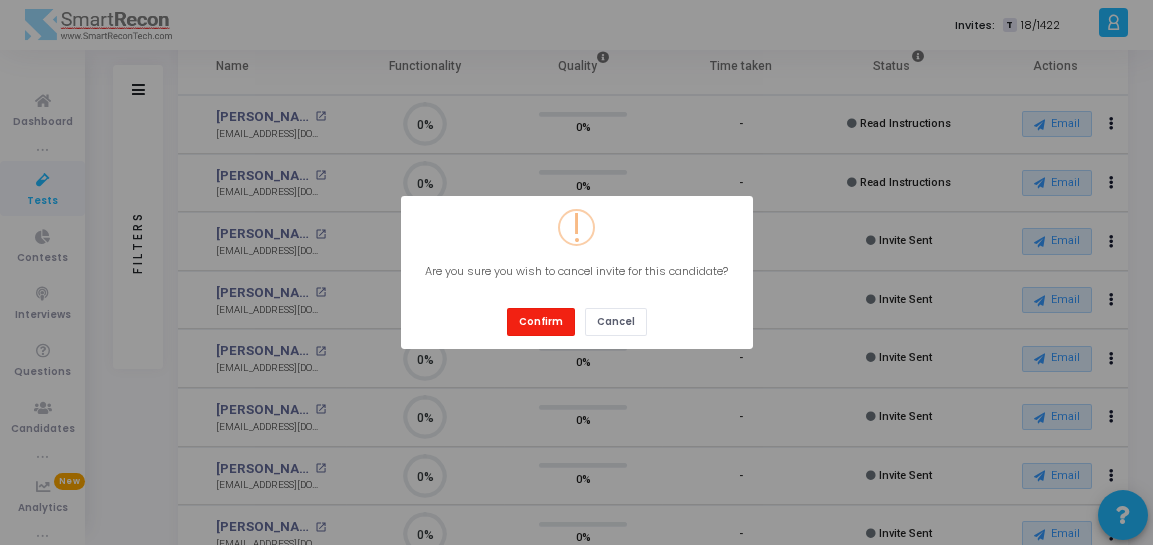 click on "Confirm" at bounding box center (541, 321) 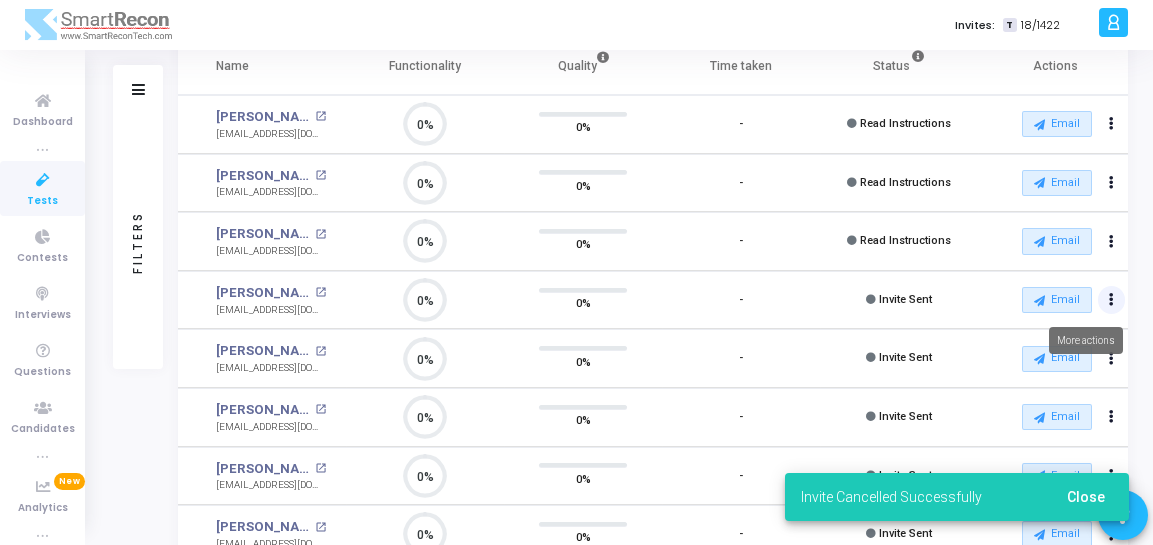 click at bounding box center [1112, 125] 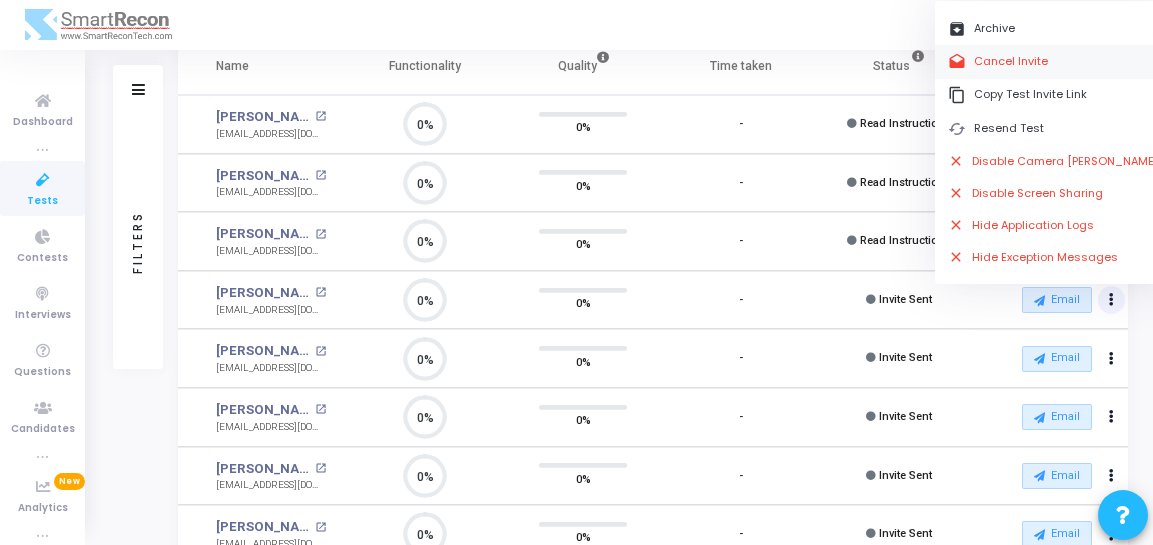 click on "drafts  Cancel Invite" at bounding box center (1053, 61) 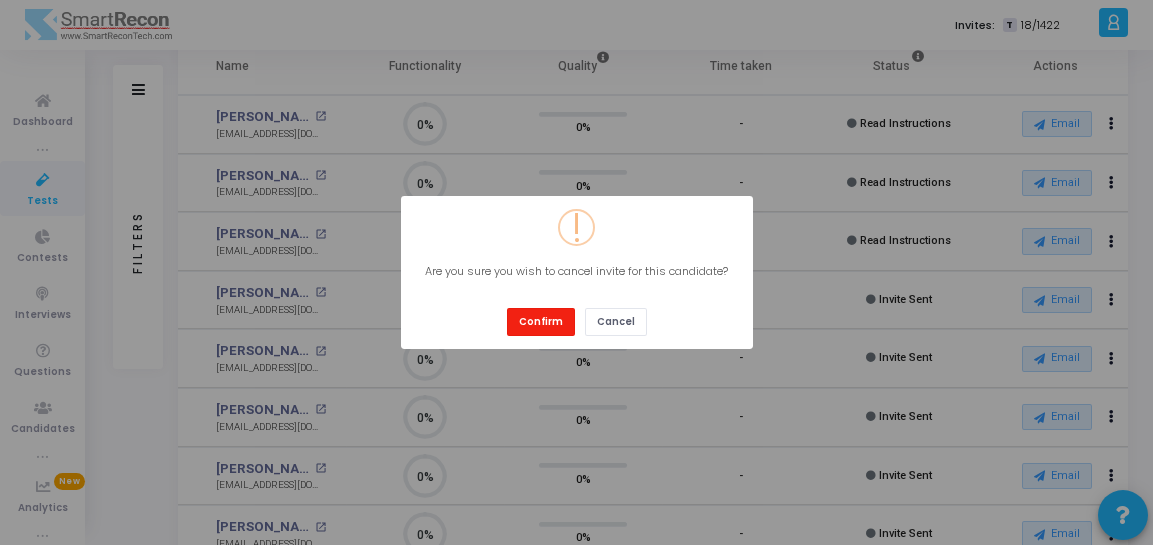 click on "Confirm" at bounding box center [541, 321] 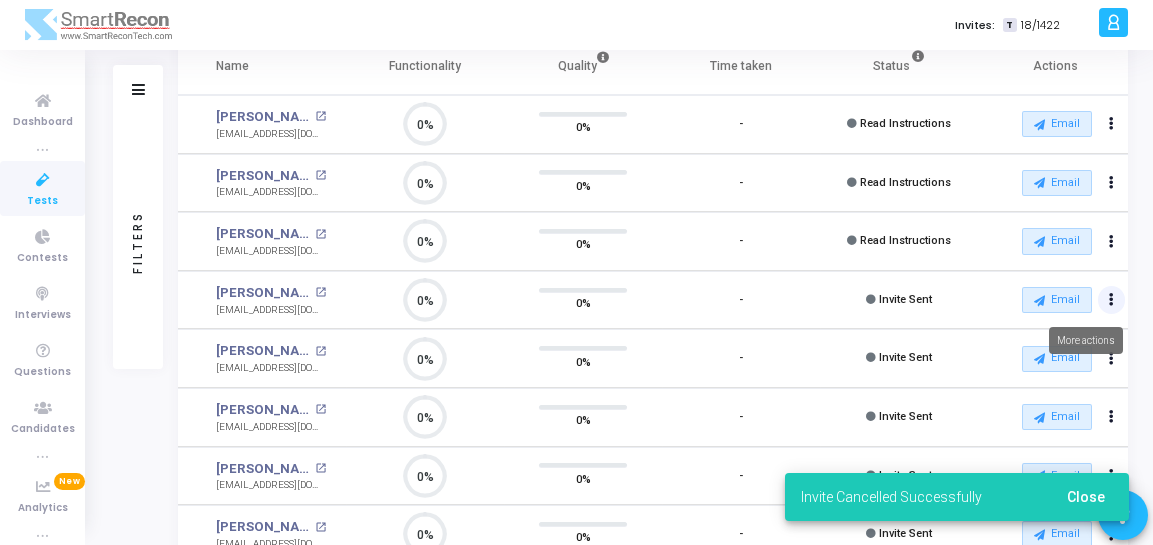 click at bounding box center (1112, 300) 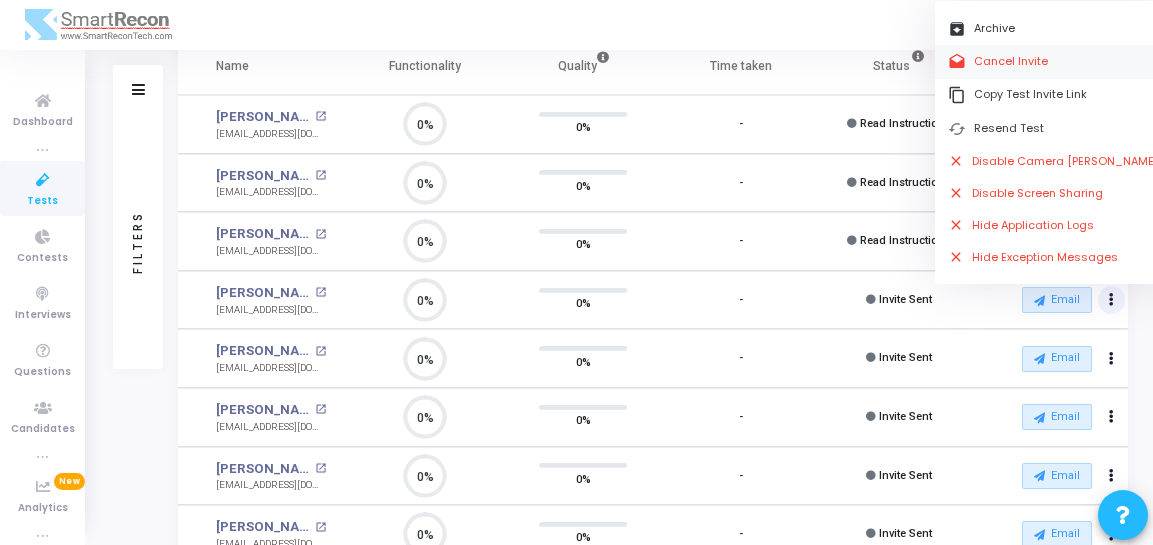 click on "drafts  Cancel Invite" at bounding box center (1053, 61) 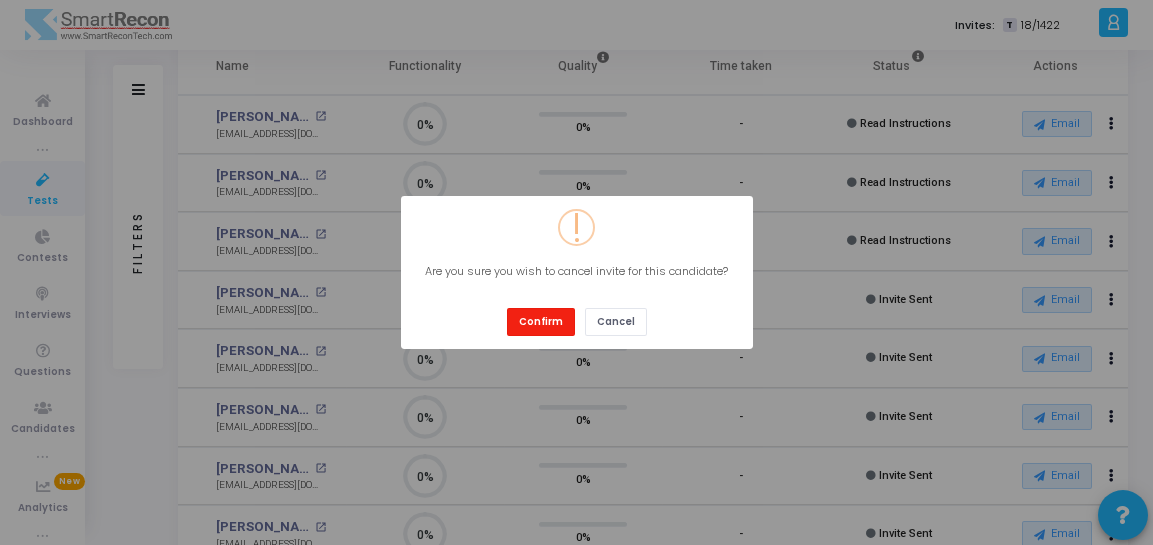 click on "Confirm" at bounding box center [541, 321] 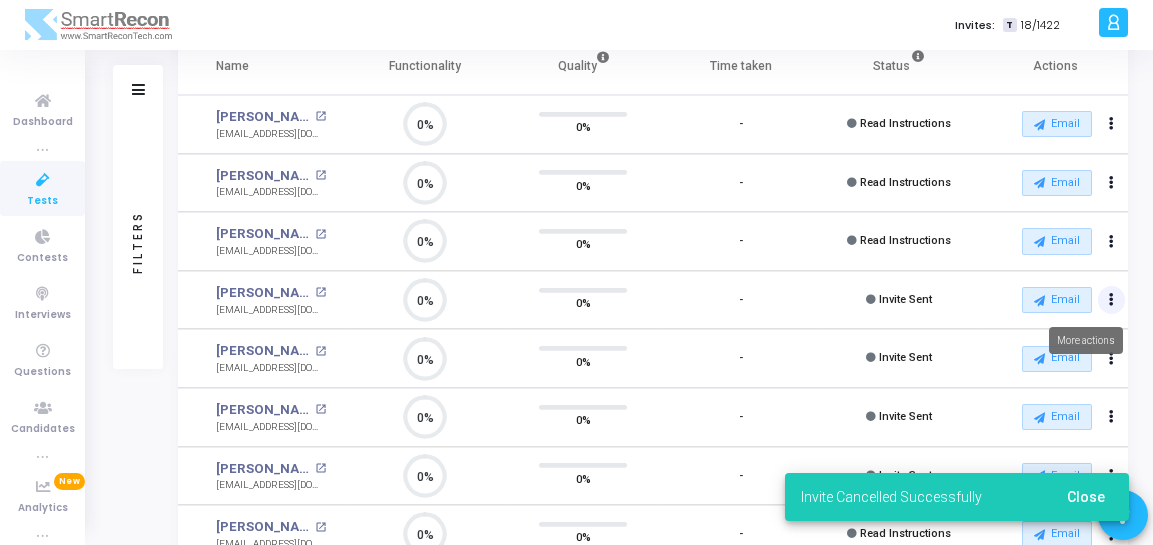 click at bounding box center [1111, 124] 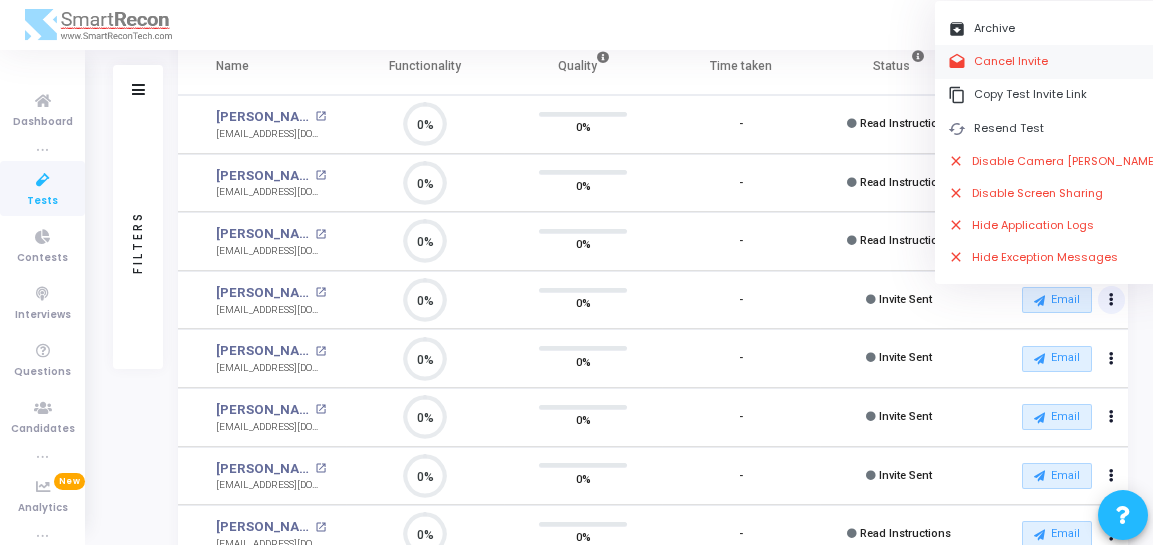click on "drafts  Cancel Invite" at bounding box center (1053, 61) 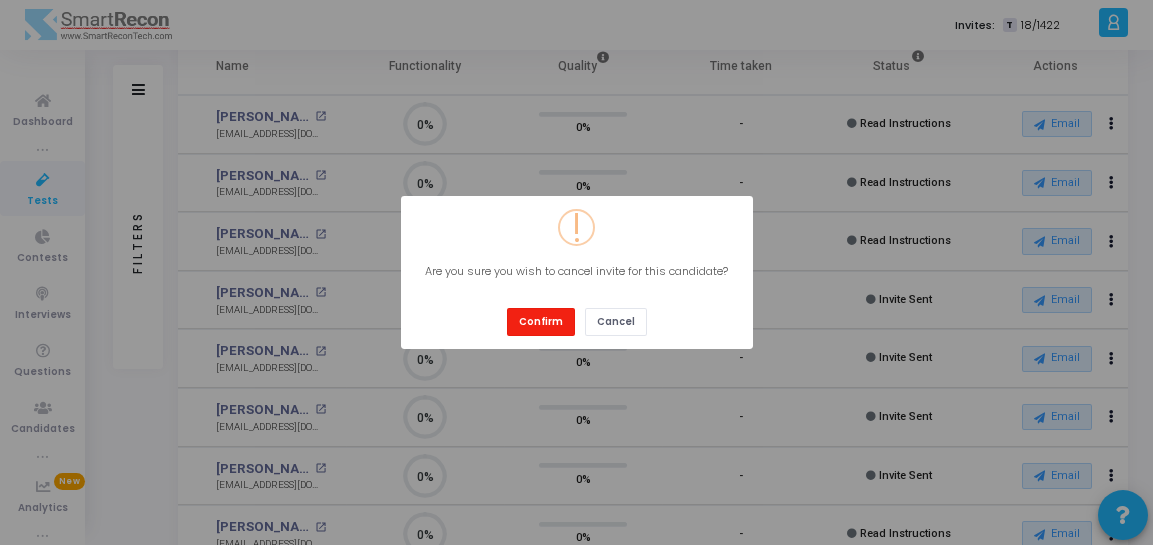 click on "Confirm" at bounding box center (541, 321) 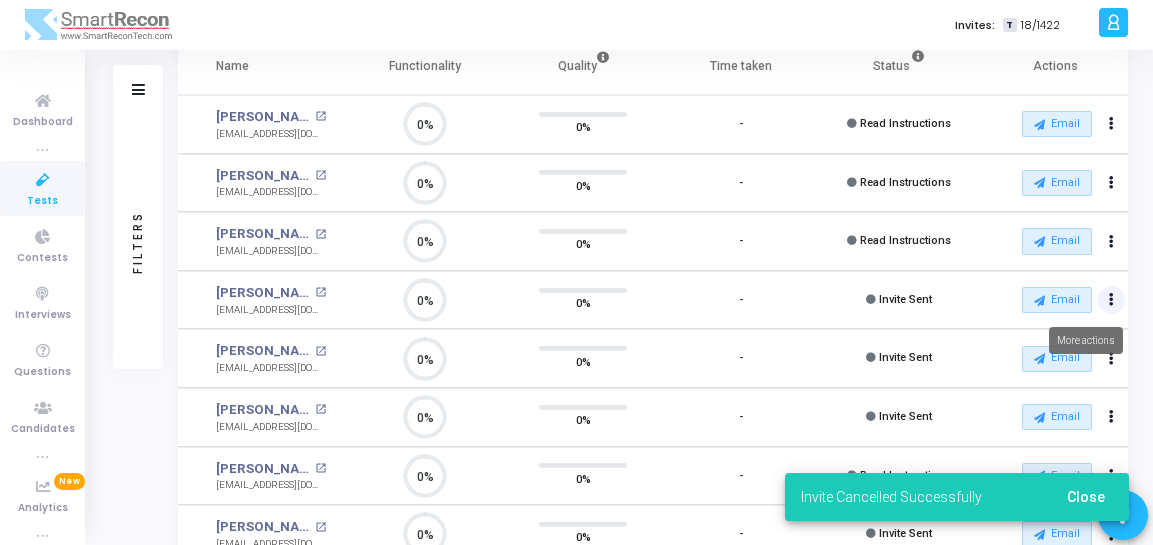 click at bounding box center (1111, 300) 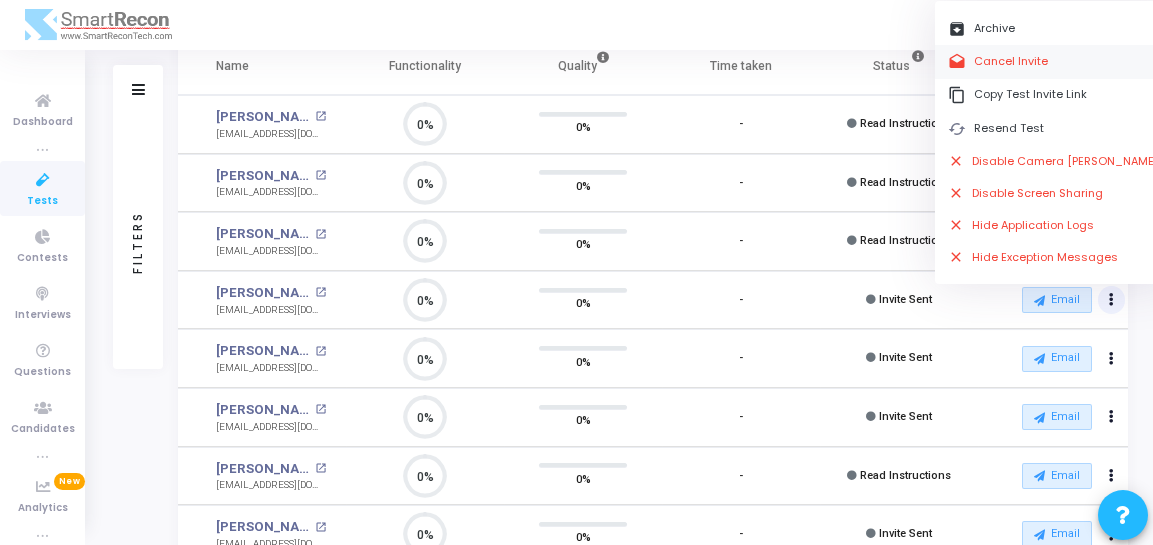 click on "drafts  Cancel Invite" at bounding box center [1053, 61] 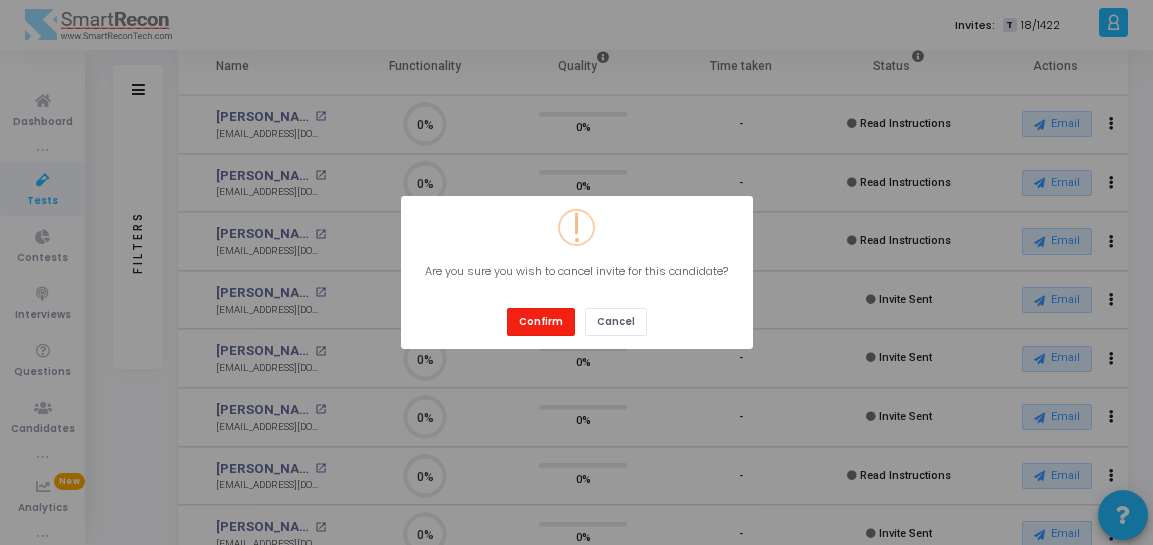 click on "Confirm" at bounding box center [541, 321] 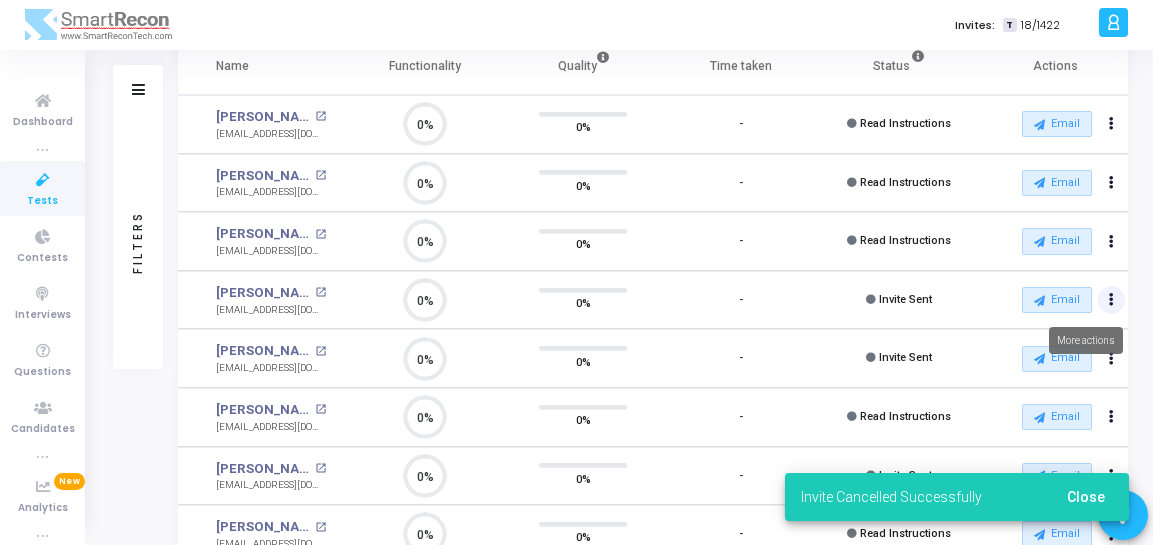 click at bounding box center (1112, 125) 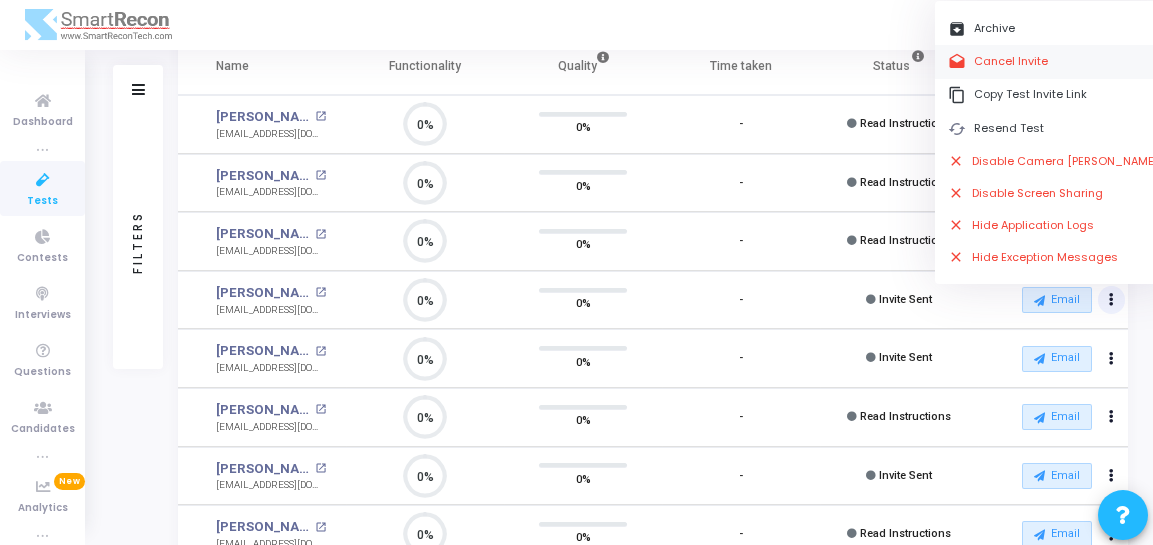 click on "drafts  Cancel Invite" at bounding box center [1053, 61] 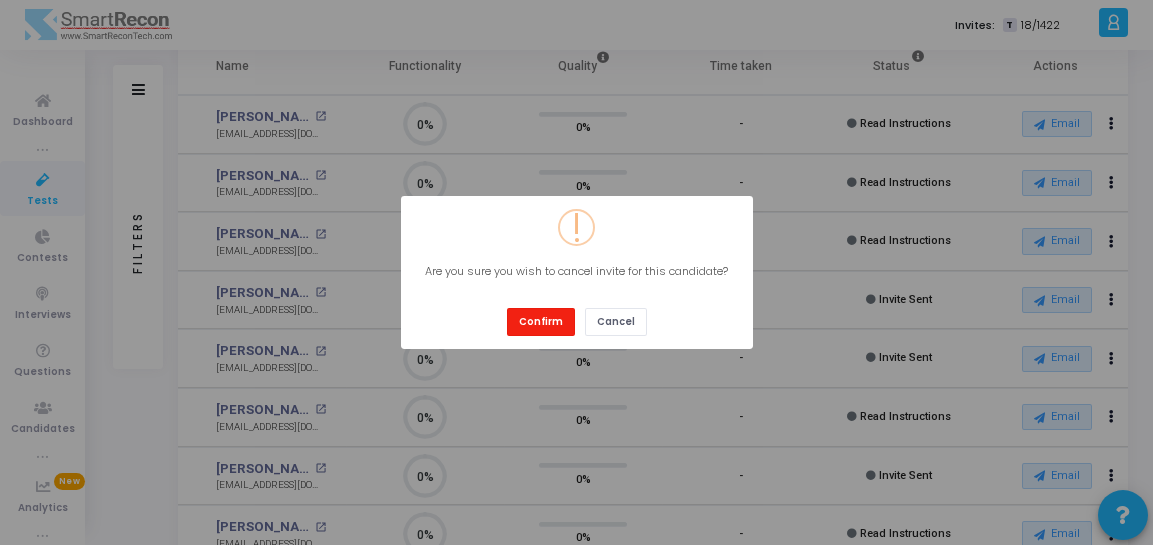 click on "Confirm" at bounding box center [541, 321] 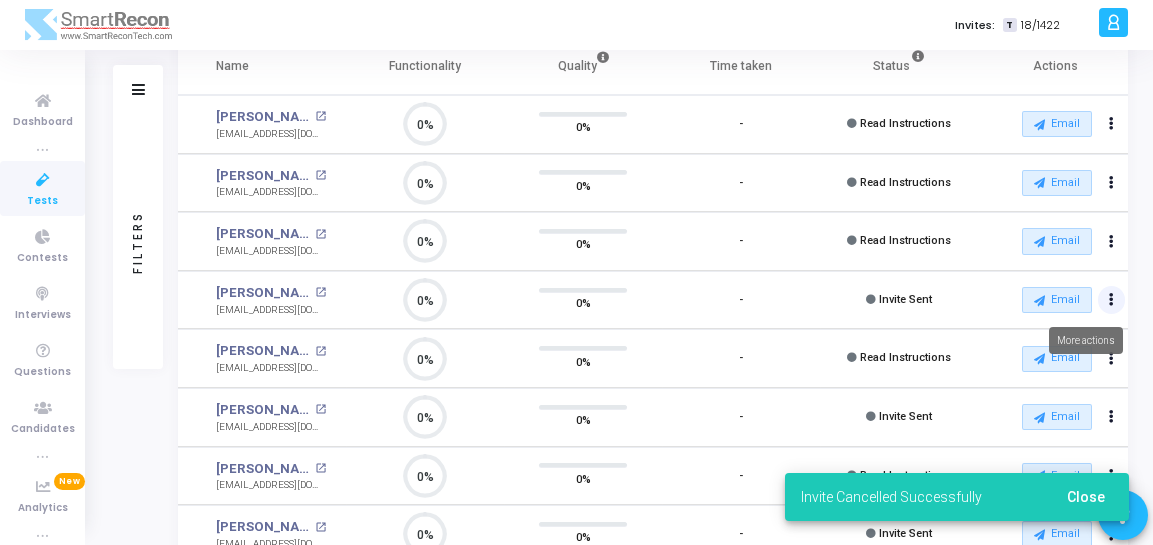 click at bounding box center (1111, 124) 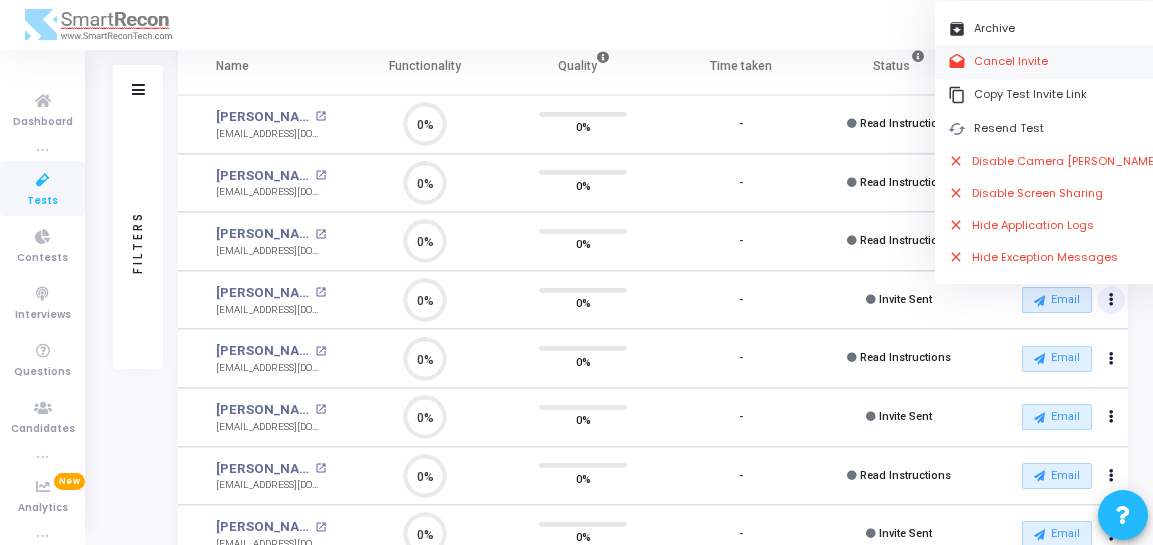 click on "drafts  Cancel Invite" at bounding box center [1053, 61] 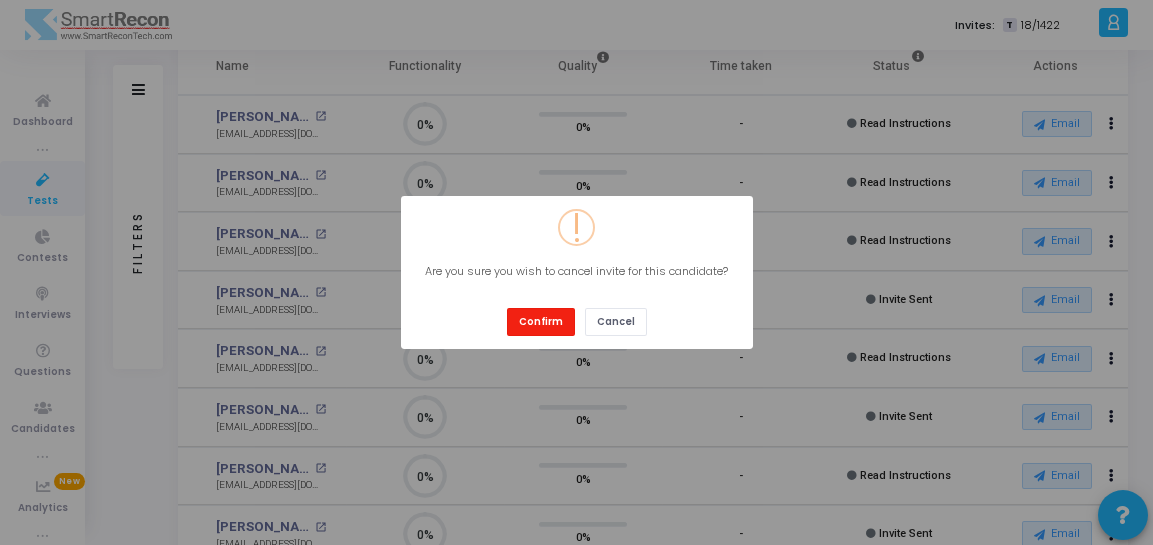 click on "Confirm" at bounding box center [541, 321] 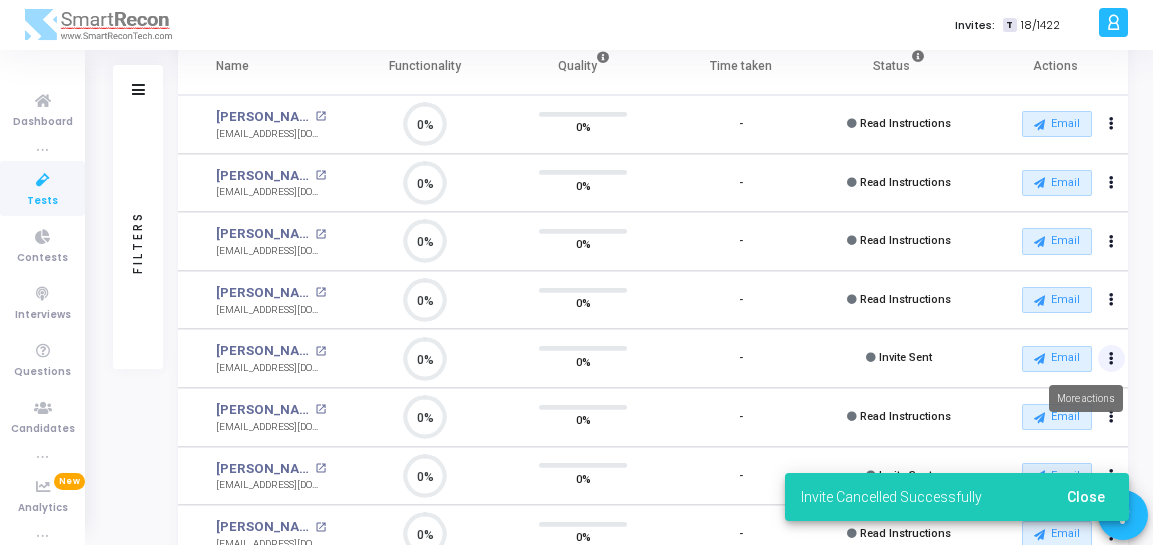 click at bounding box center (1111, 124) 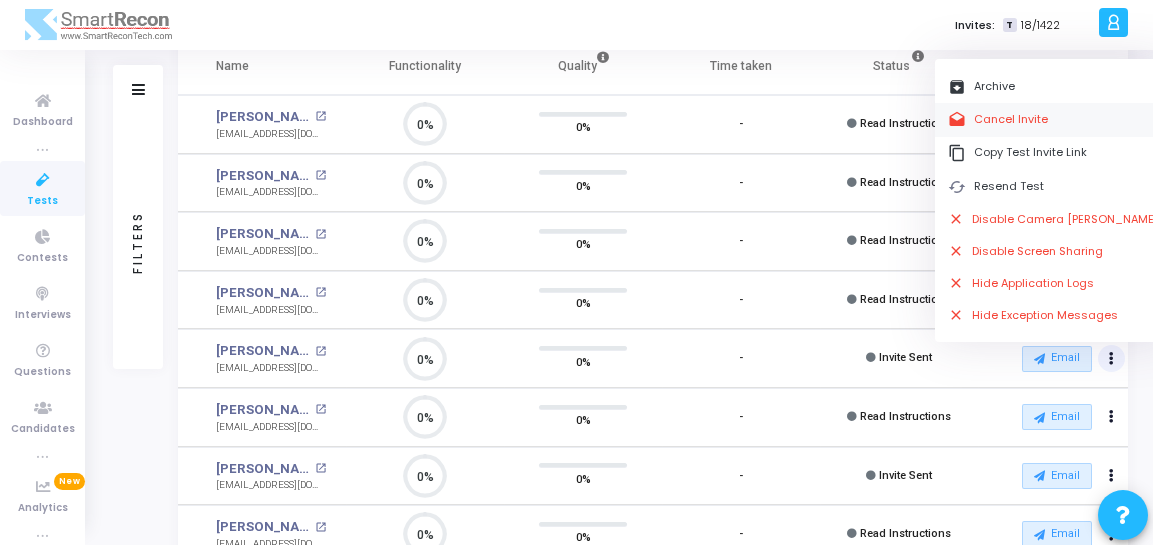 click on "drafts  Cancel Invite" at bounding box center (1053, 119) 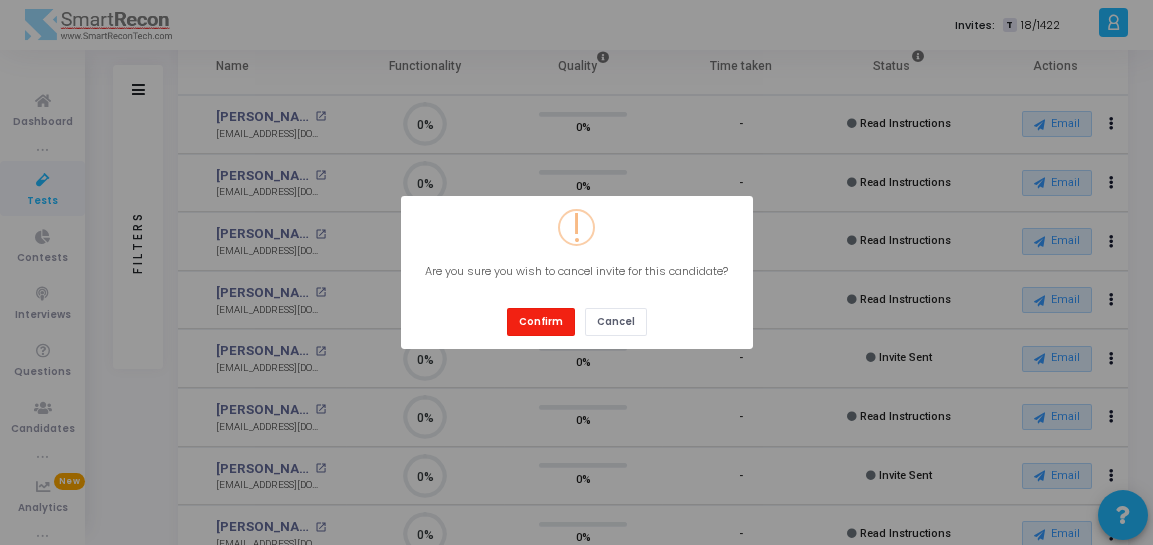 click on "Confirm" at bounding box center (541, 321) 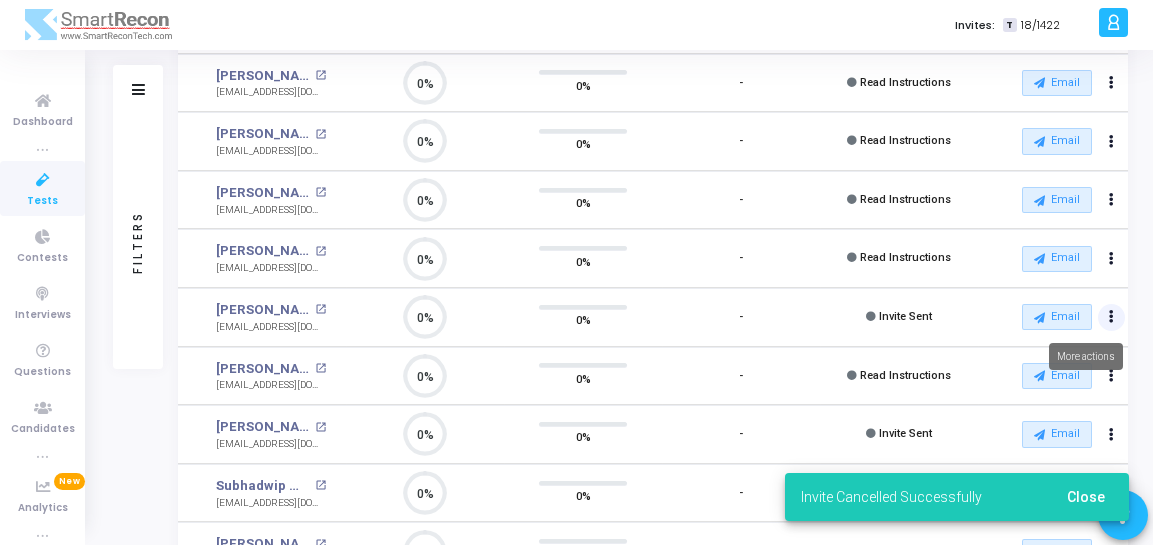 click at bounding box center [1111, 24] 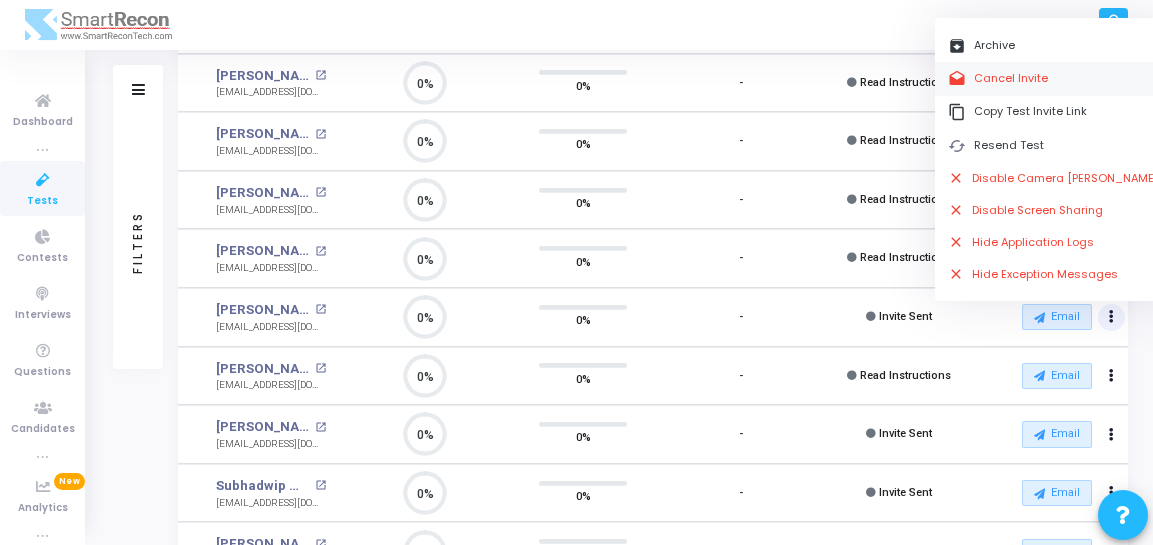 click on "drafts  Cancel Invite" at bounding box center [1053, 78] 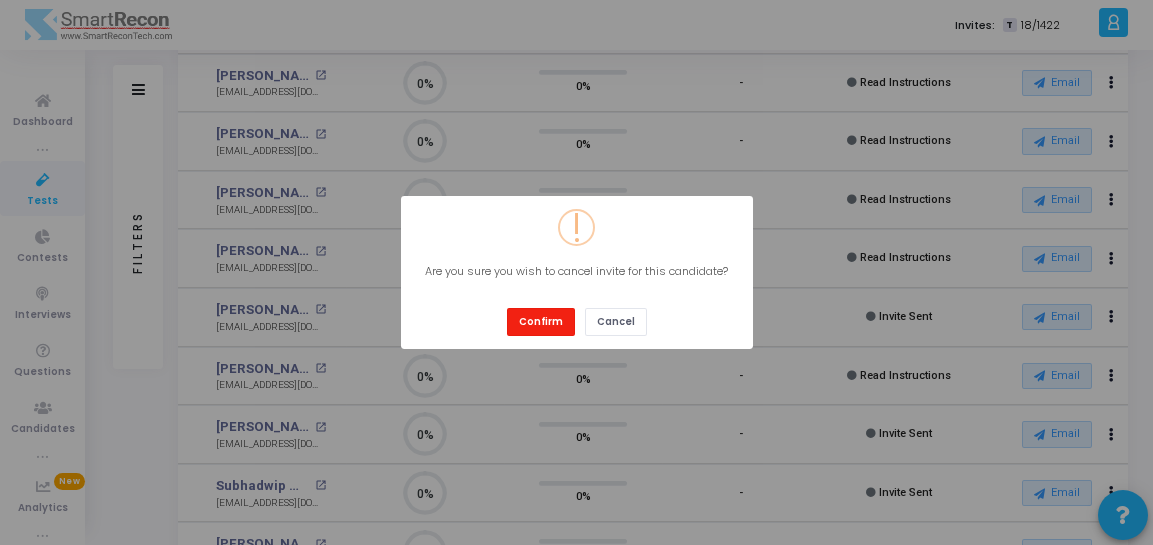 click on "Confirm" at bounding box center [541, 321] 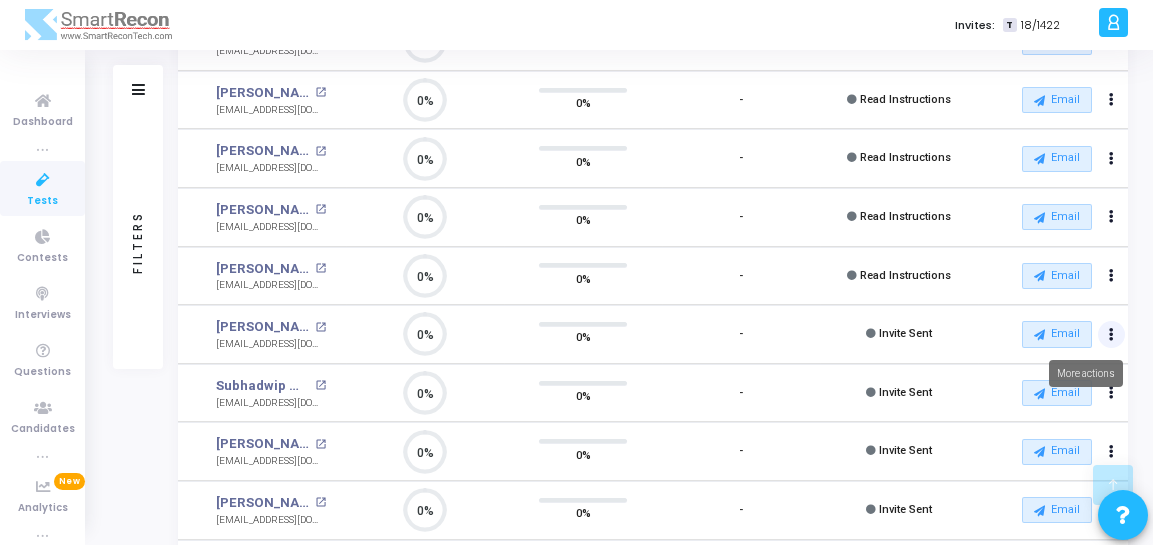 click at bounding box center [1111, -76] 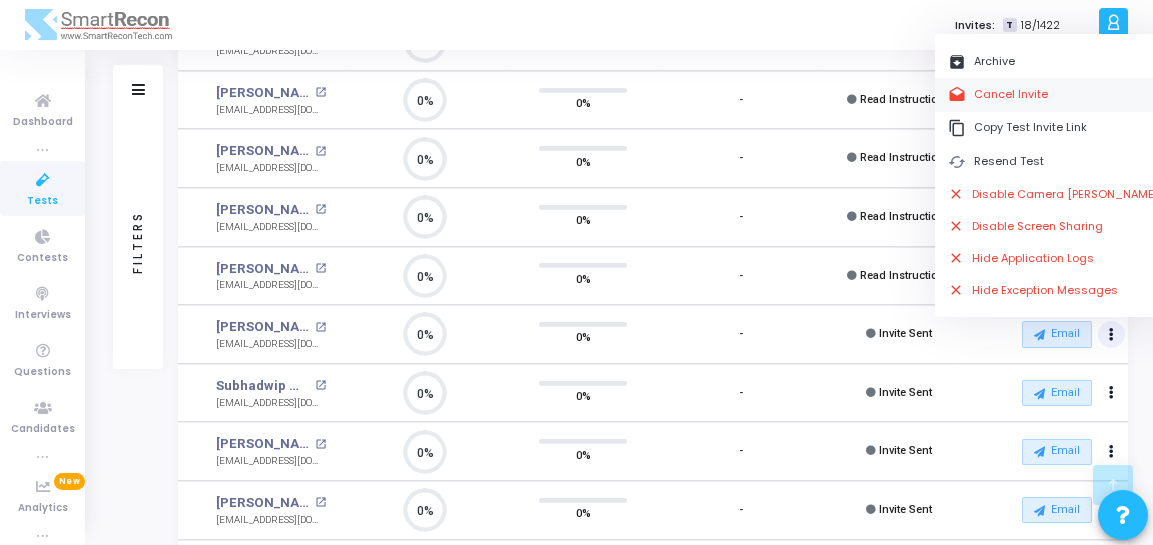 click on "drafts  Cancel Invite" at bounding box center [1053, 94] 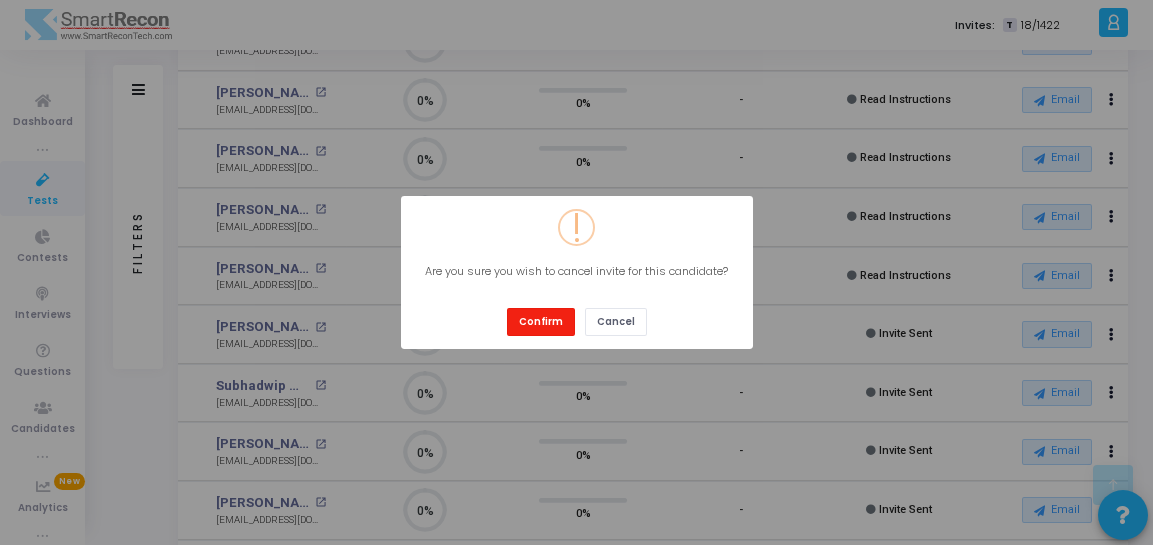 click on "Confirm" at bounding box center (541, 321) 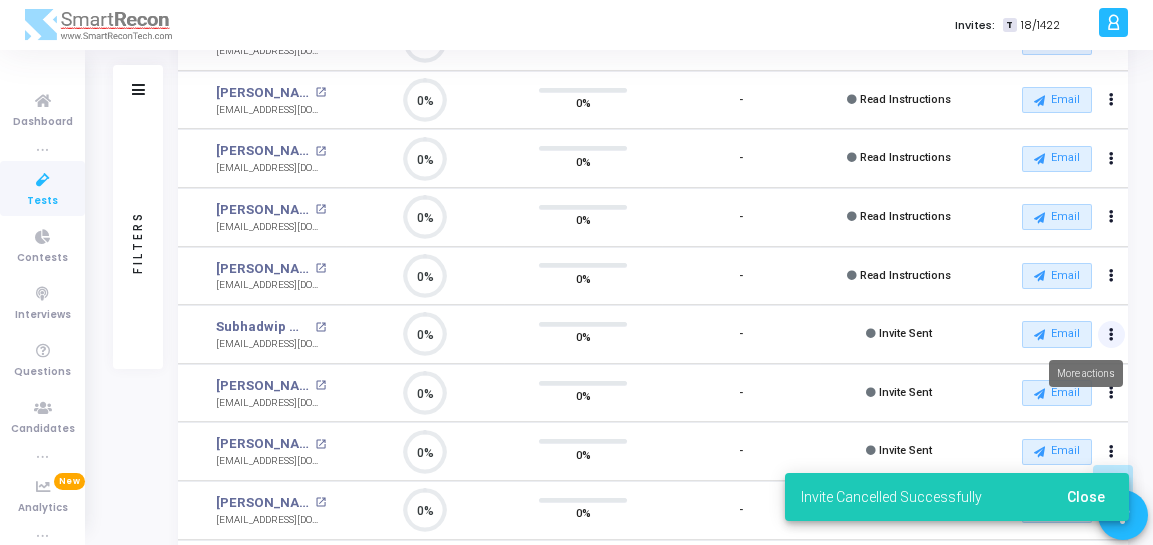 click at bounding box center (1111, -76) 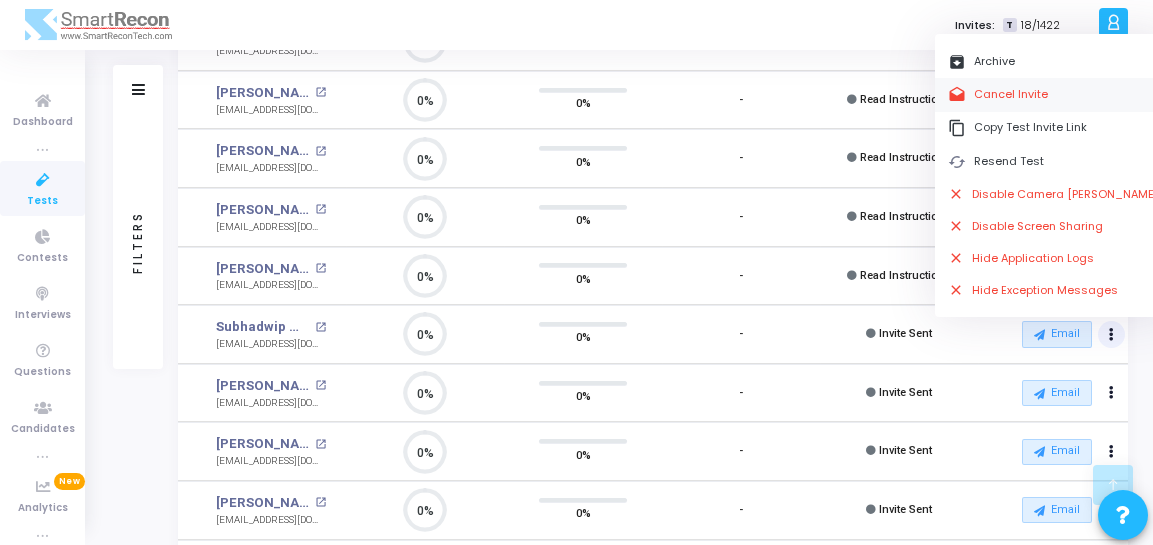 click on "drafts  Cancel Invite" at bounding box center (1053, 94) 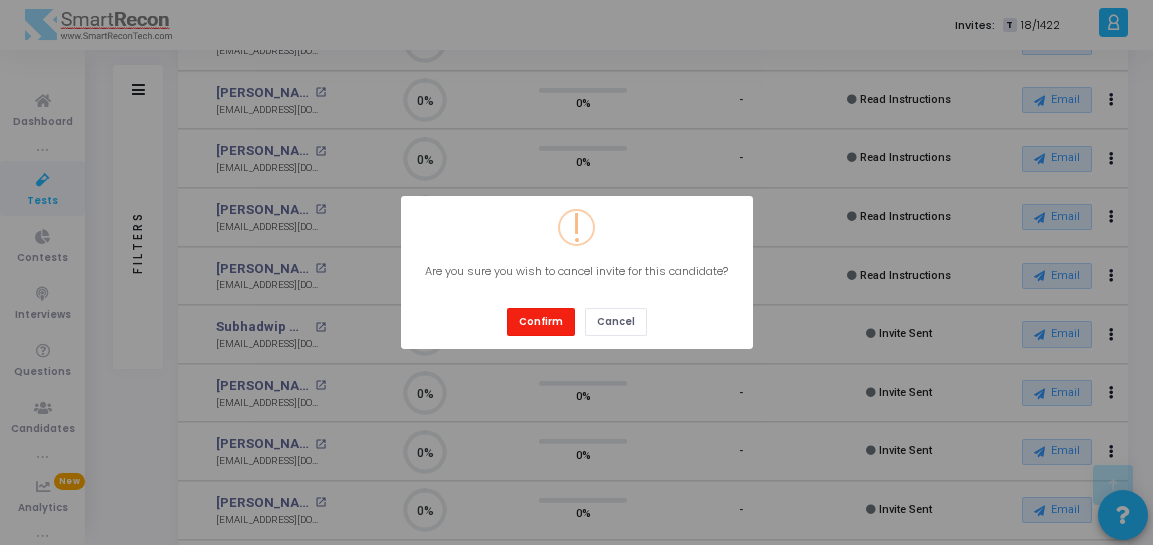 click on "Confirm" at bounding box center (541, 321) 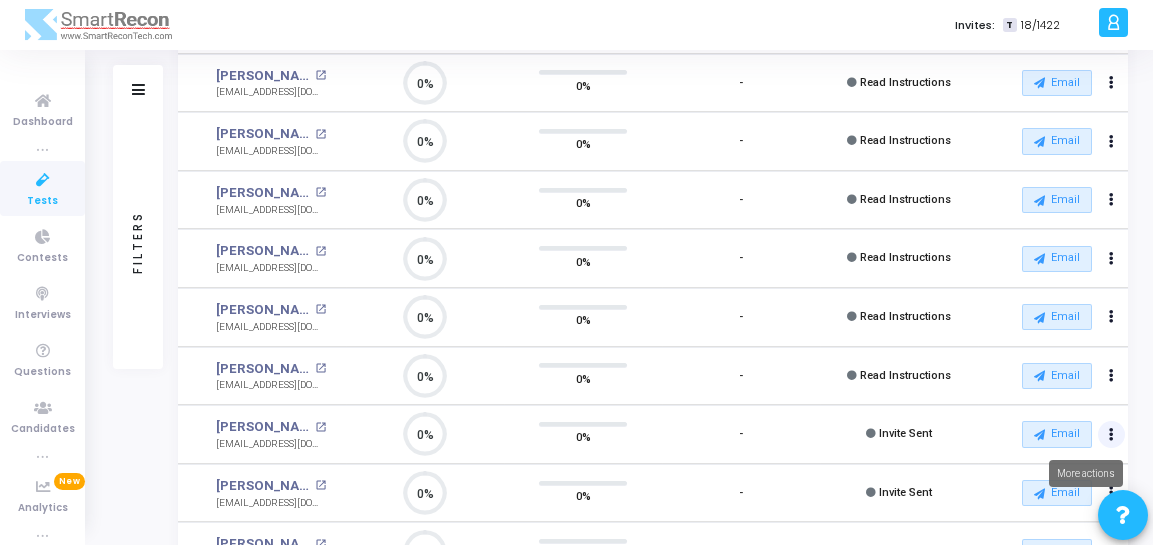 drag, startPoint x: 1107, startPoint y: 431, endPoint x: 1092, endPoint y: 402, distance: 32.649654 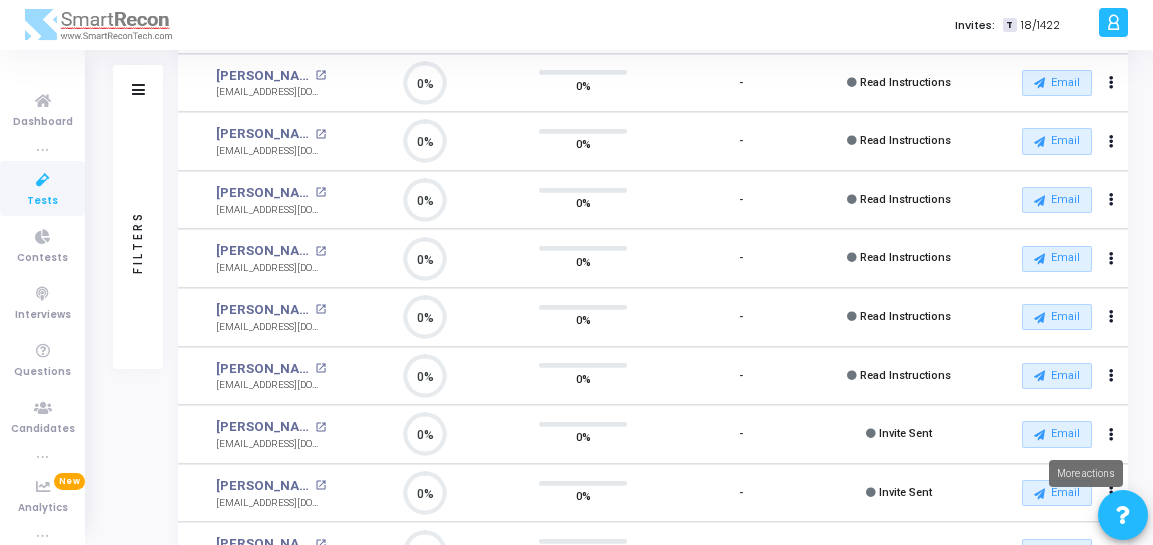 click at bounding box center [1111, 24] 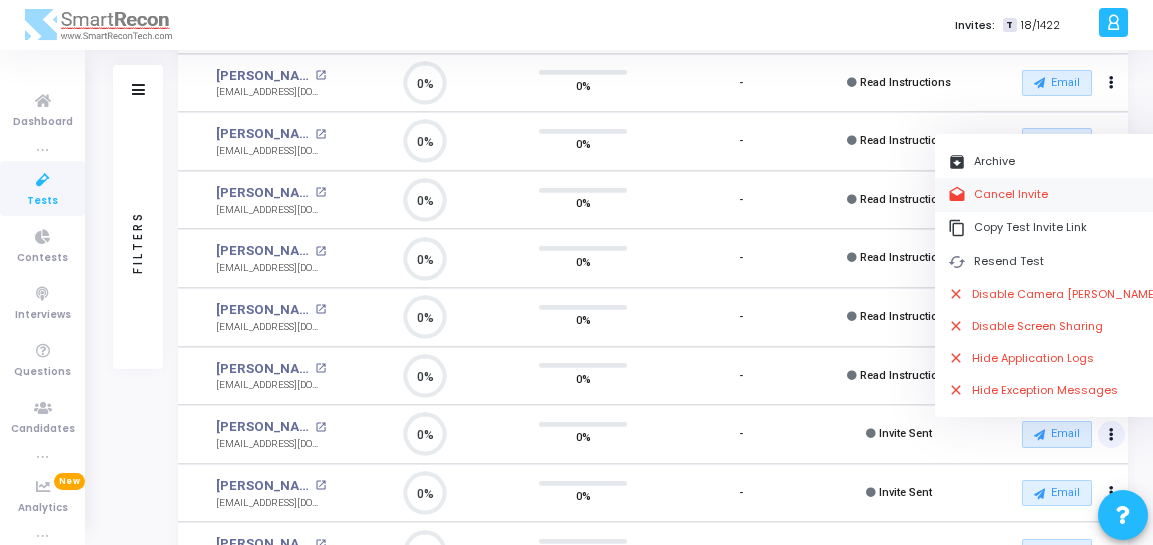 click on "drafts  Cancel Invite" at bounding box center [1053, 194] 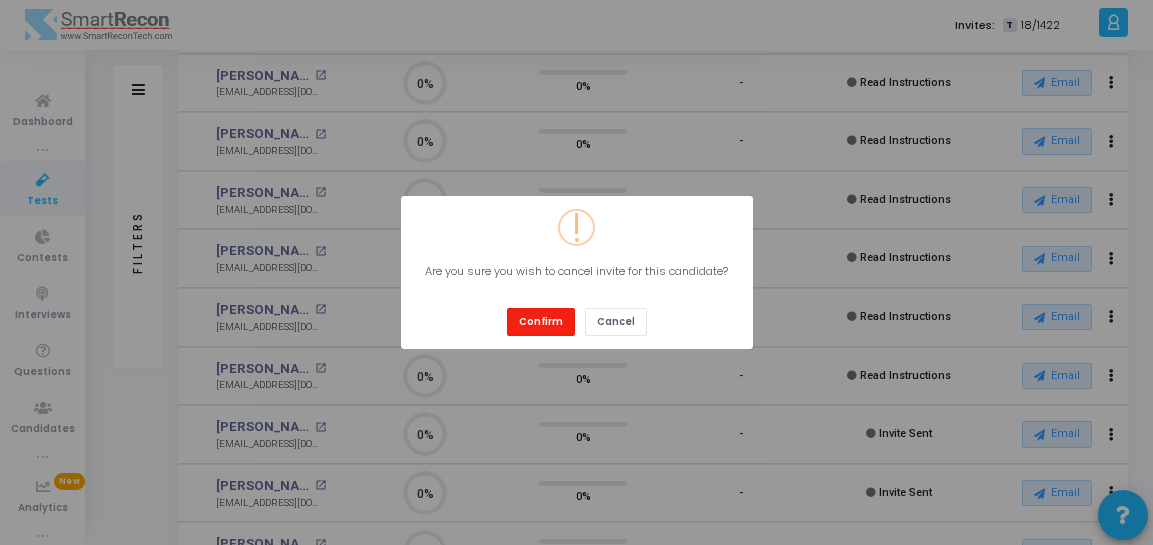 click on "Confirm" at bounding box center [541, 321] 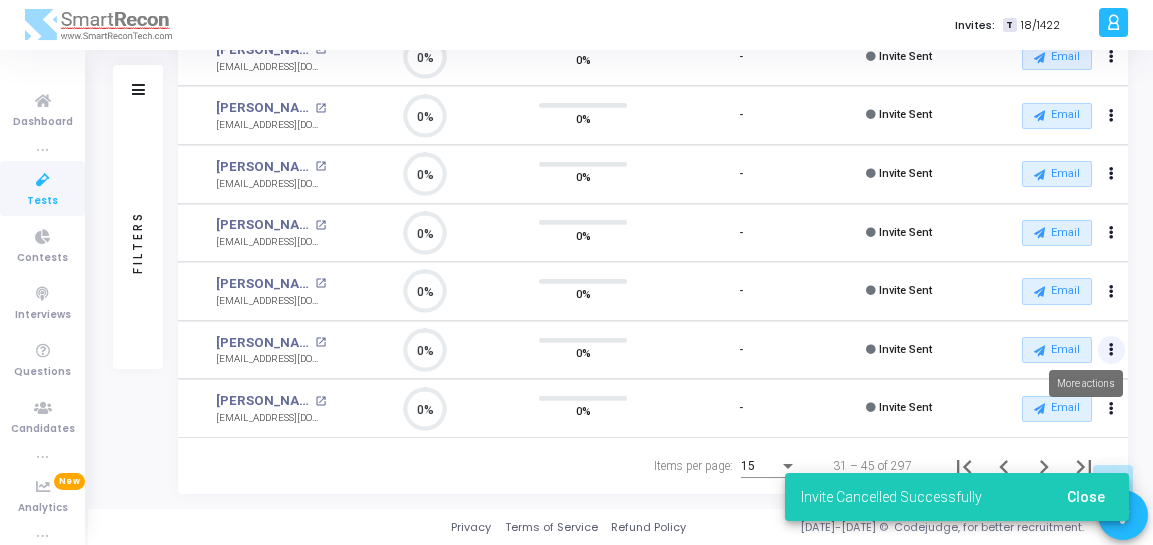 click at bounding box center [1112, -411] 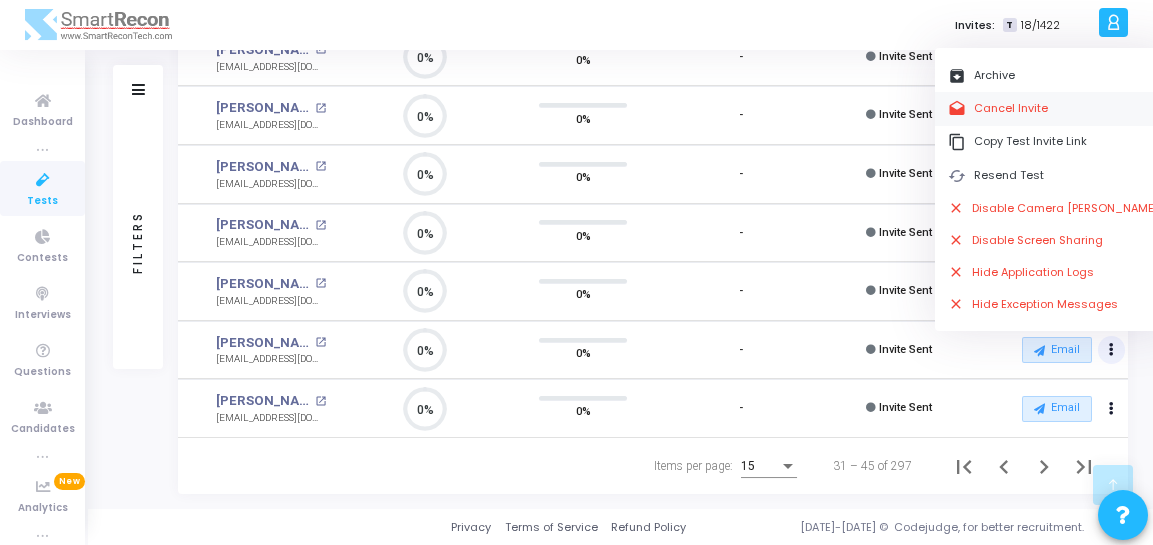 click on "drafts  Cancel Invite" at bounding box center (1053, 108) 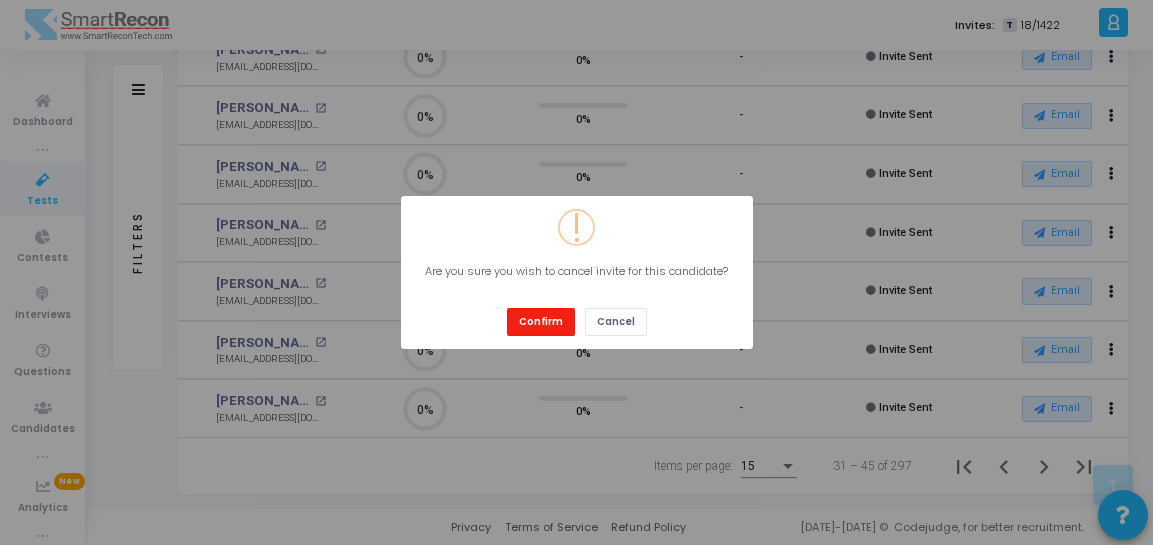 click on "Confirm" at bounding box center (541, 321) 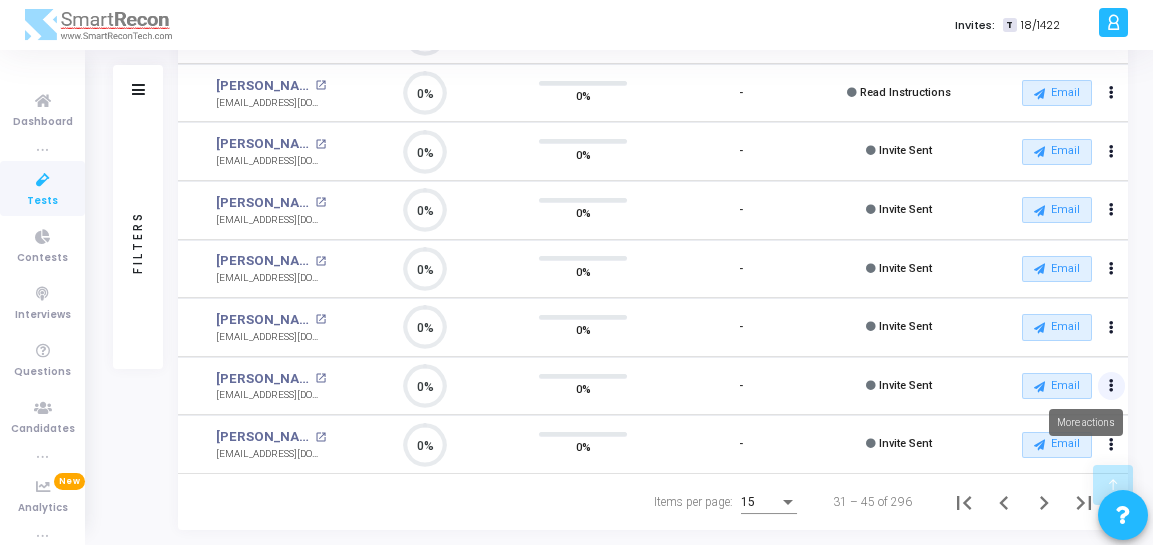 click at bounding box center (1111, -376) 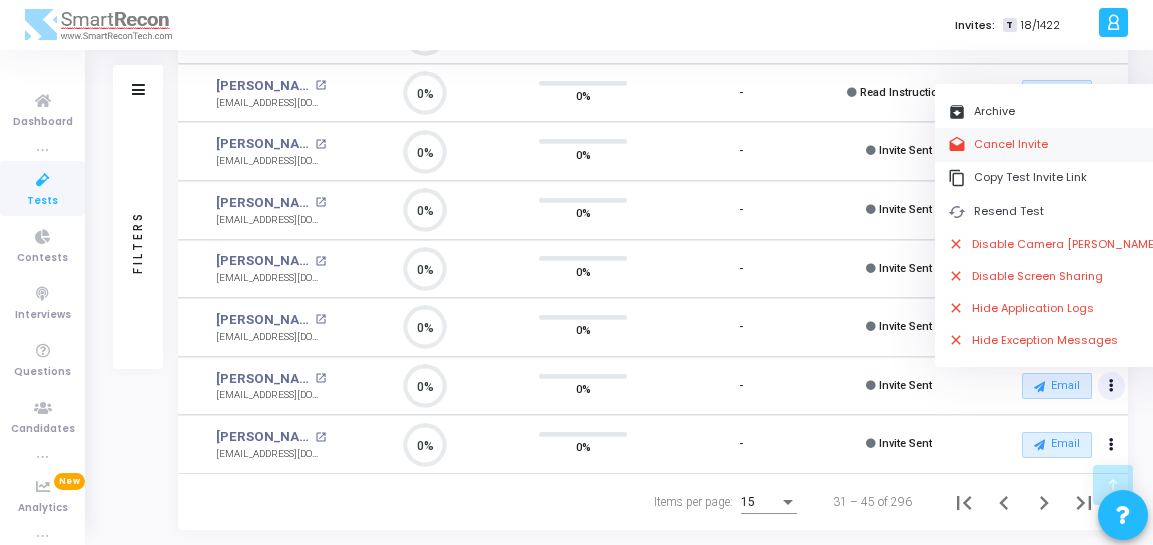 click on "drafts  Cancel Invite" at bounding box center (1053, 144) 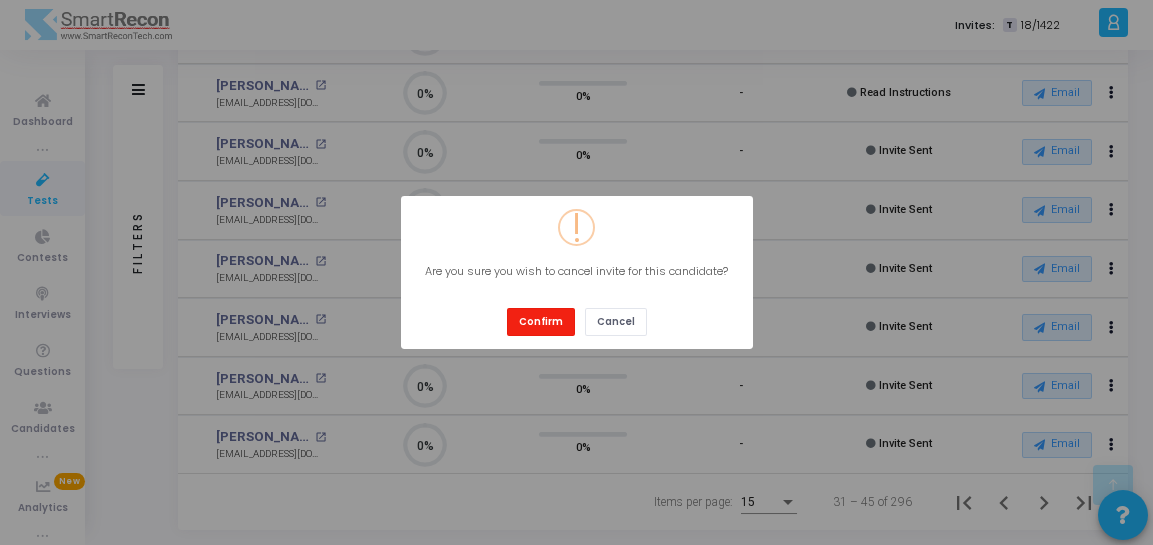 click on "Confirm" at bounding box center [541, 321] 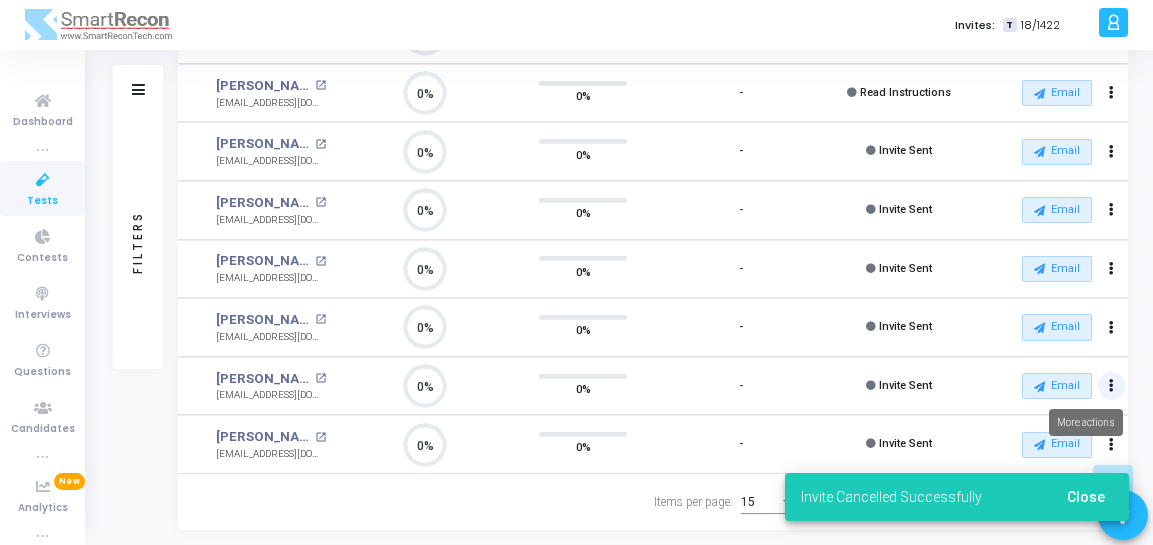 click at bounding box center (1111, -376) 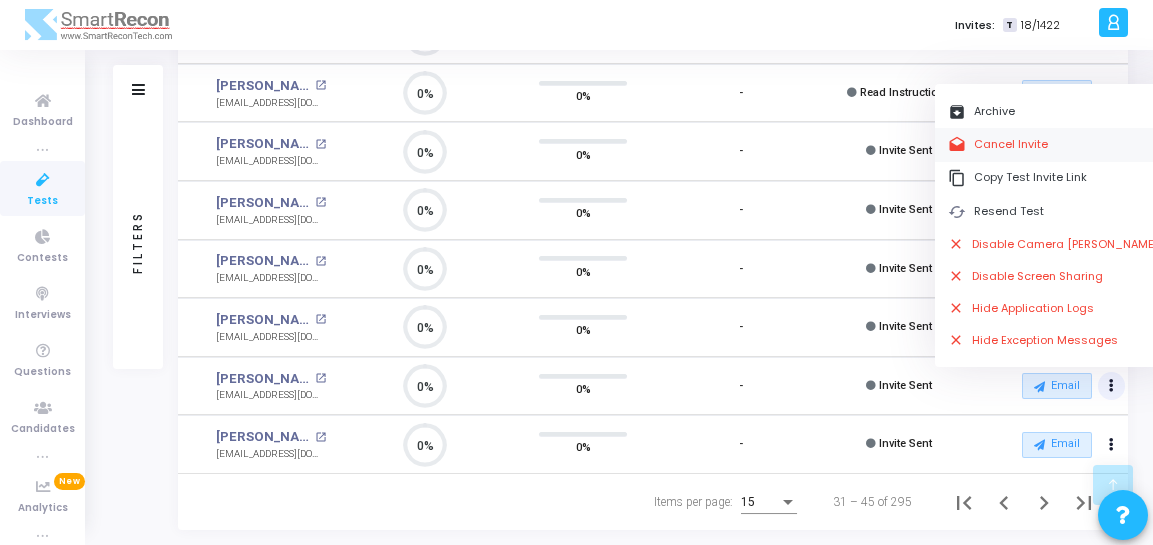 click on "drafts  Cancel Invite" at bounding box center (1053, 144) 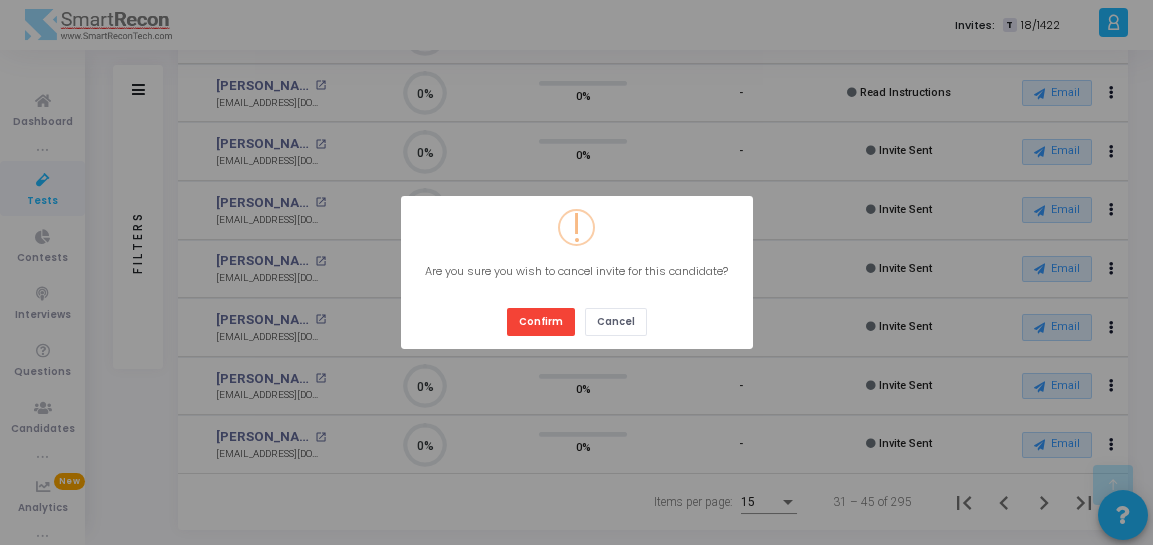 drag, startPoint x: 525, startPoint y: 320, endPoint x: 452, endPoint y: 284, distance: 81.394104 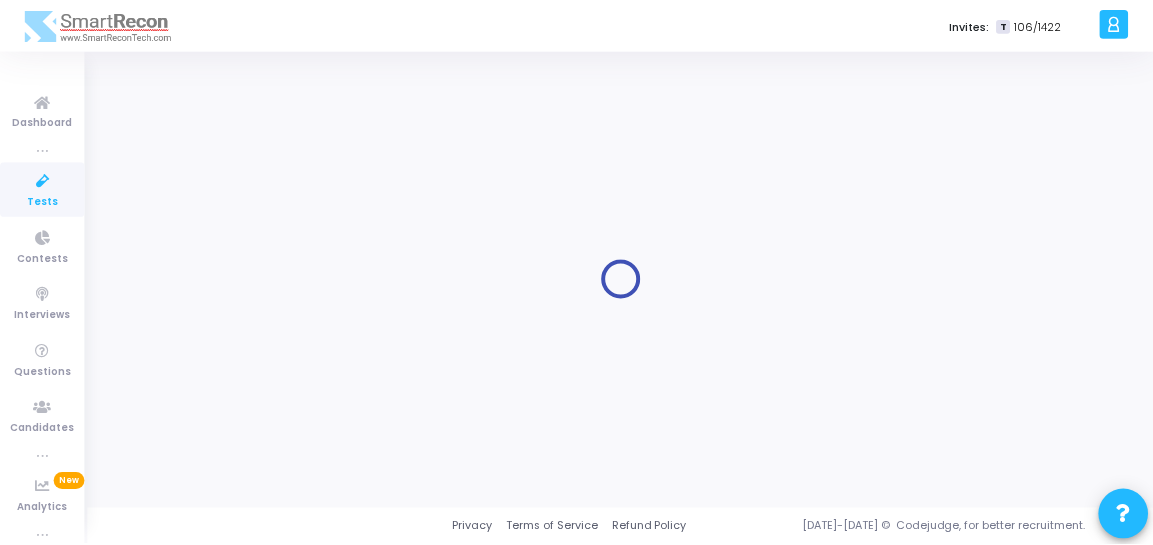 scroll, scrollTop: 0, scrollLeft: 0, axis: both 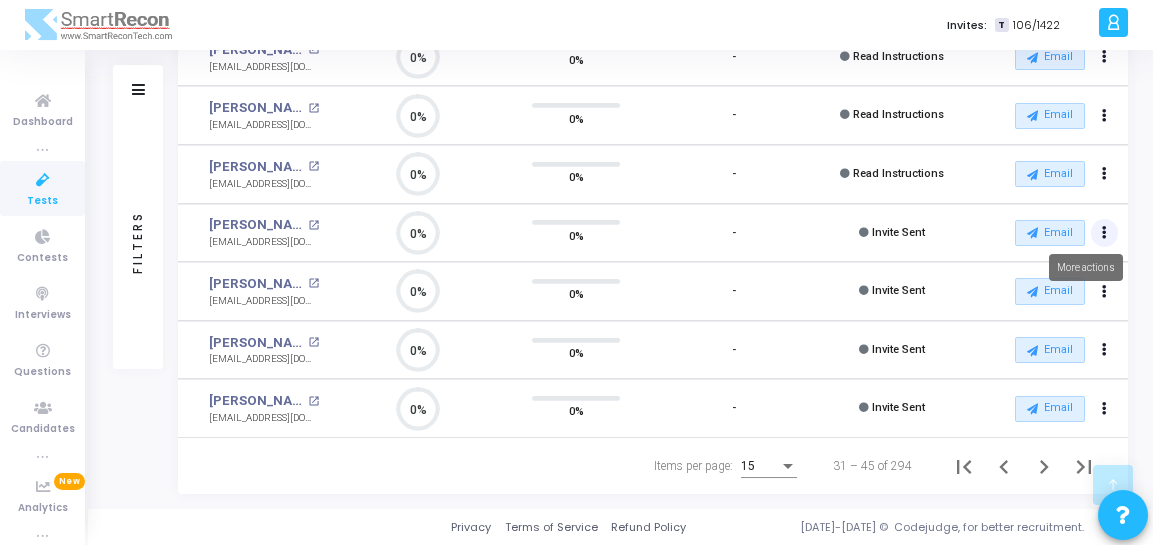 click at bounding box center [1105, -411] 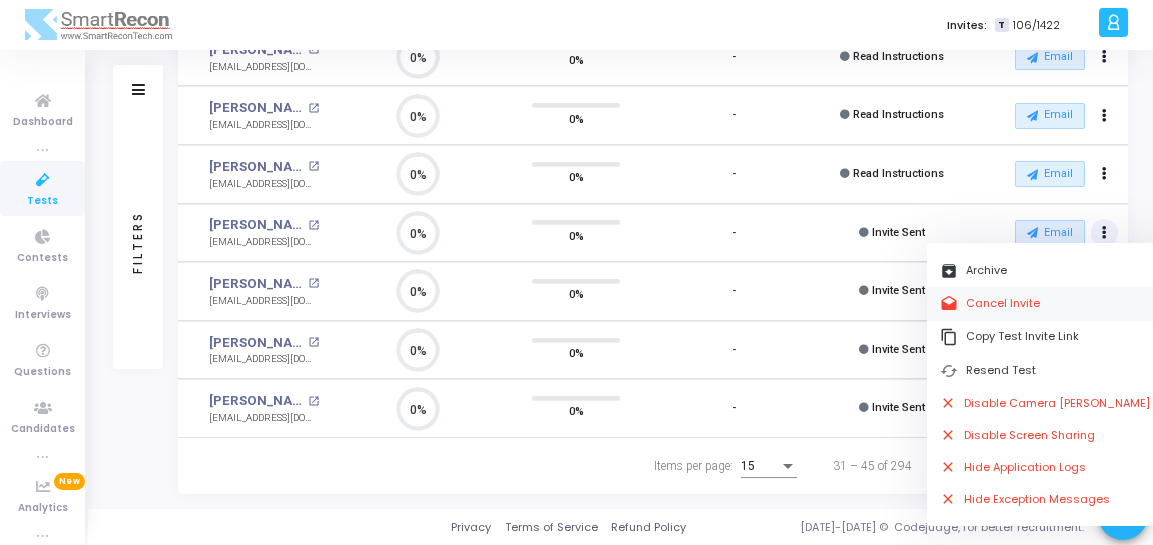 click on "drafts  Cancel Invite" at bounding box center [1045, 303] 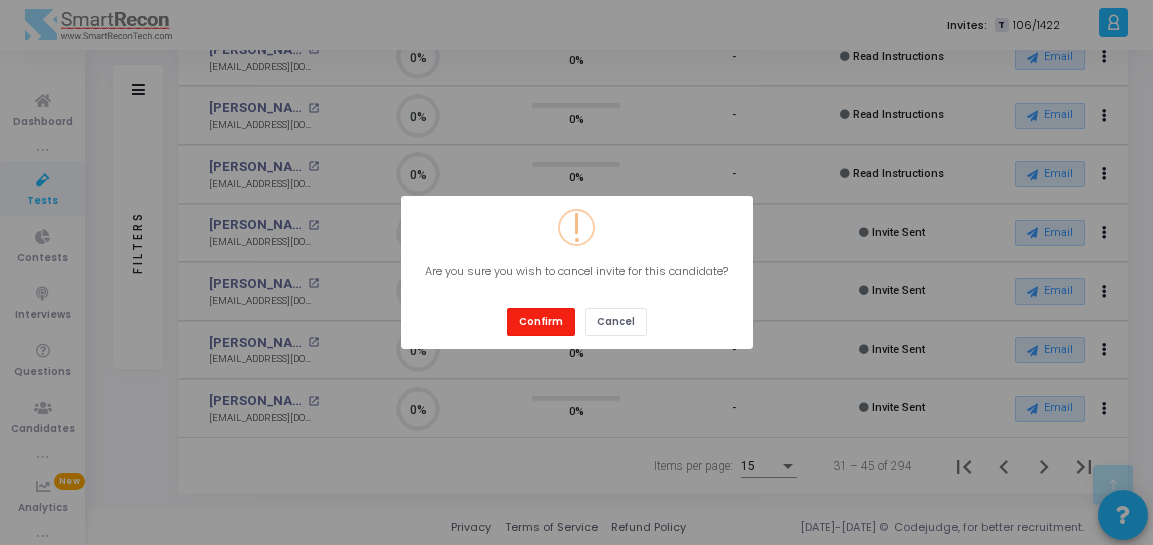 click on "Confirm" at bounding box center [541, 321] 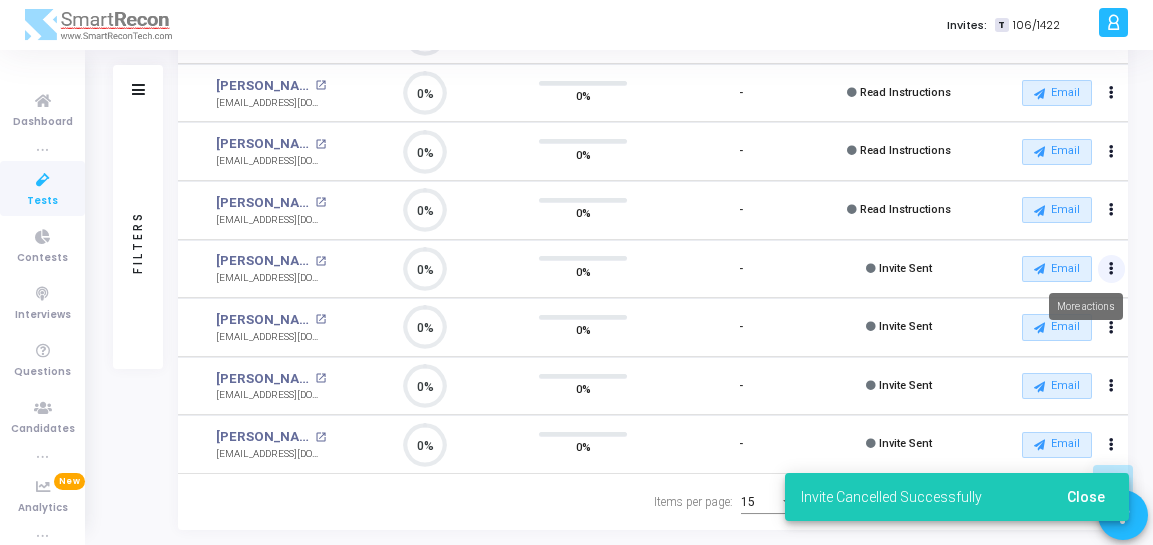click at bounding box center (1111, -376) 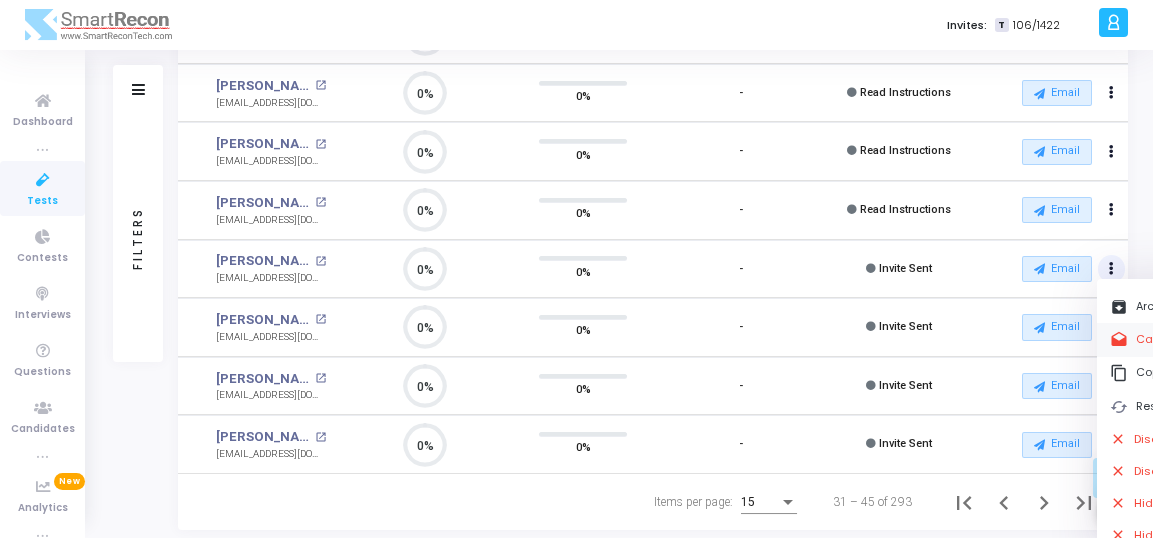 click on "drafts  Cancel Invite" at bounding box center (1215, 339) 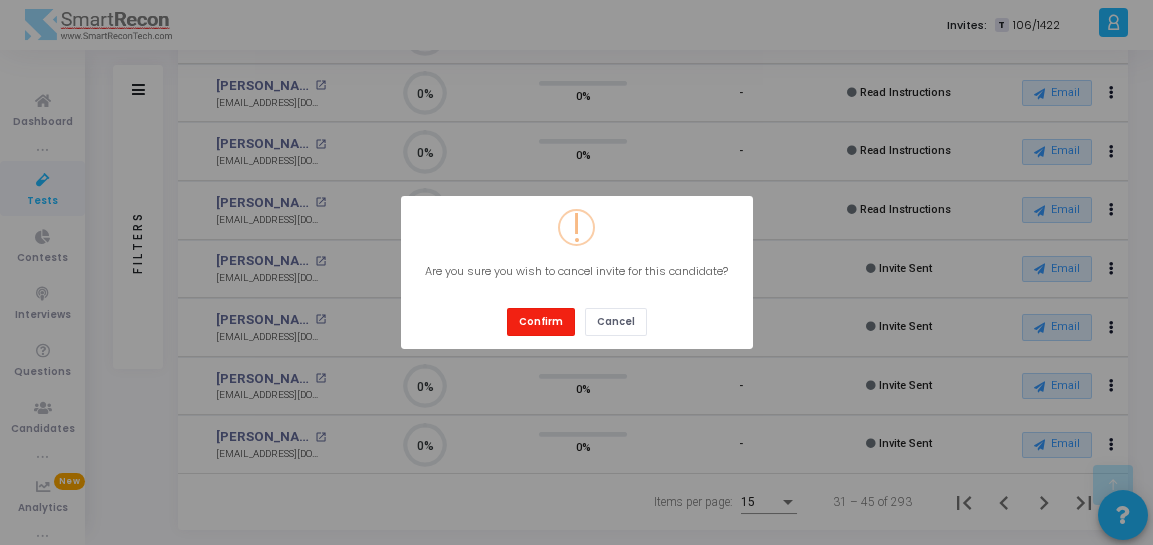 click on "Confirm" at bounding box center (541, 321) 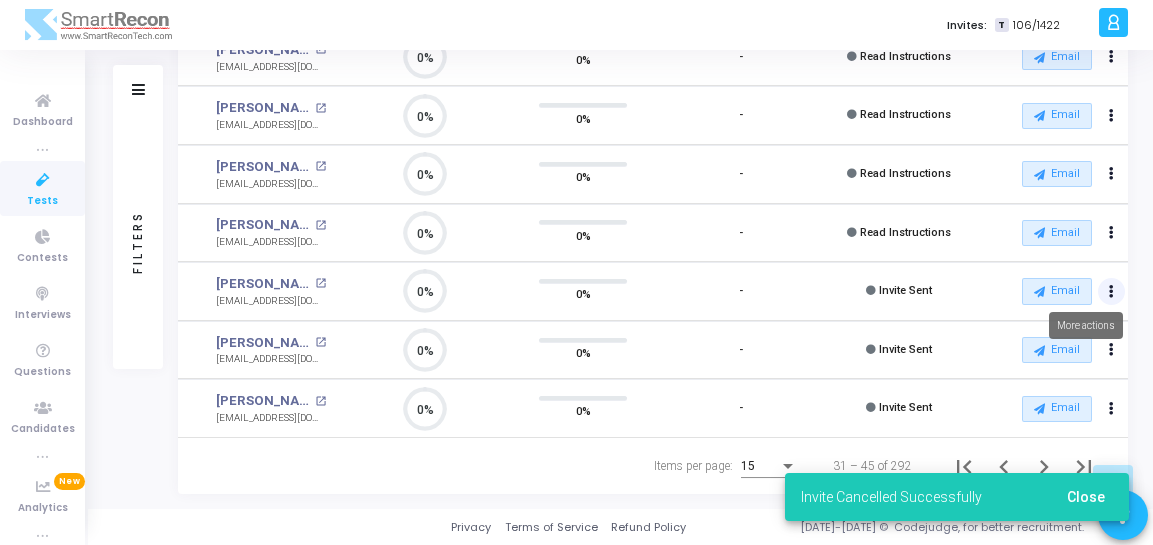 click at bounding box center (1111, -412) 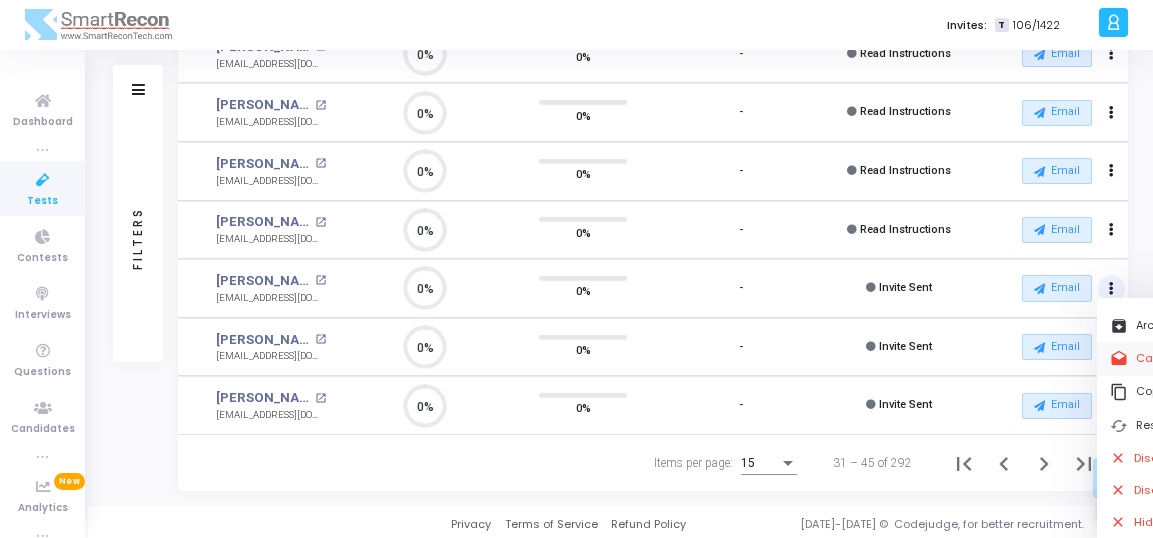 click on "drafts  Cancel Invite" at bounding box center (1215, 358) 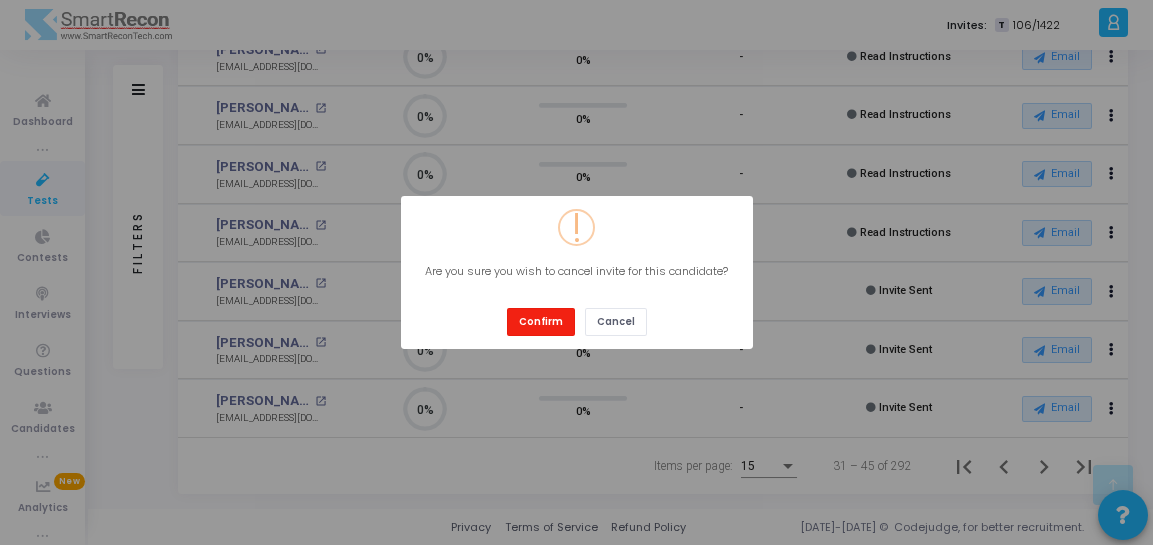click on "Confirm" at bounding box center [541, 321] 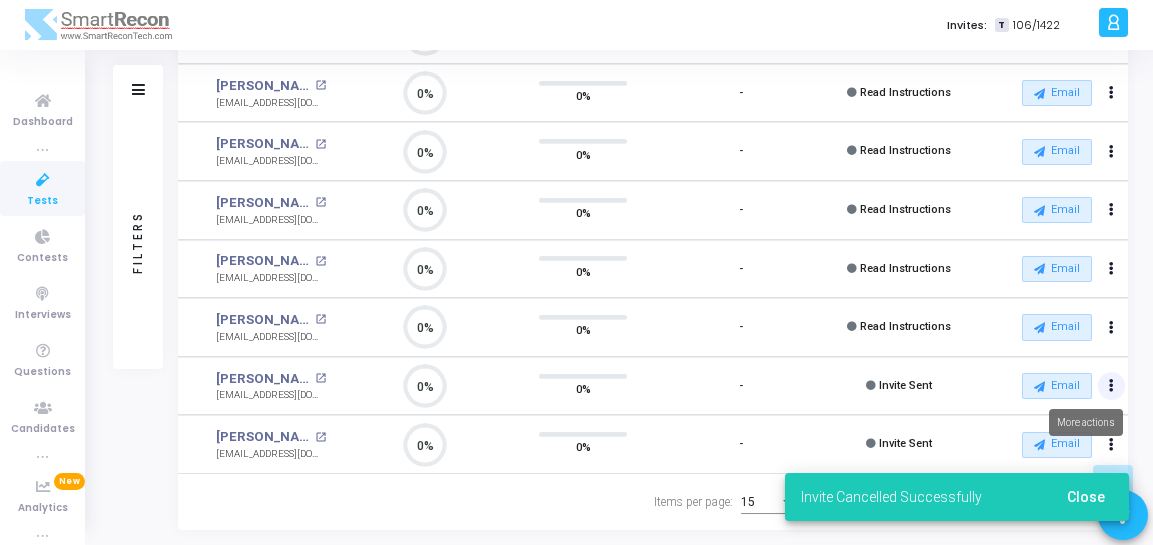 click at bounding box center [1112, -375] 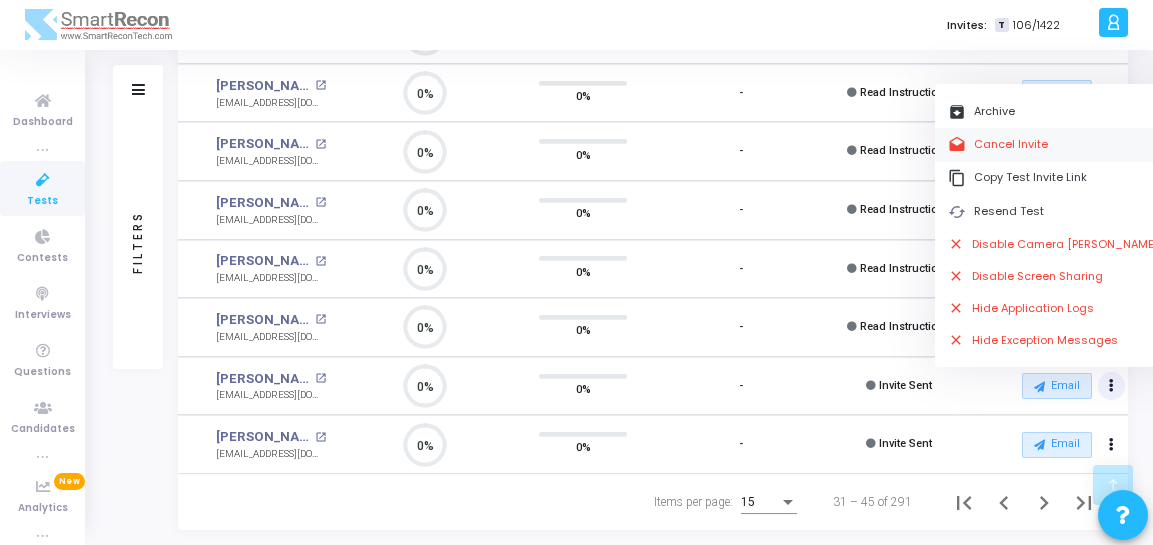 click on "drafts  Cancel Invite" at bounding box center (1053, 144) 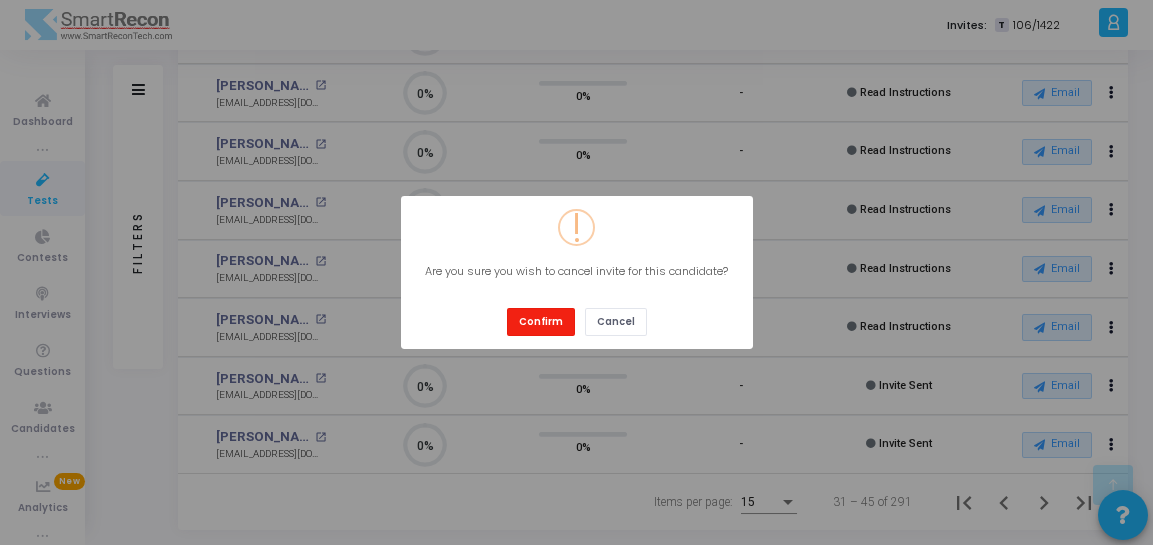 click on "Confirm" at bounding box center [541, 321] 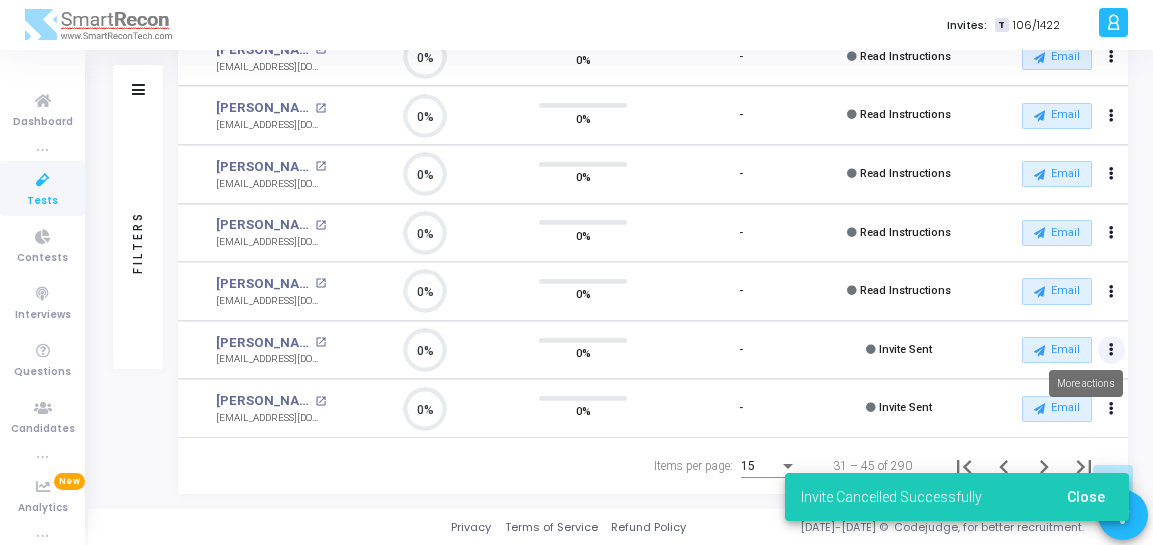 click at bounding box center [1111, -412] 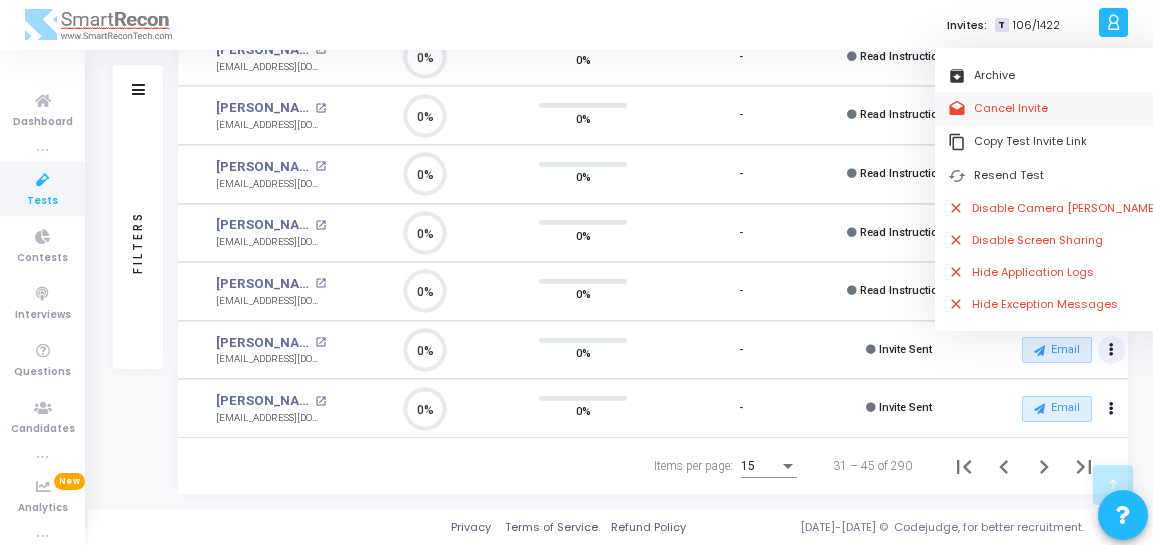 click on "drafts  Cancel Invite" at bounding box center (1053, 108) 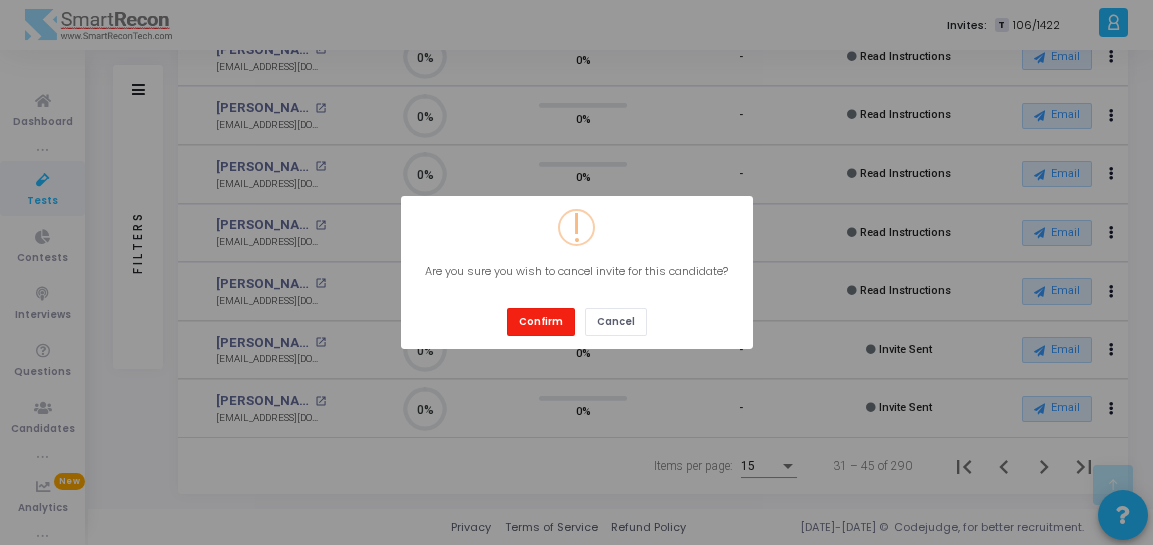 click on "Confirm" at bounding box center [541, 321] 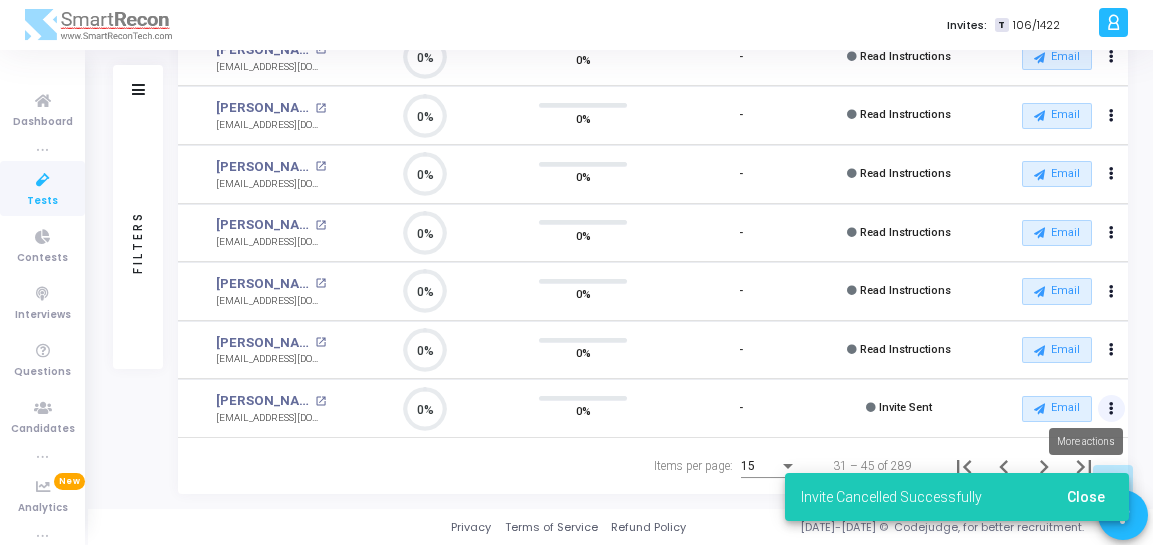 click at bounding box center [1111, -412] 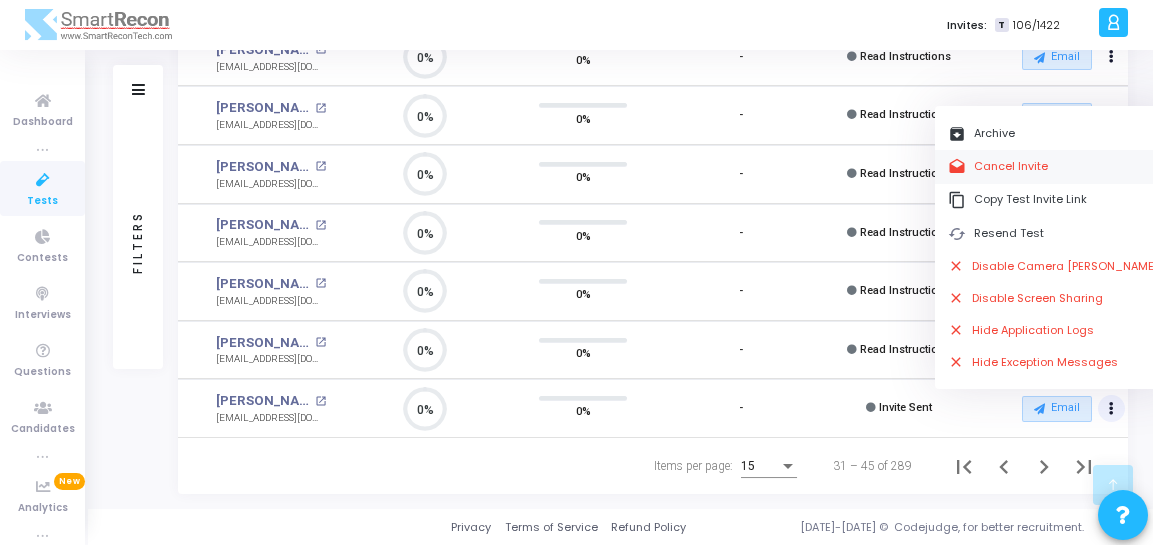 click on "drafts  Cancel Invite" at bounding box center (1053, 166) 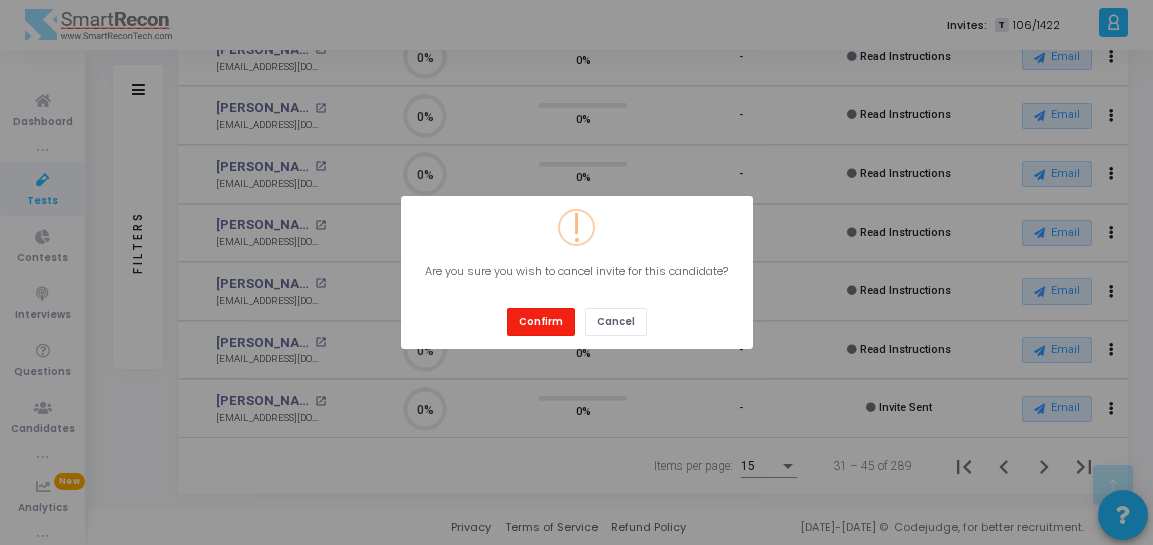 click on "Confirm" at bounding box center (541, 321) 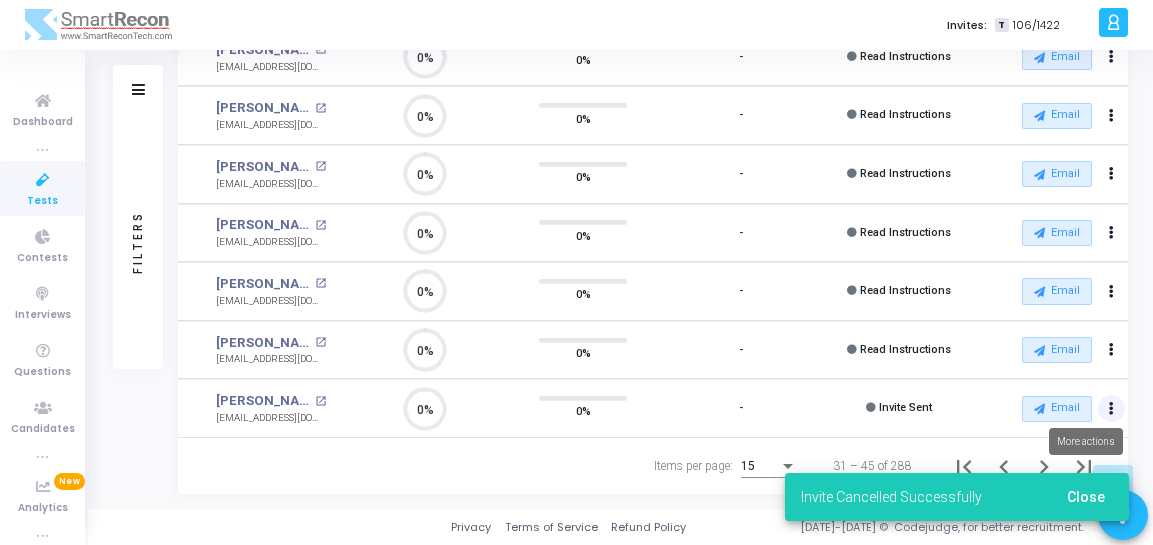click at bounding box center [1111, -412] 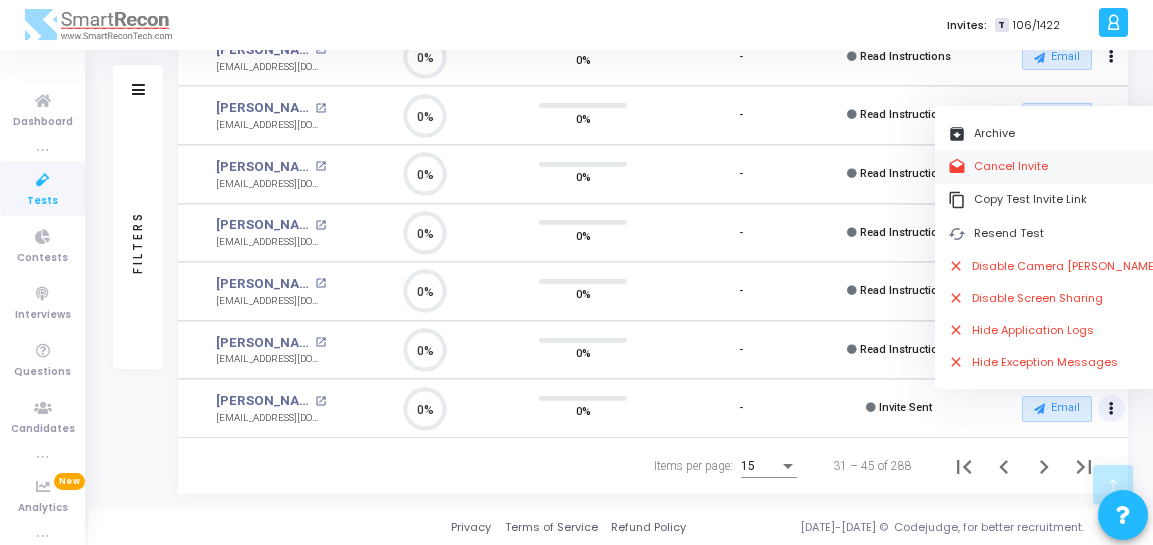 click on "drafts  Cancel Invite" at bounding box center (1053, 166) 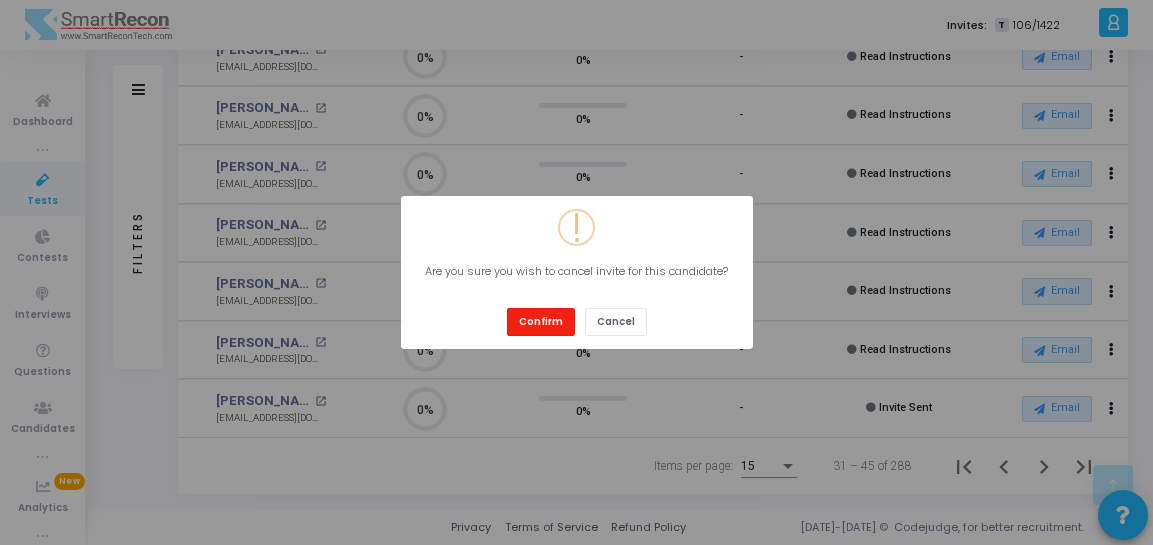 click on "Confirm" at bounding box center (541, 321) 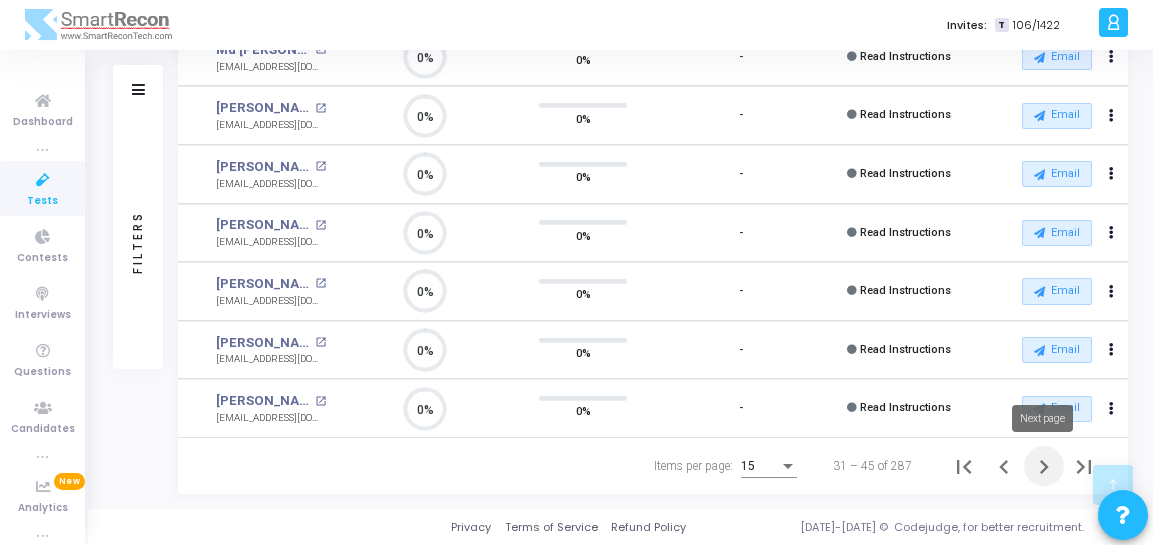 click 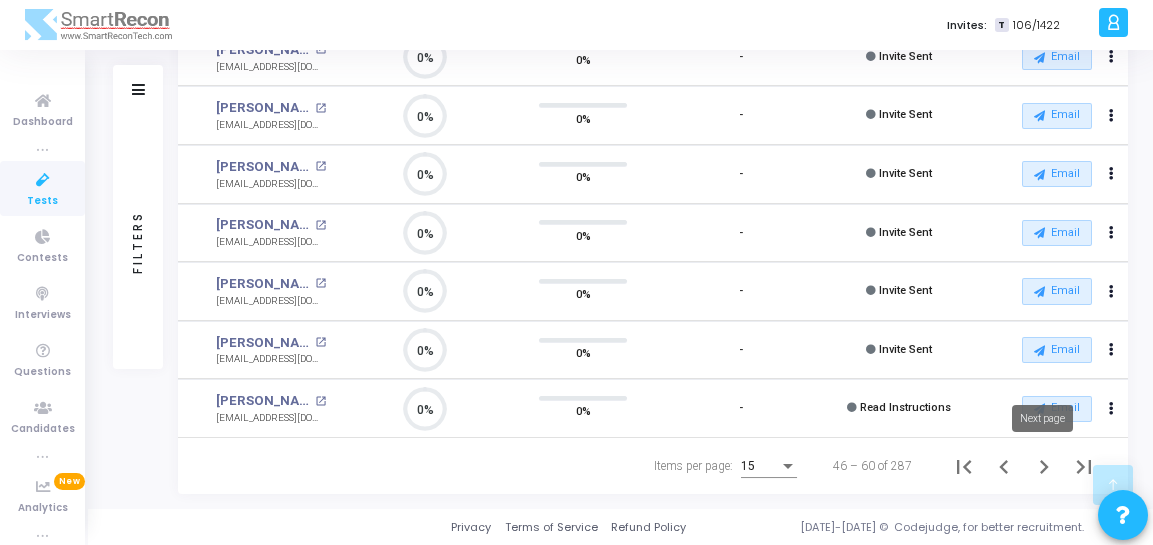 click 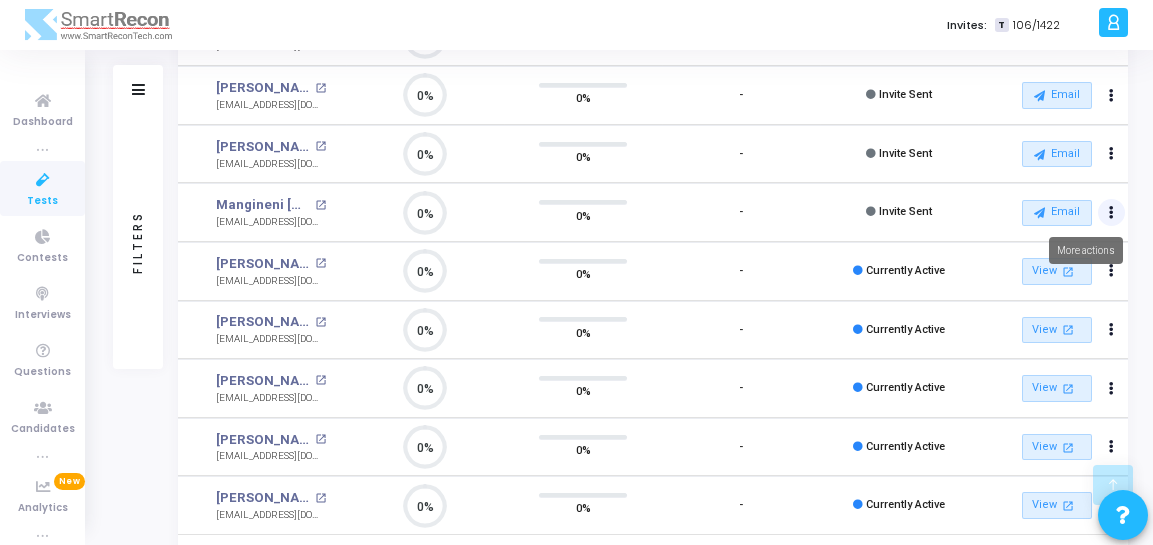 click at bounding box center [1111, -315] 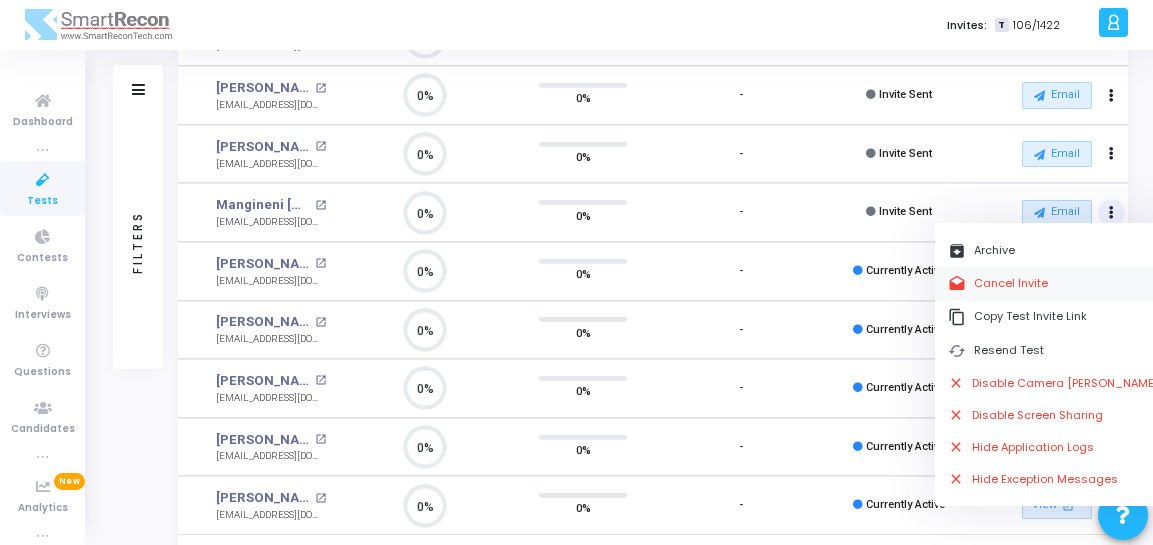 click on "drafts  Cancel Invite" at bounding box center (1053, 283) 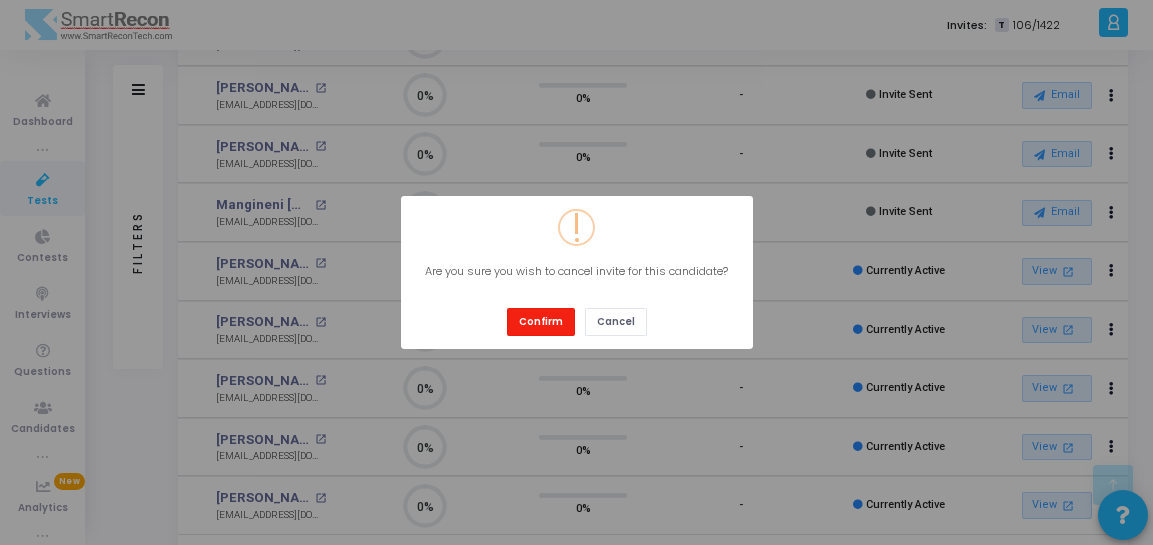 click on "Confirm" at bounding box center [541, 321] 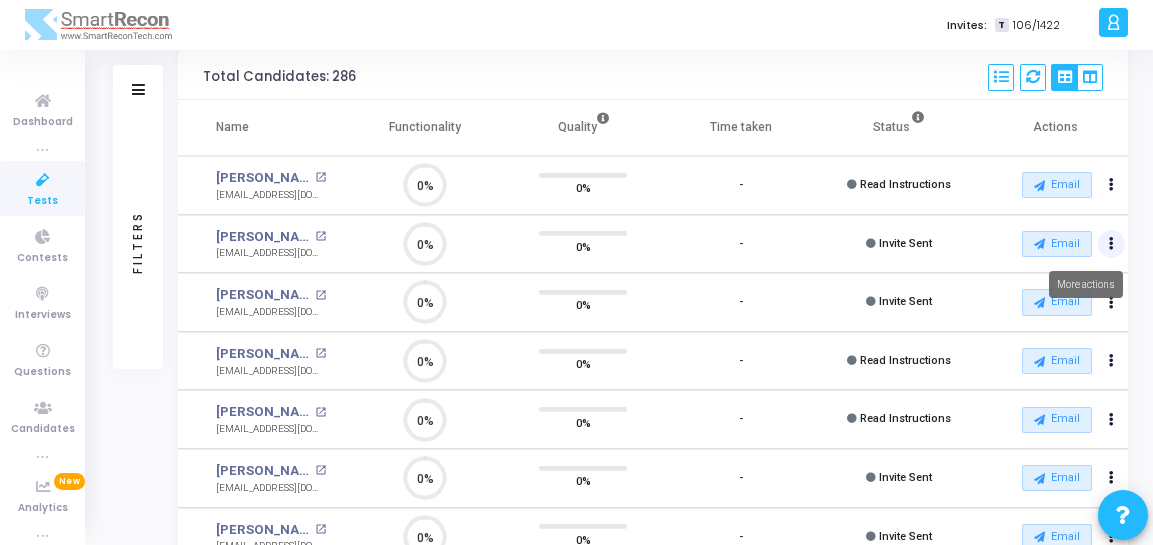 click at bounding box center (1111, 244) 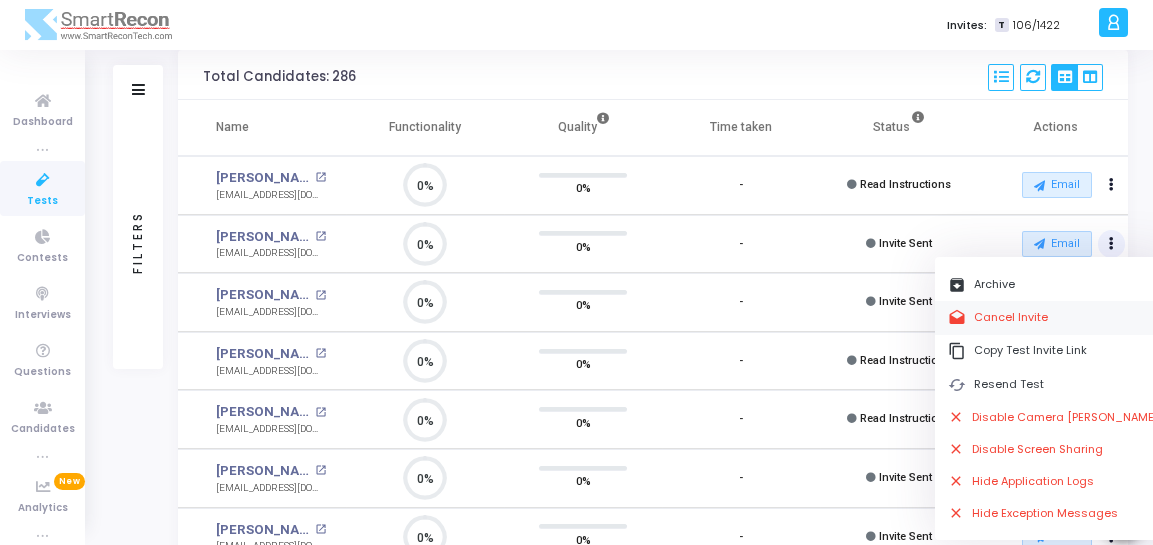 click on "drafts  Cancel Invite" at bounding box center [1053, 317] 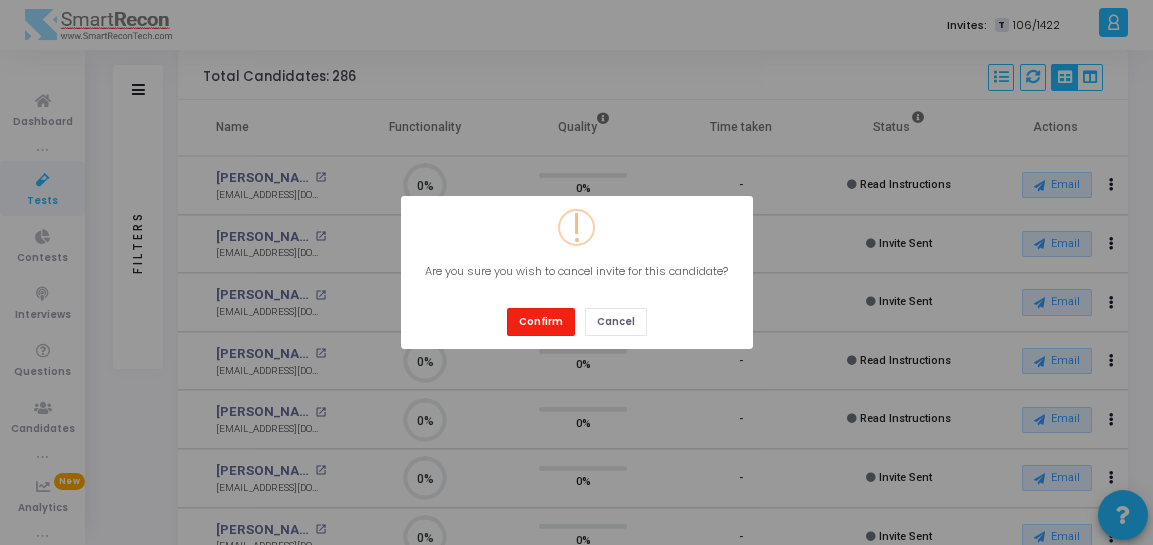 click on "Confirm" at bounding box center (541, 321) 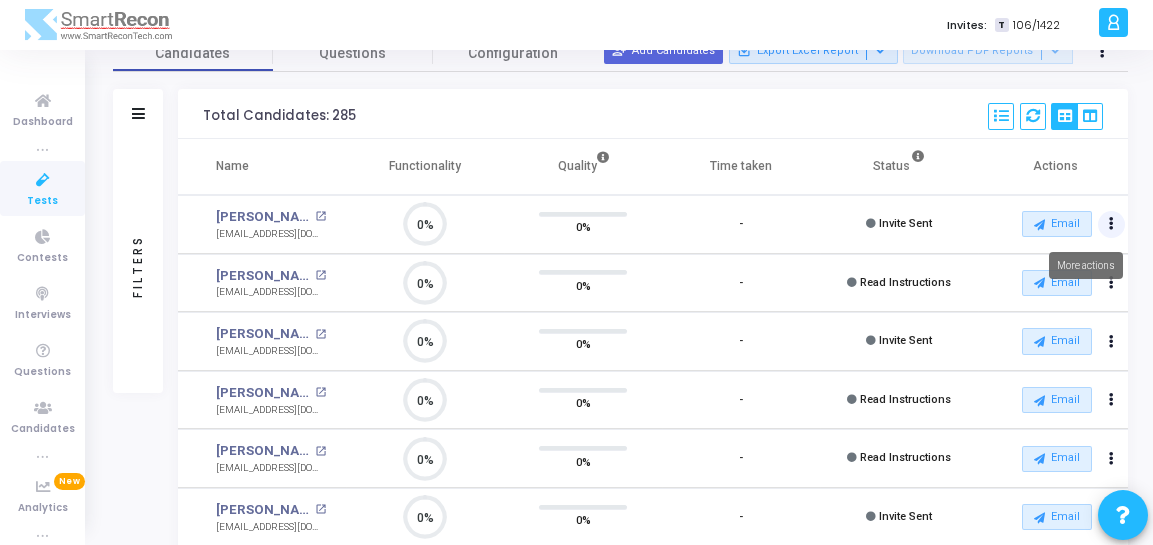 click at bounding box center (1111, 224) 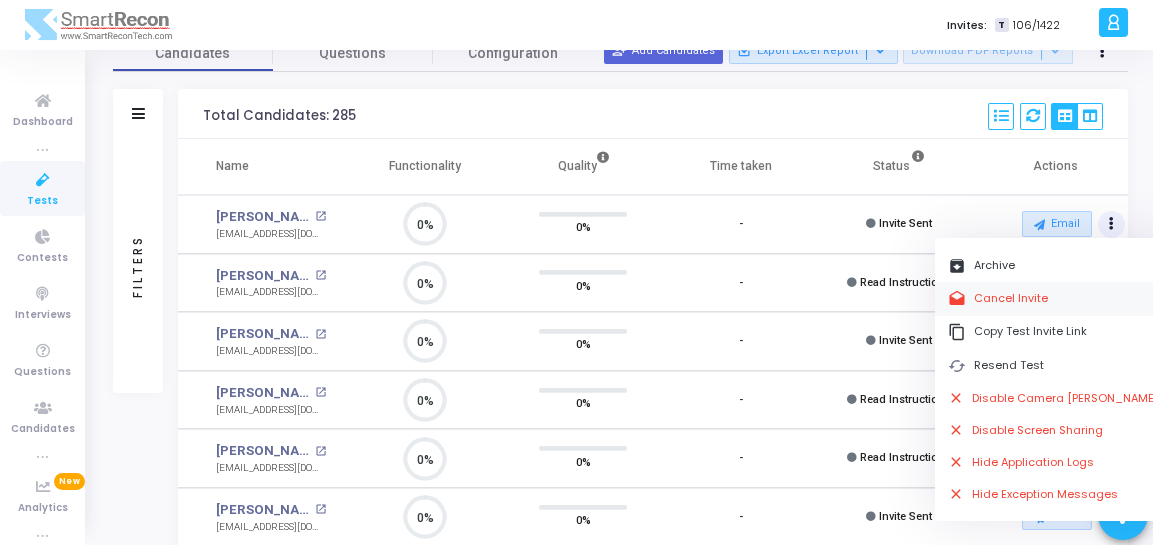 click on "drafts  Cancel Invite" at bounding box center (1053, 298) 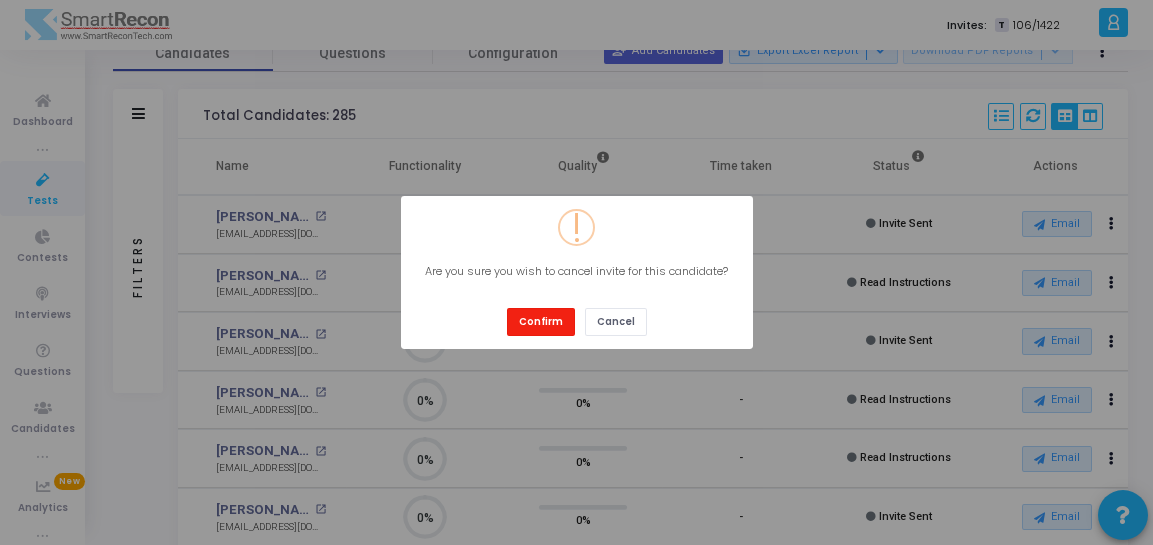click on "Confirm" at bounding box center (541, 321) 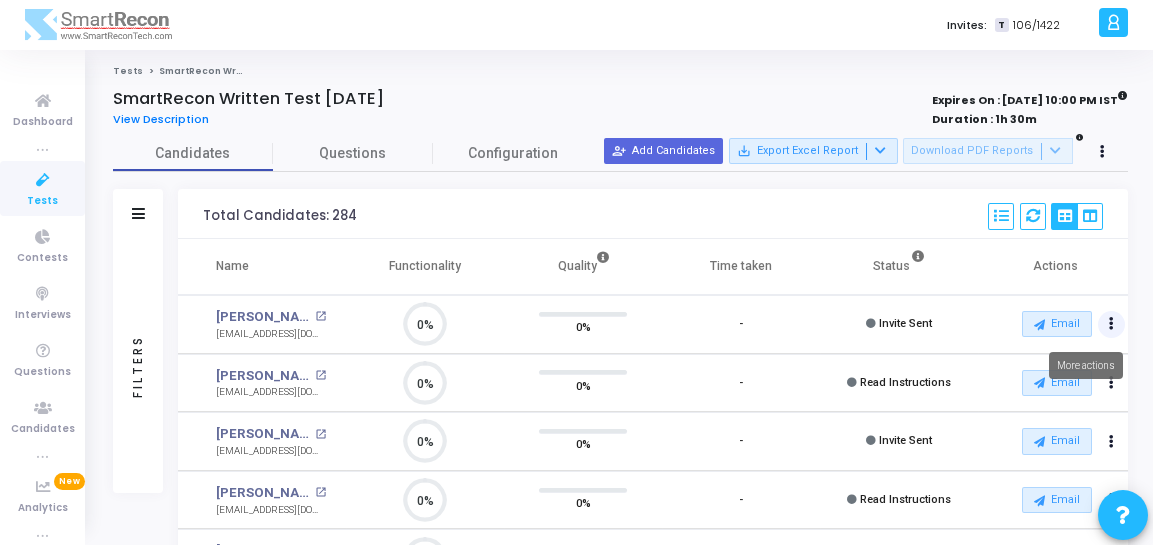 click at bounding box center (1111, 324) 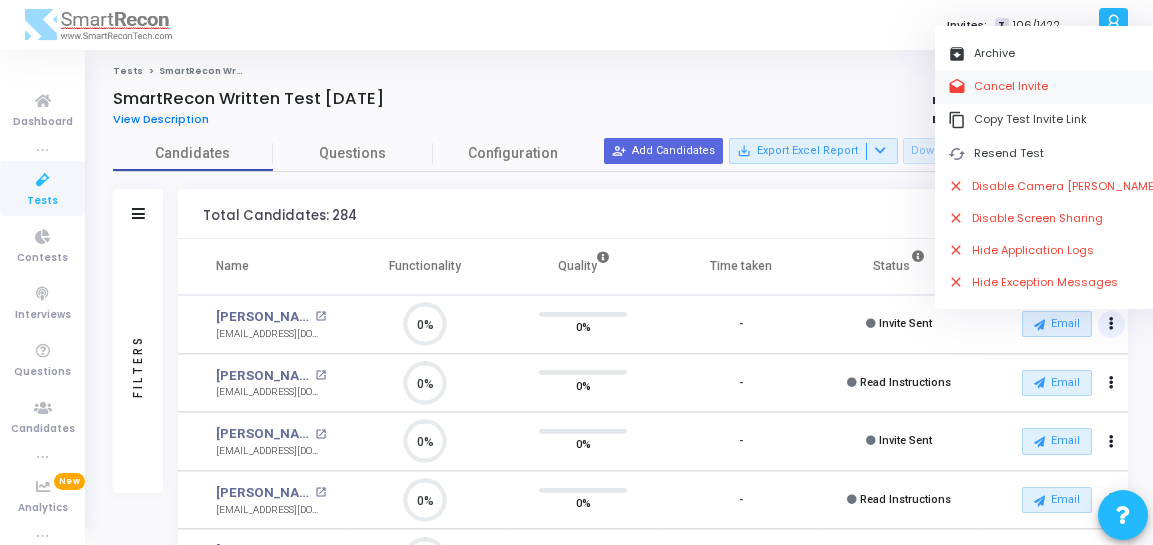 click on "drafts  Cancel Invite" at bounding box center (1053, 86) 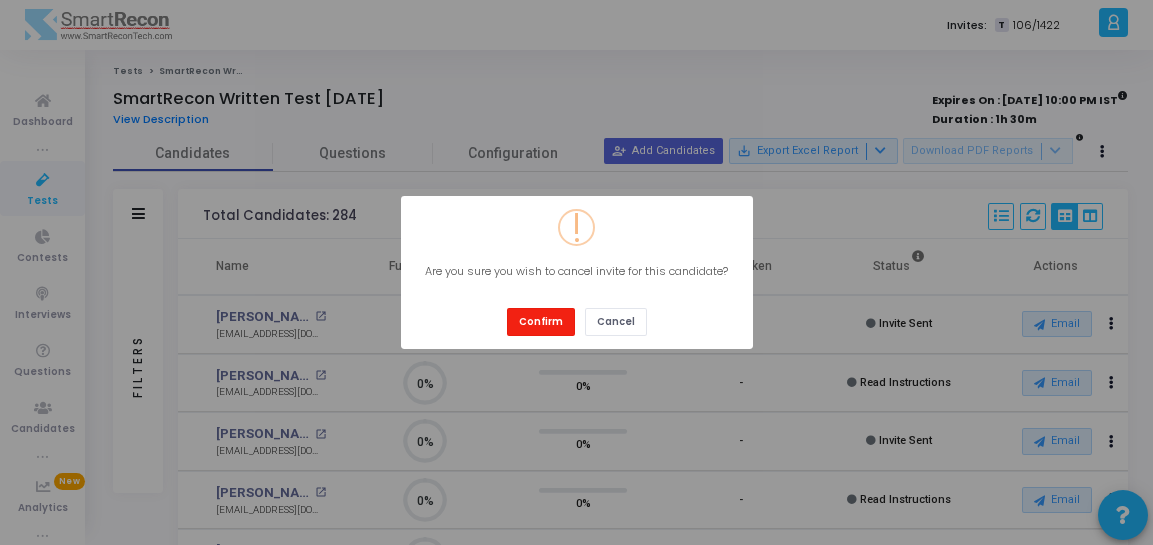 click on "Confirm" at bounding box center [541, 321] 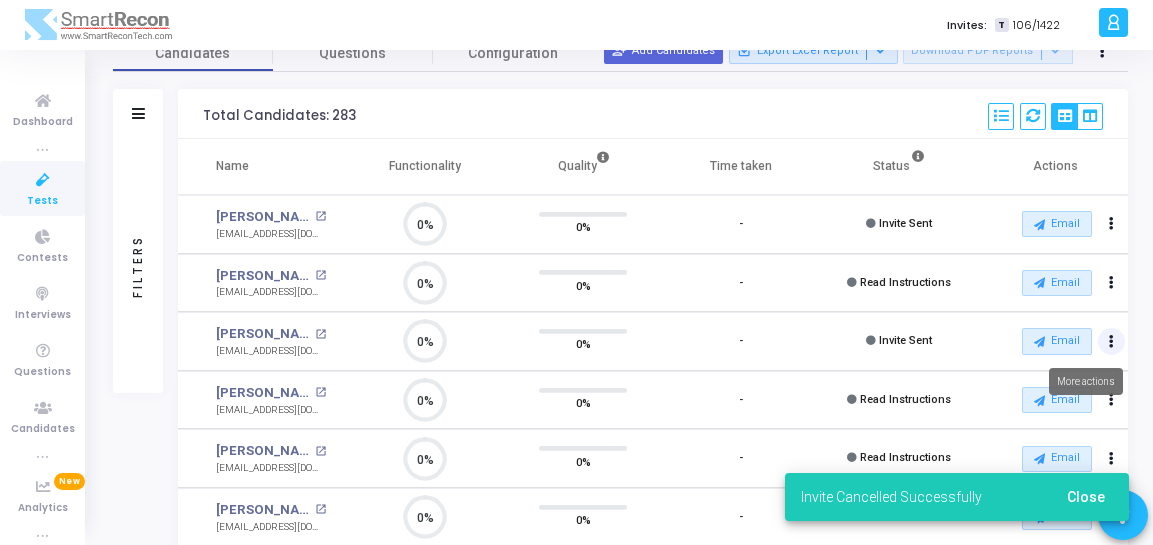 click at bounding box center [1112, 342] 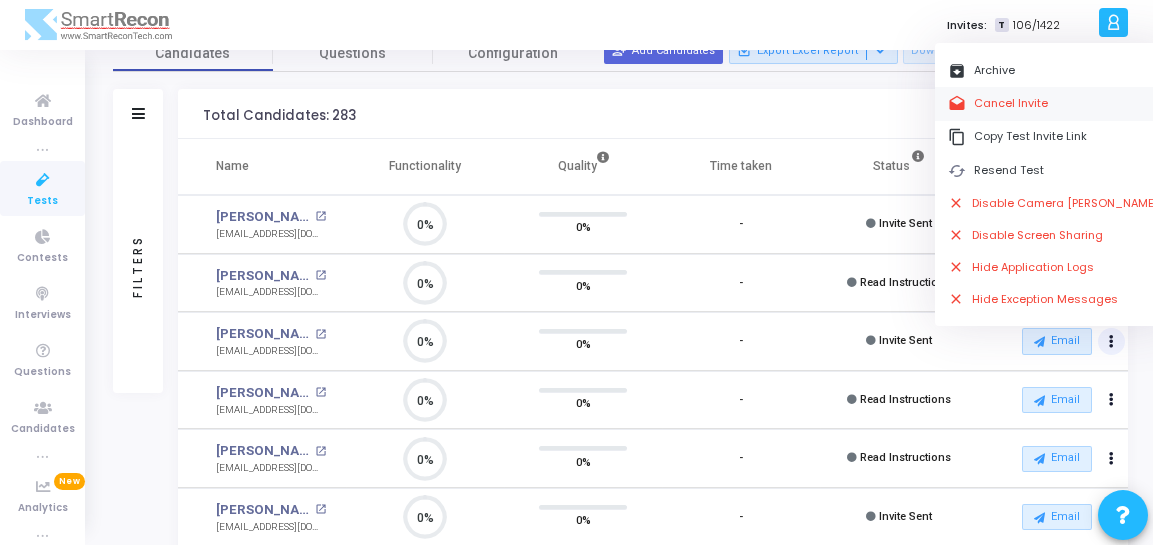 click on "drafts  Cancel Invite" at bounding box center (1053, 103) 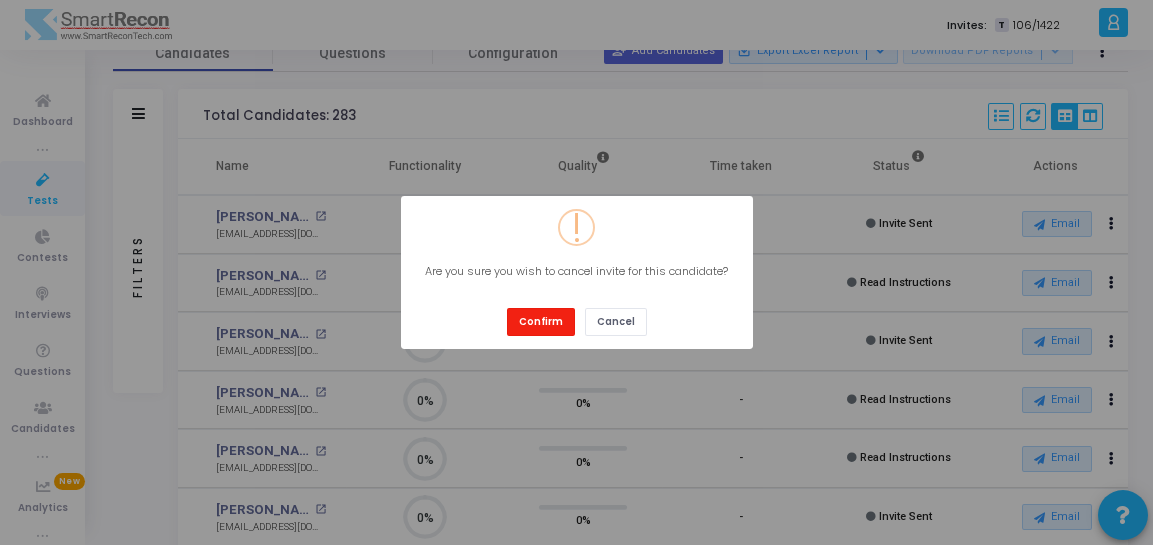 click on "Confirm" at bounding box center [541, 321] 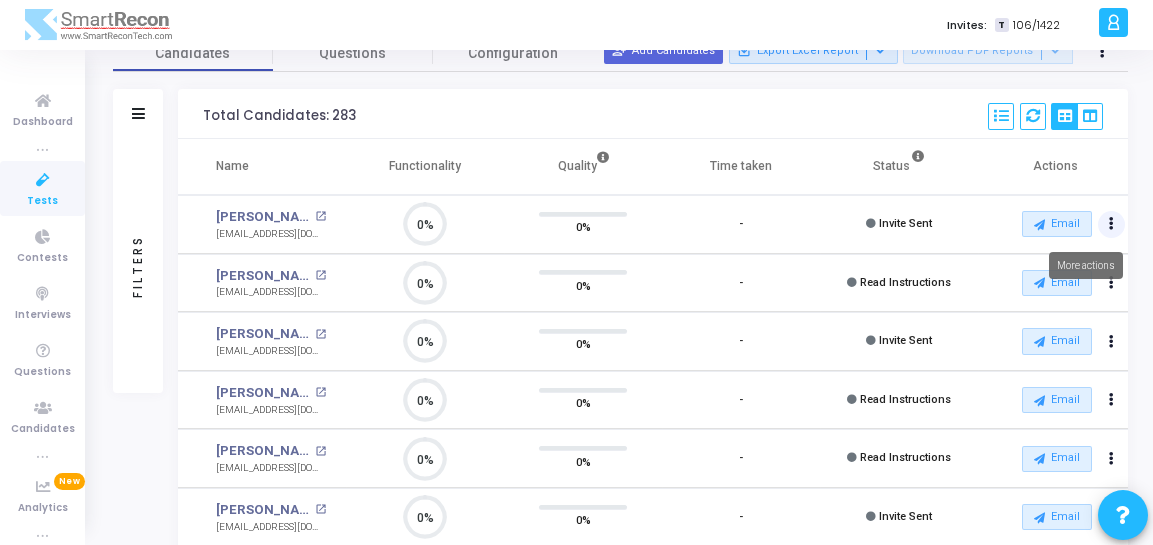 click at bounding box center [1111, 224] 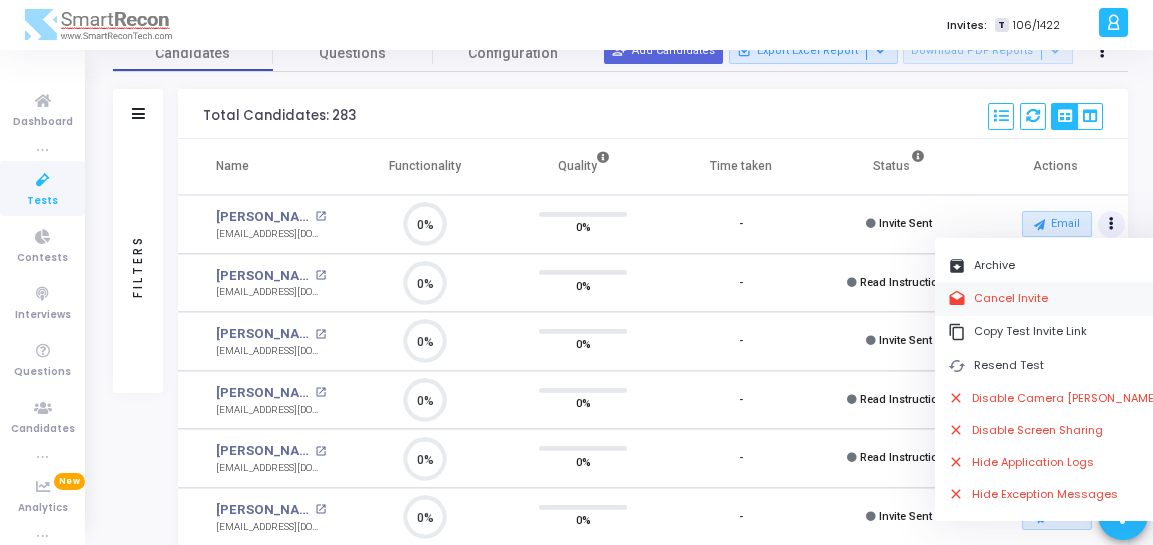 click on "drafts  Cancel Invite" at bounding box center (1053, 298) 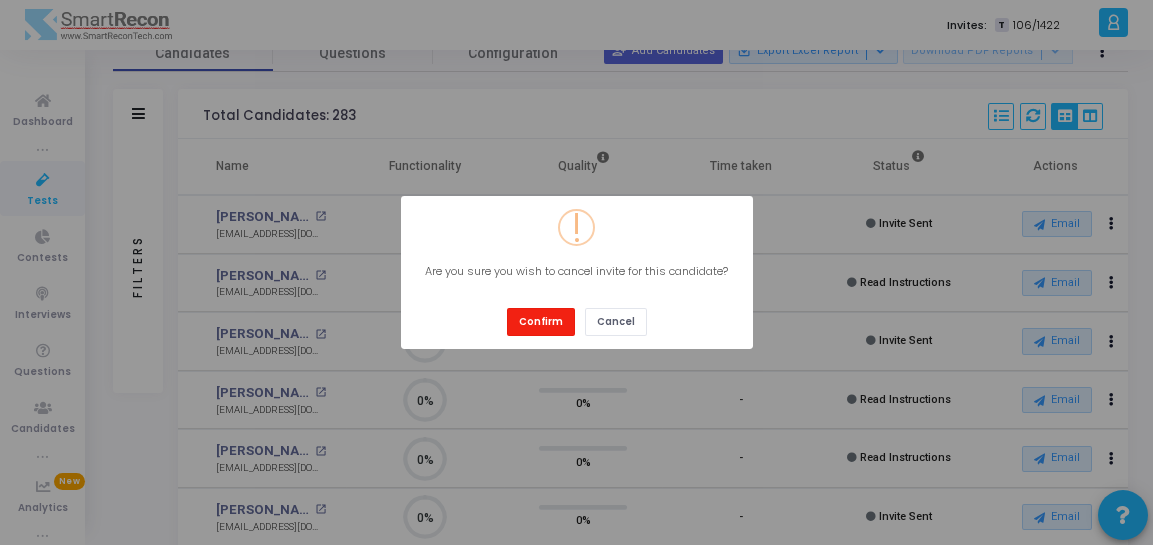 click on "Confirm" at bounding box center [541, 321] 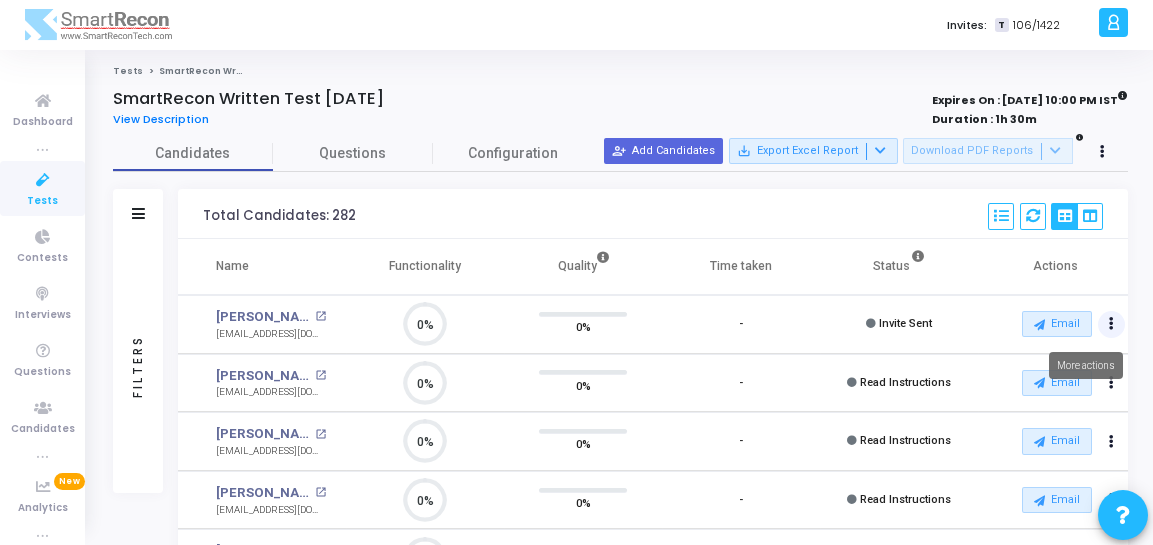 click at bounding box center (1112, 325) 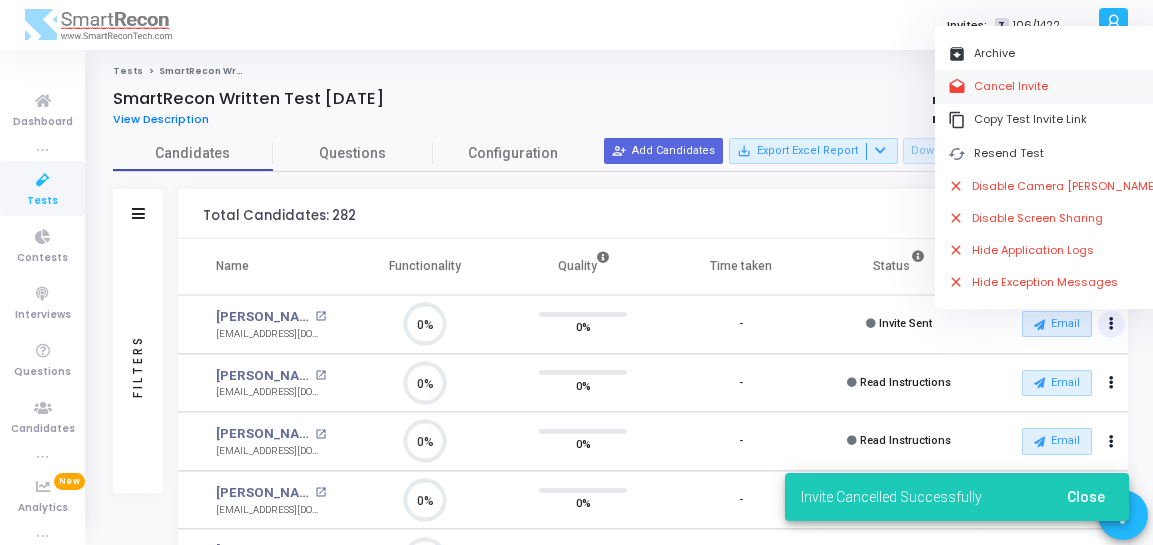 click on "drafts  Cancel Invite" at bounding box center (1053, 86) 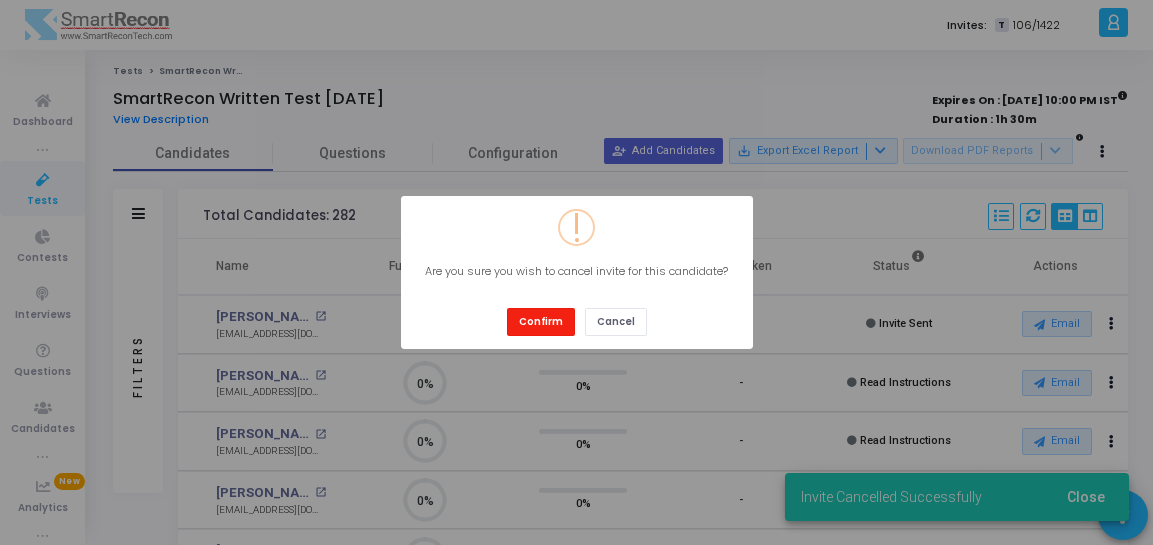click on "Confirm" at bounding box center [541, 321] 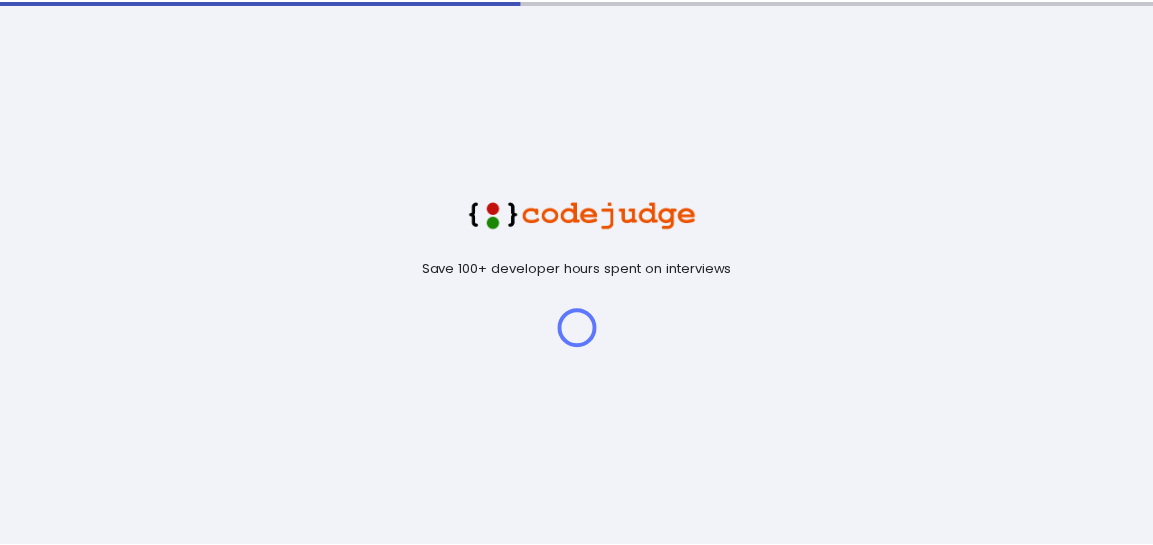 scroll, scrollTop: 0, scrollLeft: 0, axis: both 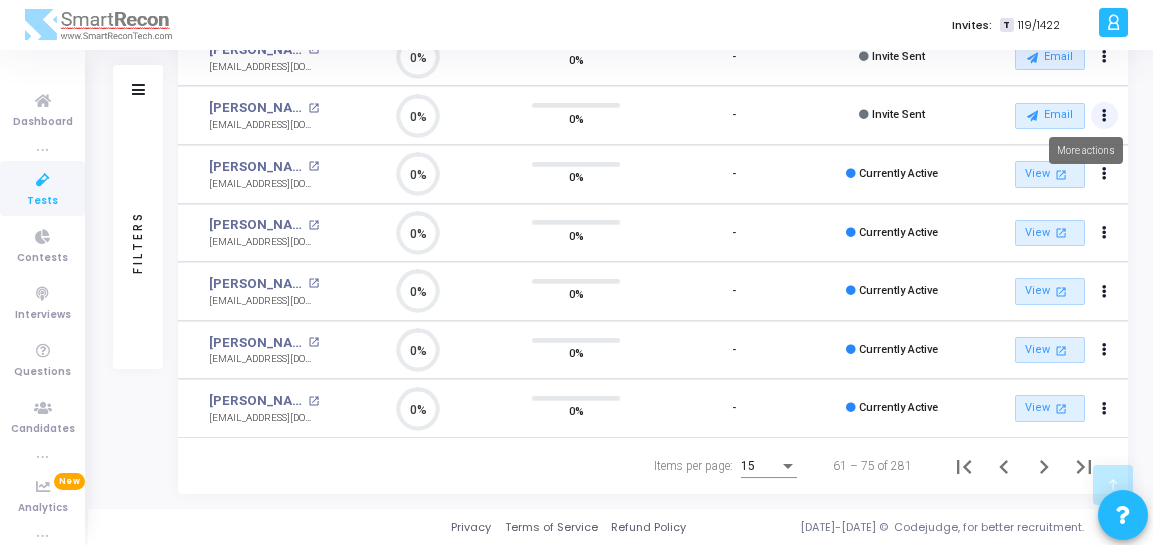 click at bounding box center (1105, -411) 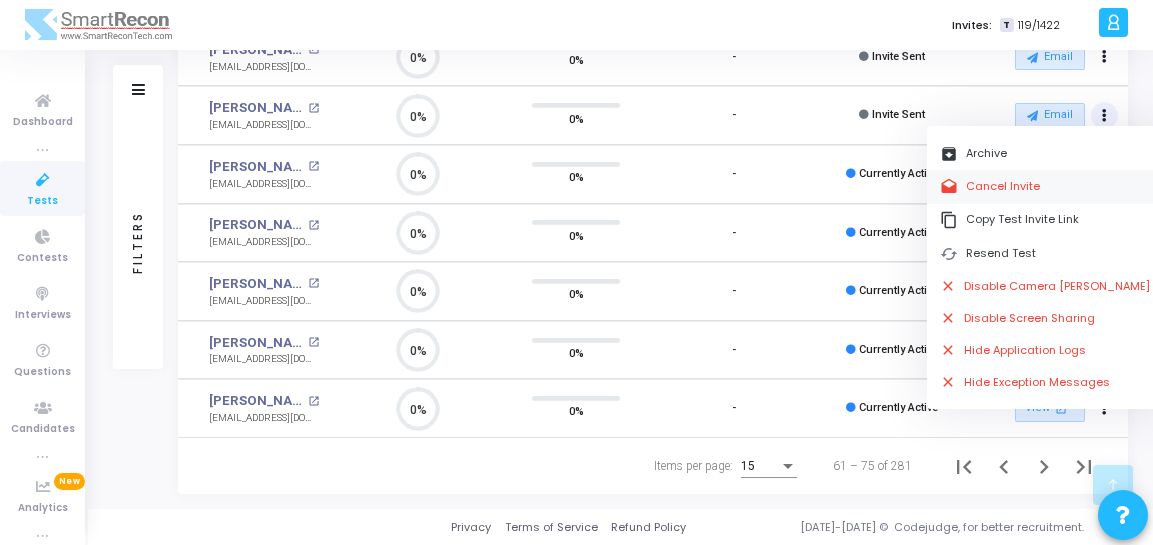 click on "drafts  Cancel Invite" at bounding box center [1045, 186] 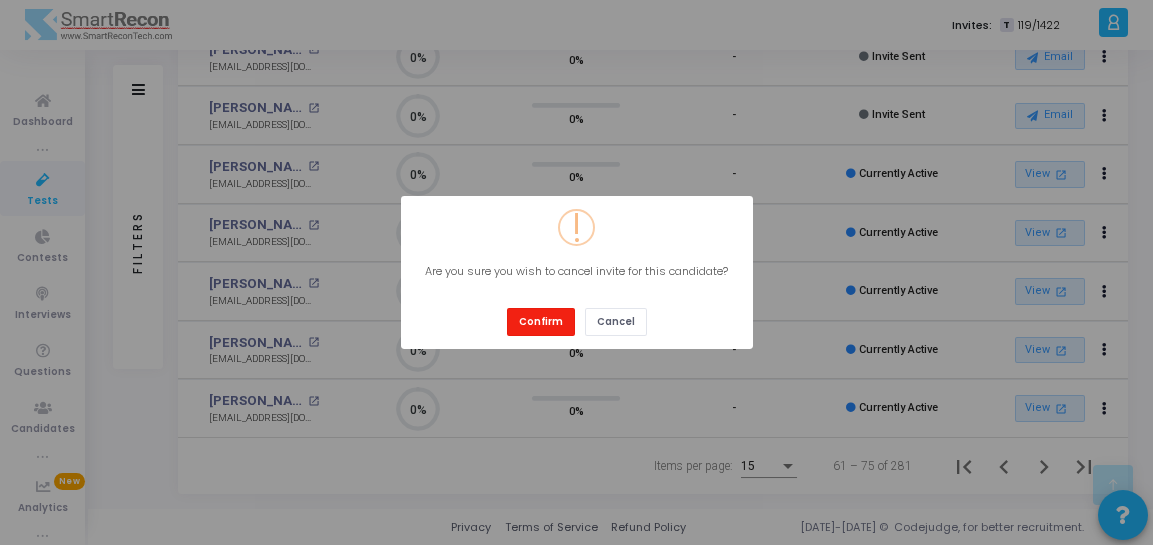 click on "Confirm" at bounding box center [541, 321] 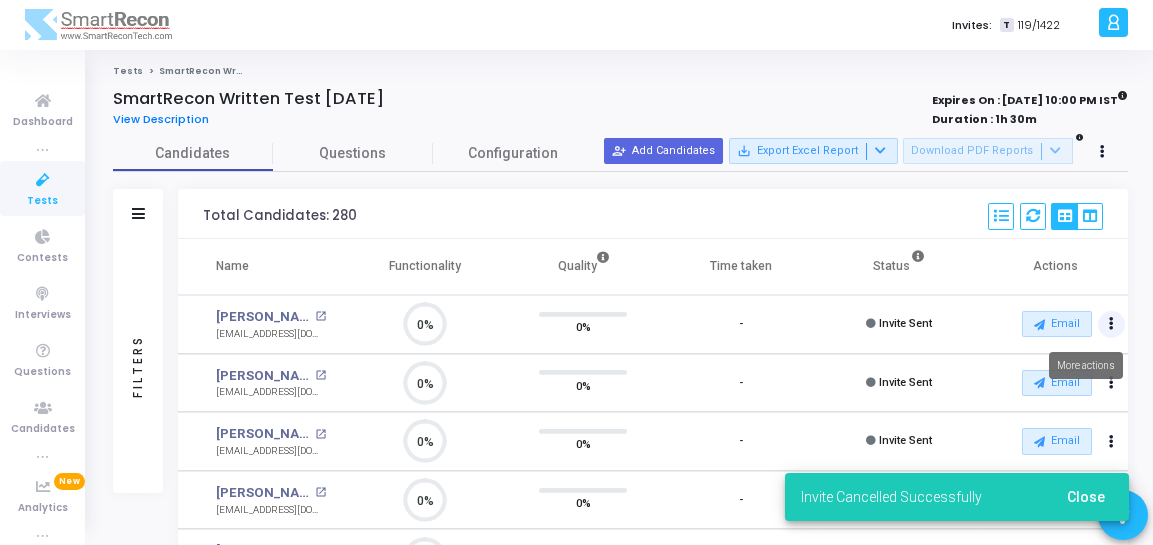 click at bounding box center (1111, 324) 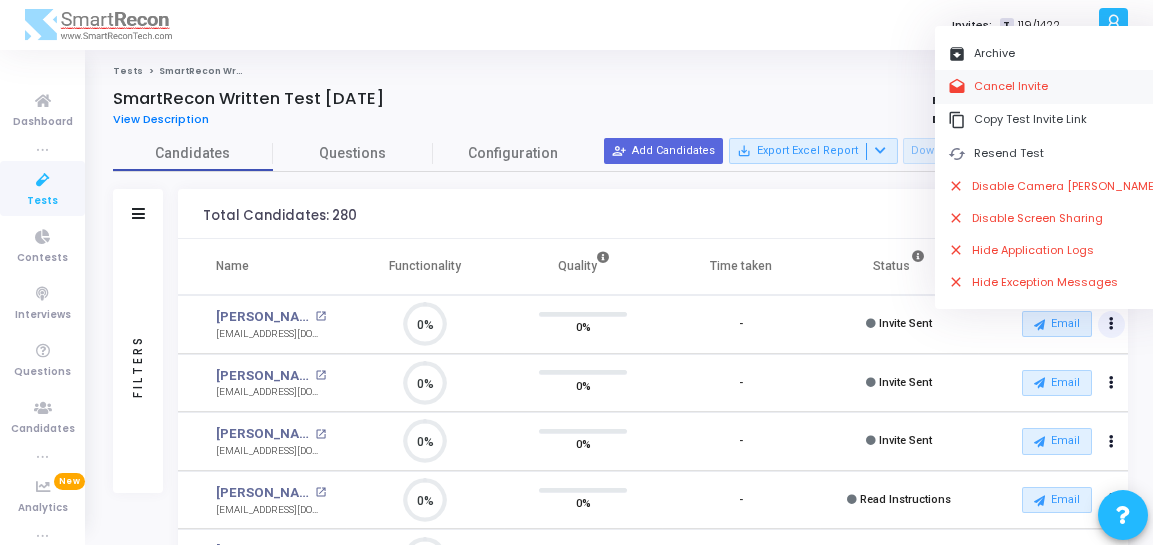 click on "drafts  Cancel Invite" at bounding box center [1053, 86] 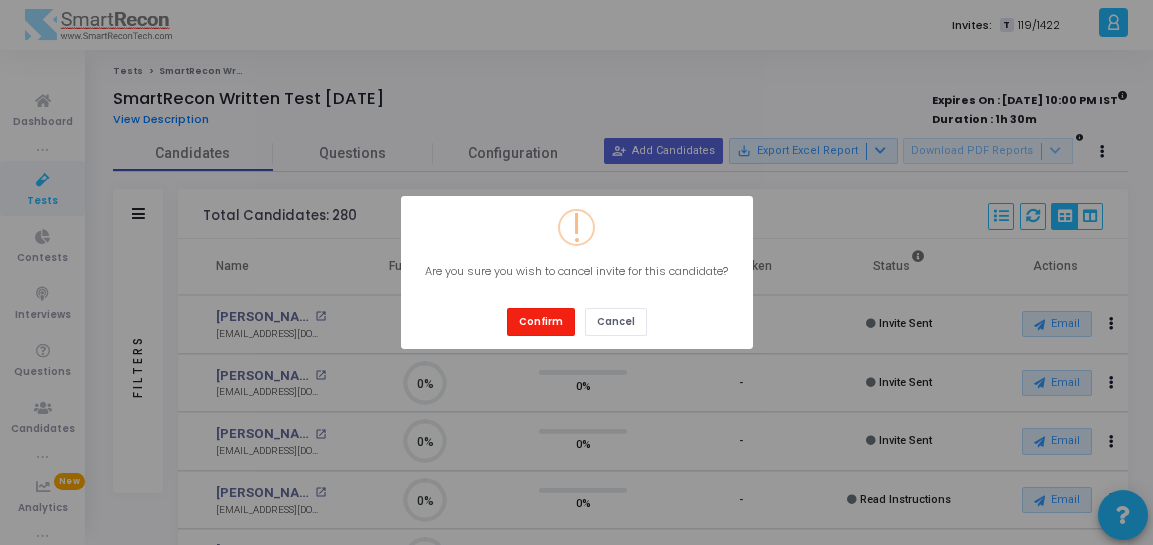 click on "Confirm" at bounding box center (541, 321) 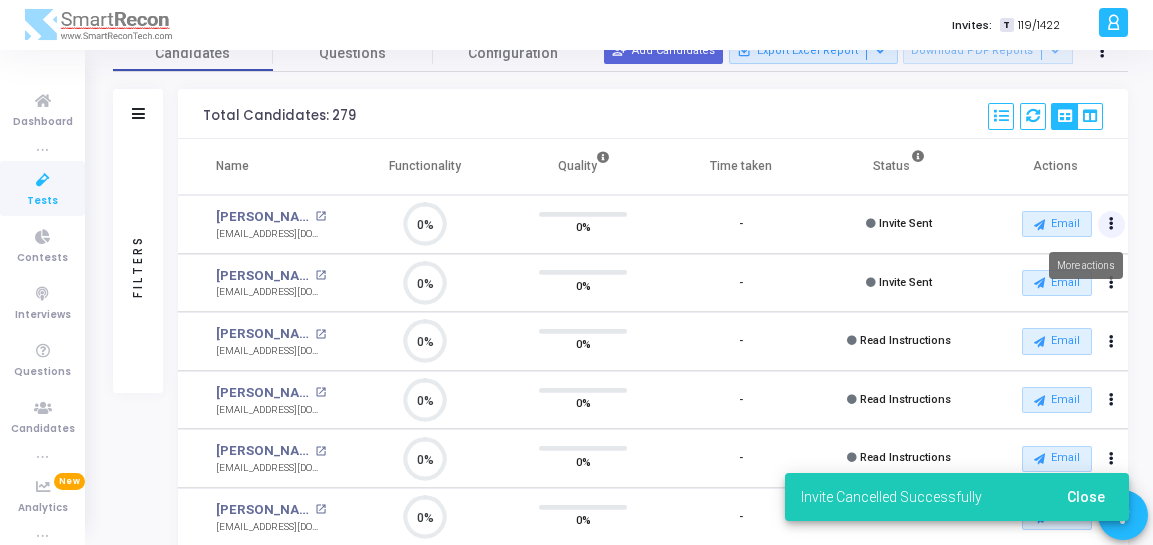 click at bounding box center [1111, 224] 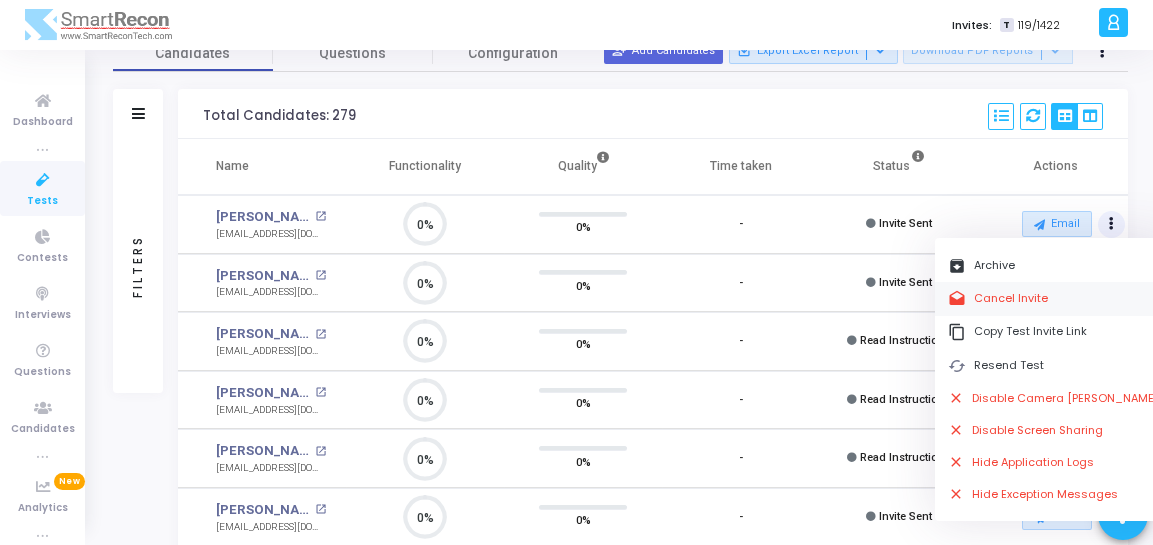 click on "drafts  Cancel Invite" at bounding box center (1053, 298) 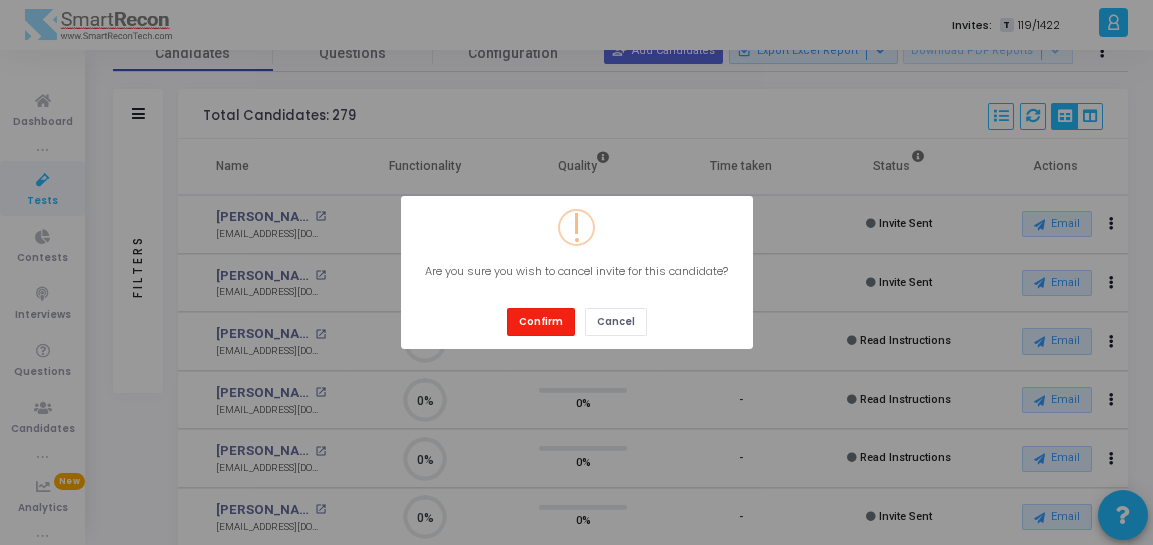 click on "Confirm" at bounding box center [541, 321] 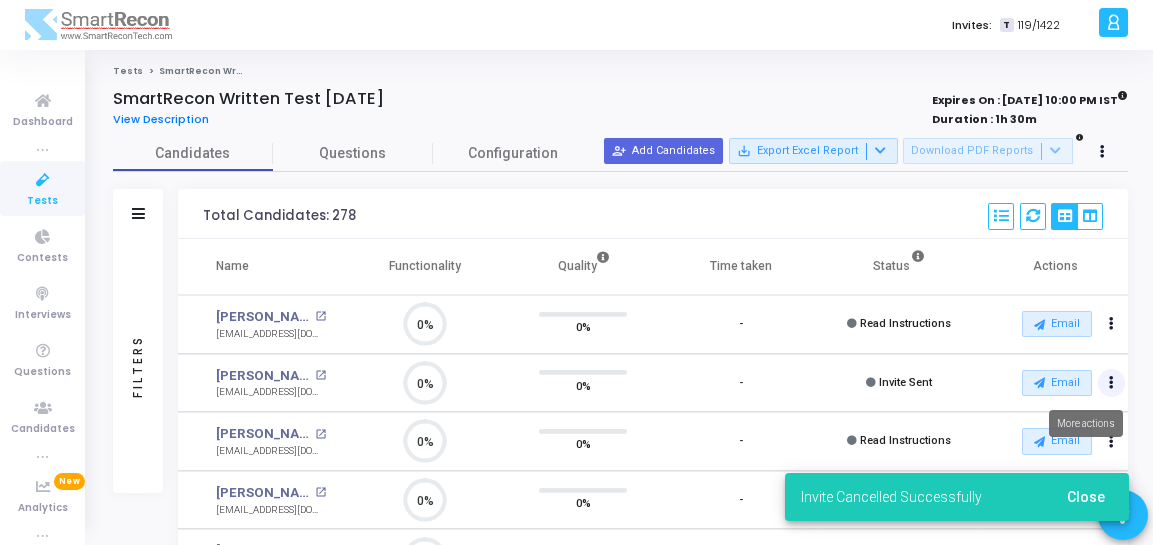click at bounding box center (1111, 383) 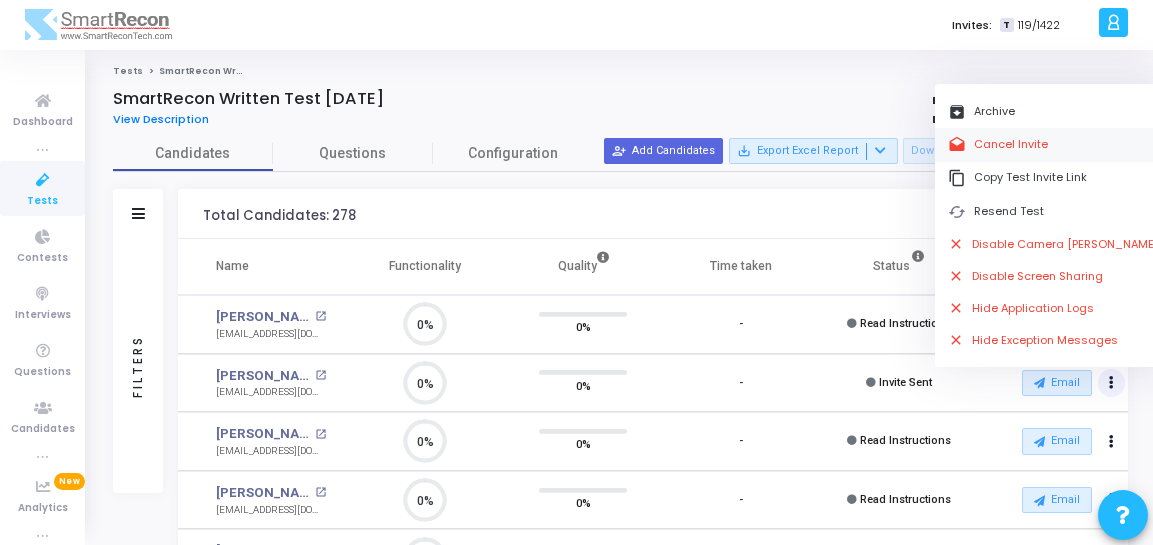 click on "drafts  Cancel Invite" at bounding box center (1053, 144) 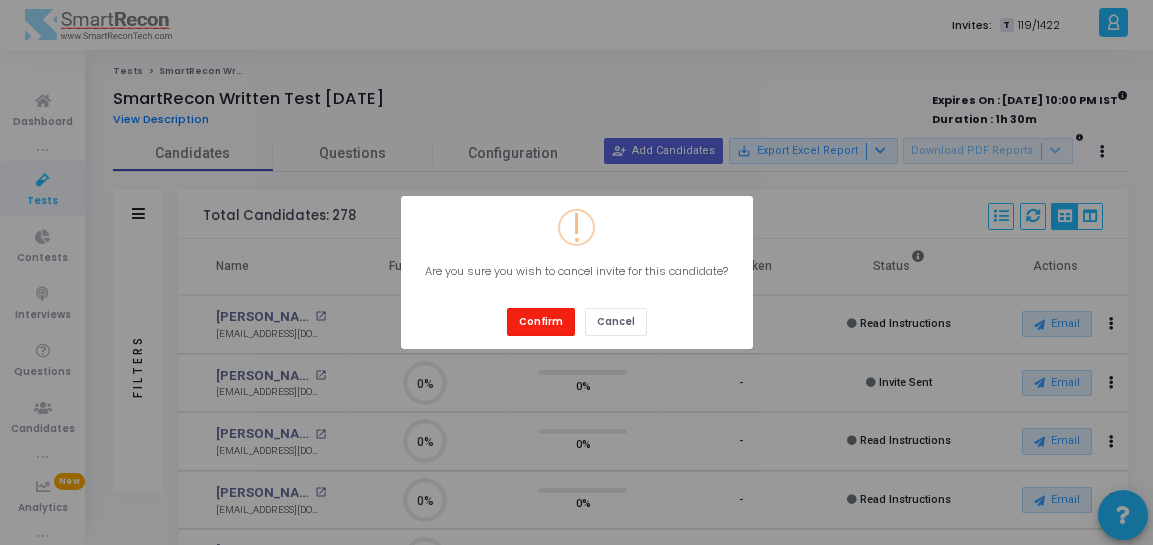 click on "Confirm" at bounding box center (541, 321) 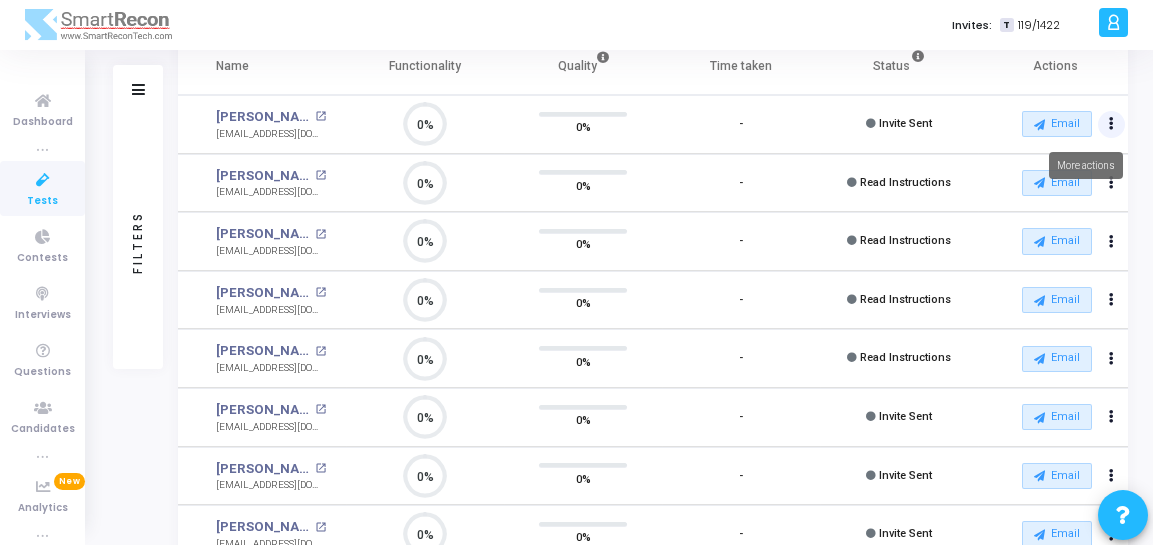 click at bounding box center [1111, 124] 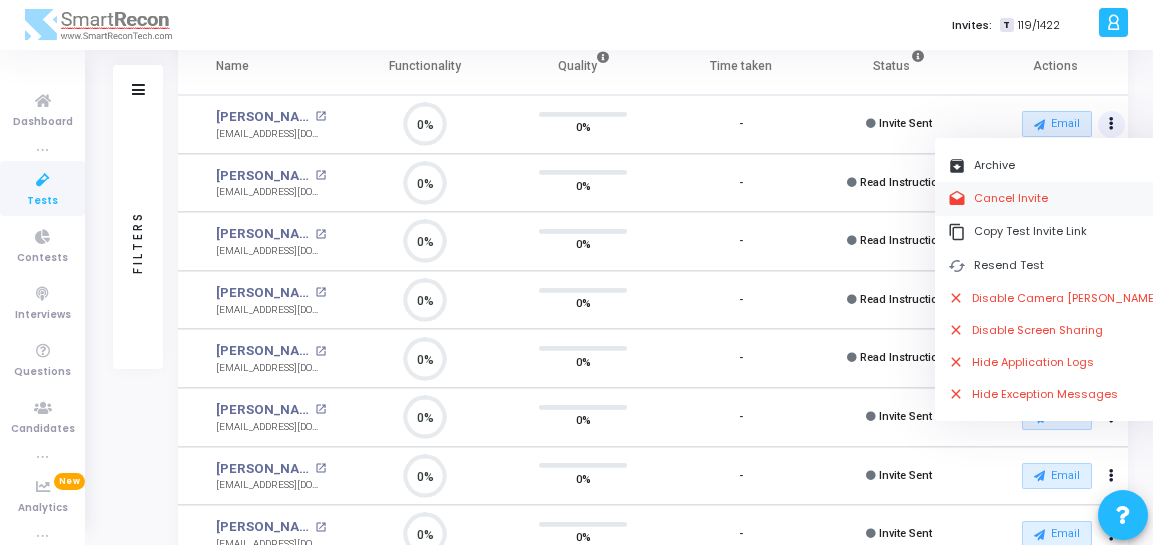 click on "drafts  Cancel Invite" at bounding box center (1053, 198) 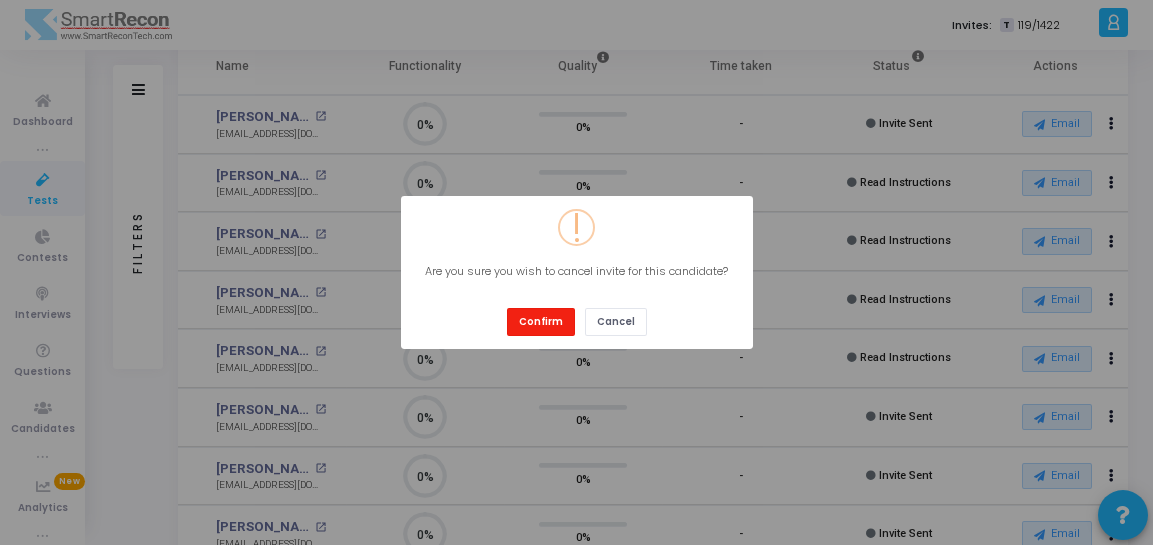 click on "Confirm" at bounding box center [541, 321] 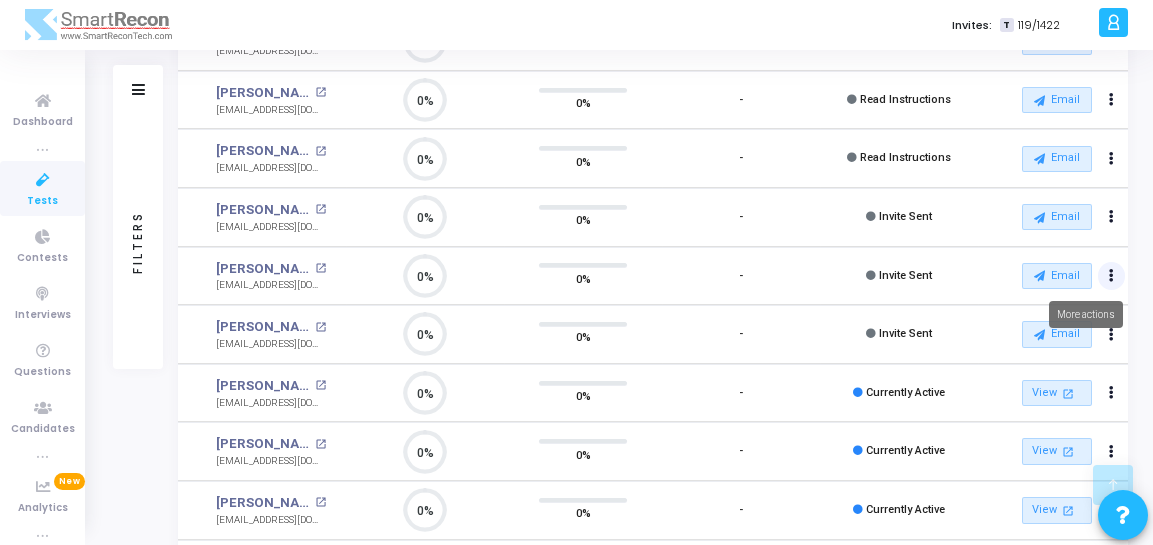 click at bounding box center (1111, -76) 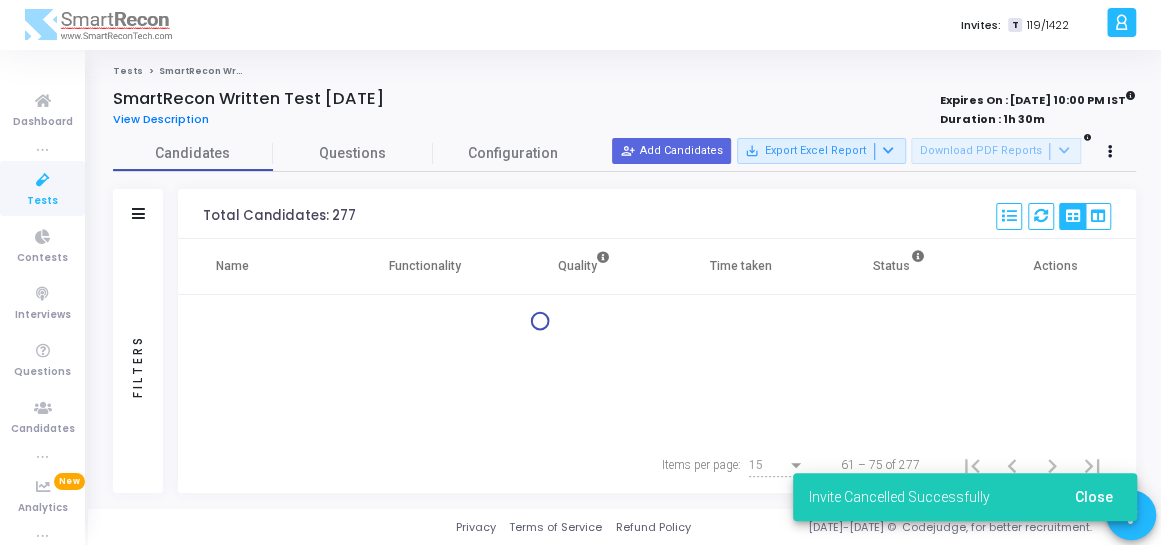 click on "Candidates Questions Configuration  Filters   Filters   Candidate Name/Email  search  Candidate Status     Invite Sent     Read Instructions     Currently Active     Project Submitted     Evaluation Pending   View more   Candidate Selection Status   Functionality(in %)   Select Time Range   Left full-screen mode   Switched tab or window   IP address change   Geolocation change   Proctoring stopped   Multiple Monitor Detection   Plagiarism Percentage   Total Candidates: 277   Select   S No   Name   Questions   Functionality   Quality   Time Taken   Created At   Shared At   Started At   Completed At   Selection   Webcam Sharing   Screen Sharing   Plagiarized   Left full-screen mode   Switched tab or window   Geolocation Violations   IP Address Violations   Feedback   Code Changes   Status   Actions     Rank   Name   Functionality   Quality   Time taken   Status   Actions   Items per page:  15  61 – 75 of 277  person_add_alt  Add Candidates  save_alt  Export Excel Report   Download PDF Reports" at bounding box center (624, 314) 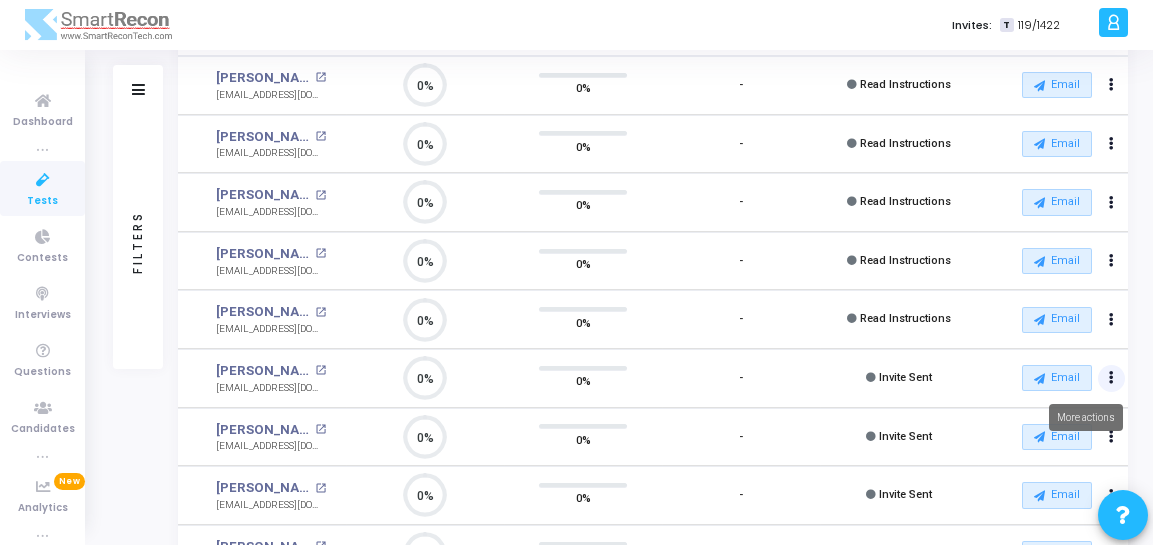 click at bounding box center (1112, 86) 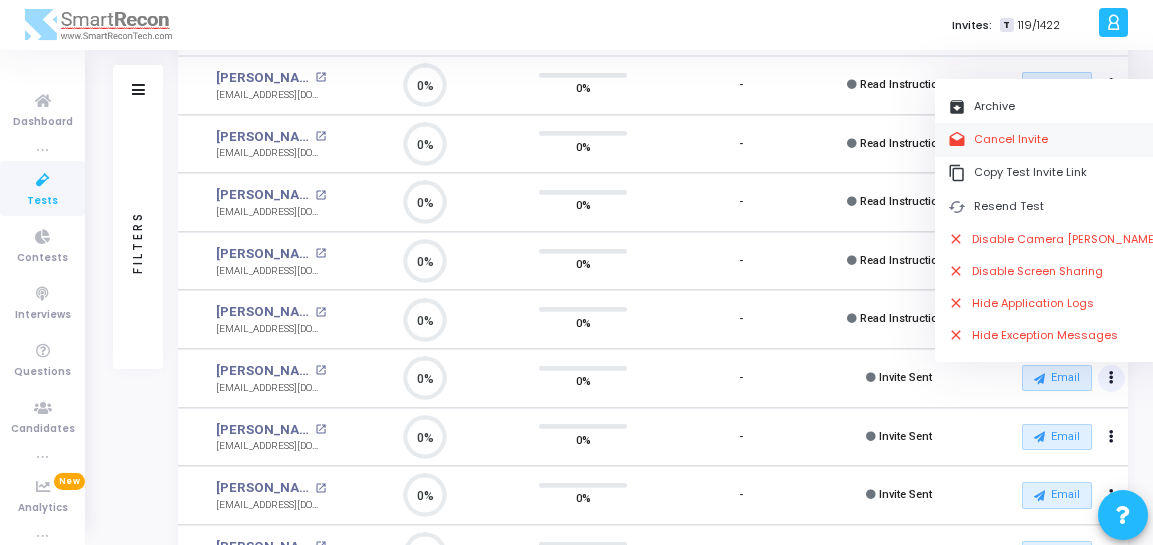 click on "drafts  Cancel Invite" at bounding box center (1053, 139) 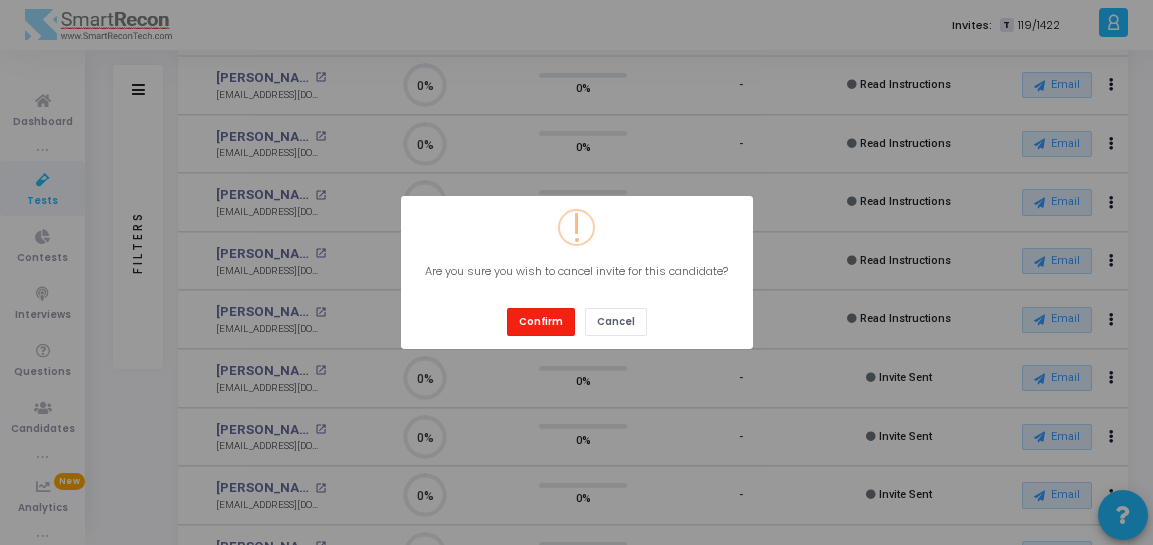 click on "Confirm" at bounding box center (541, 321) 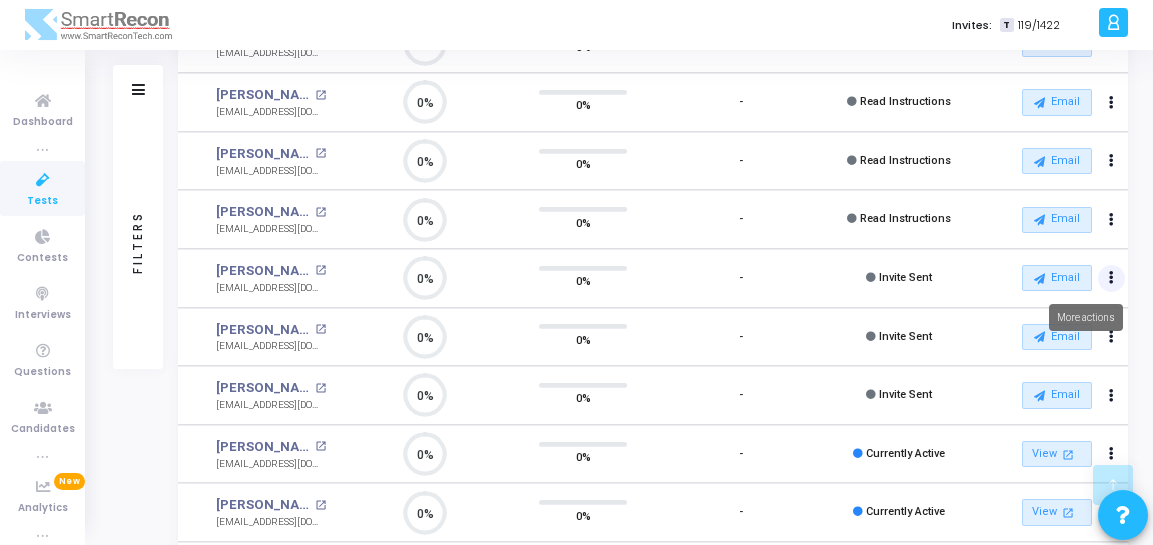 click at bounding box center (1111, 278) 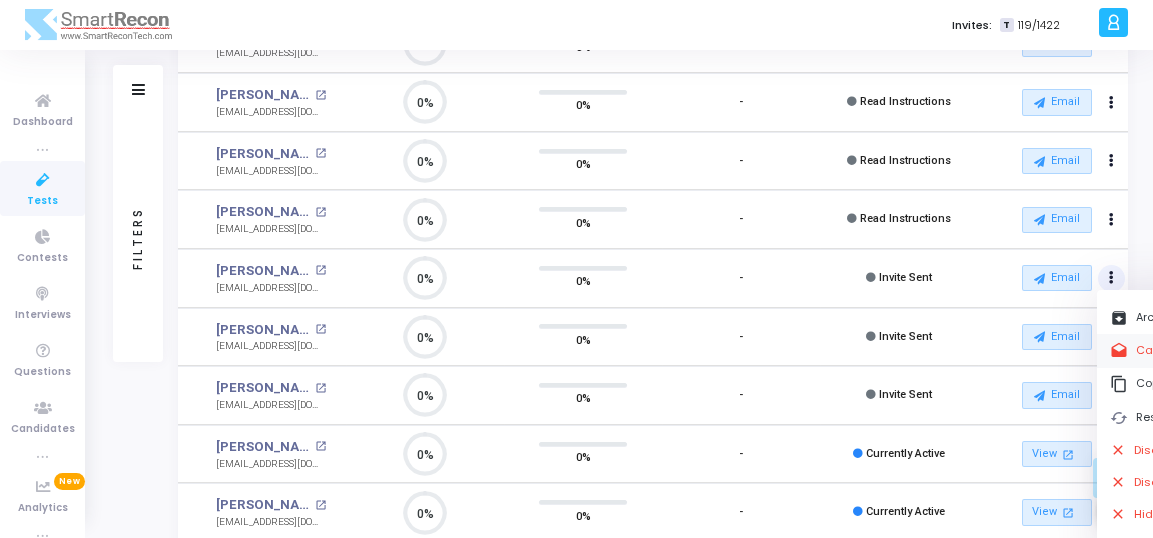 click on "drafts  Cancel Invite" at bounding box center (1215, 350) 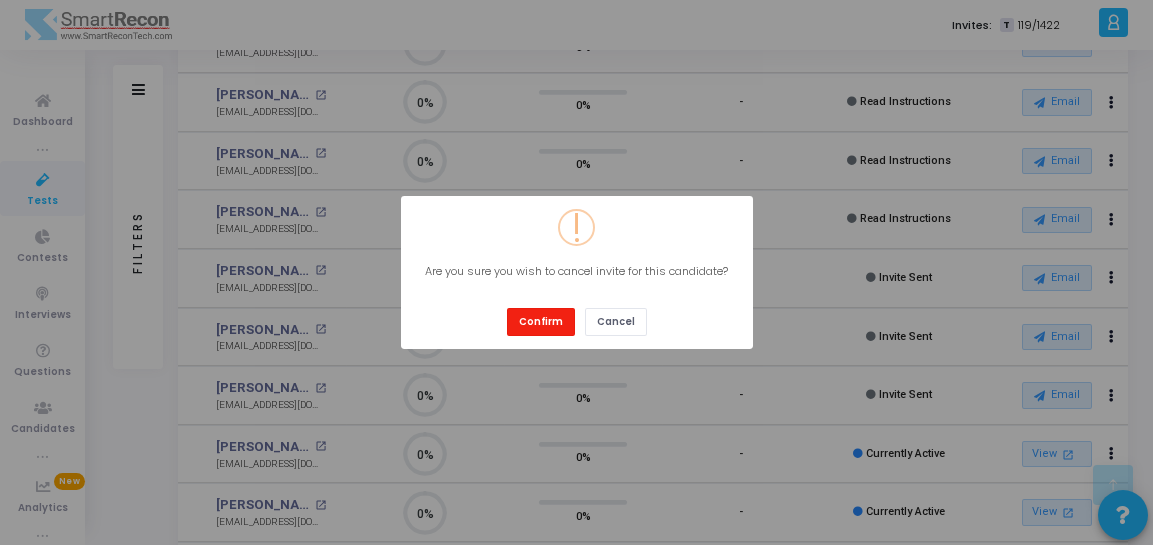 click on "Confirm" at bounding box center (541, 321) 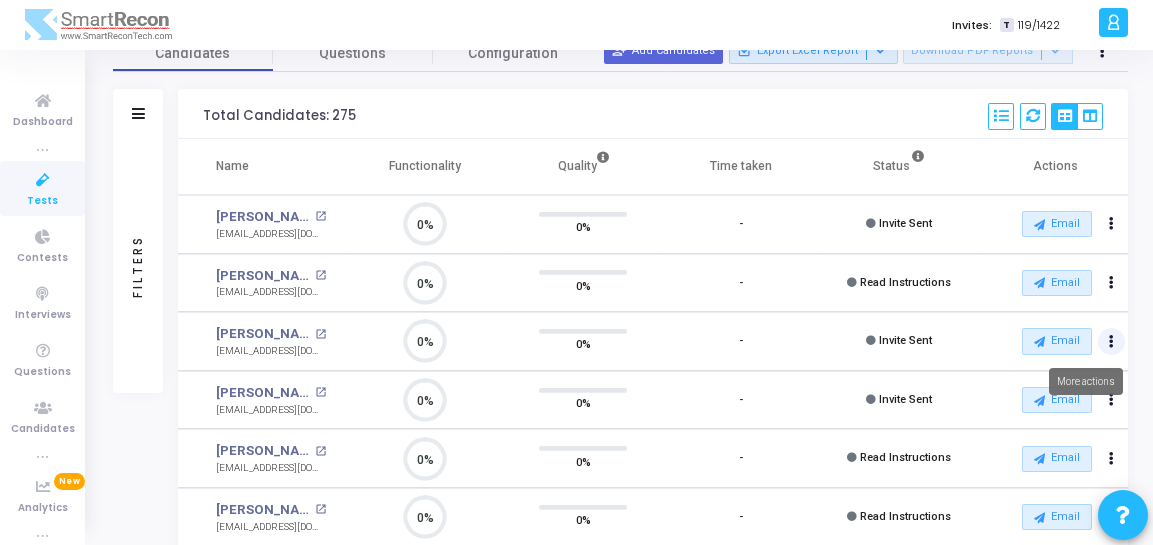 click at bounding box center (1111, 342) 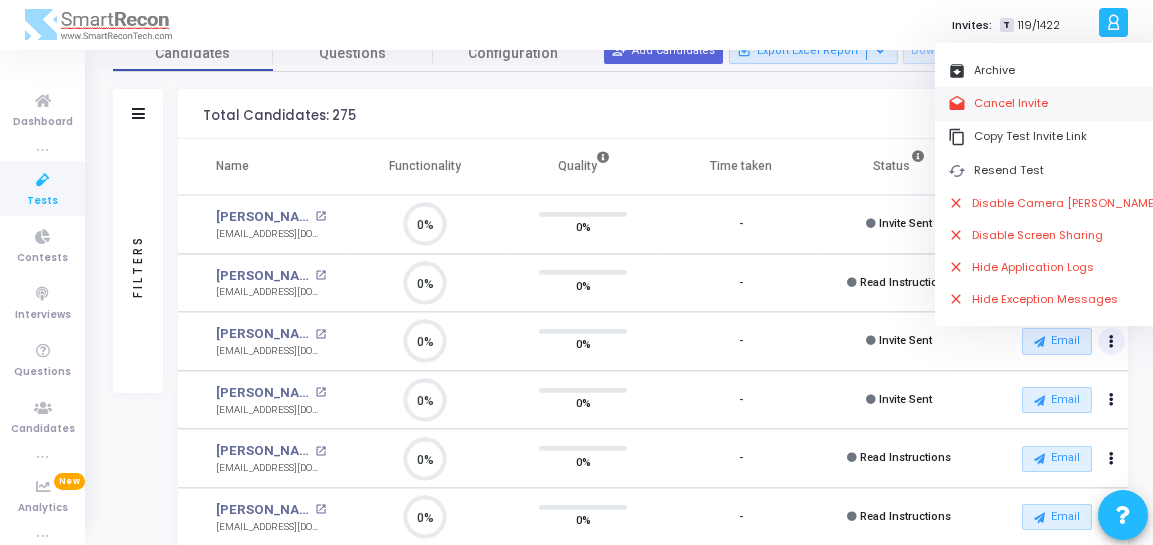 click on "drafts  Cancel Invite" at bounding box center (1053, 103) 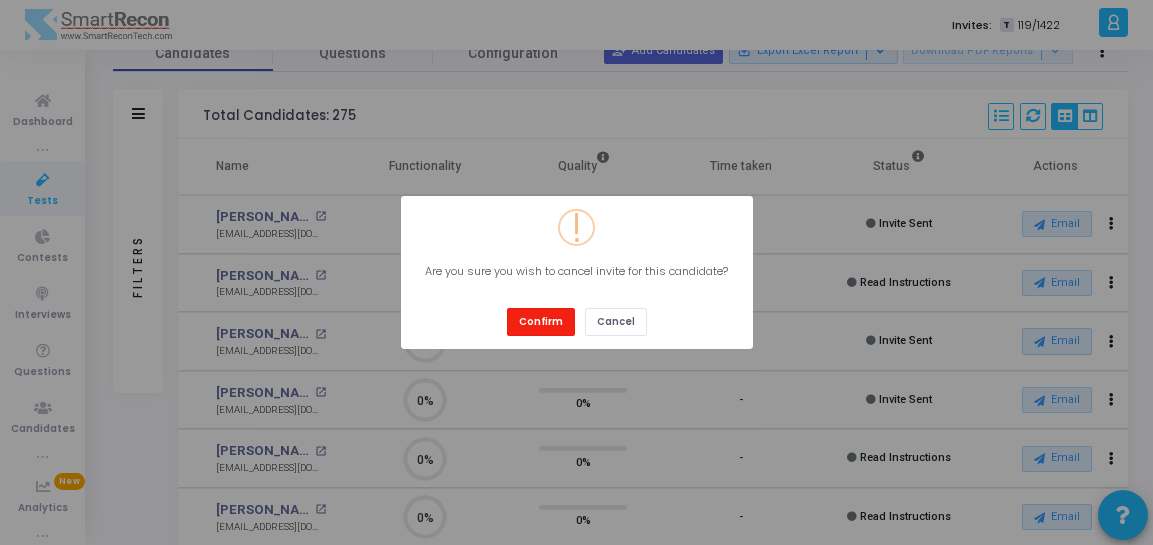 click on "Confirm" at bounding box center [541, 321] 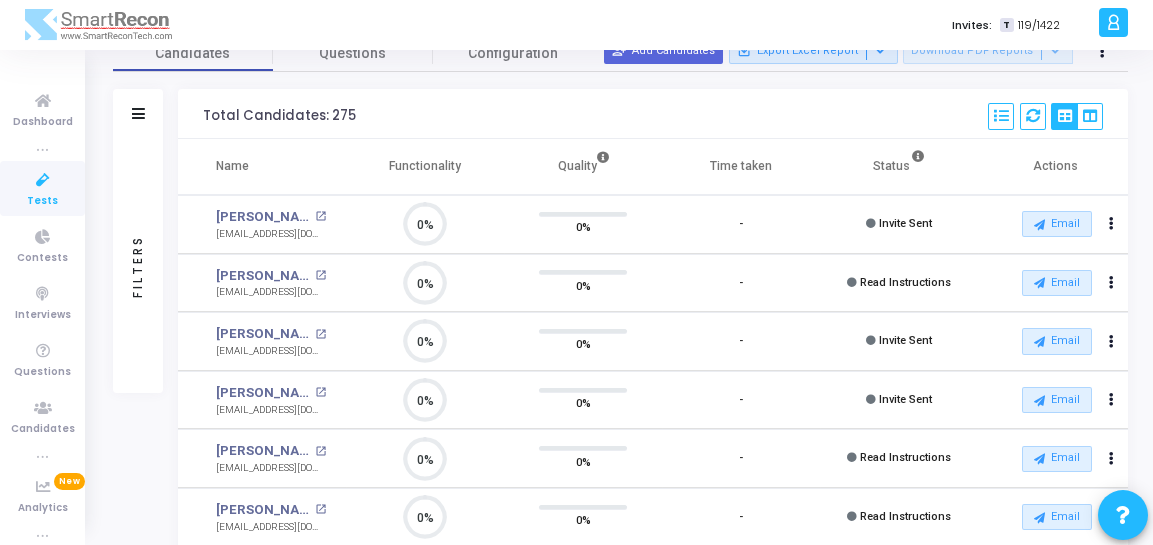 click at bounding box center (43, 180) 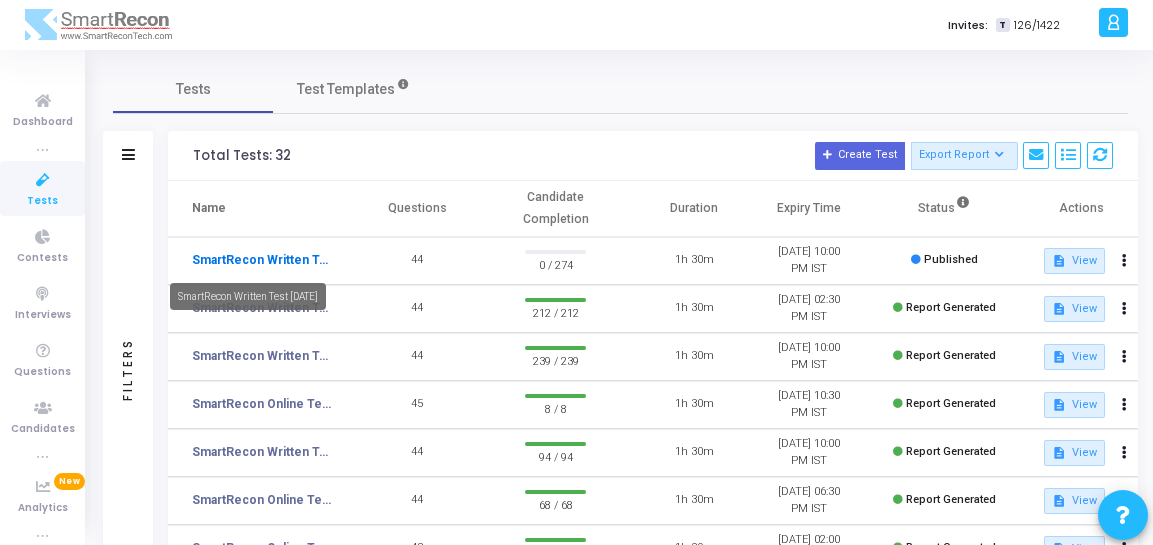 click on "SmartRecon Written Test [DATE]" at bounding box center [262, 260] 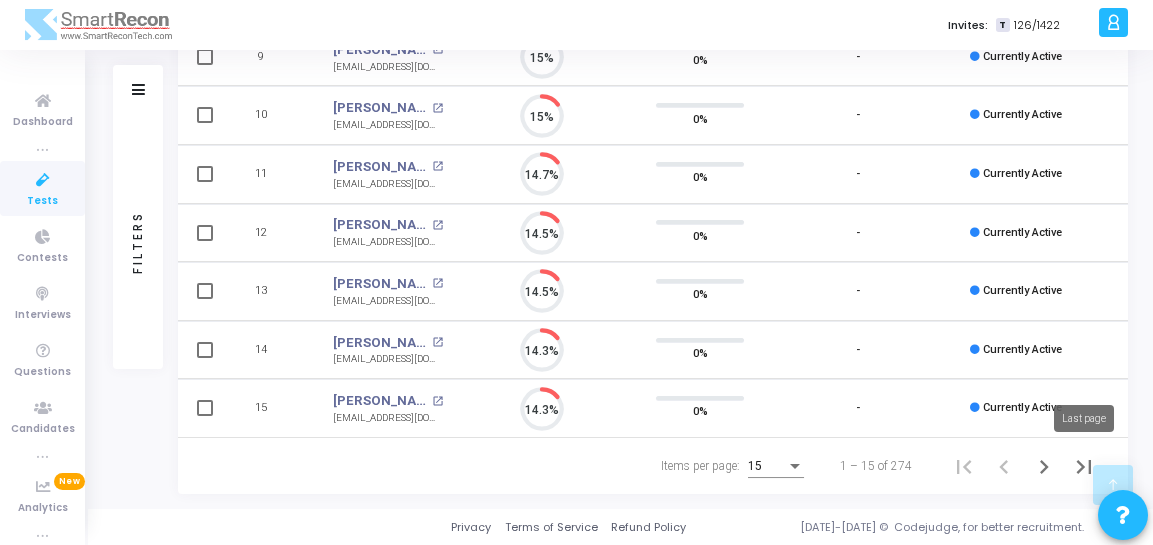 click 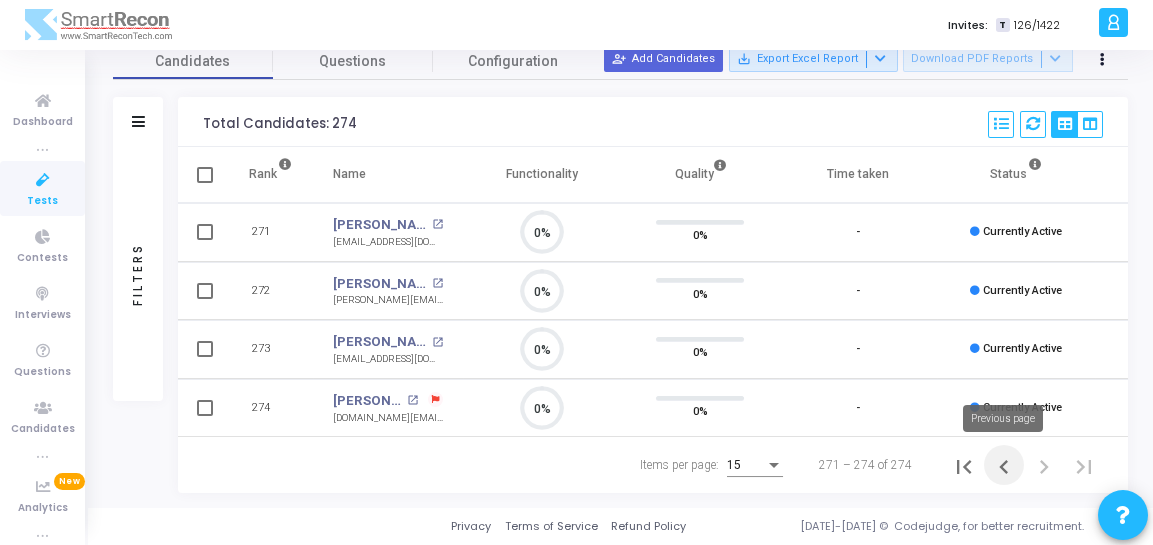 click 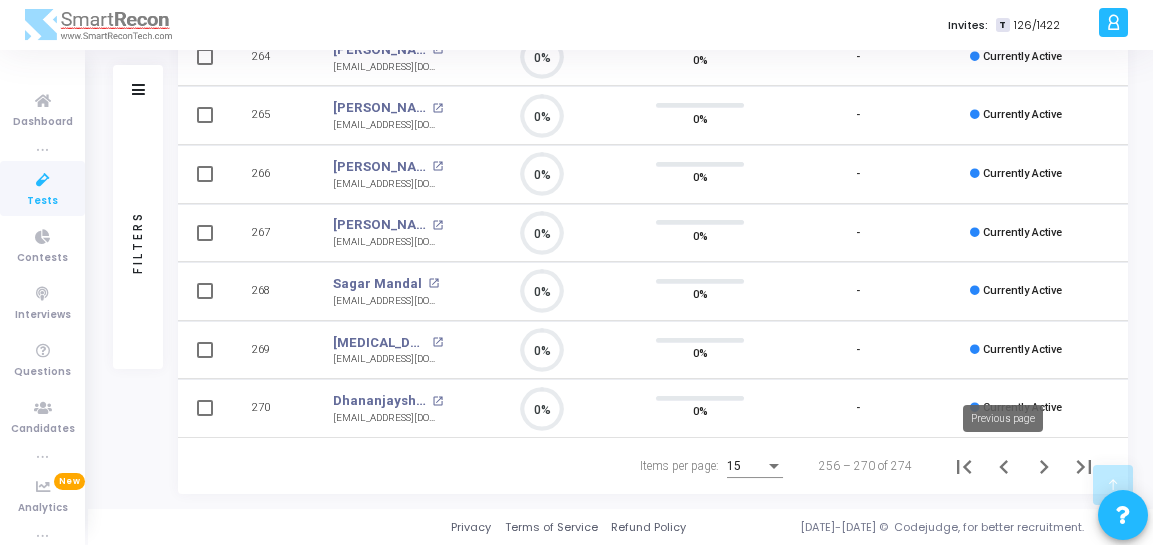 click 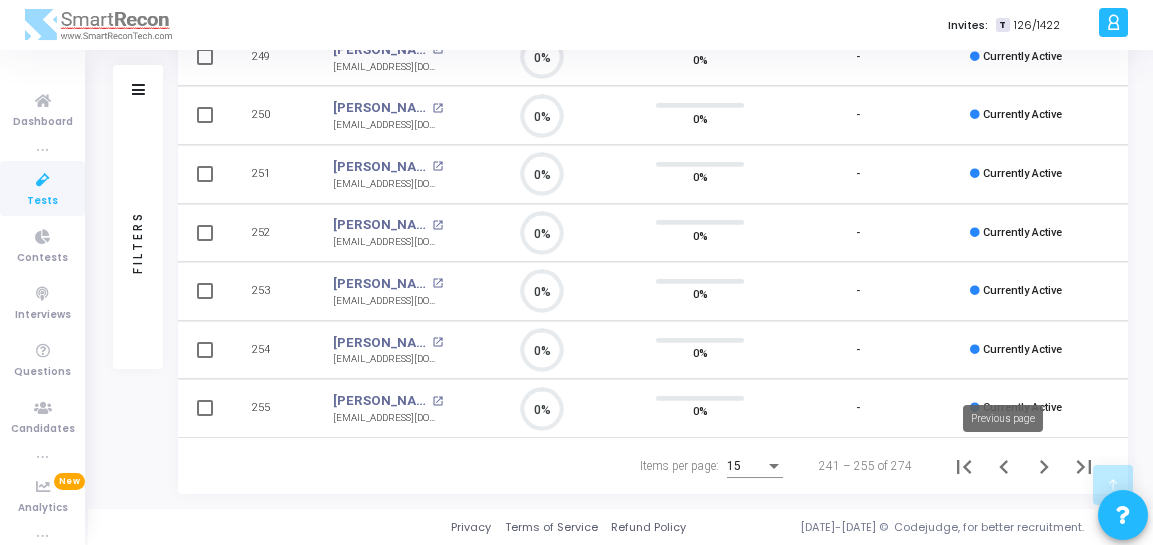 click 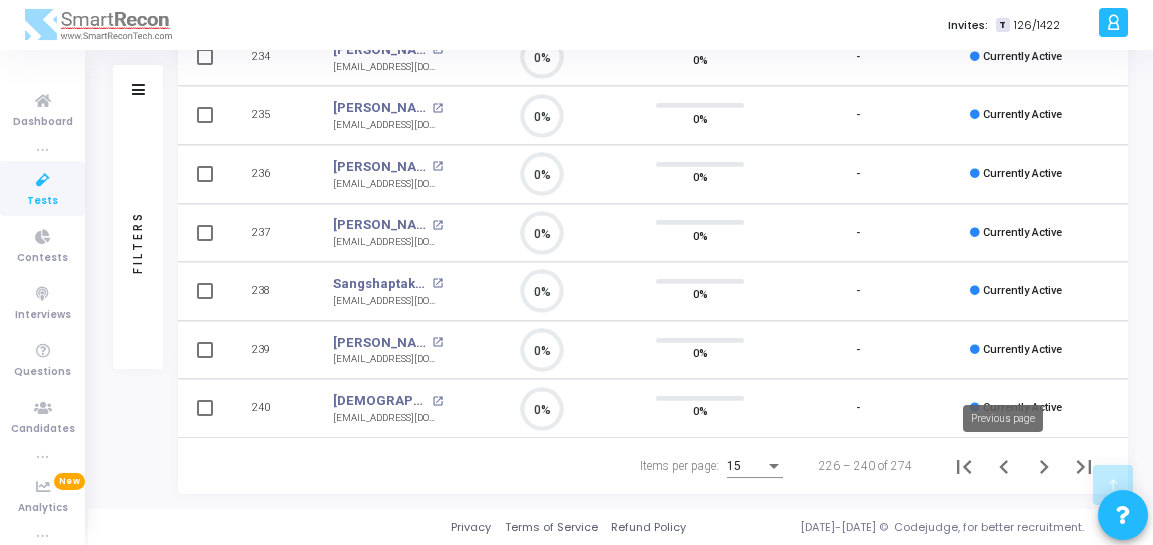 click 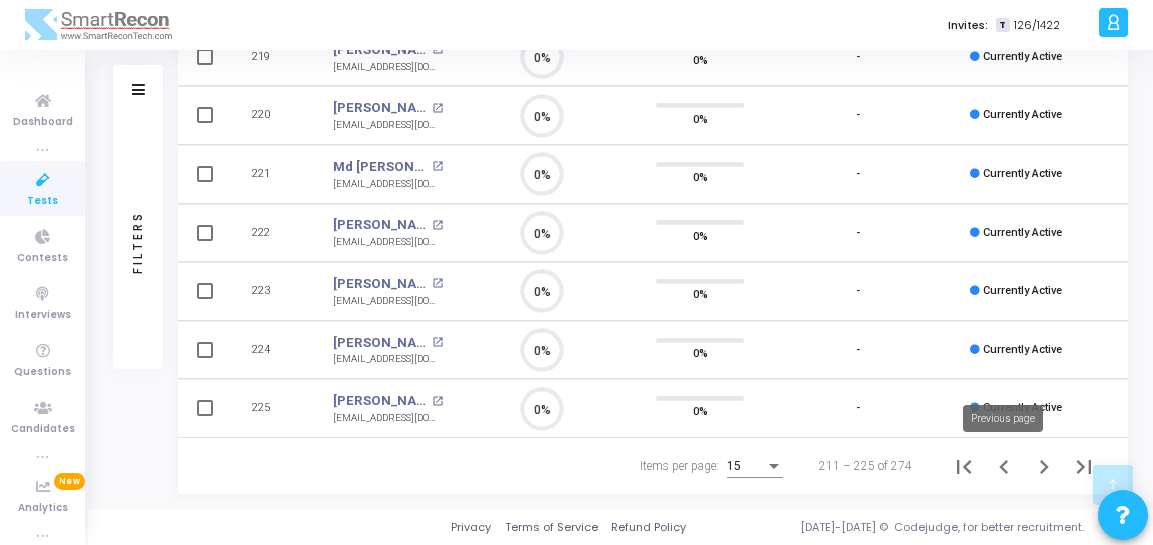 click 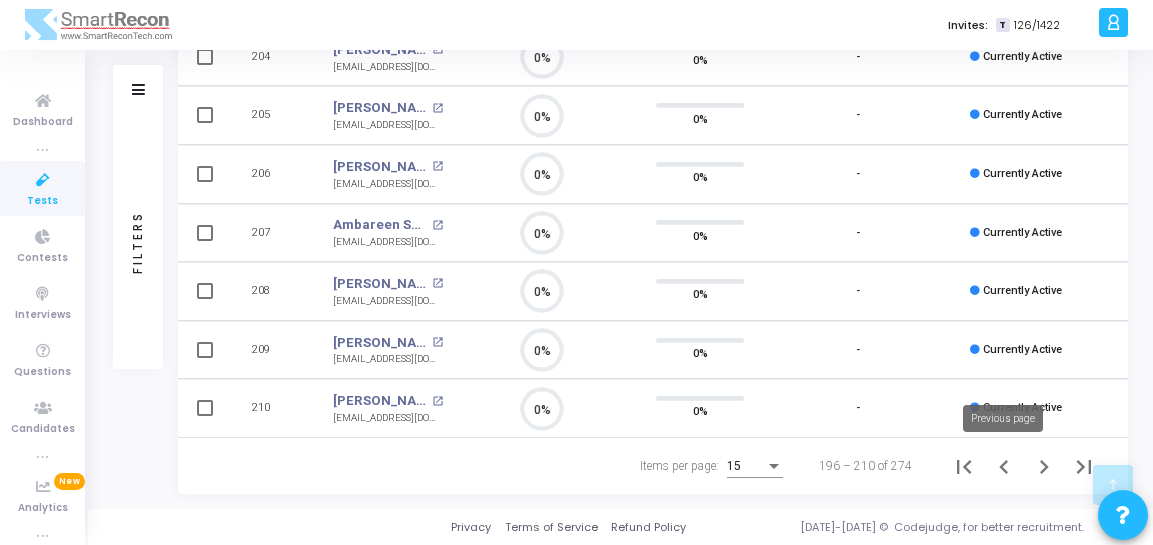 click 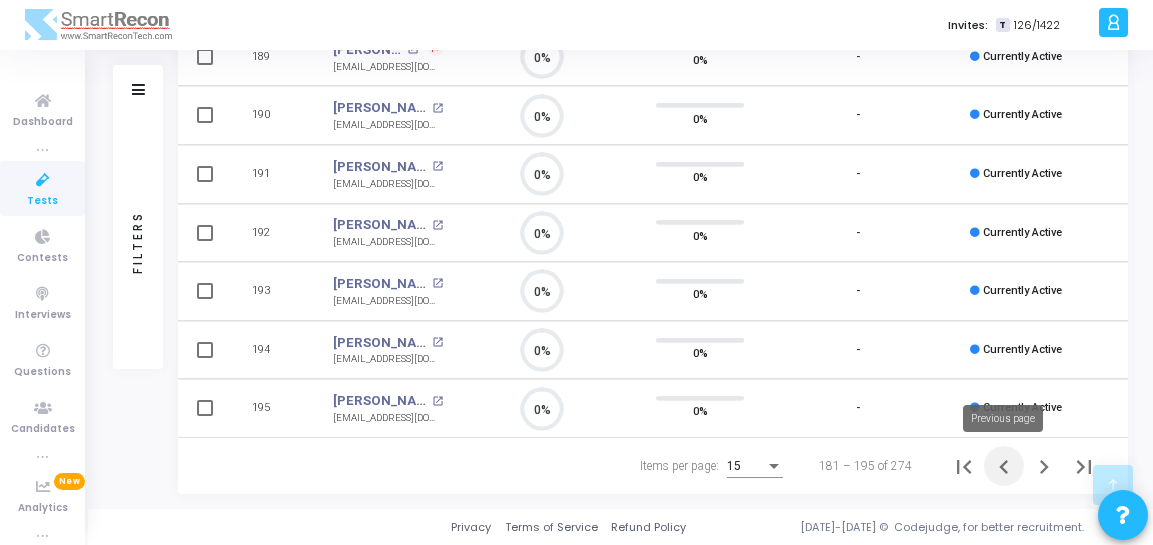 click 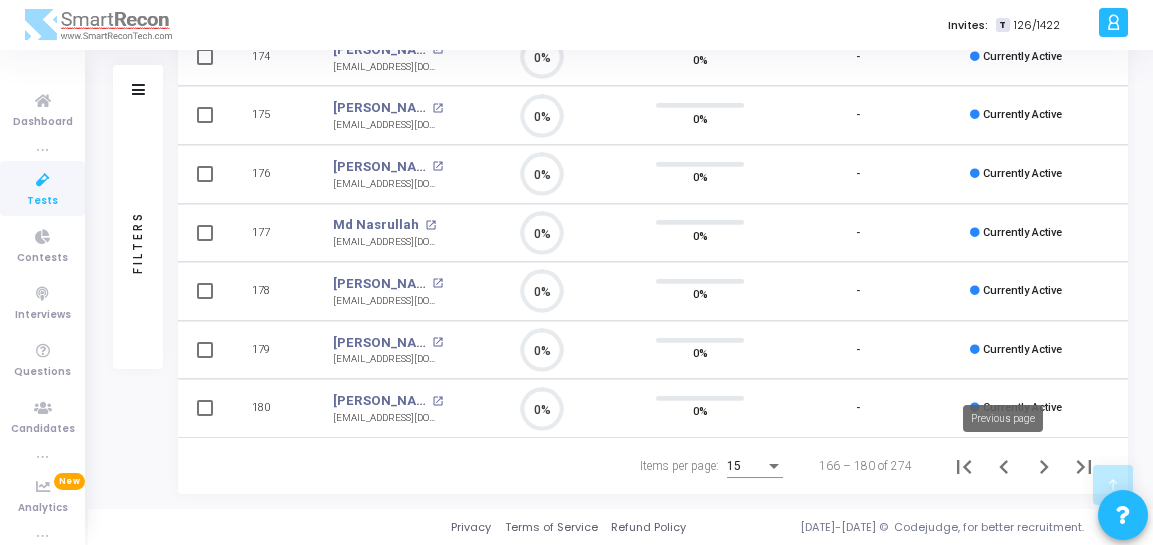 click 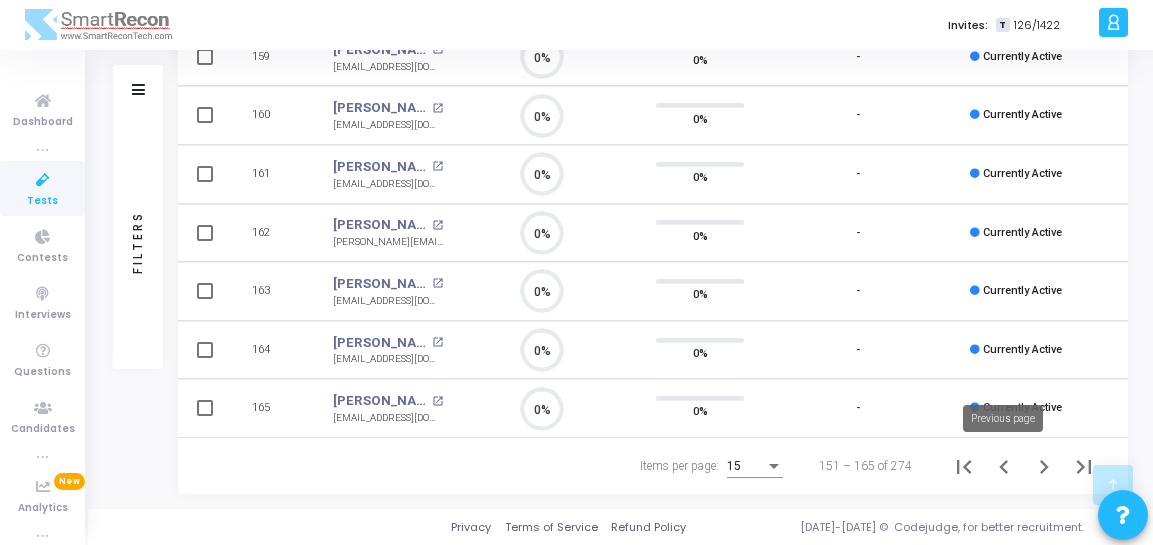 click 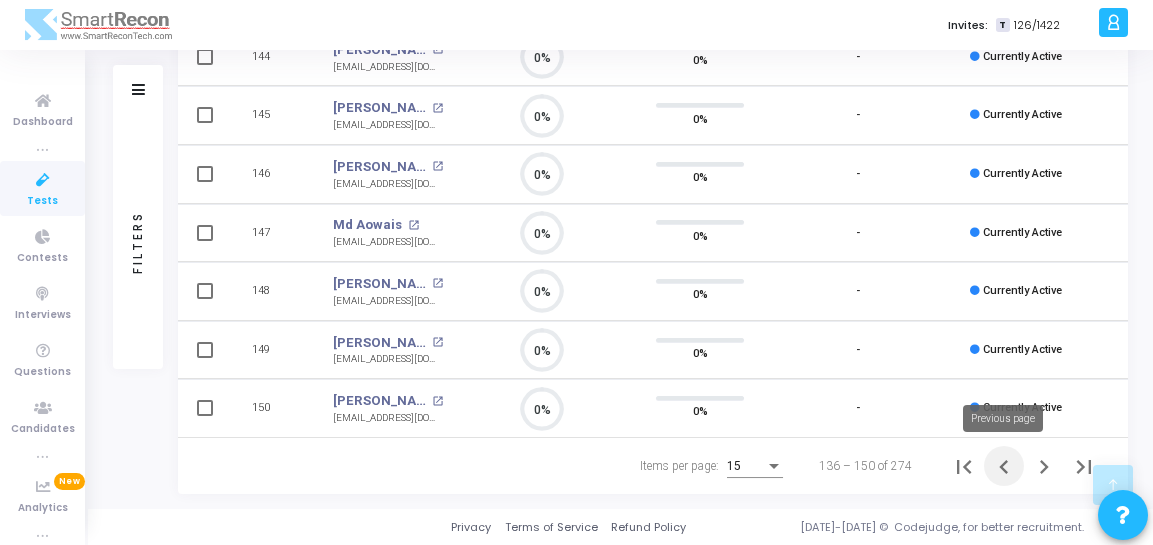 click 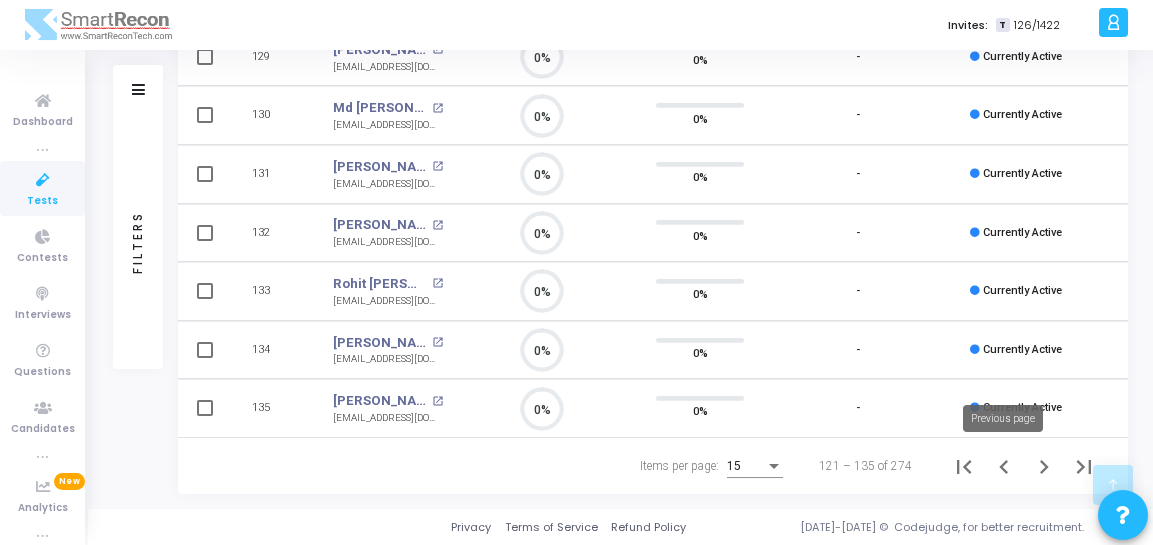 click 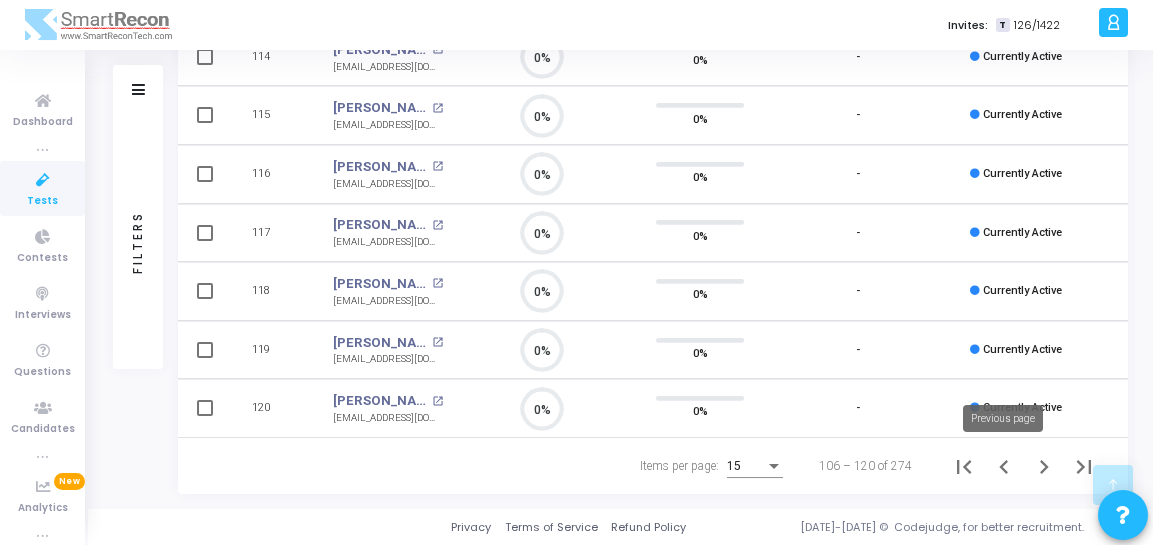 click 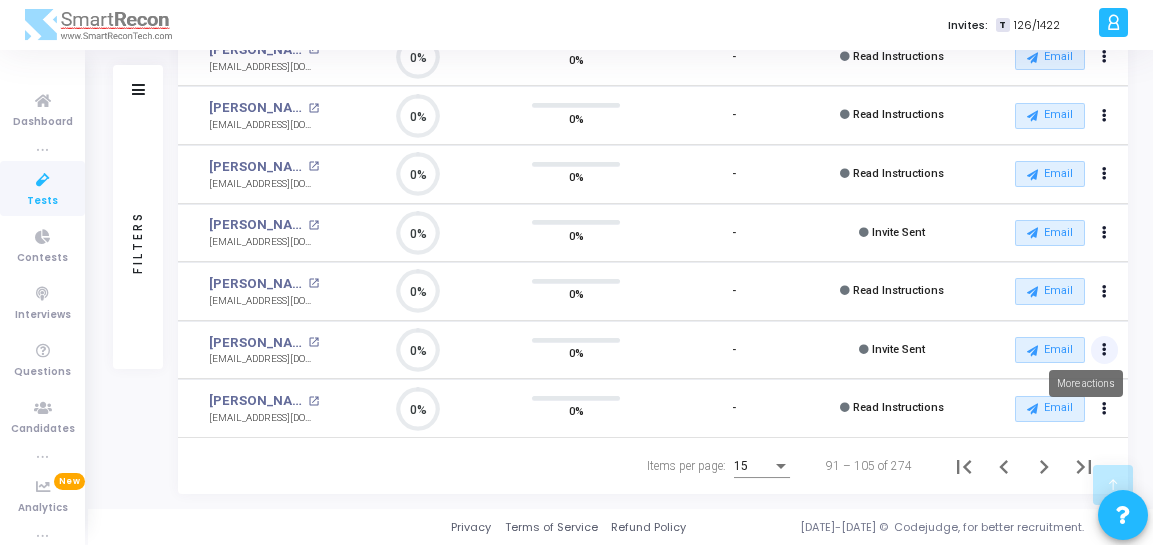 click at bounding box center [1104, -412] 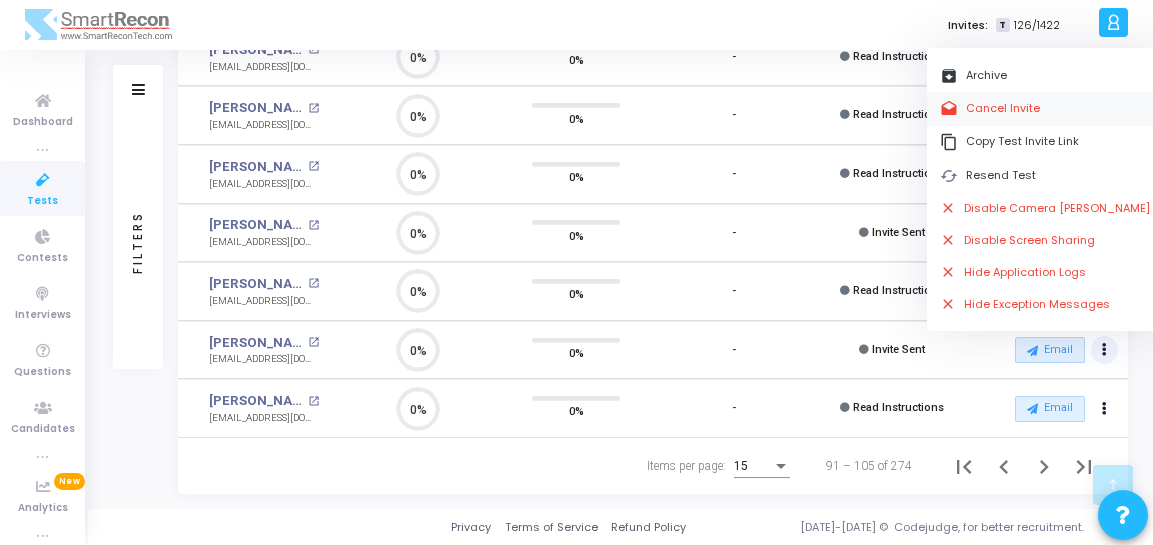 click on "drafts  Cancel Invite" at bounding box center (1045, 108) 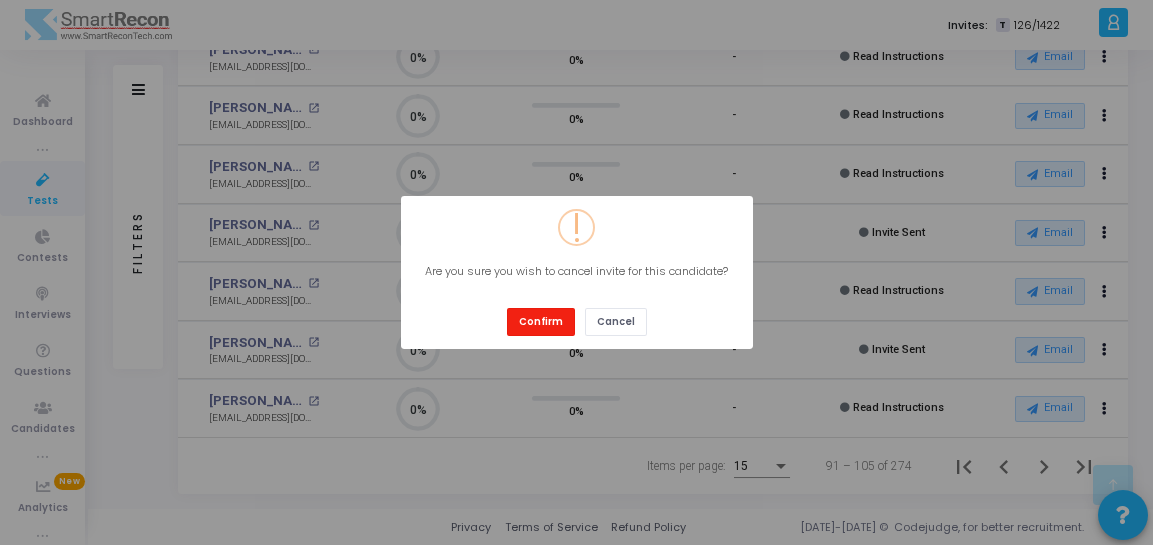 click on "Confirm" at bounding box center [541, 321] 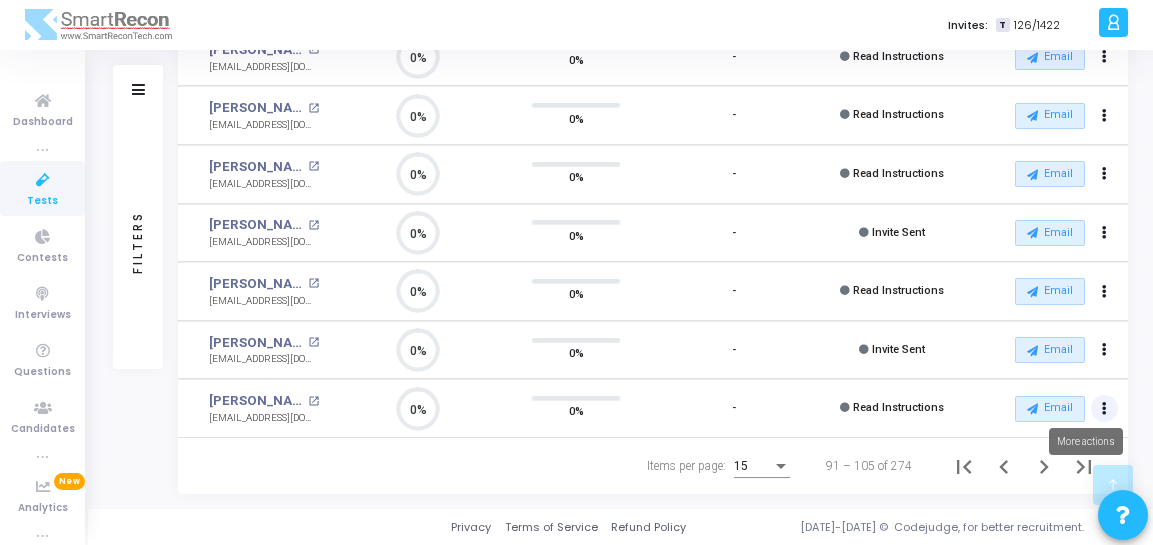 click at bounding box center (1104, 409) 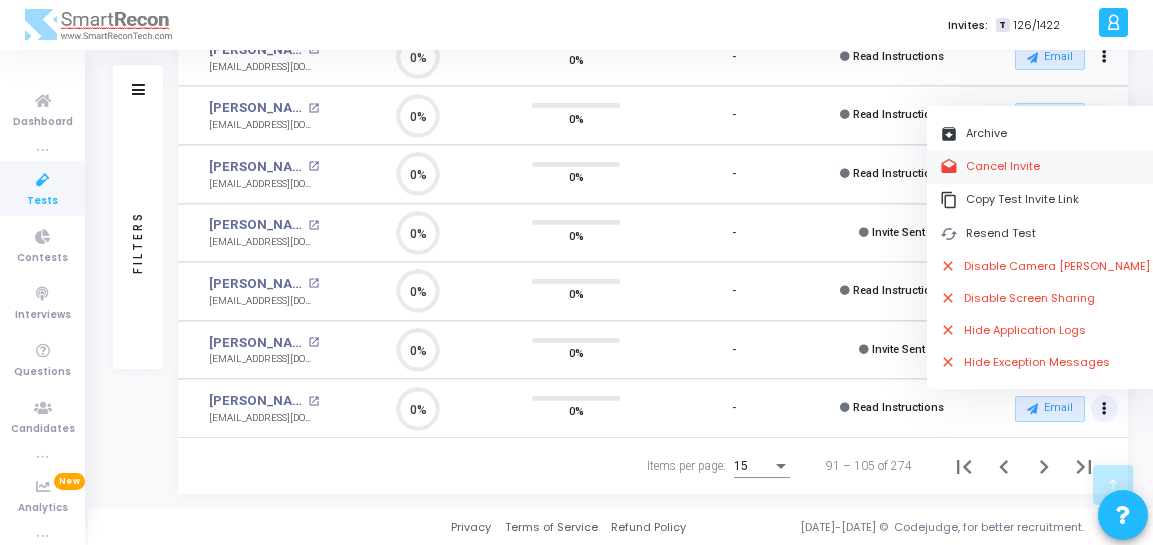 click on "drafts  Cancel Invite" at bounding box center (1045, 166) 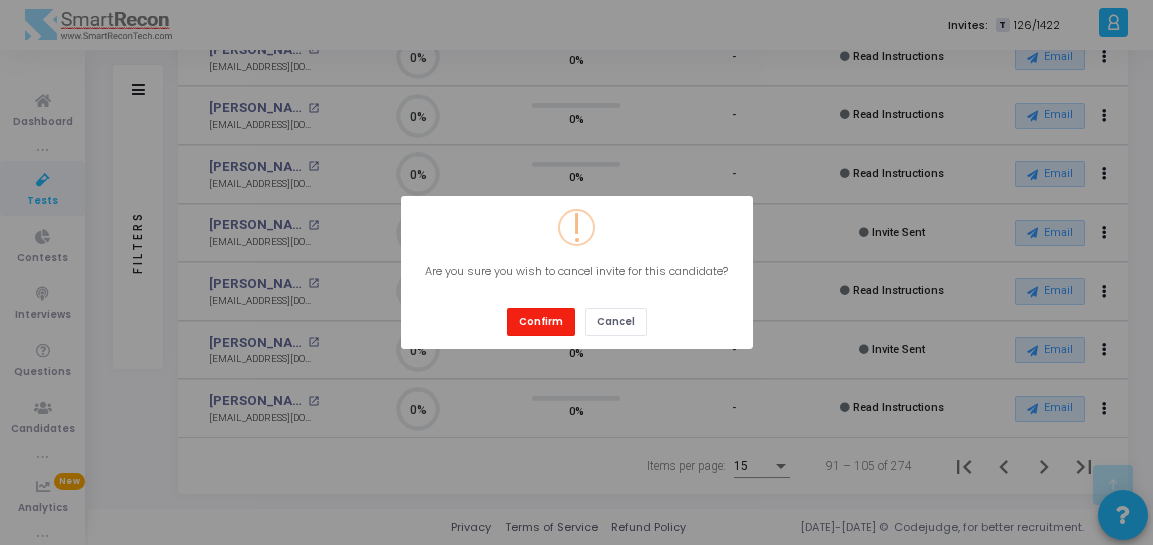 click on "Confirm" at bounding box center [541, 321] 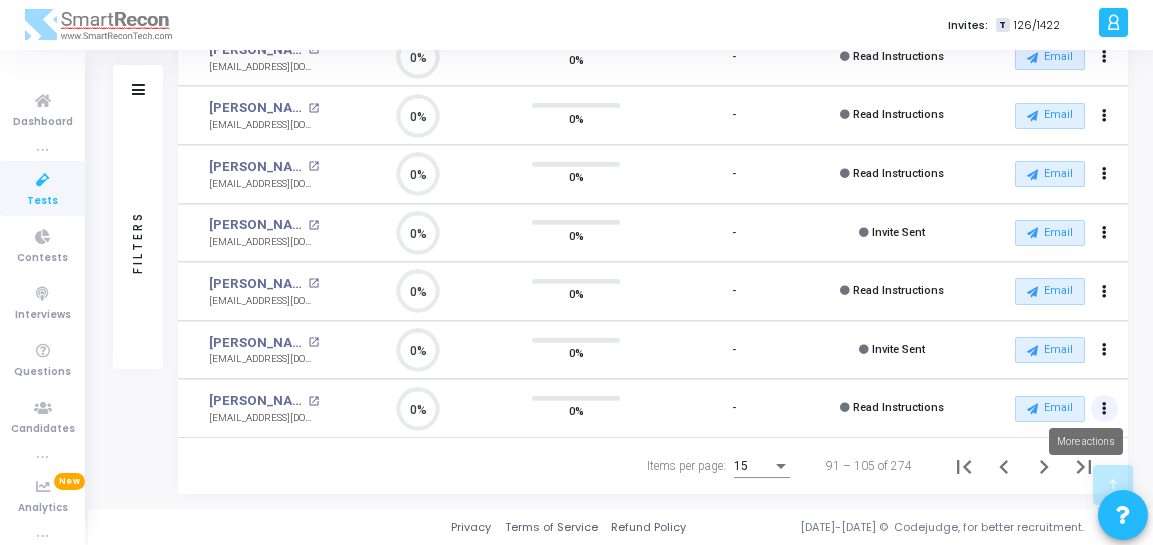 click at bounding box center (1104, 350) 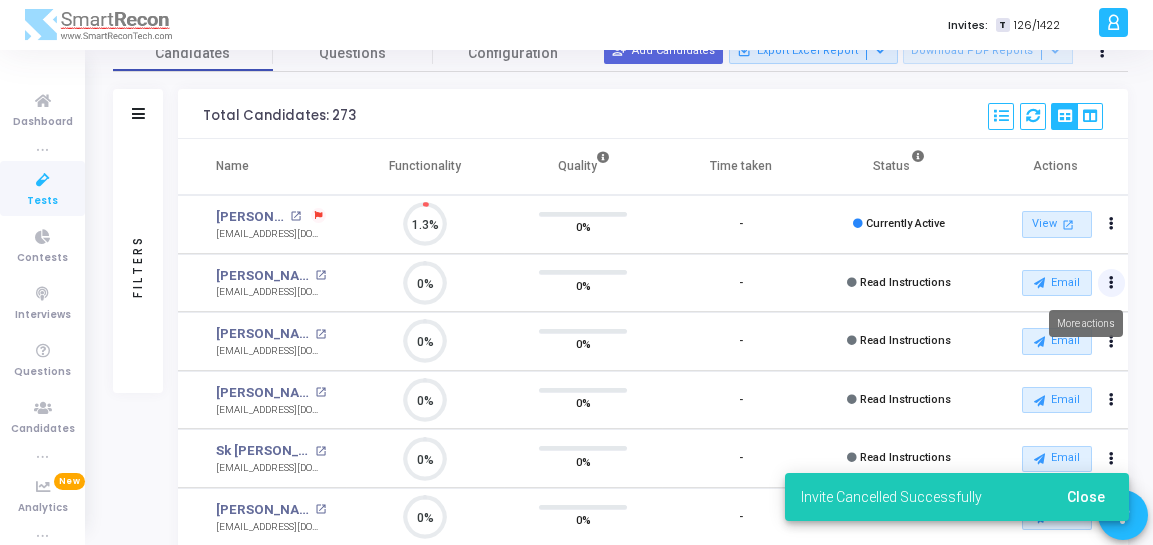 click at bounding box center (1111, 224) 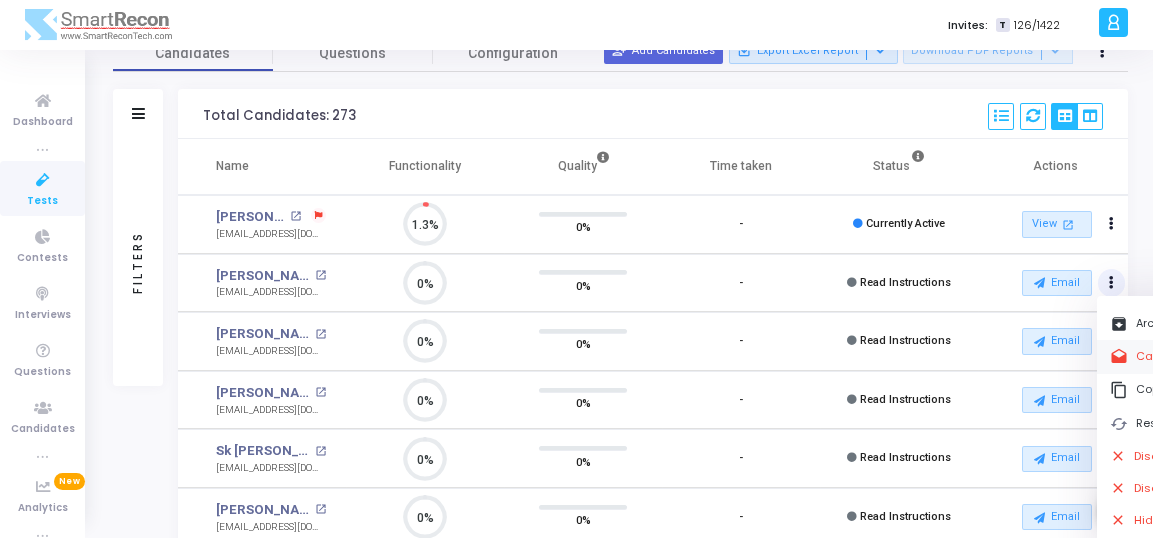 click on "drafts  Cancel Invite" at bounding box center [1215, 356] 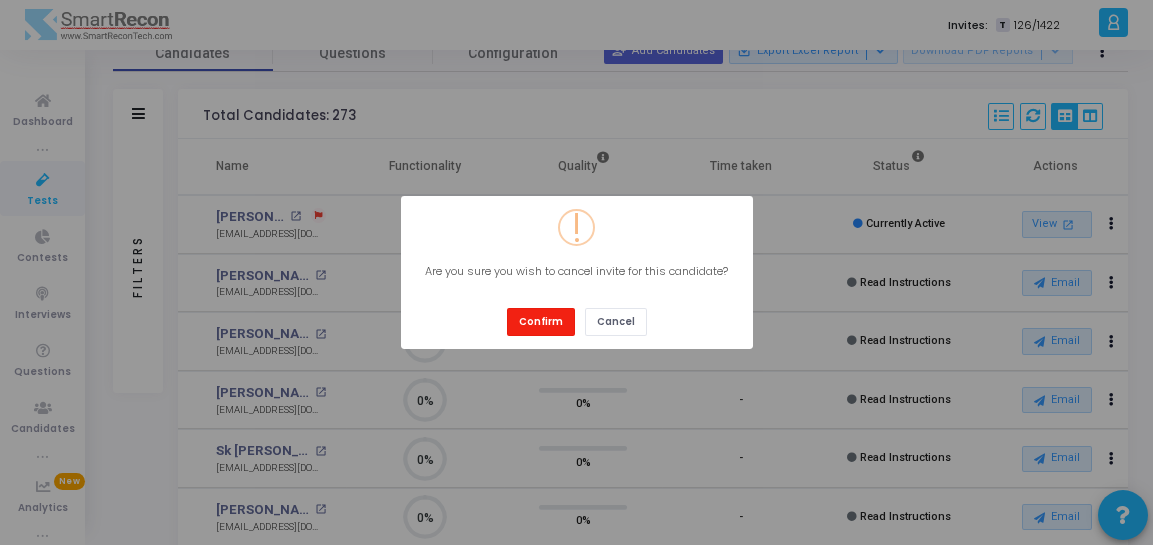 click on "Confirm" at bounding box center [541, 321] 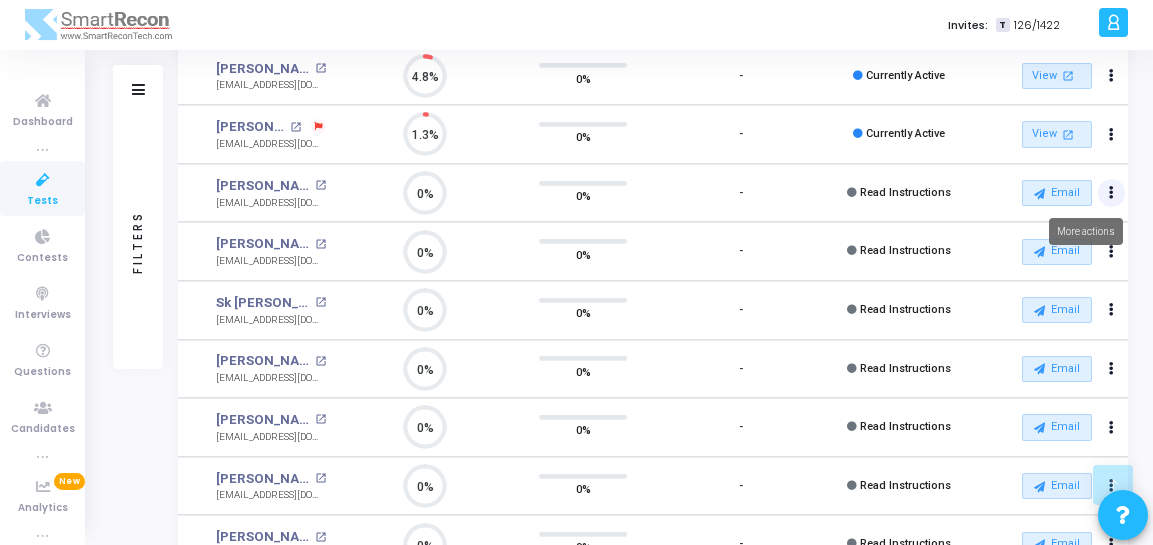 drag, startPoint x: 1112, startPoint y: 184, endPoint x: 1097, endPoint y: 192, distance: 17 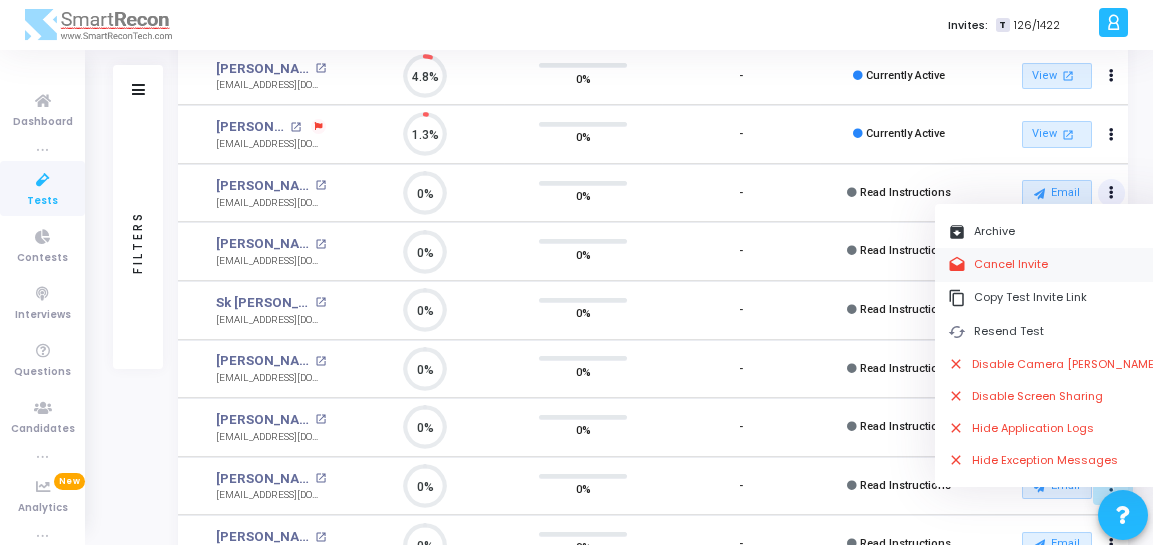 click on "drafts  Cancel Invite" at bounding box center (1053, 264) 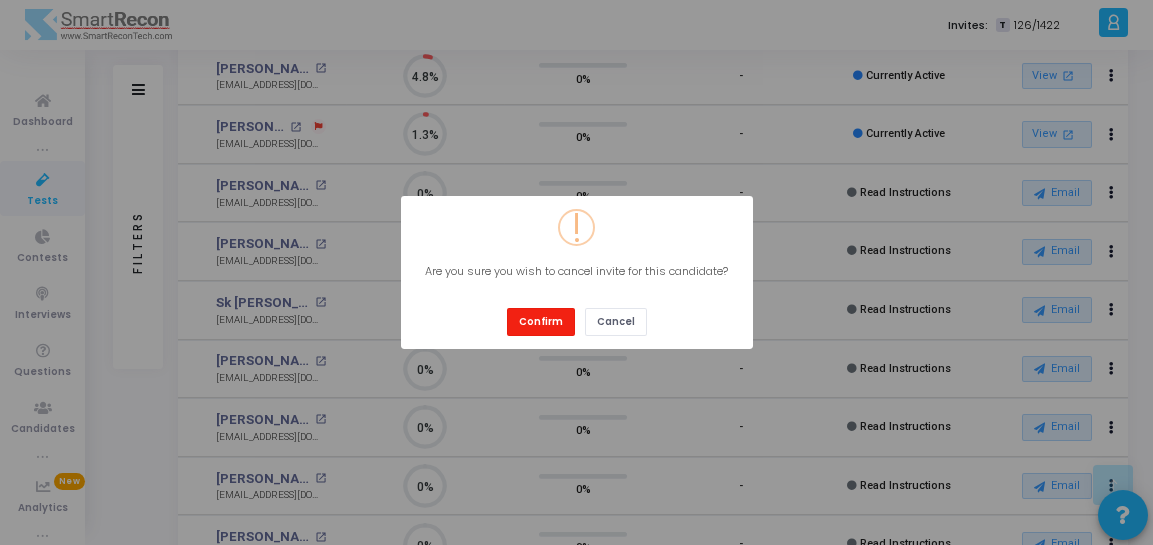 click on "Confirm" at bounding box center [541, 321] 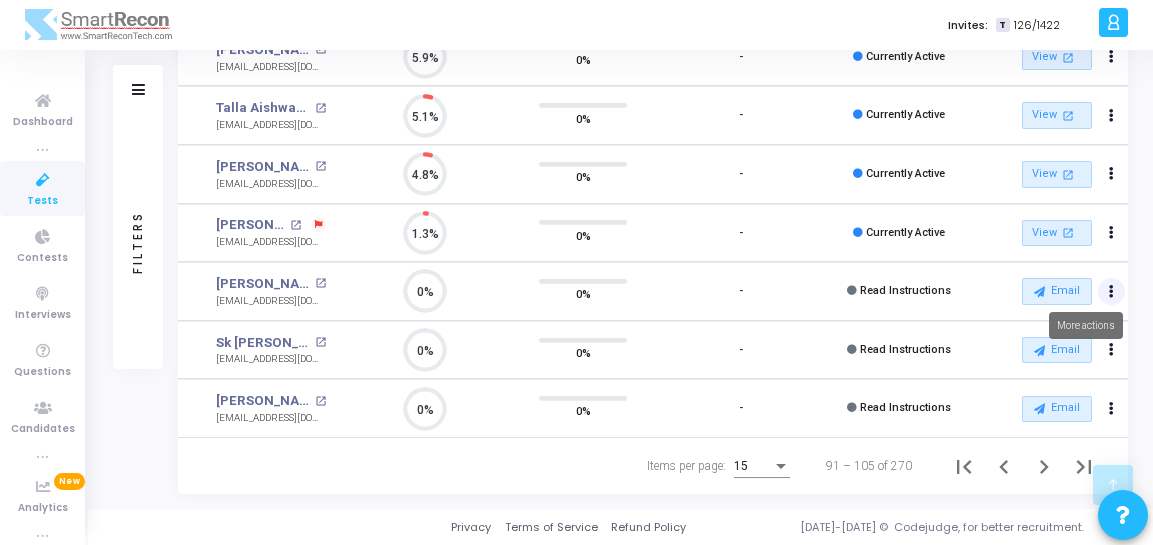 click at bounding box center (1111, -412) 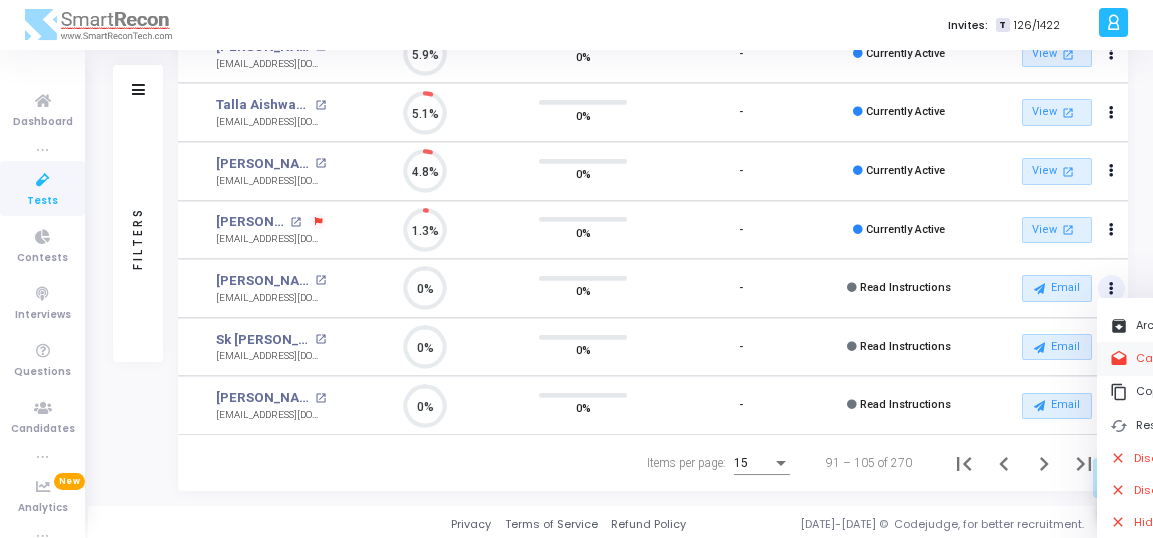 click on "drafts  Cancel Invite" at bounding box center (1215, 358) 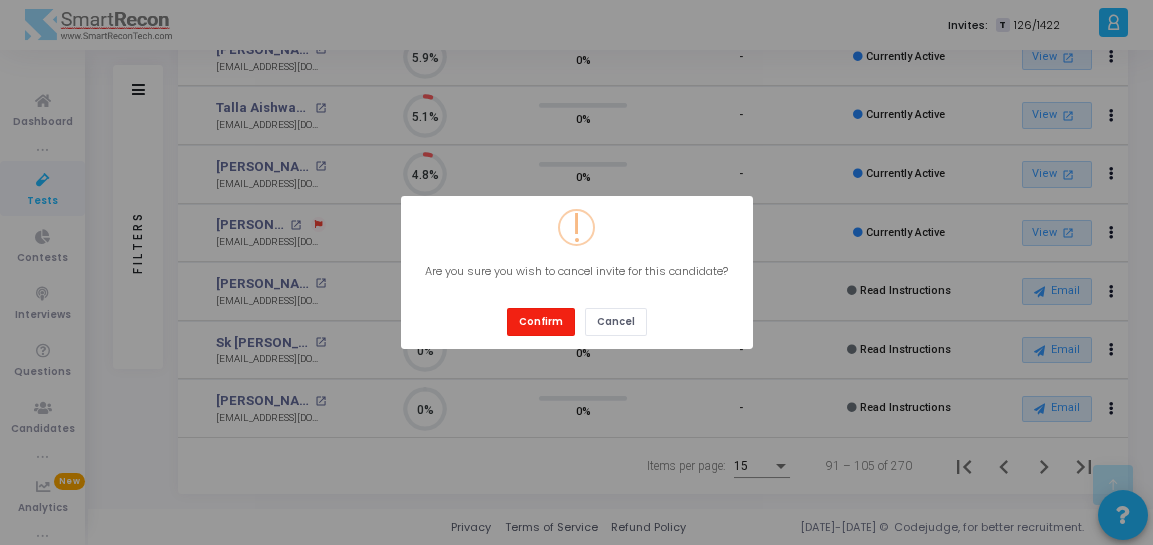 click on "Confirm" at bounding box center [541, 321] 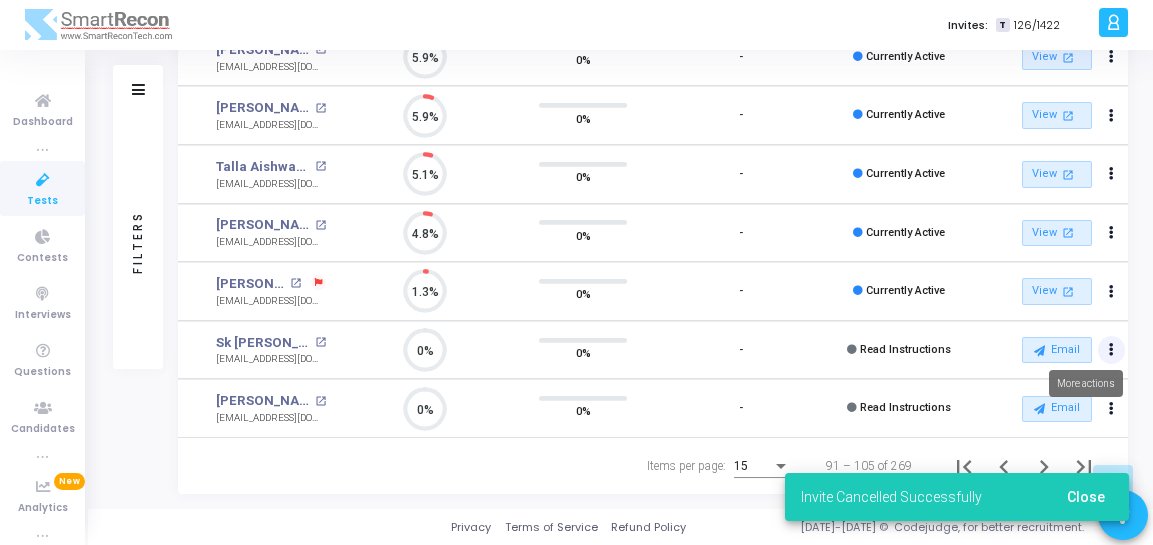 click at bounding box center (1111, -412) 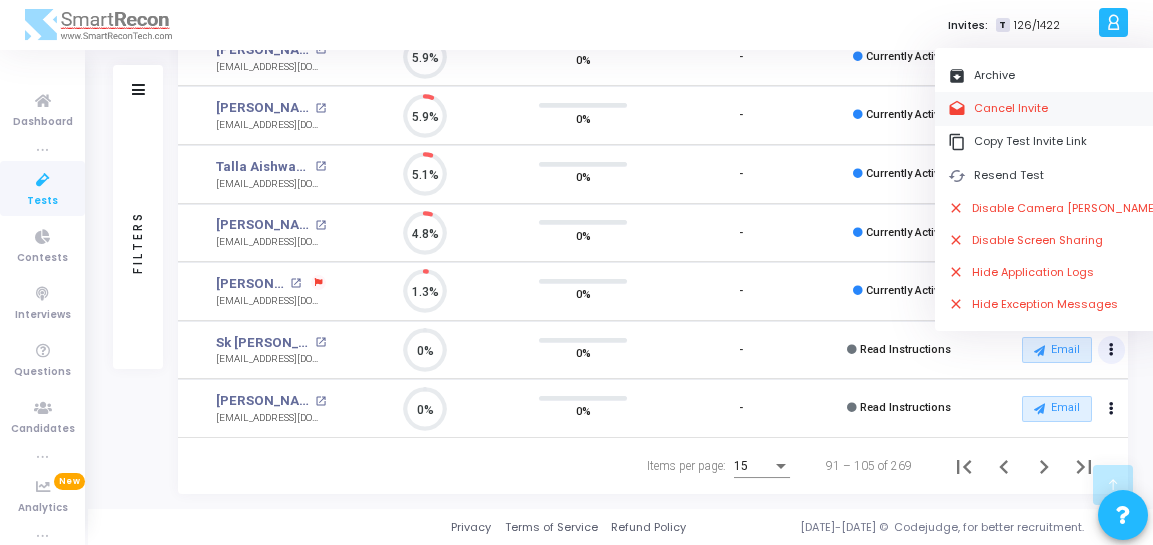click on "drafts  Cancel Invite" at bounding box center [1053, 108] 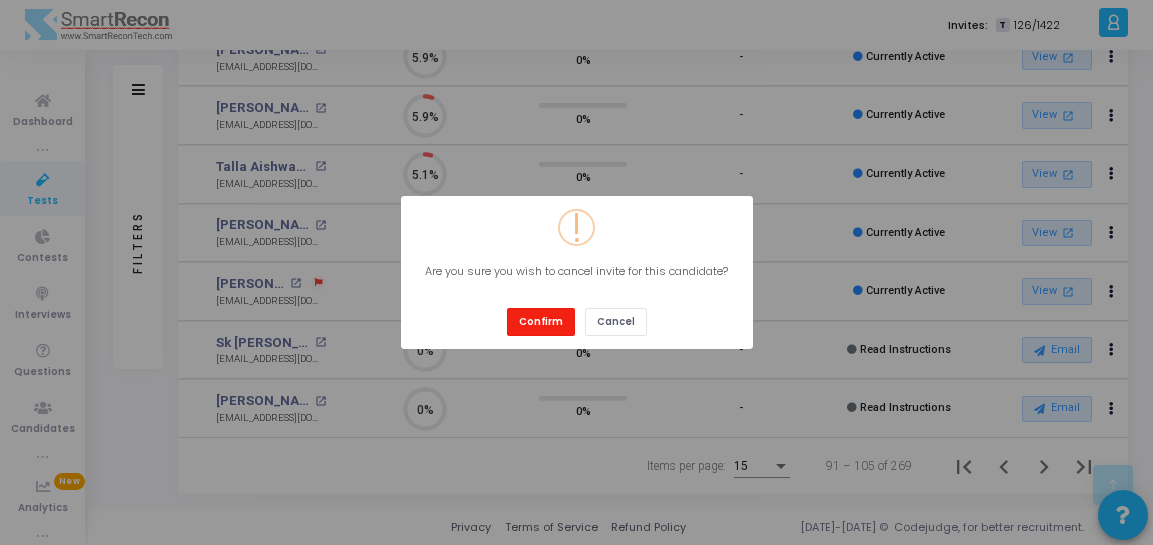 click on "Confirm" at bounding box center [541, 321] 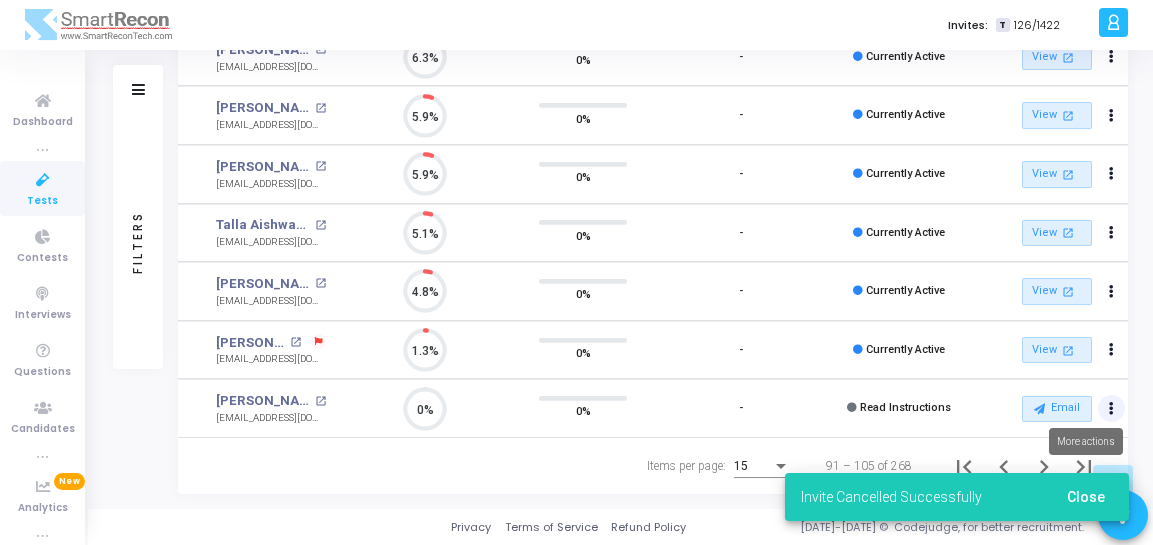 click at bounding box center [1112, -411] 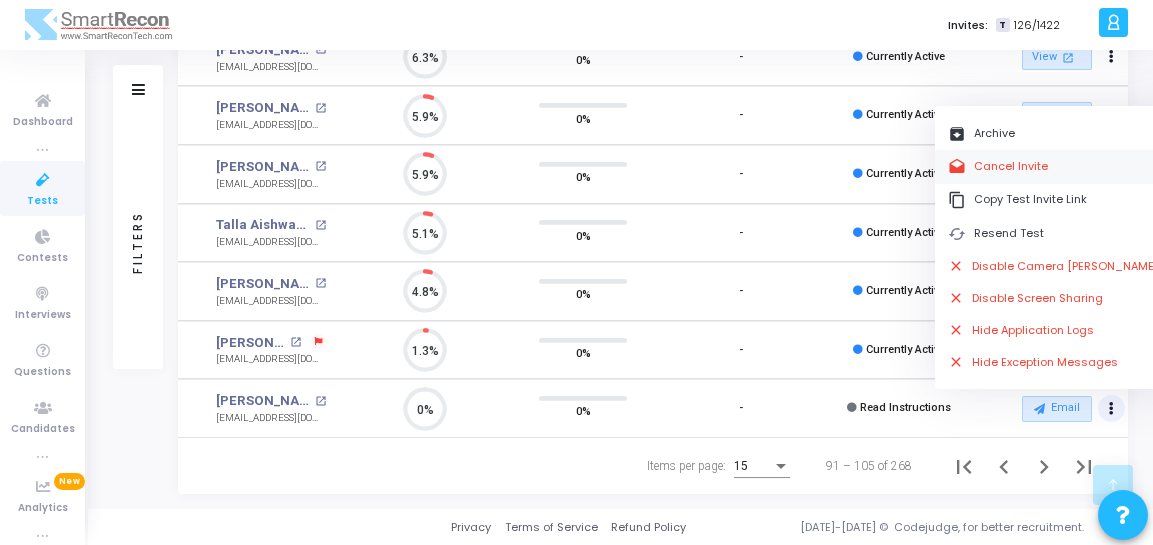 click on "drafts  Cancel Invite" at bounding box center [1053, 166] 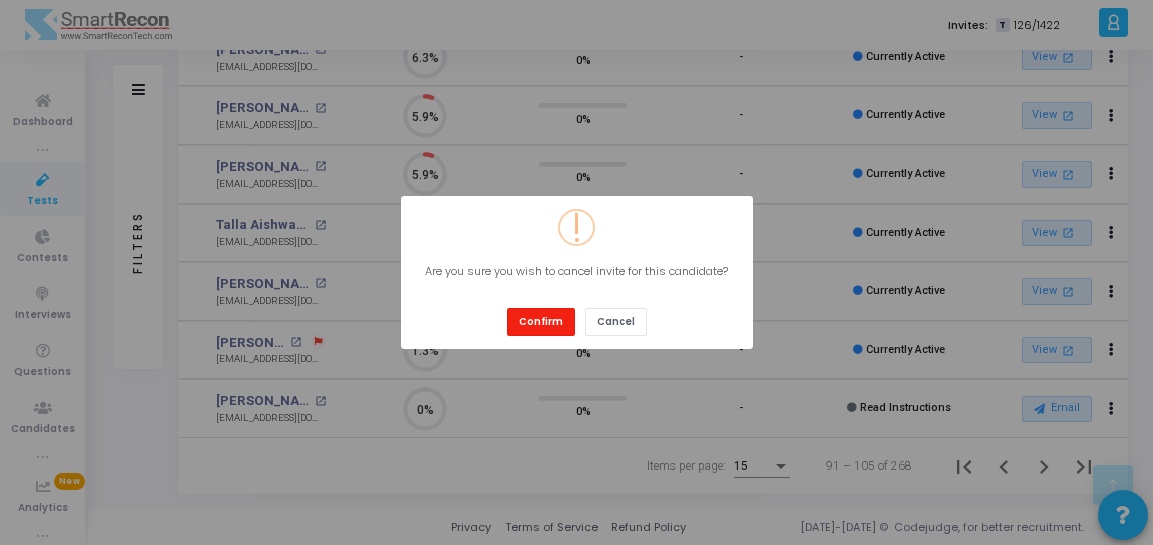 click on "Confirm" at bounding box center (541, 321) 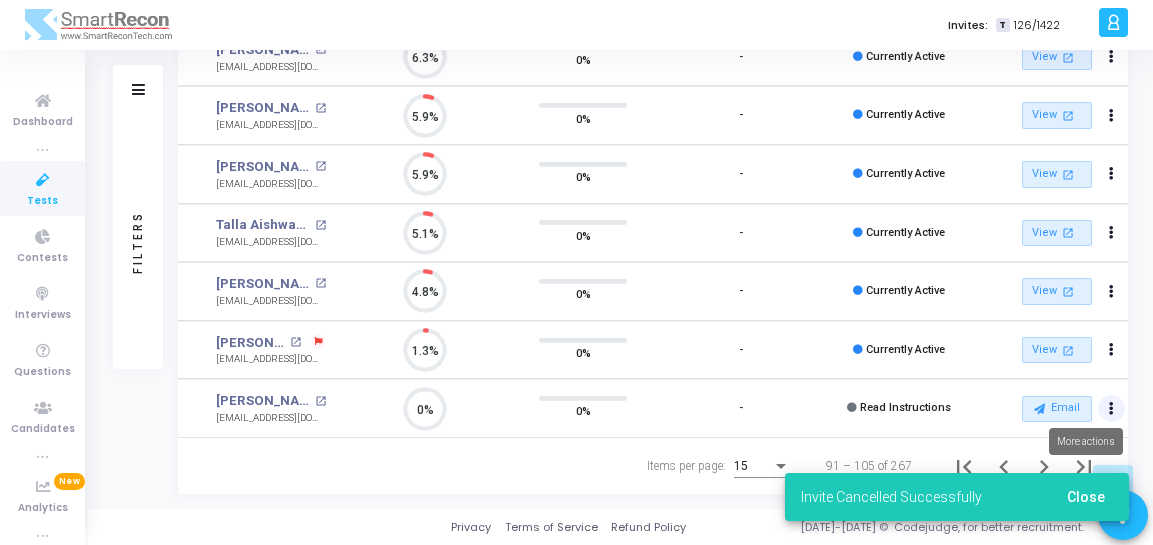 click at bounding box center [1111, -412] 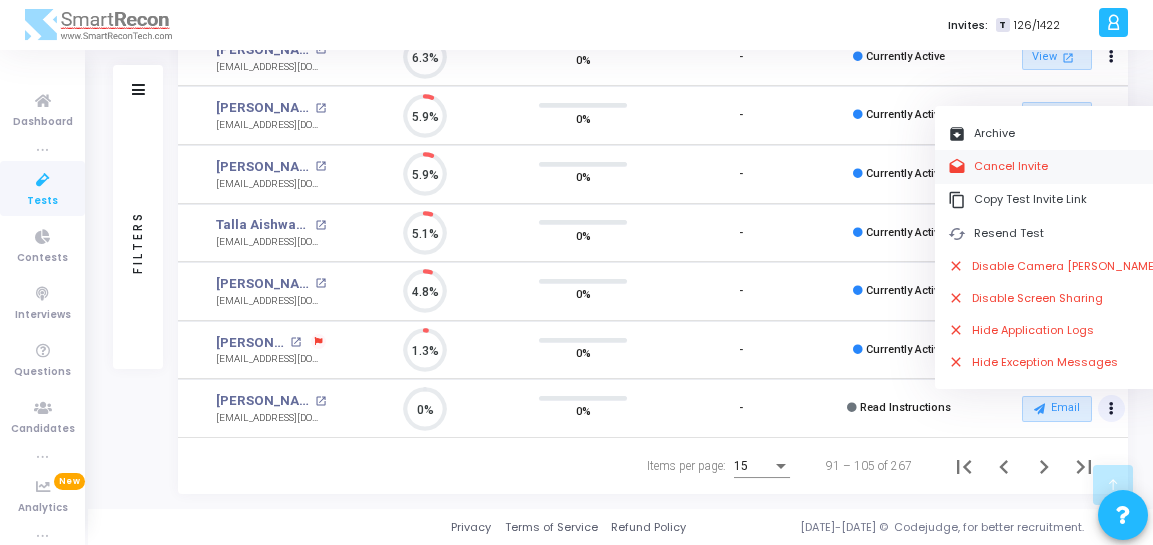 click on "drafts  Cancel Invite" at bounding box center (1053, 166) 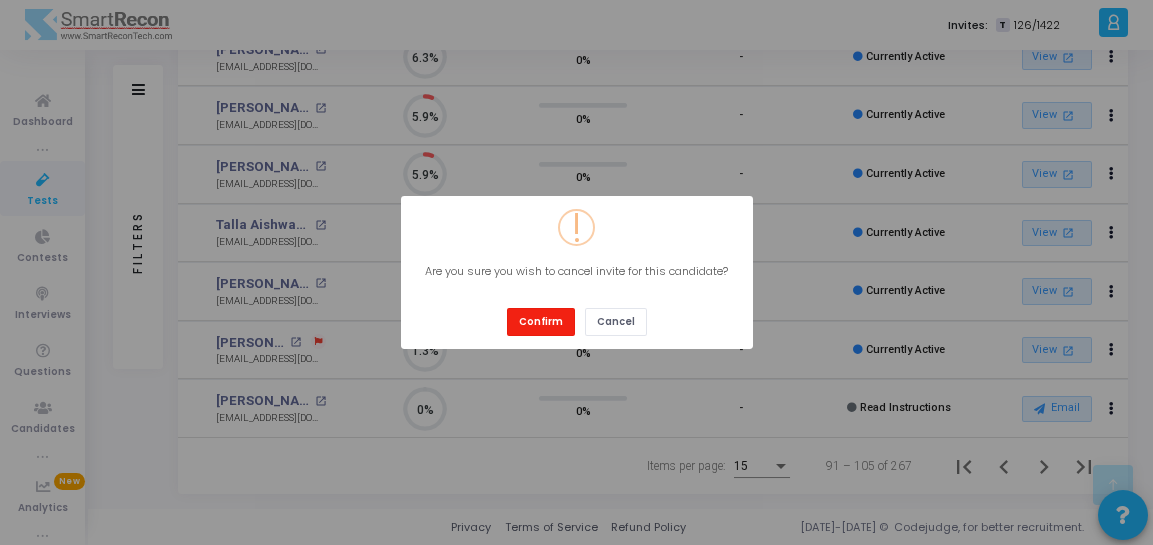 click on "Confirm" at bounding box center [541, 321] 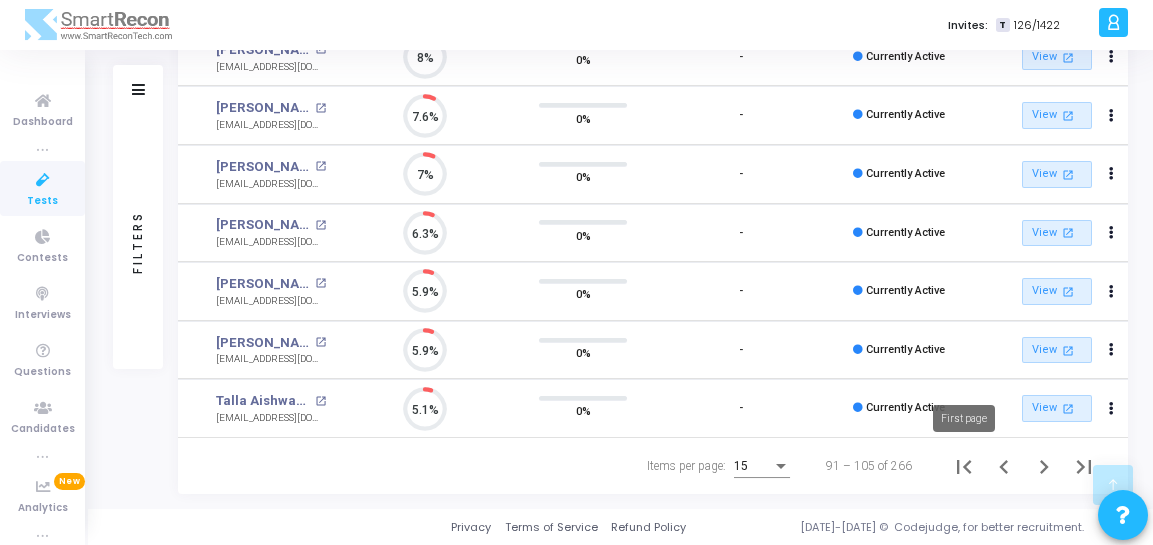 click 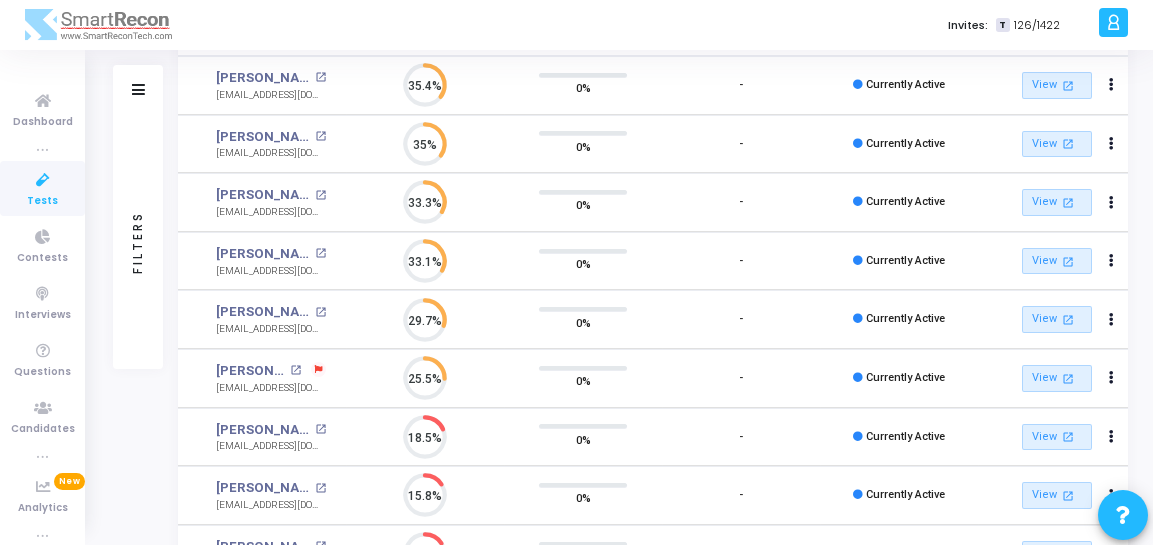 click at bounding box center [43, 180] 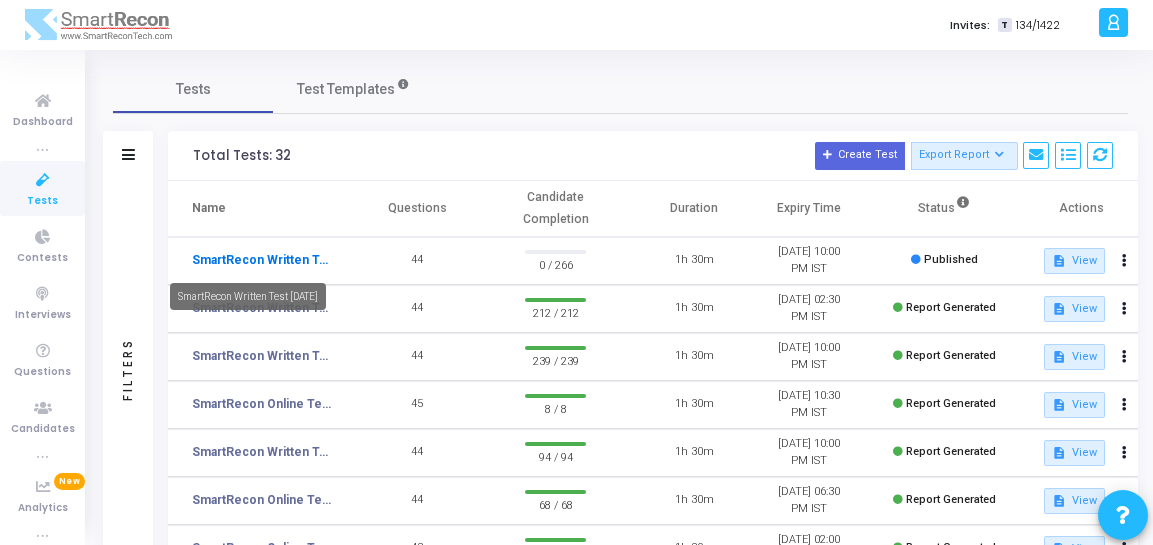 click on "SmartRecon Written Test [DATE]" at bounding box center [262, 260] 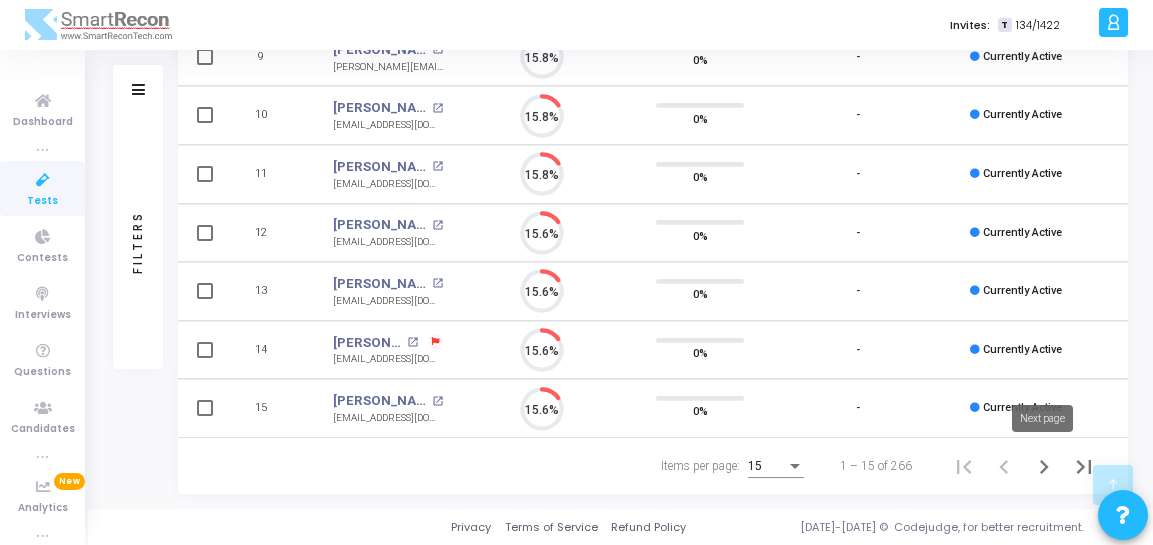 click 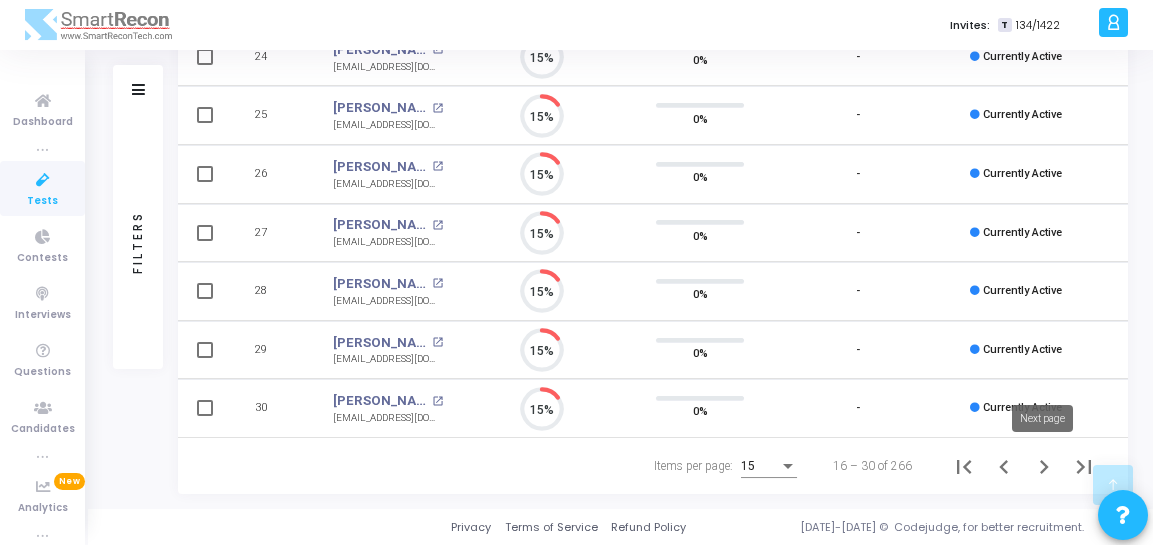 click 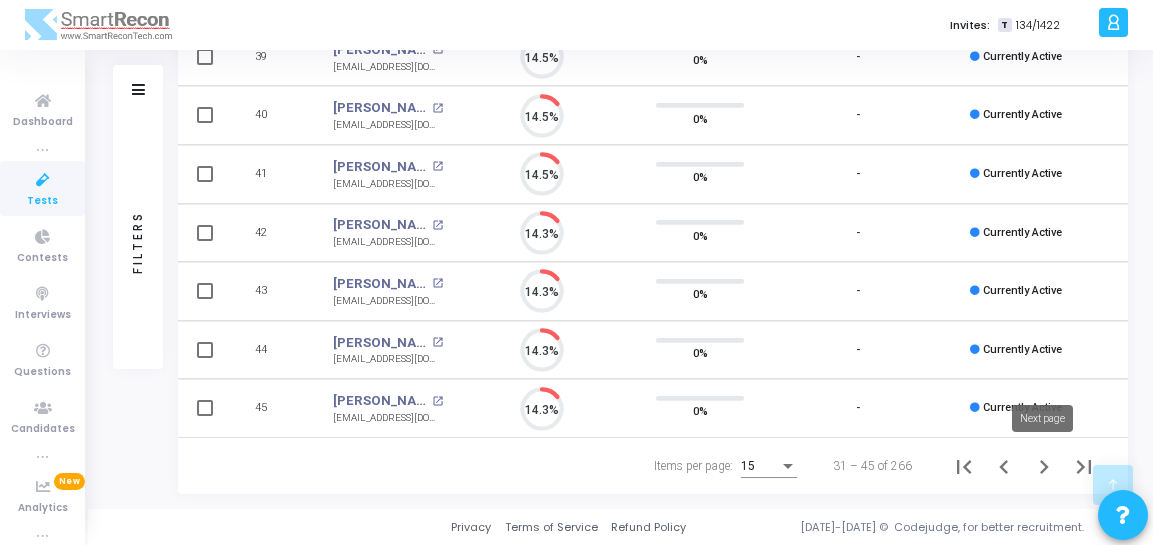 click 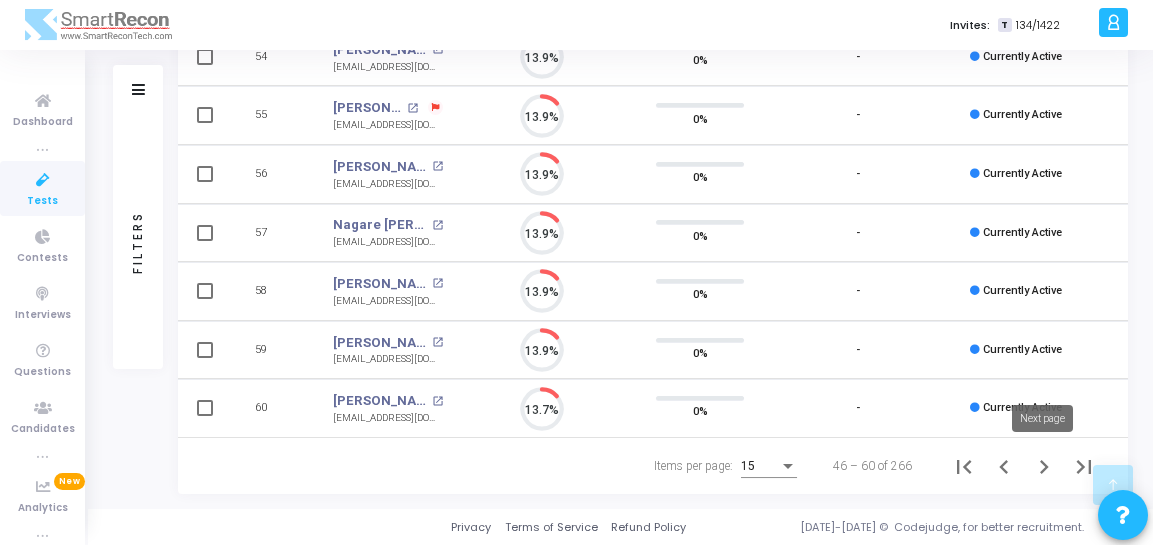 click 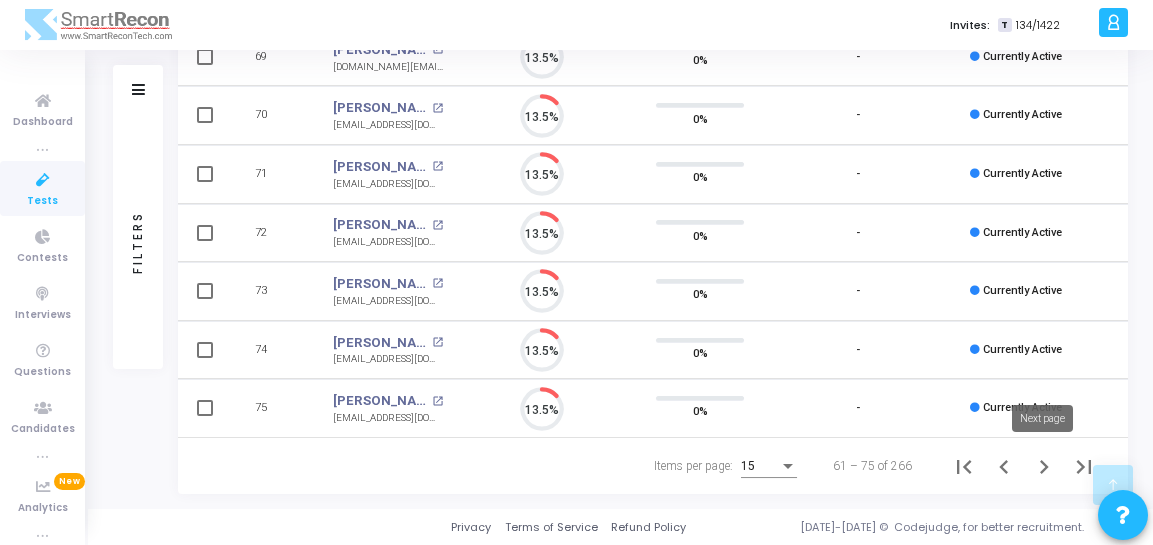 click 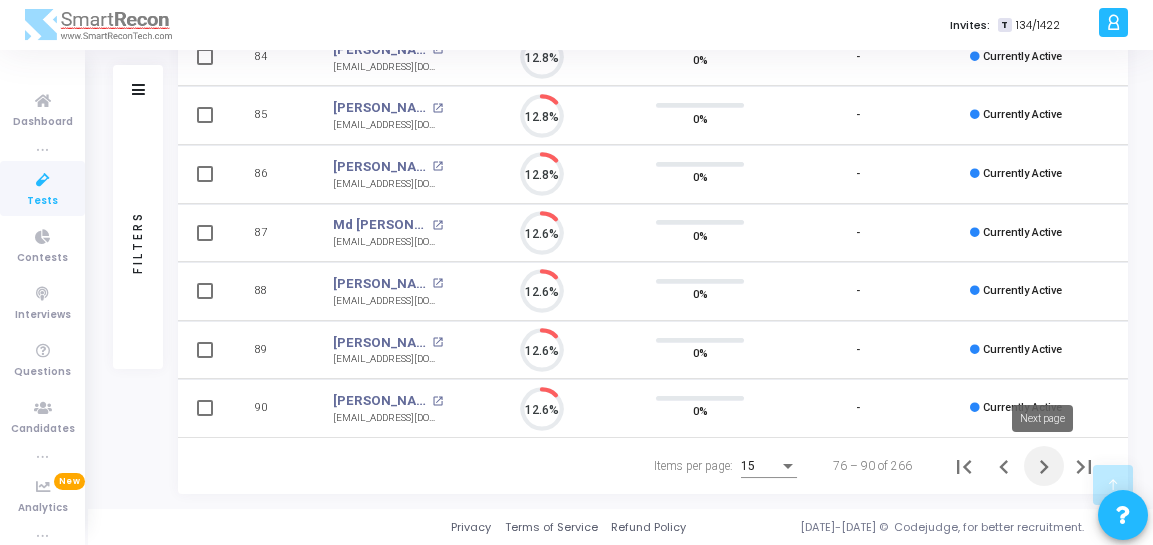 click 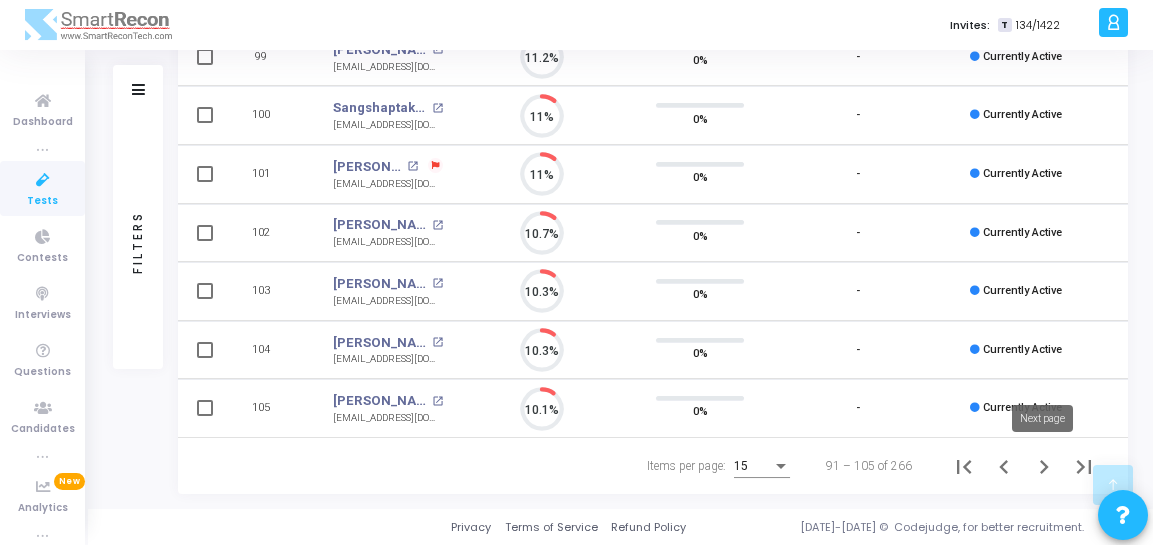 click 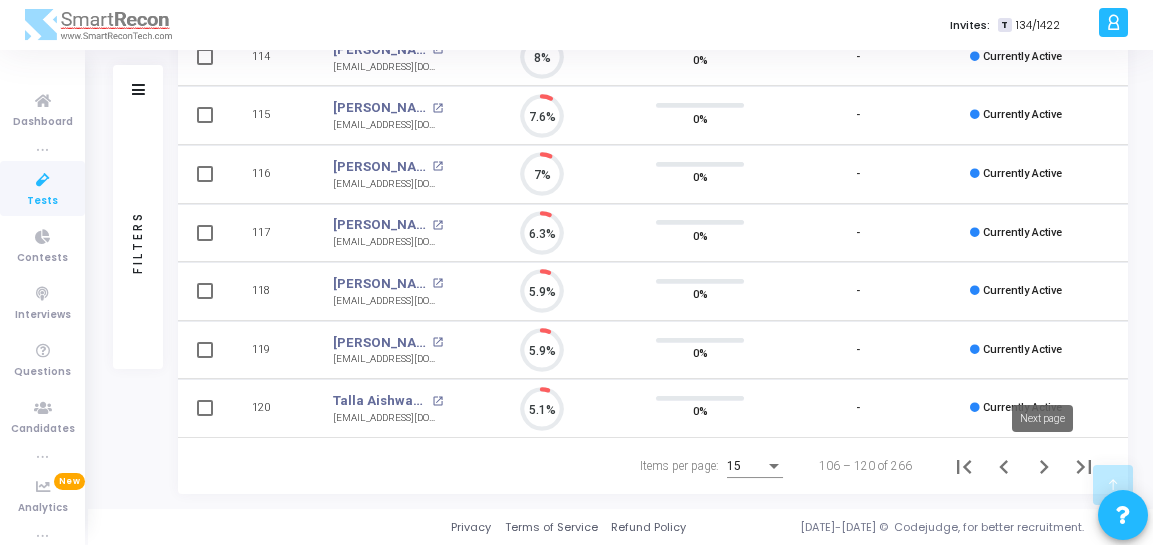 click 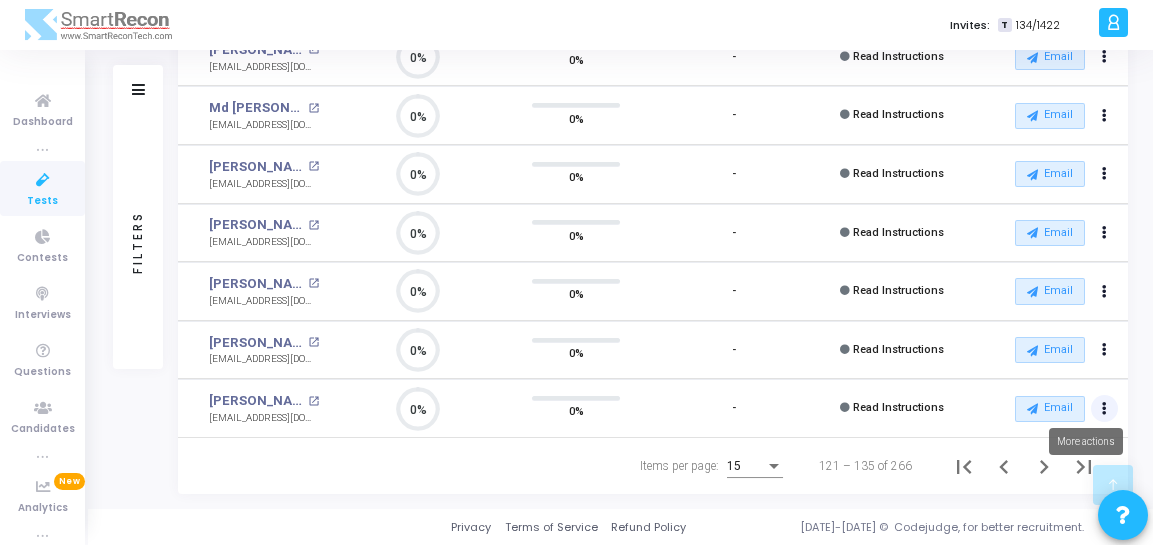 click at bounding box center [1104, 409] 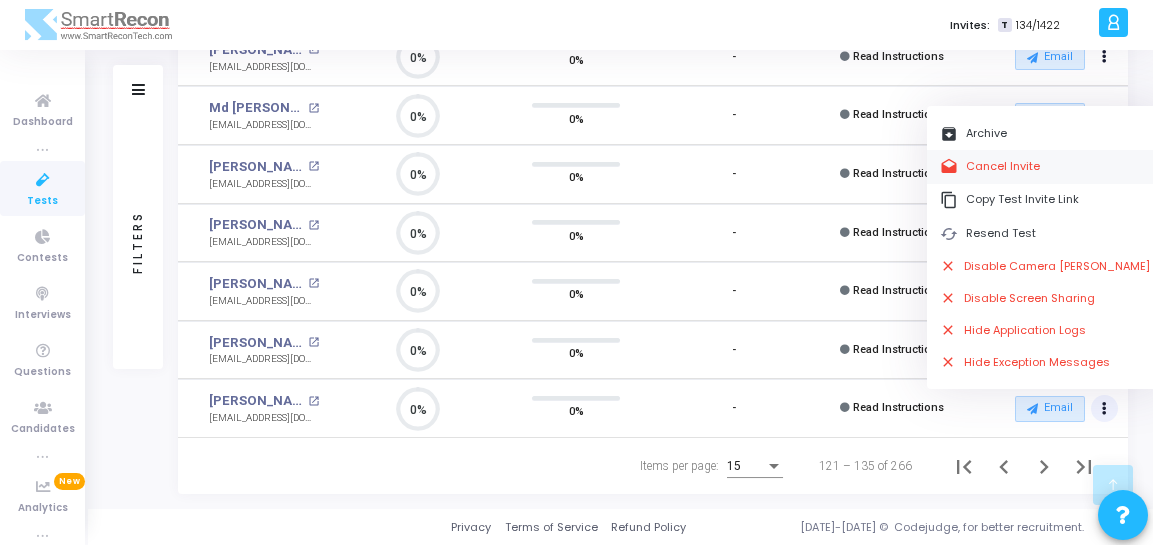 click on "drafts  Cancel Invite" at bounding box center (1045, 166) 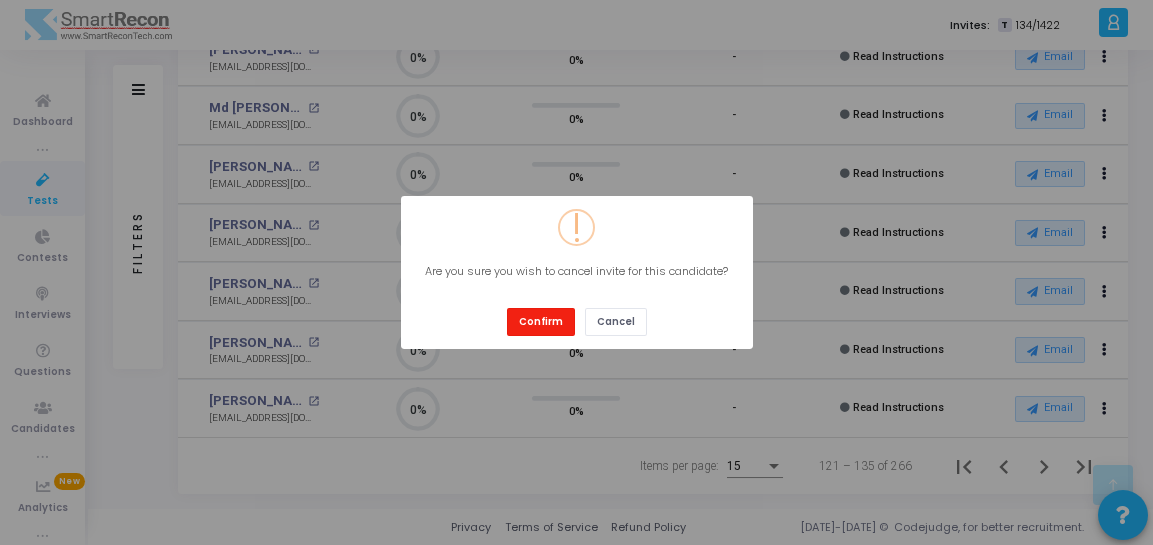 drag, startPoint x: 551, startPoint y: 320, endPoint x: 564, endPoint y: 320, distance: 13 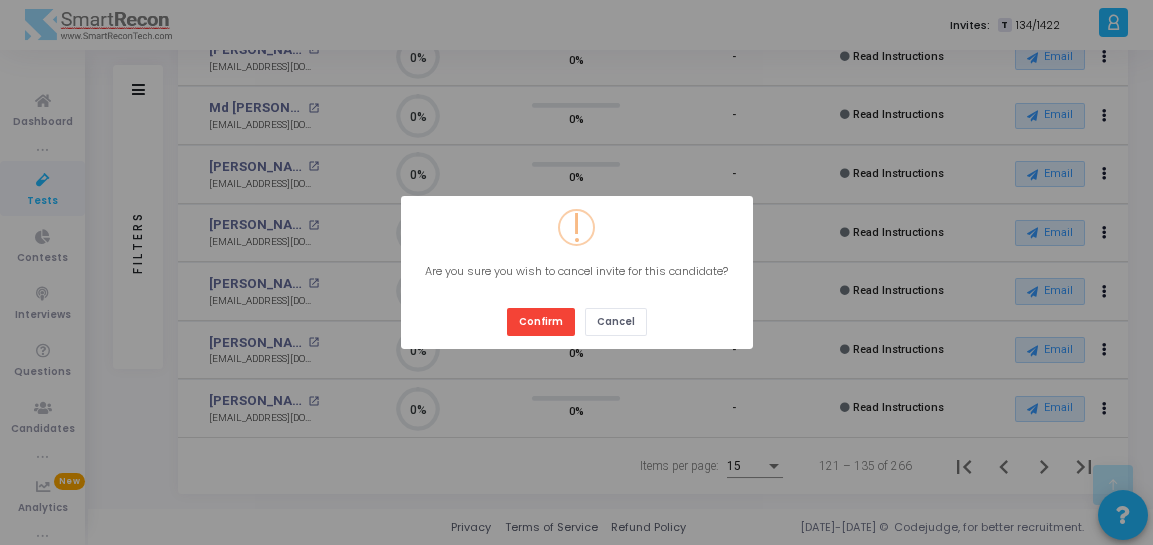 click on "Confirm" at bounding box center (541, 321) 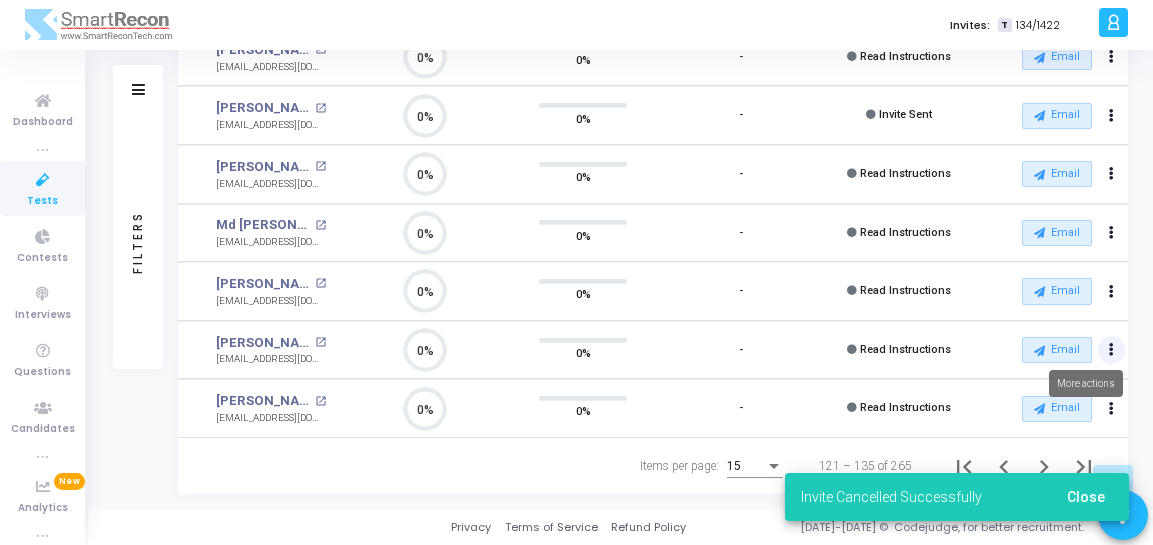 click at bounding box center [1111, 350] 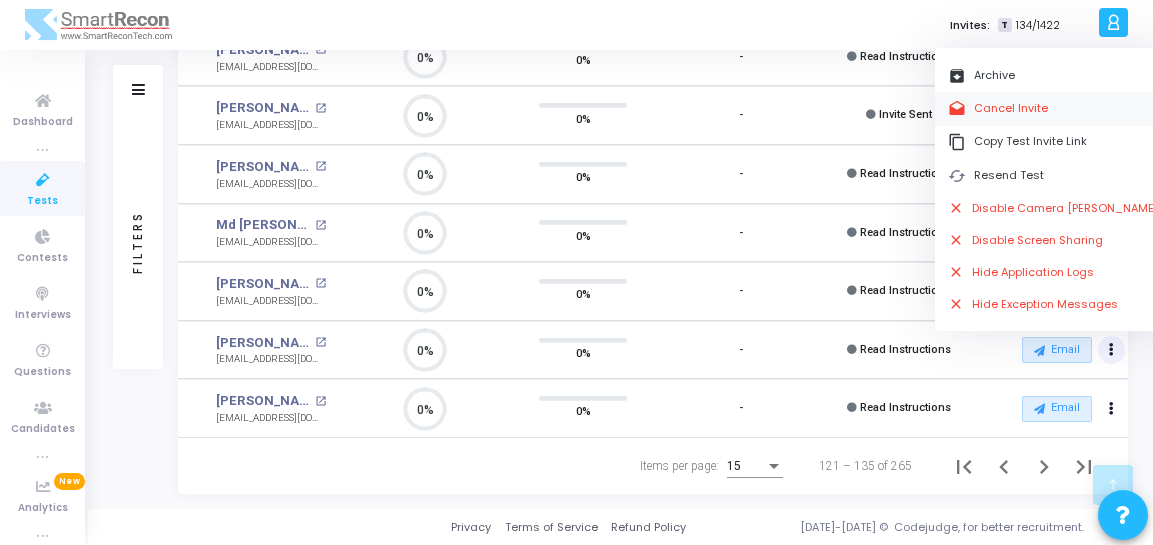 click on "drafts  Cancel Invite" at bounding box center [1053, 108] 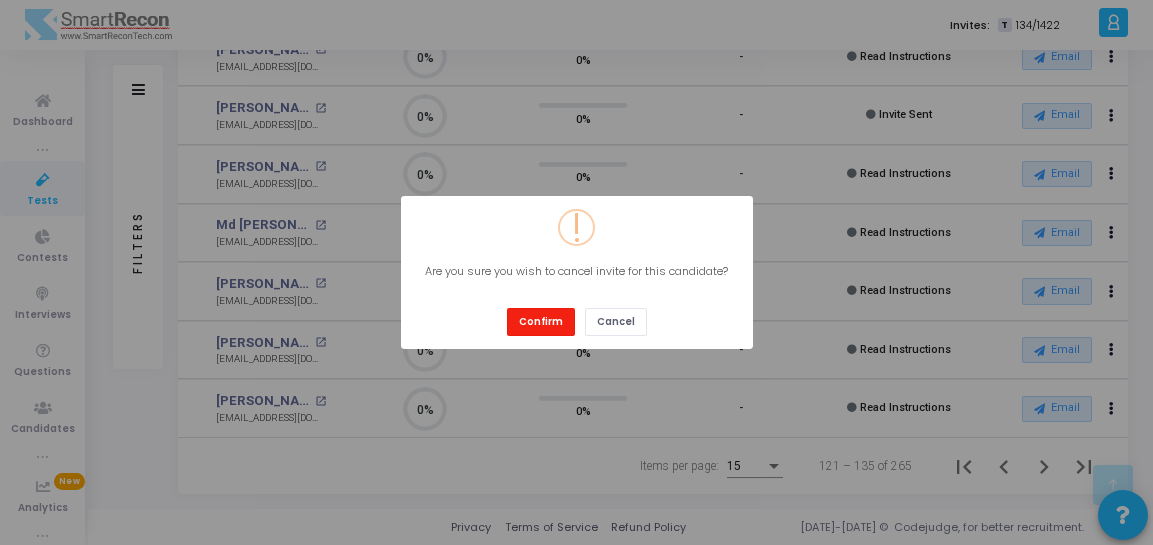 click on "Confirm" at bounding box center (541, 321) 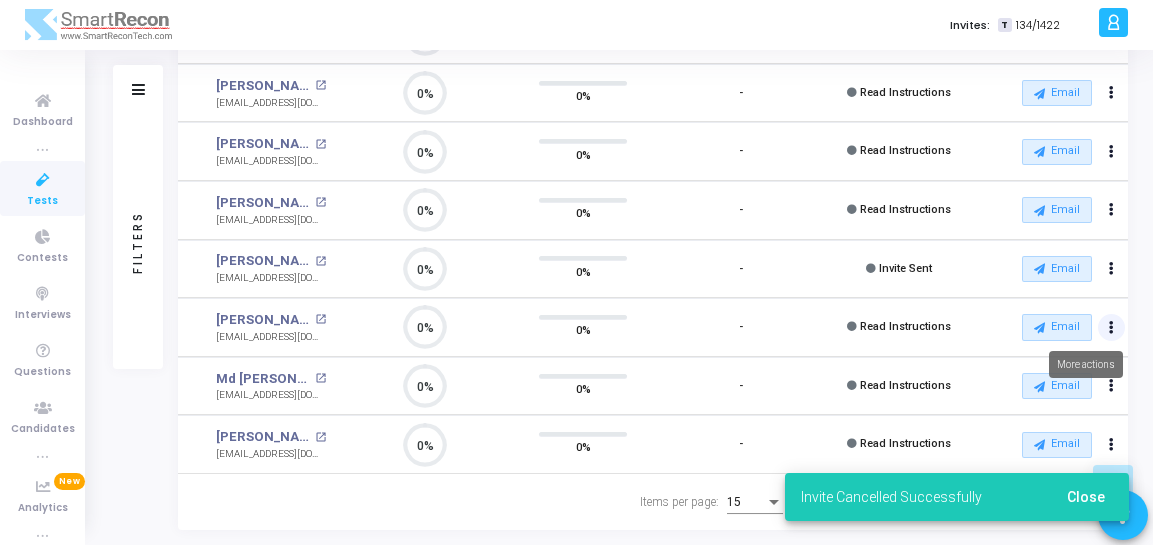 click at bounding box center [1111, -376] 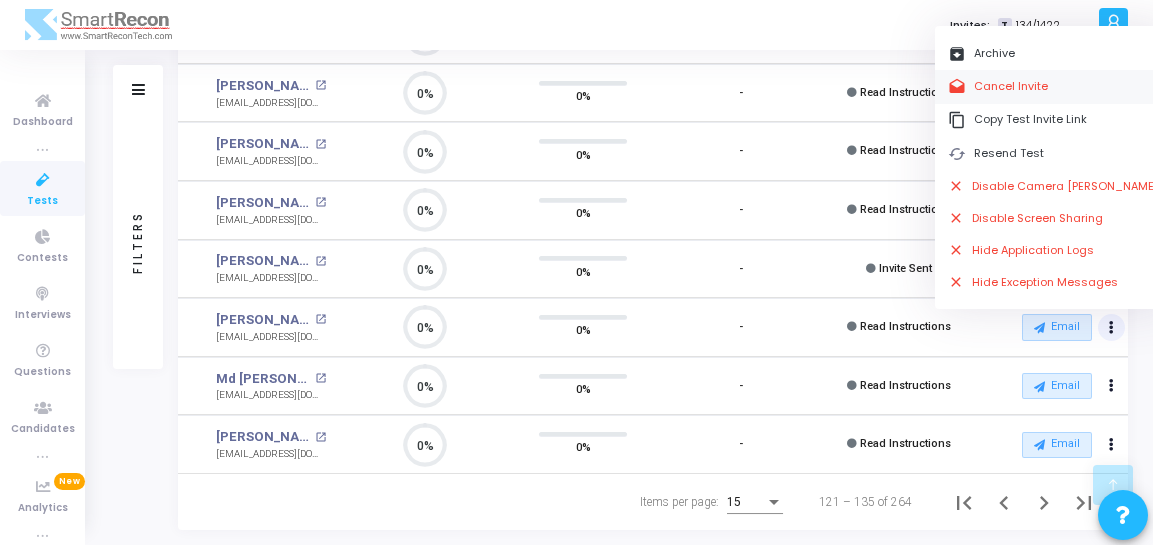 click on "drafts  Cancel Invite" at bounding box center [1053, 86] 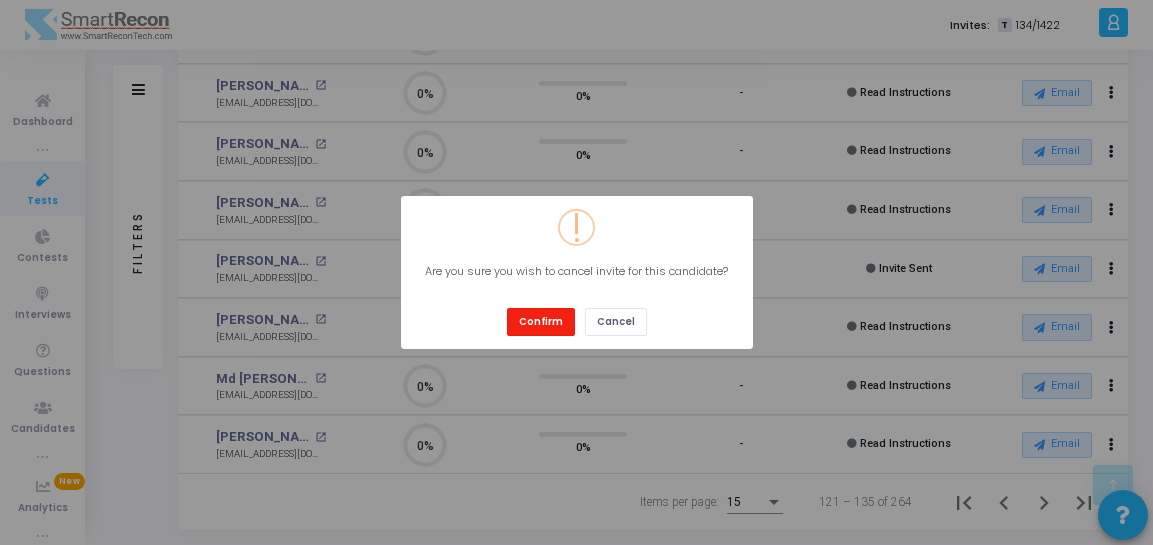 click on "Confirm" at bounding box center [541, 321] 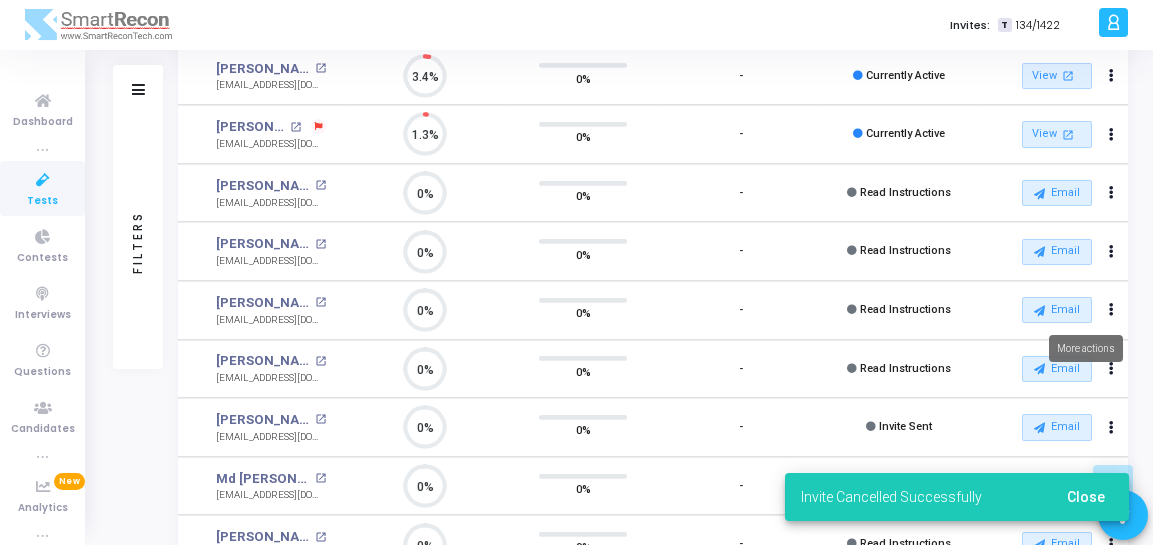 drag, startPoint x: 1108, startPoint y: 300, endPoint x: 1091, endPoint y: 290, distance: 19.723083 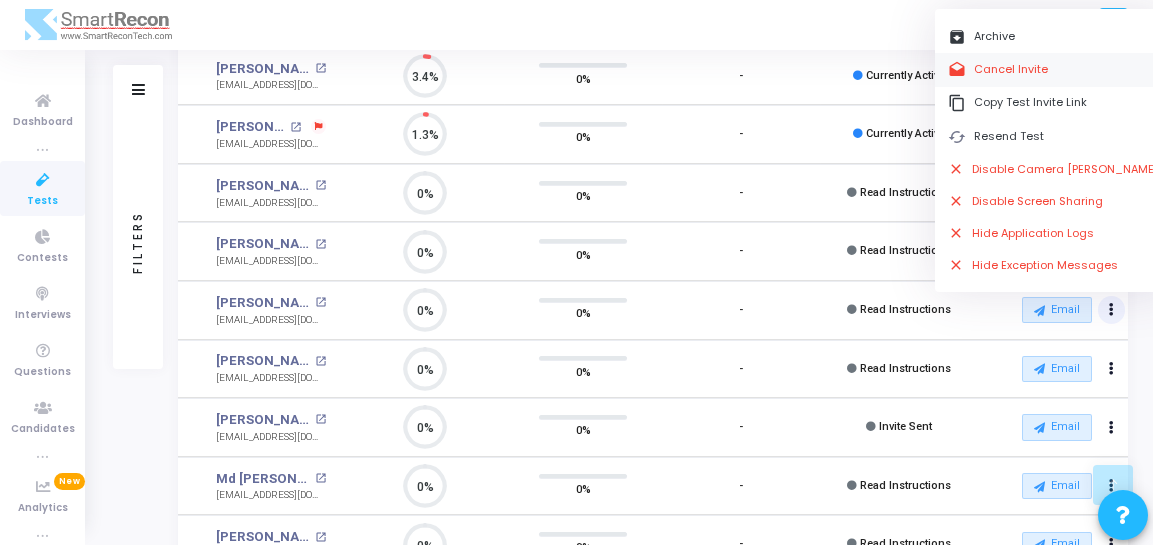 click on "drafts  Cancel Invite" at bounding box center (1053, 69) 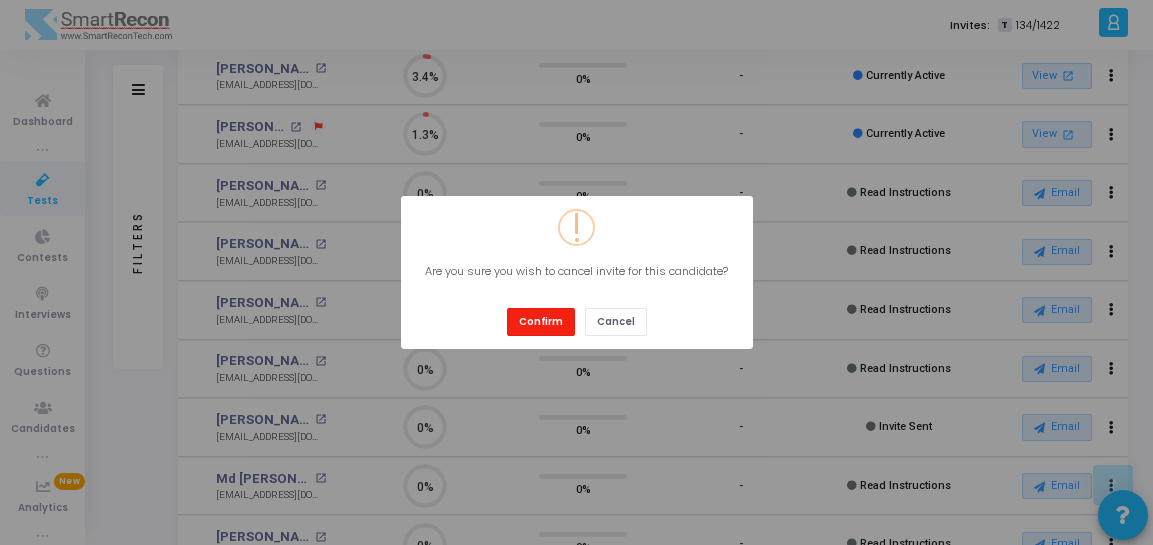 click on "Confirm" at bounding box center (541, 321) 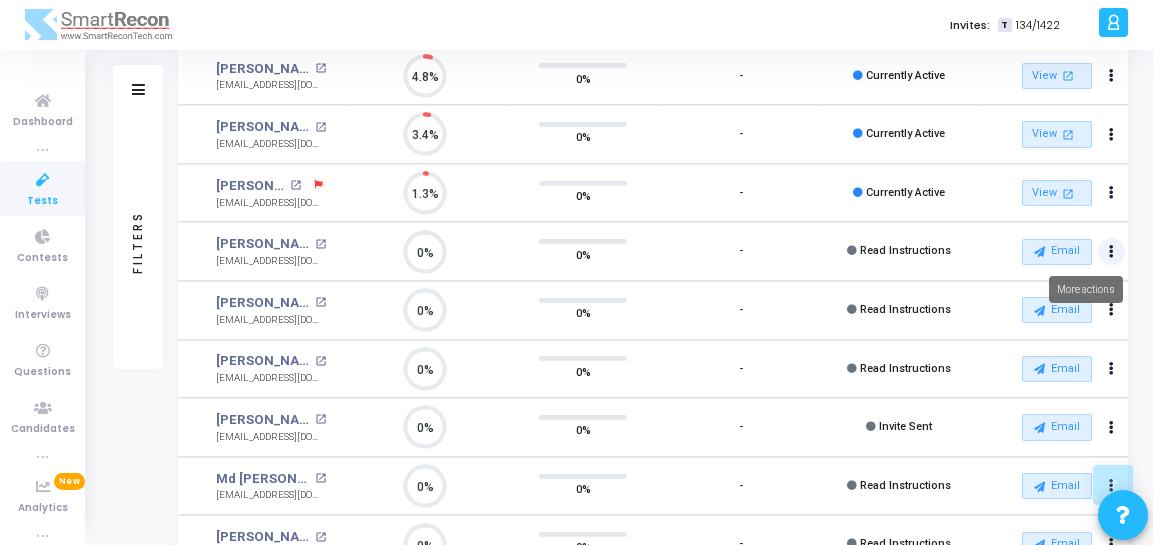 click at bounding box center [1111, -276] 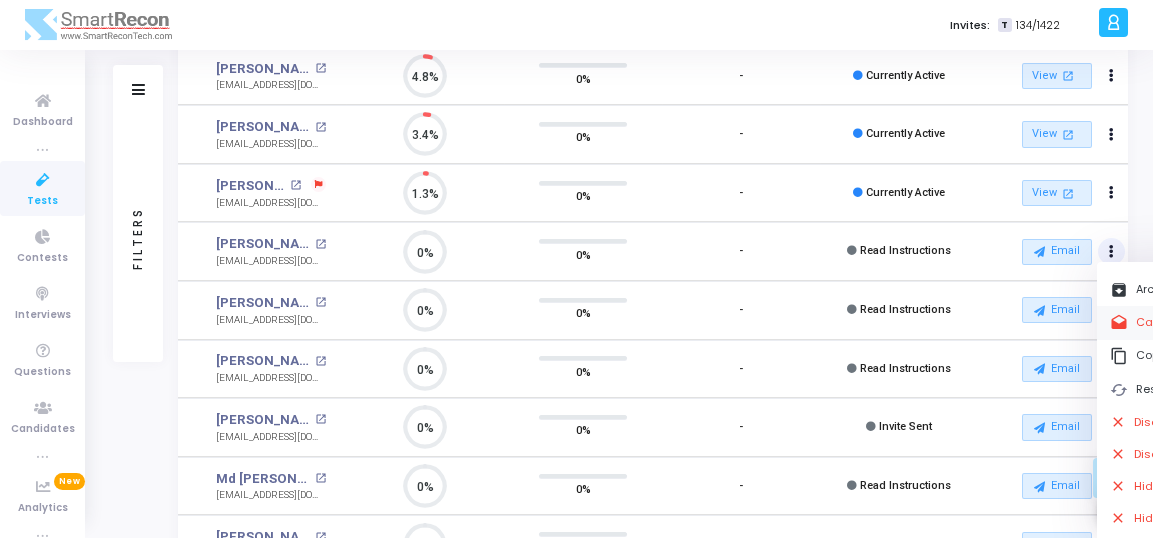 click on "drafts  Cancel Invite" at bounding box center (1215, 322) 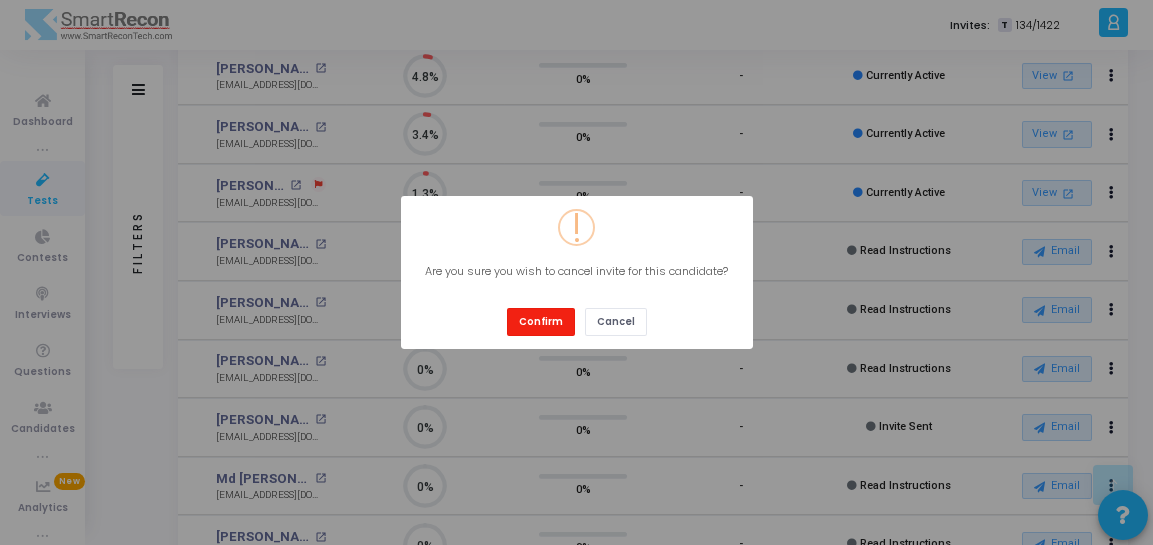 click on "Confirm" at bounding box center [541, 321] 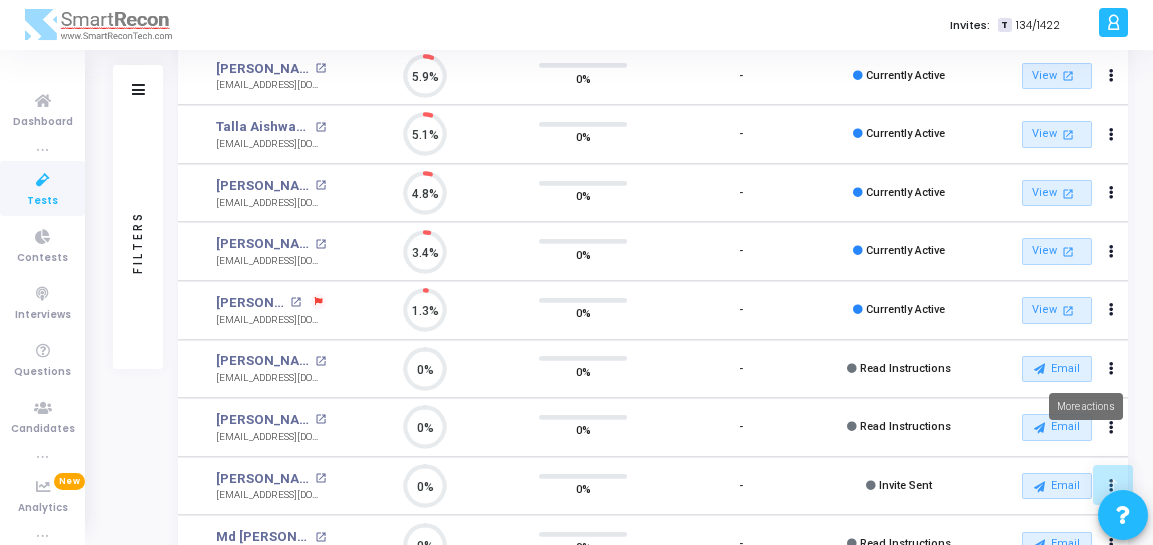 drag, startPoint x: 1107, startPoint y: 362, endPoint x: 1097, endPoint y: 354, distance: 12.806249 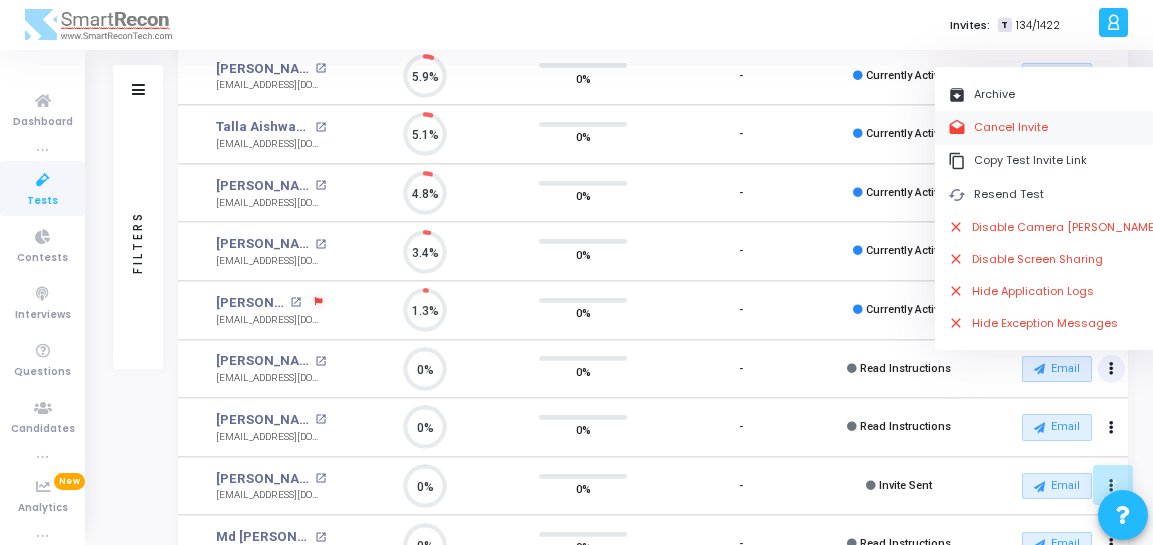 click on "drafts  Cancel Invite" at bounding box center (1053, 127) 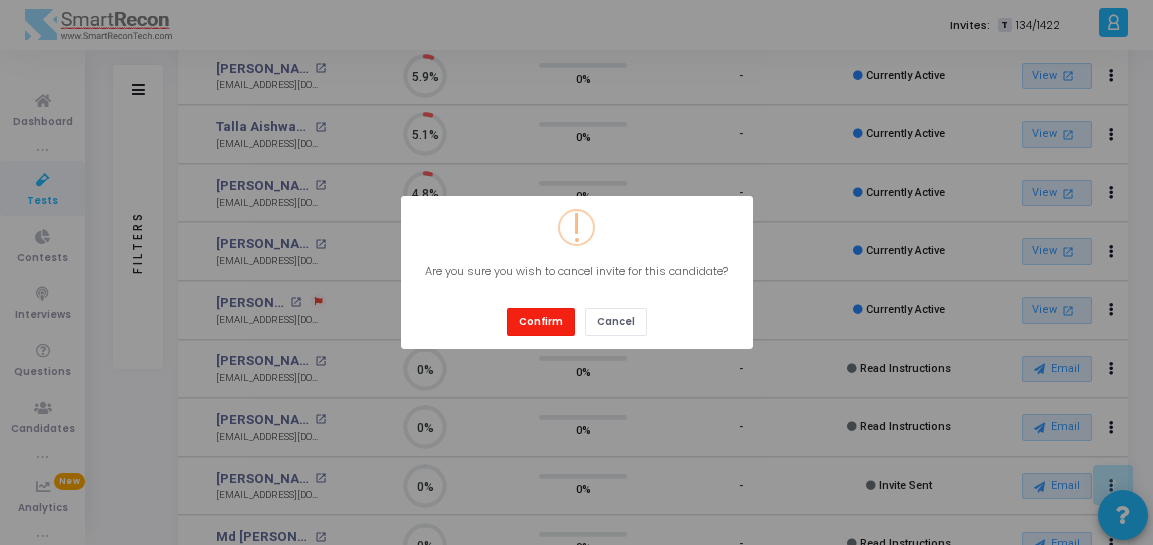 click on "Confirm" at bounding box center (541, 321) 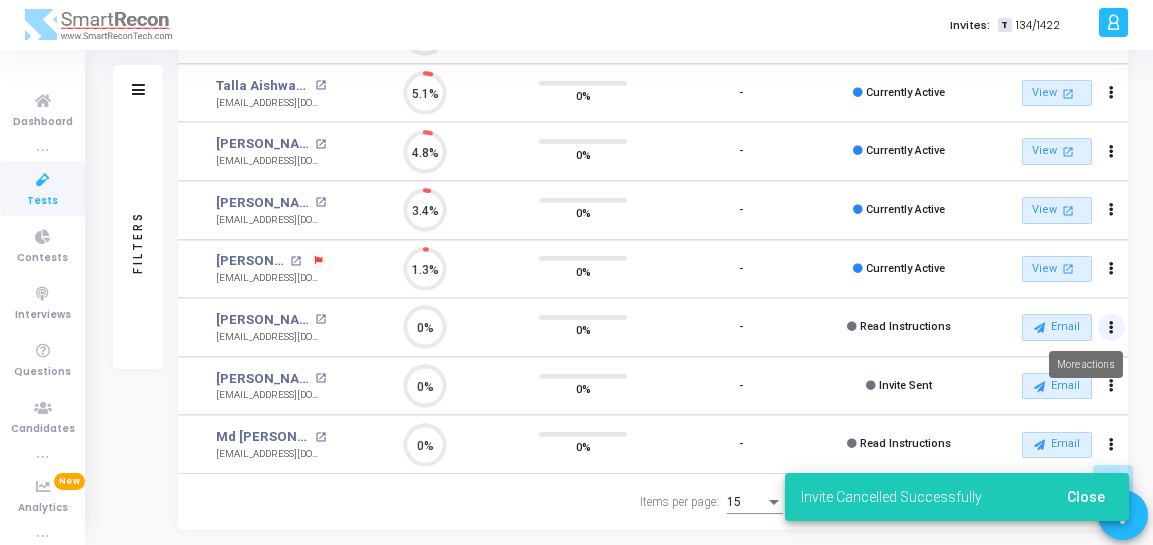 click at bounding box center (1111, -376) 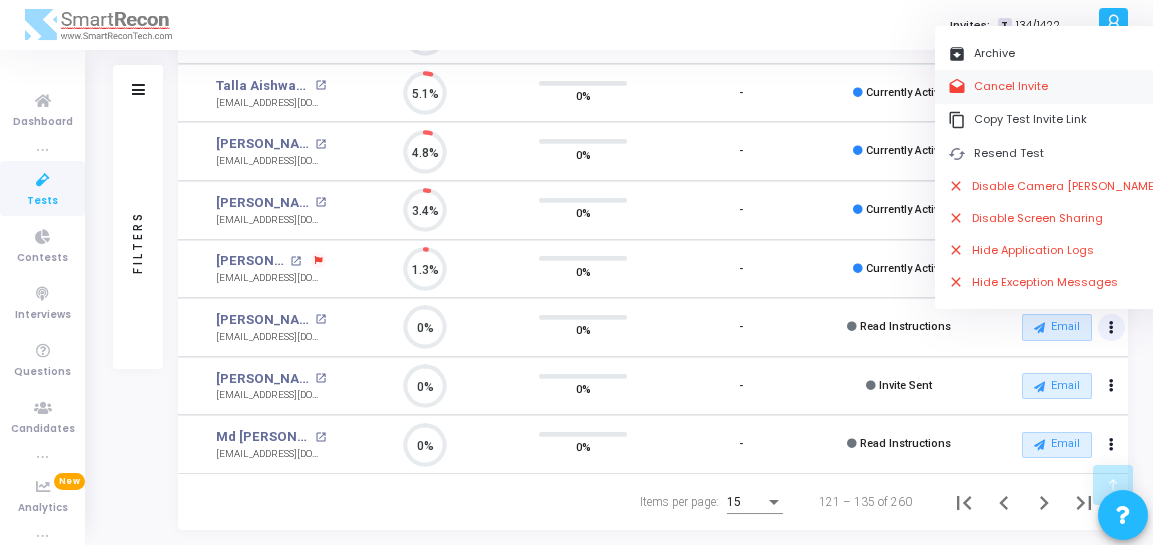 click on "drafts  Cancel Invite" at bounding box center (1053, 86) 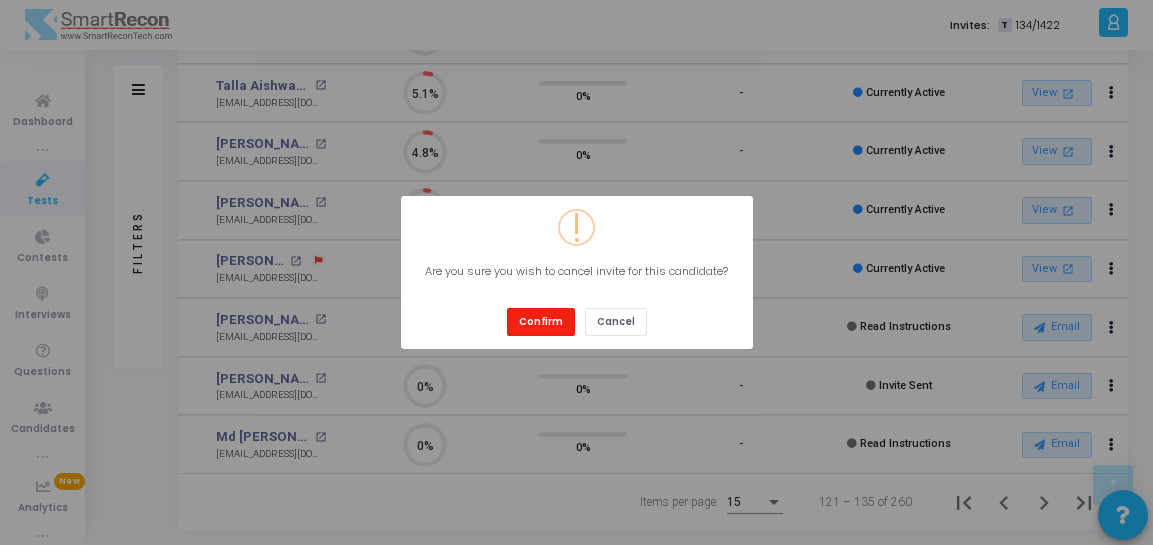 click on "Confirm" at bounding box center [541, 321] 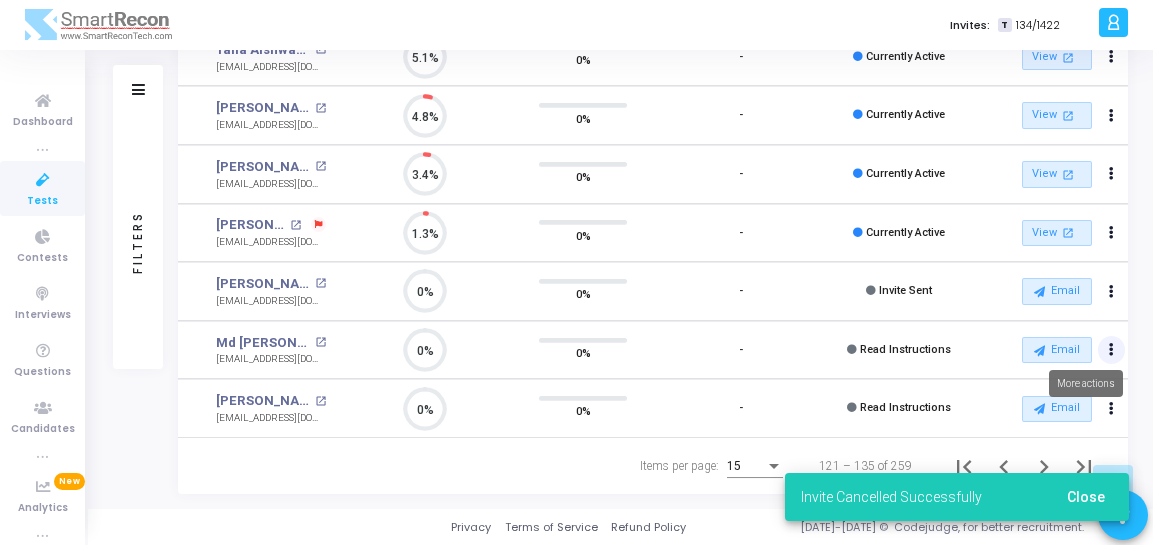 click at bounding box center (1111, -412) 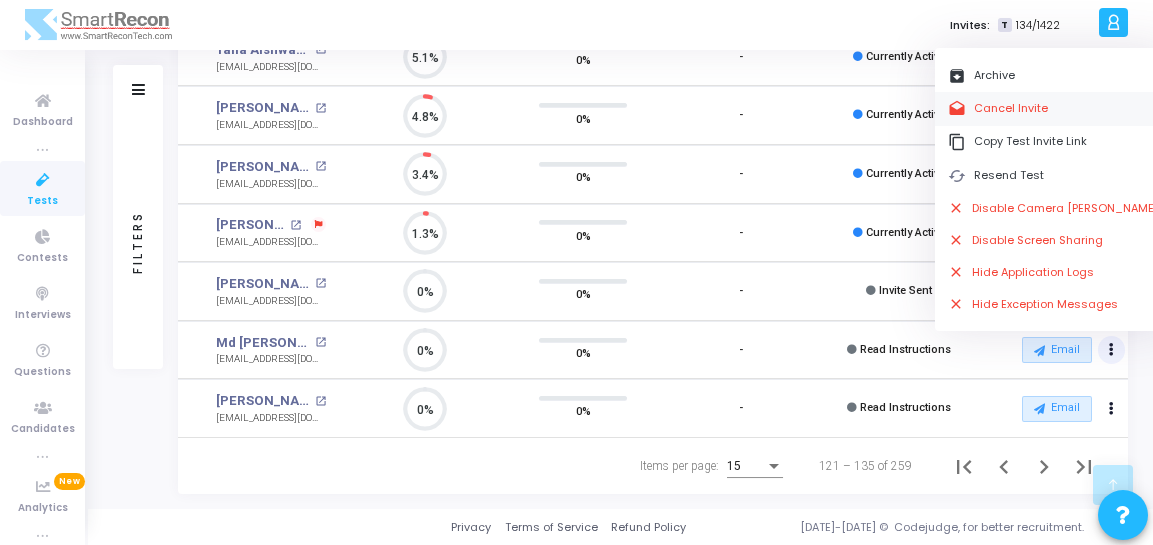 click on "drafts  Cancel Invite" at bounding box center [1053, 108] 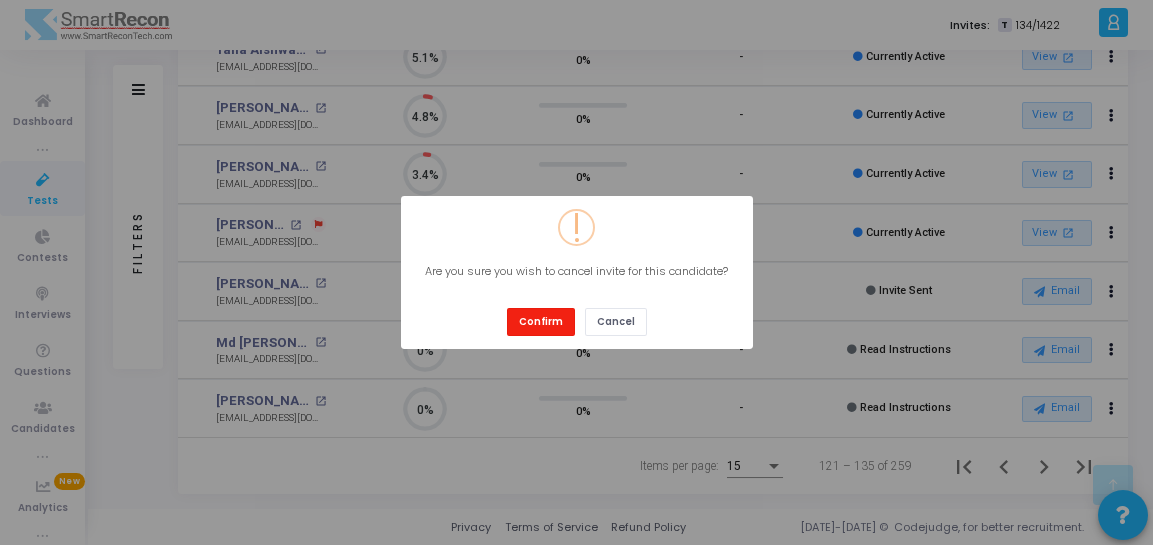 click on "Confirm" at bounding box center [541, 321] 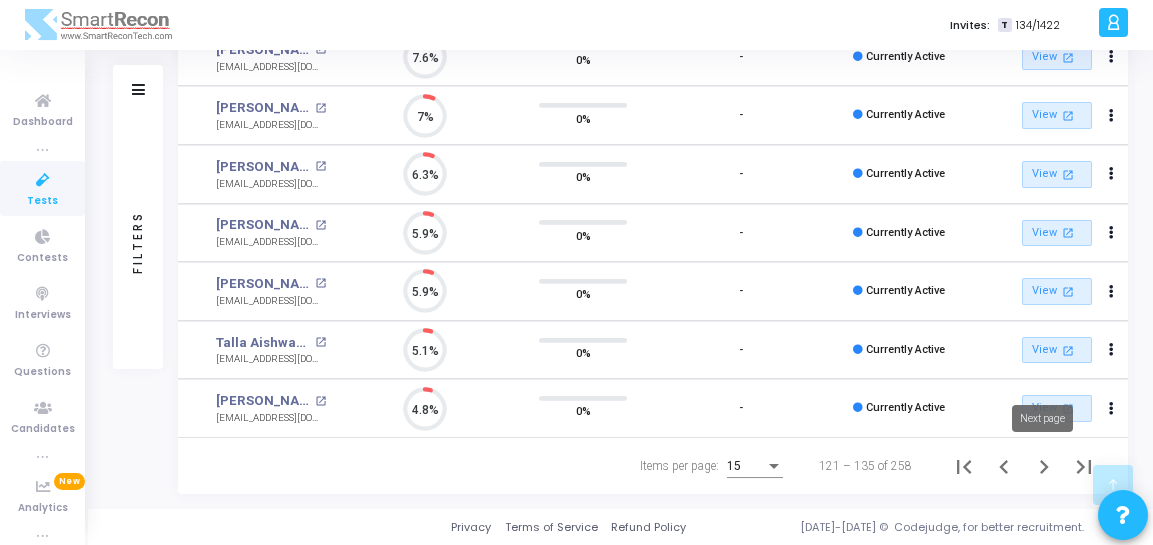 click 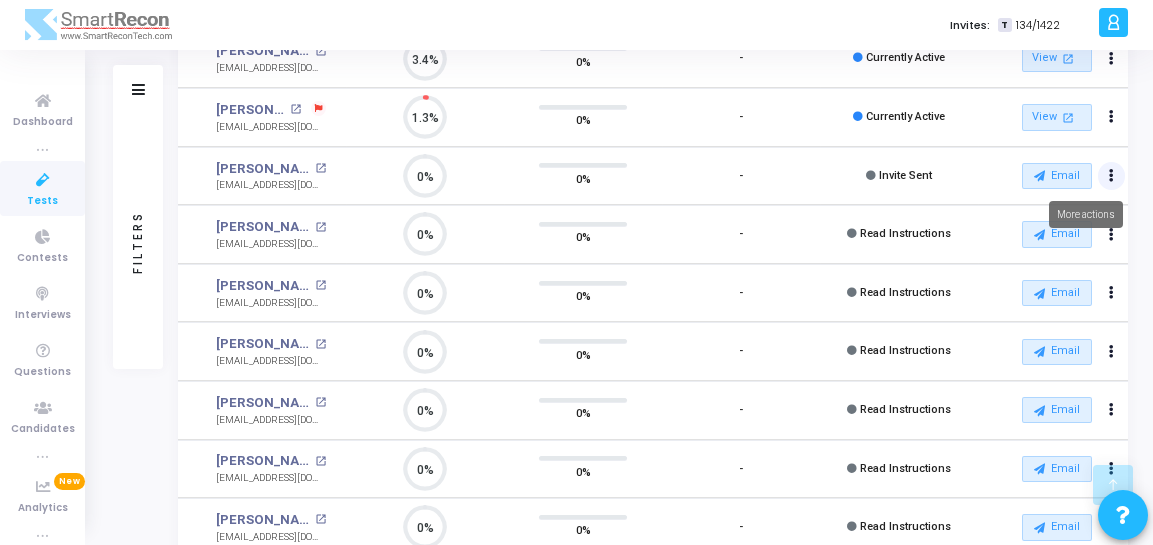 click at bounding box center [1112, -175] 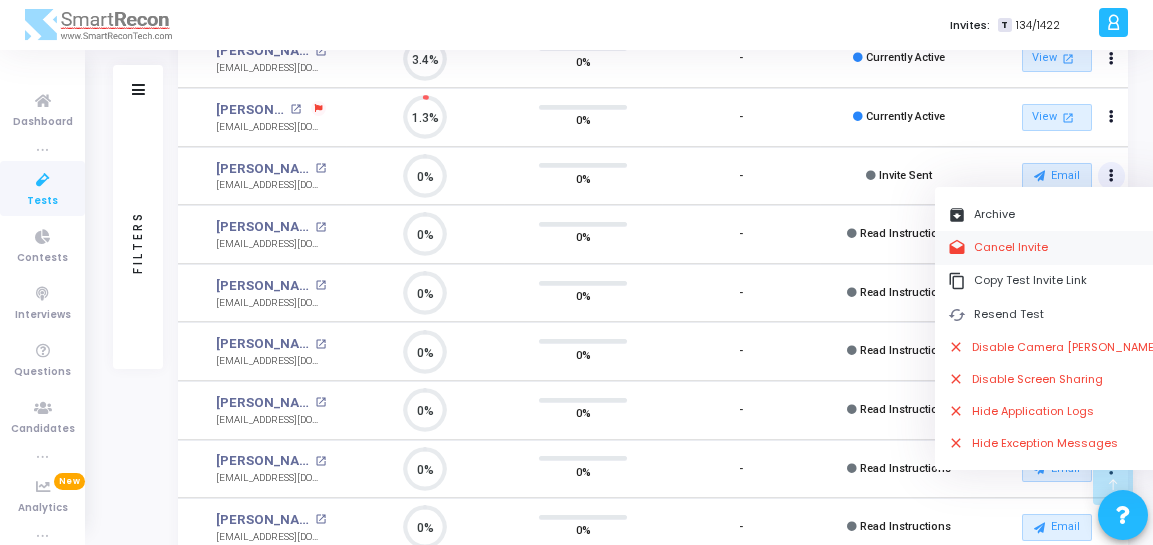 click on "drafts  Cancel Invite" at bounding box center (1053, 247) 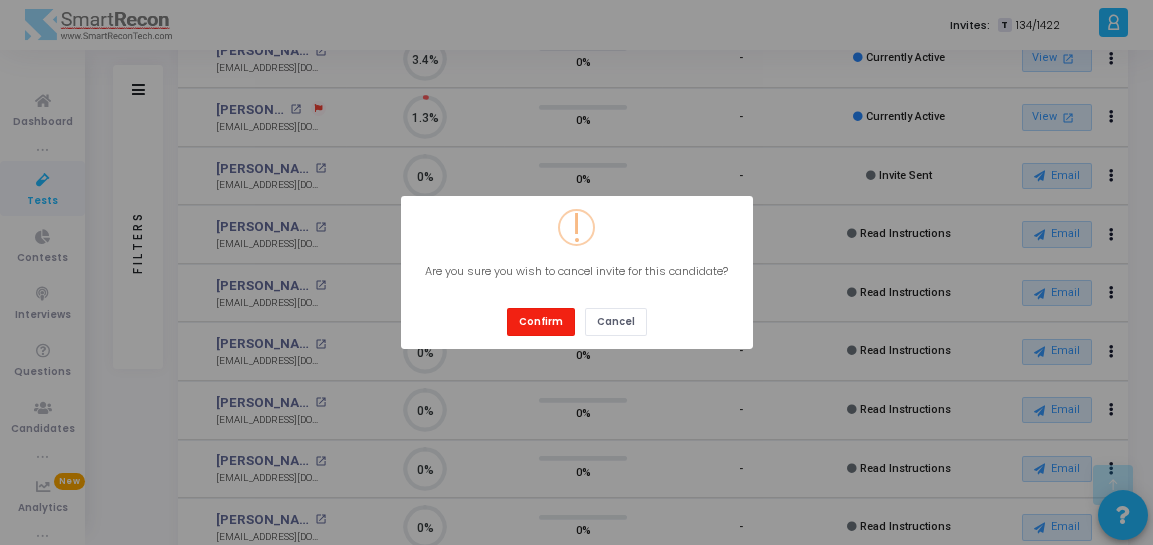 click on "Confirm" at bounding box center (541, 321) 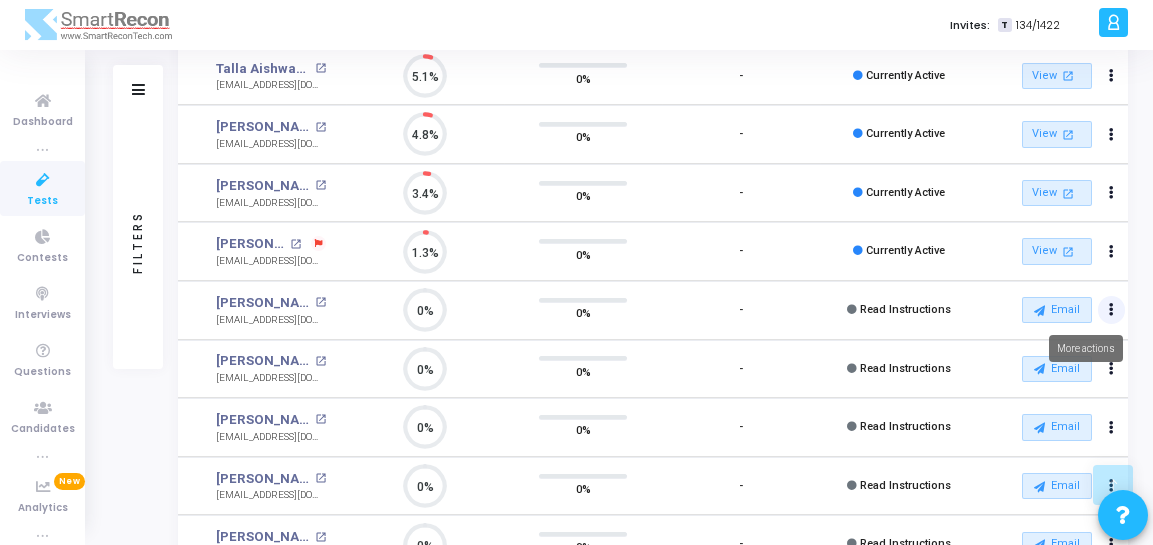 click at bounding box center [1111, -276] 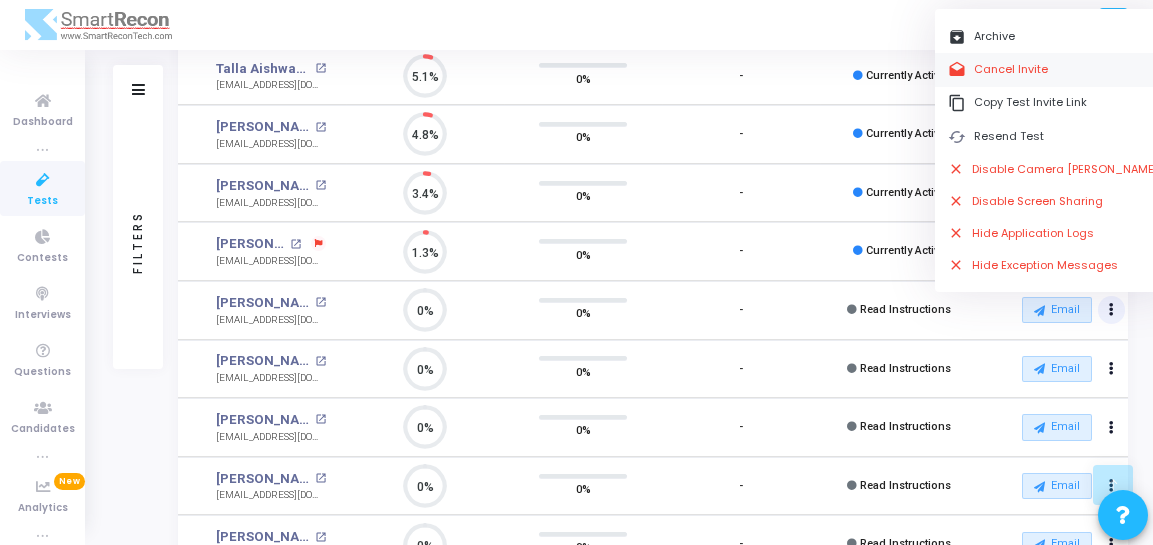 click on "drafts  Cancel Invite" at bounding box center [1053, 69] 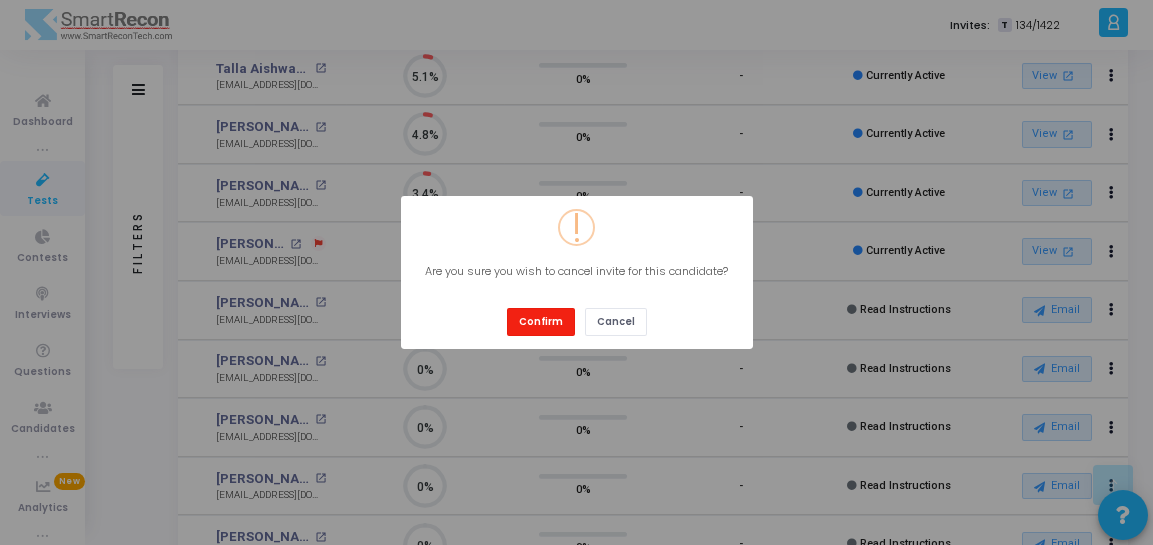 click on "Confirm" at bounding box center (541, 321) 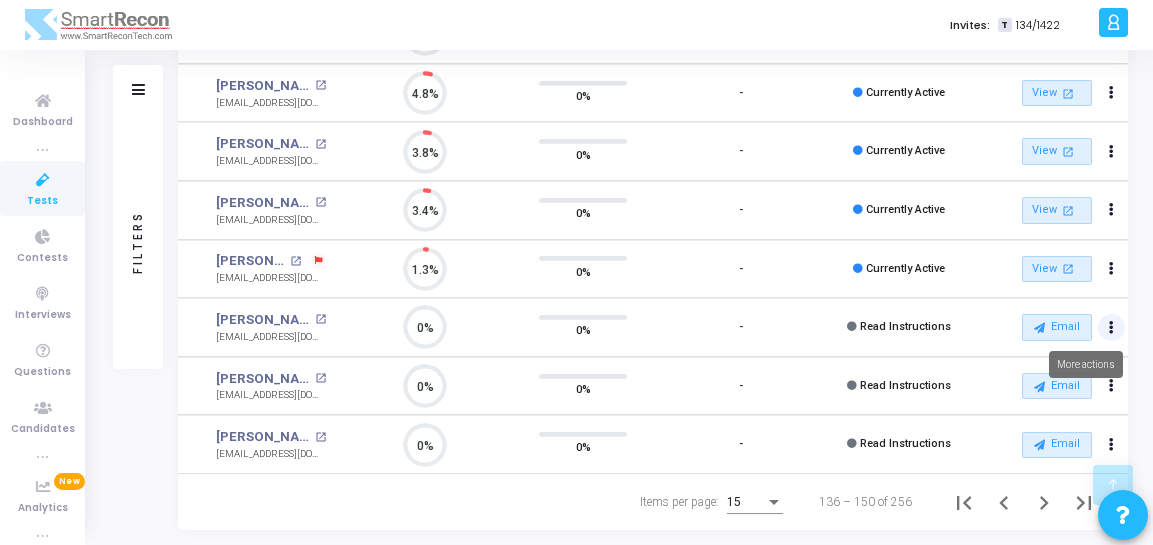 click at bounding box center [1111, 328] 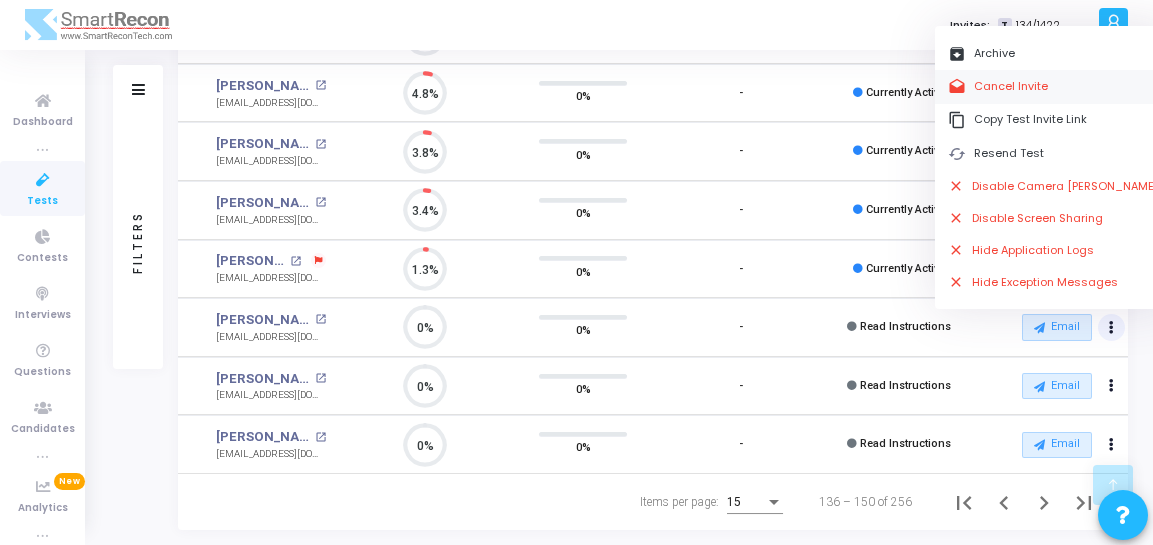 click on "drafts  Cancel Invite" at bounding box center [1053, 86] 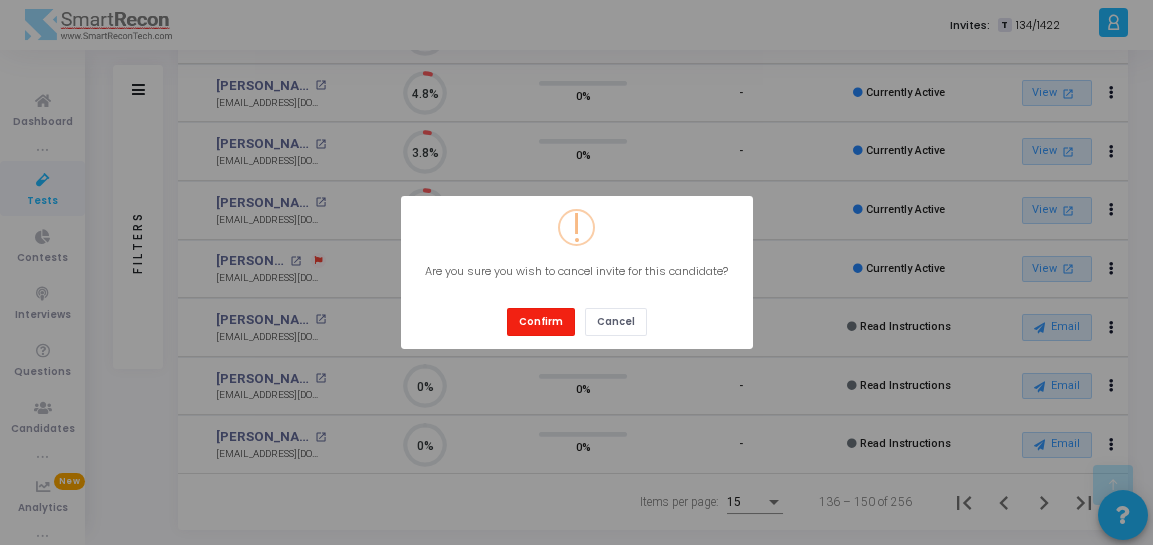 click on "Confirm" at bounding box center [541, 321] 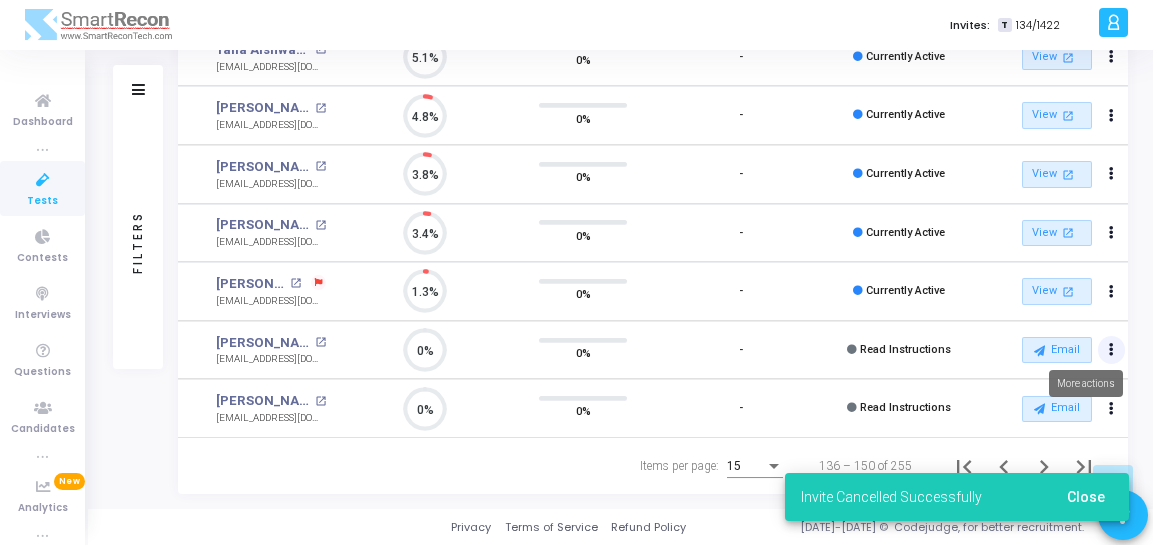 click at bounding box center [1111, -412] 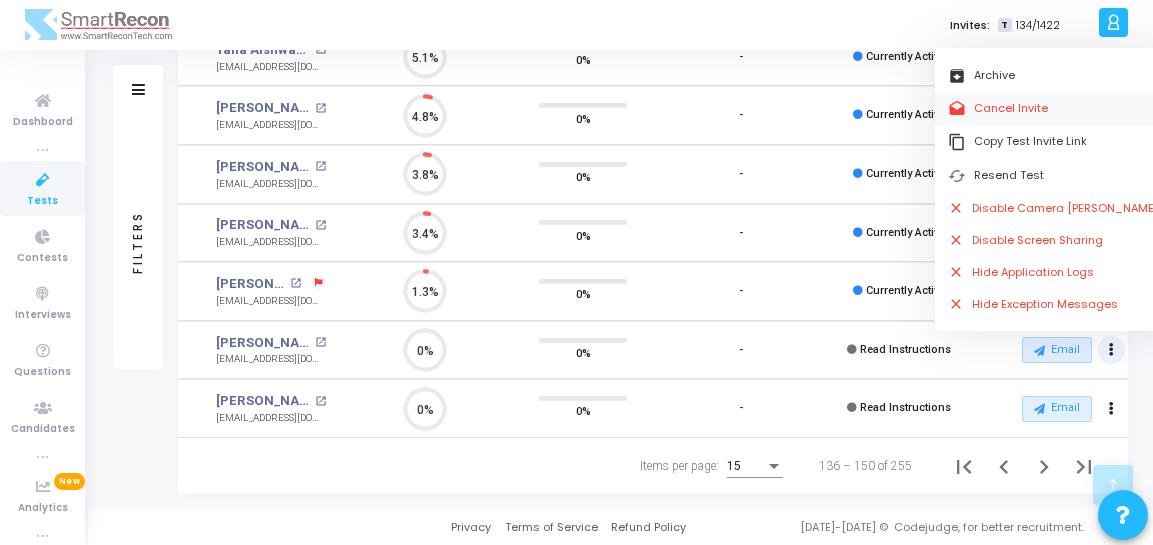click on "drafts  Cancel Invite" at bounding box center [1053, 108] 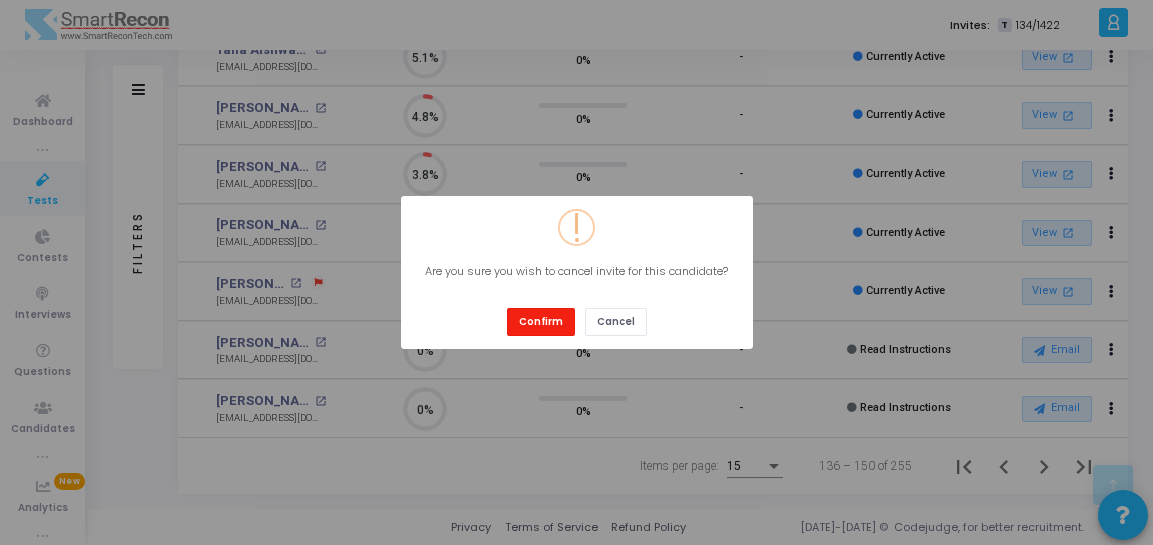 click on "Confirm" at bounding box center (541, 321) 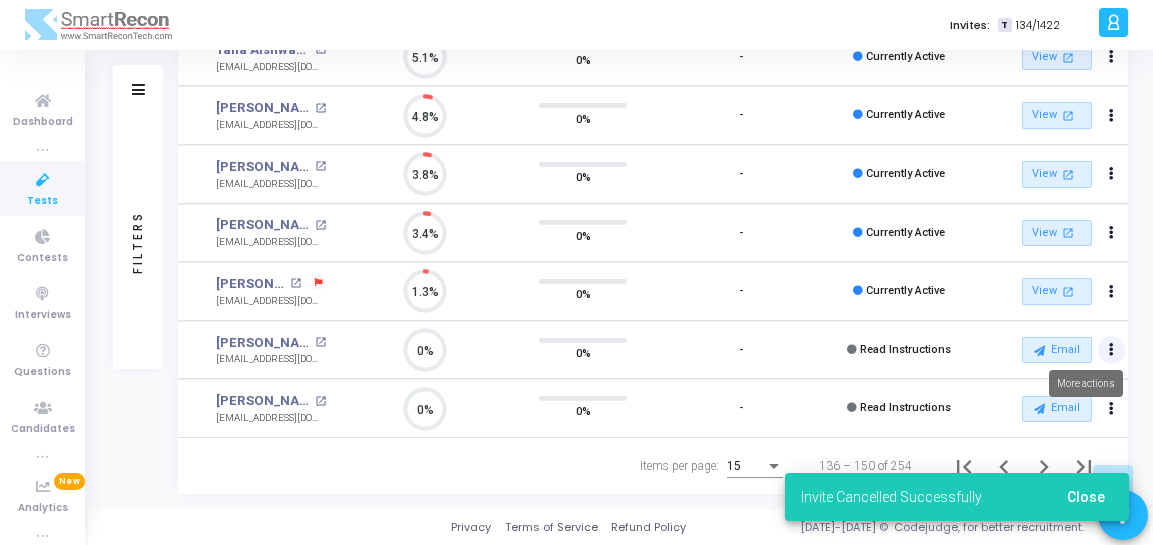 click at bounding box center [1111, 350] 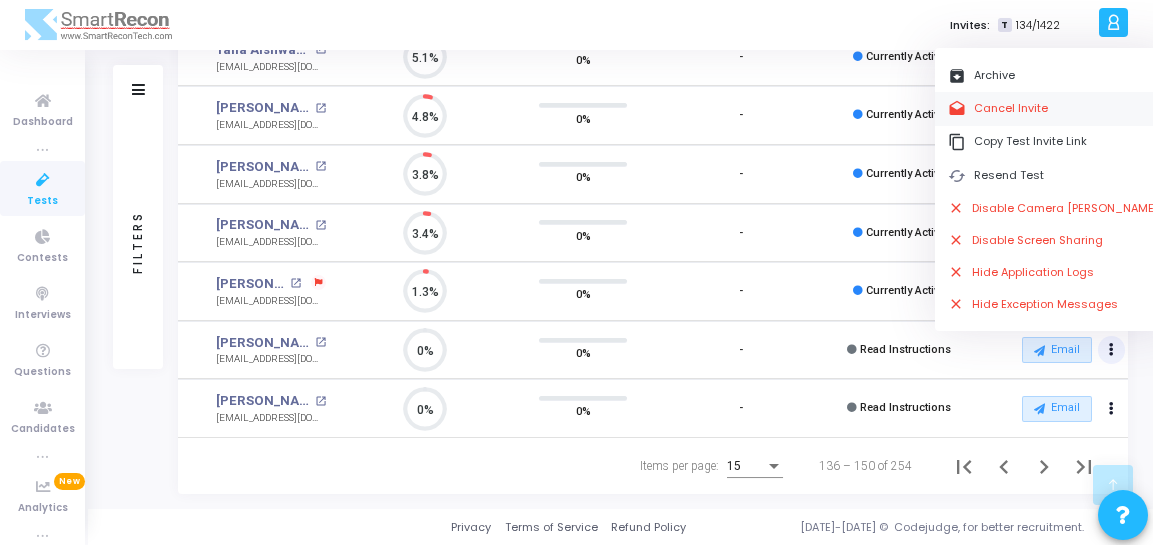 click on "drafts  Cancel Invite" at bounding box center (1053, 108) 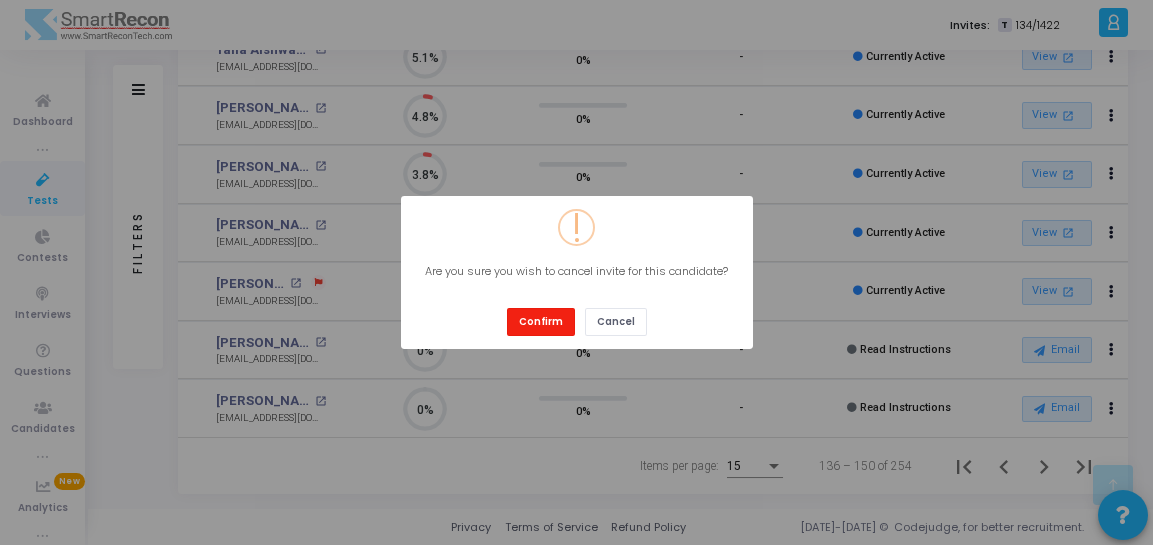 click on "Confirm" at bounding box center [541, 321] 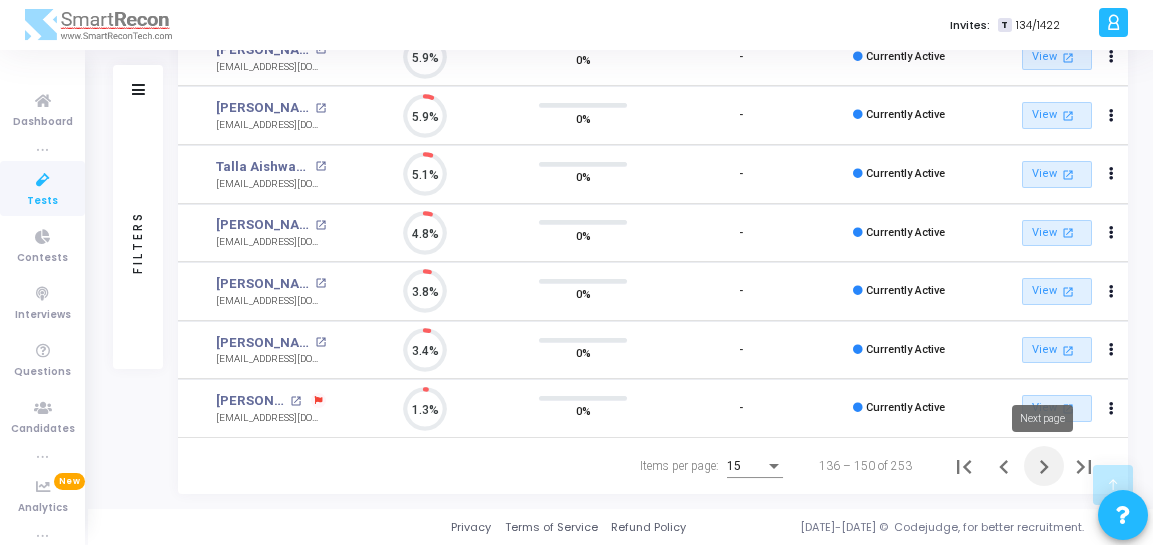 click 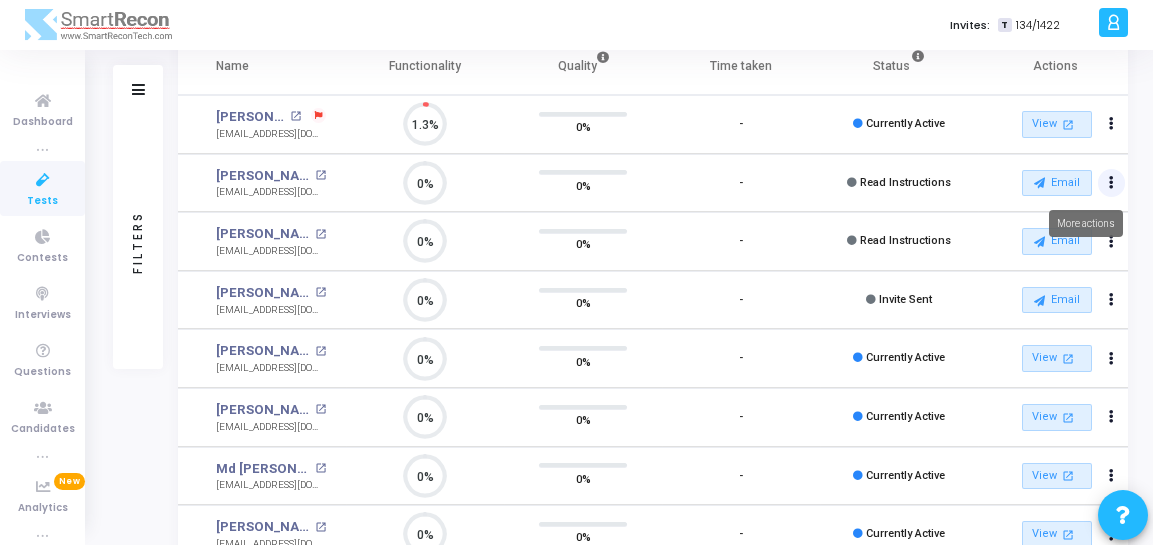 click at bounding box center (1111, 124) 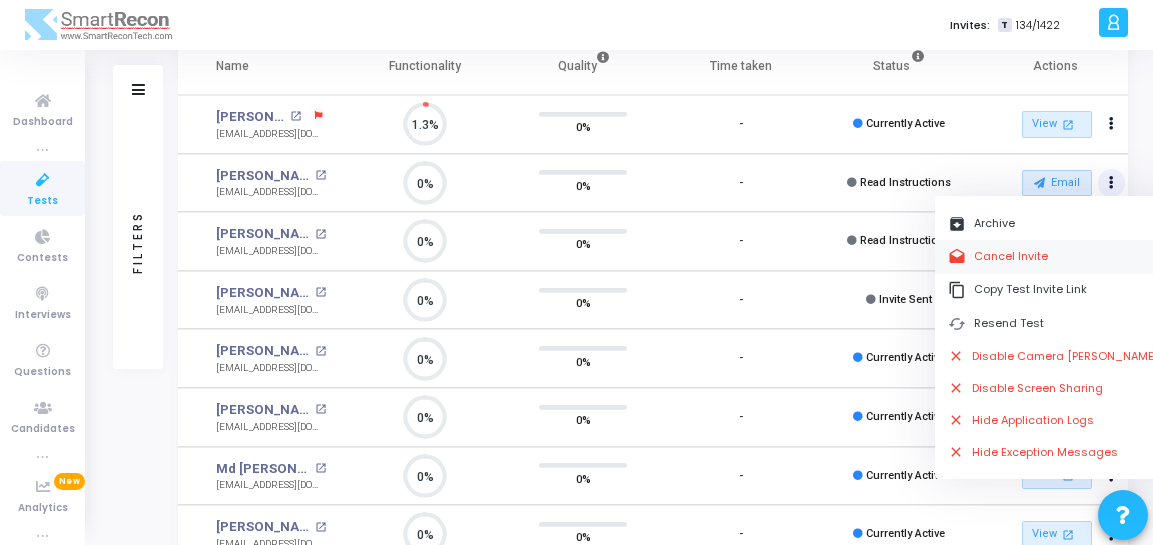 click on "drafts  Cancel Invite" at bounding box center [1053, 256] 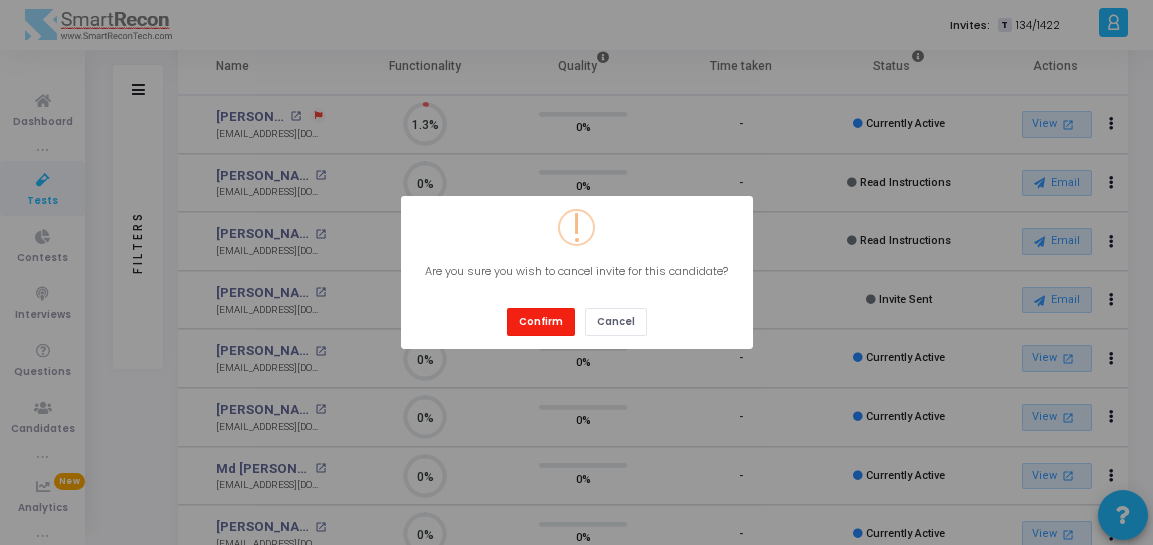 click on "Confirm" at bounding box center (541, 321) 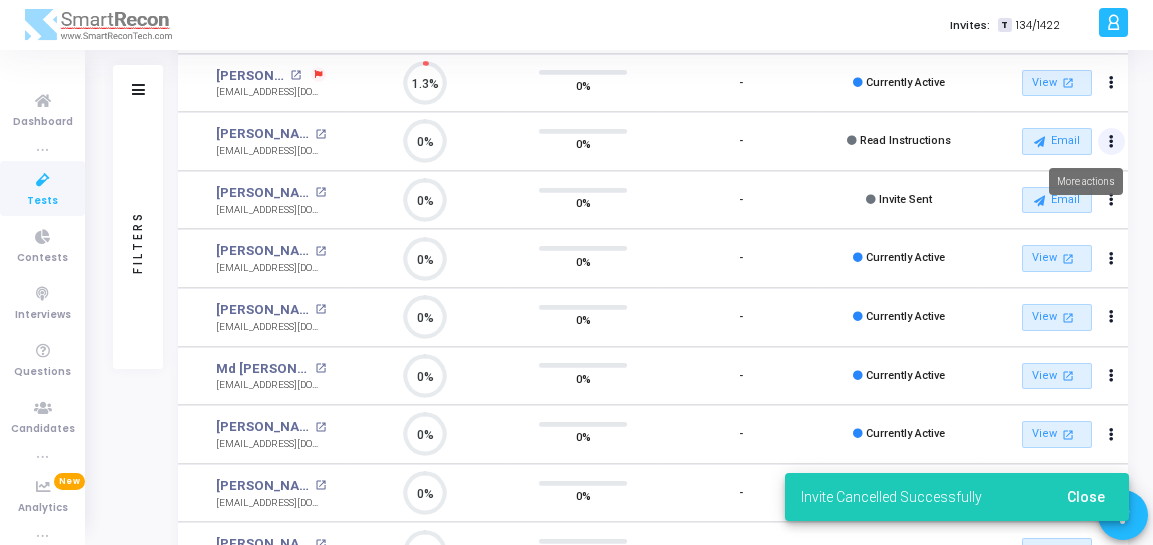 click at bounding box center [1111, 24] 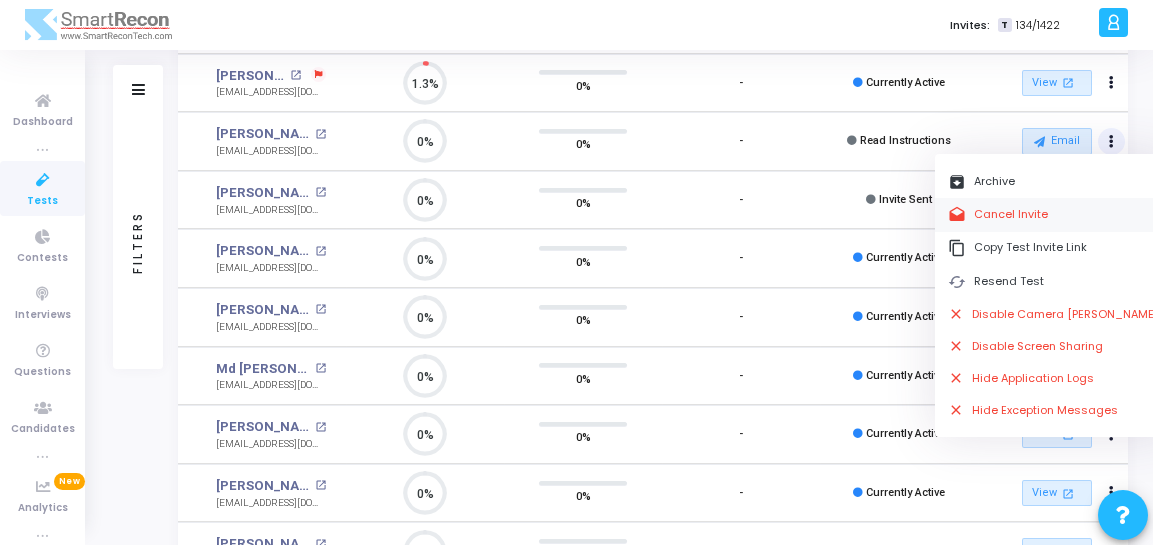 click on "drafts  Cancel Invite" at bounding box center [1053, 214] 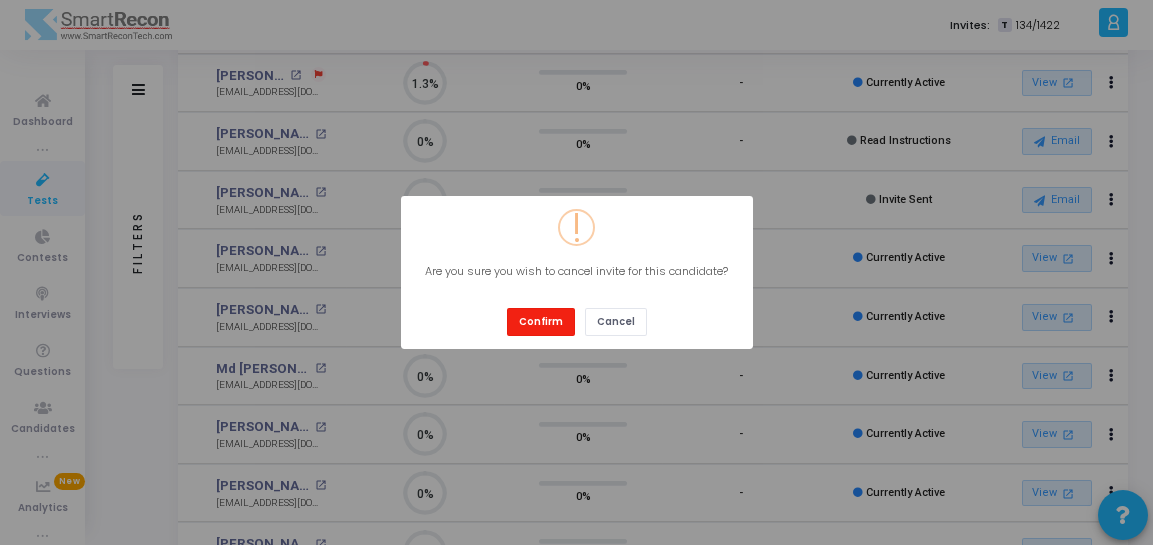click on "Confirm" at bounding box center [541, 321] 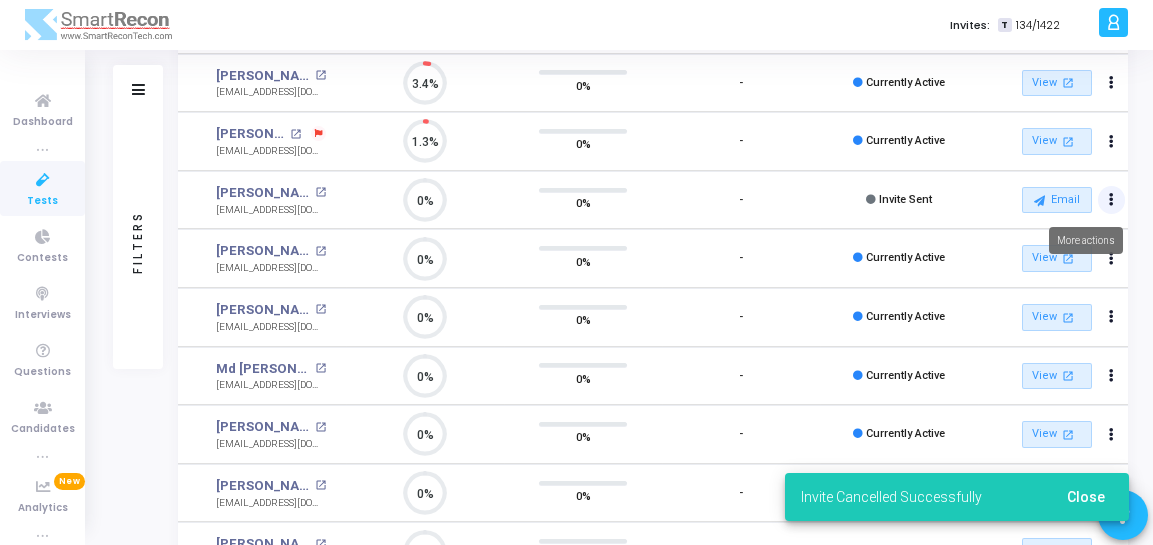 click at bounding box center (1111, 24) 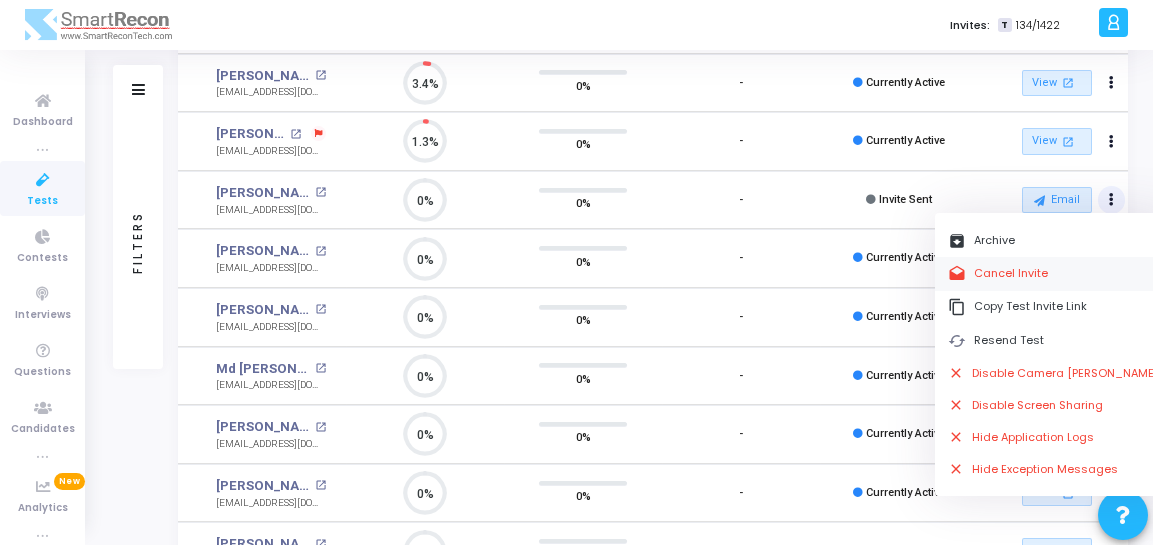 click on "drafts  Cancel Invite" at bounding box center (1053, 273) 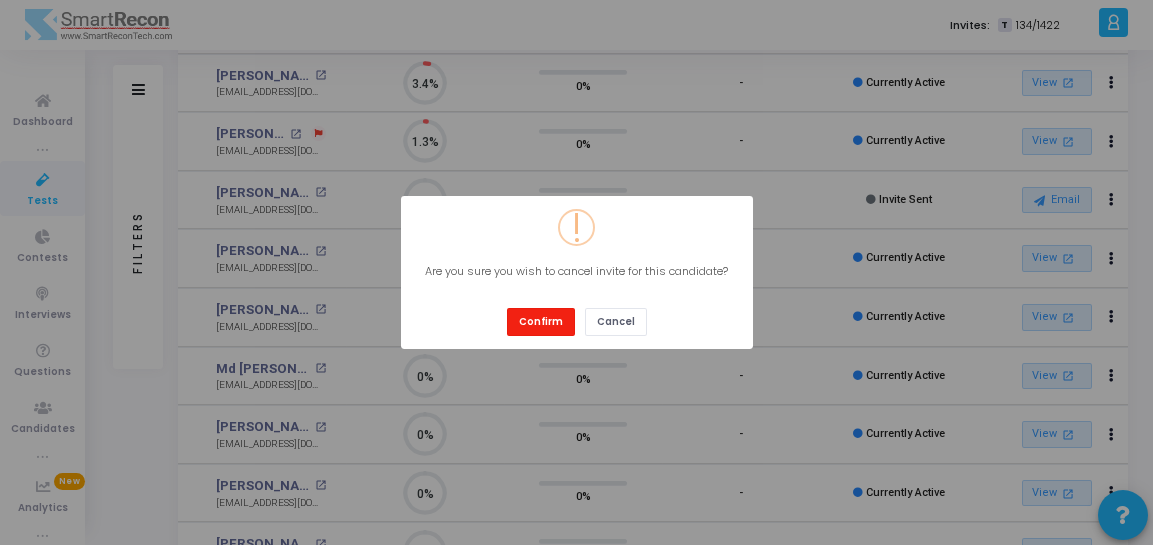 click on "Confirm" at bounding box center [541, 321] 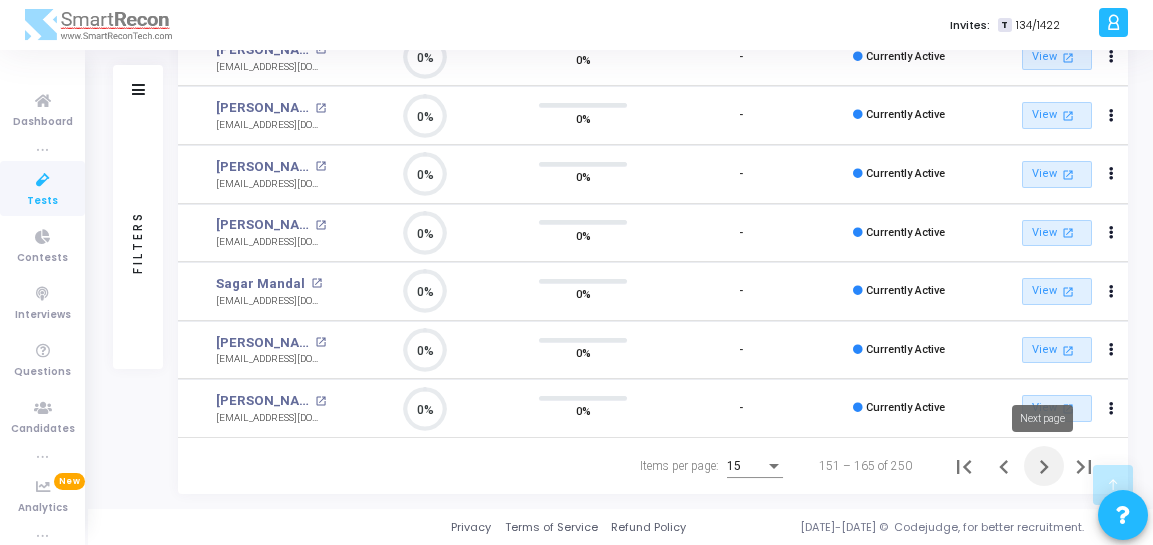 click 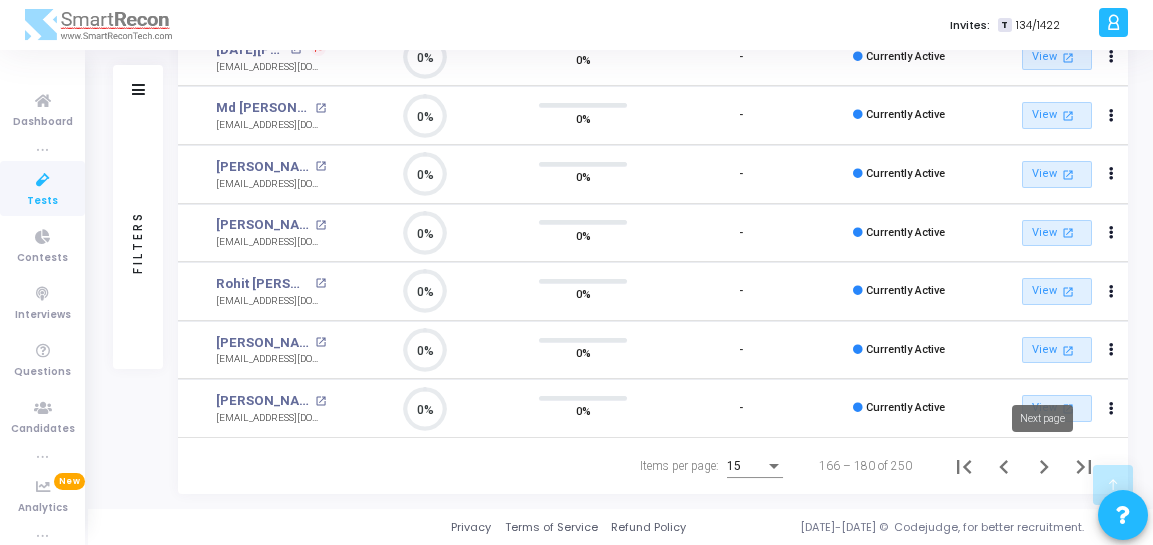 click 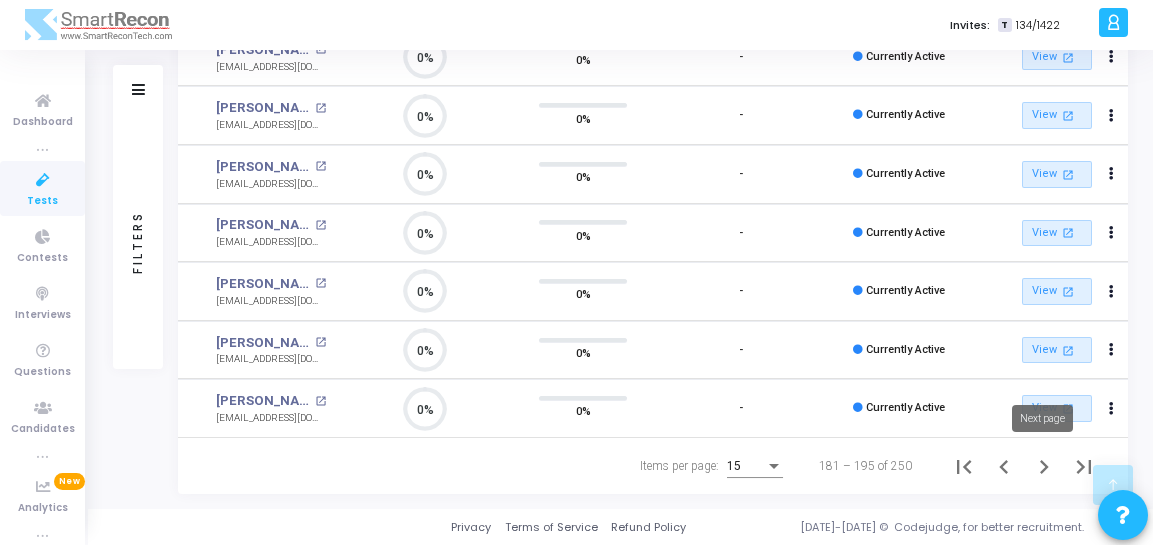 click 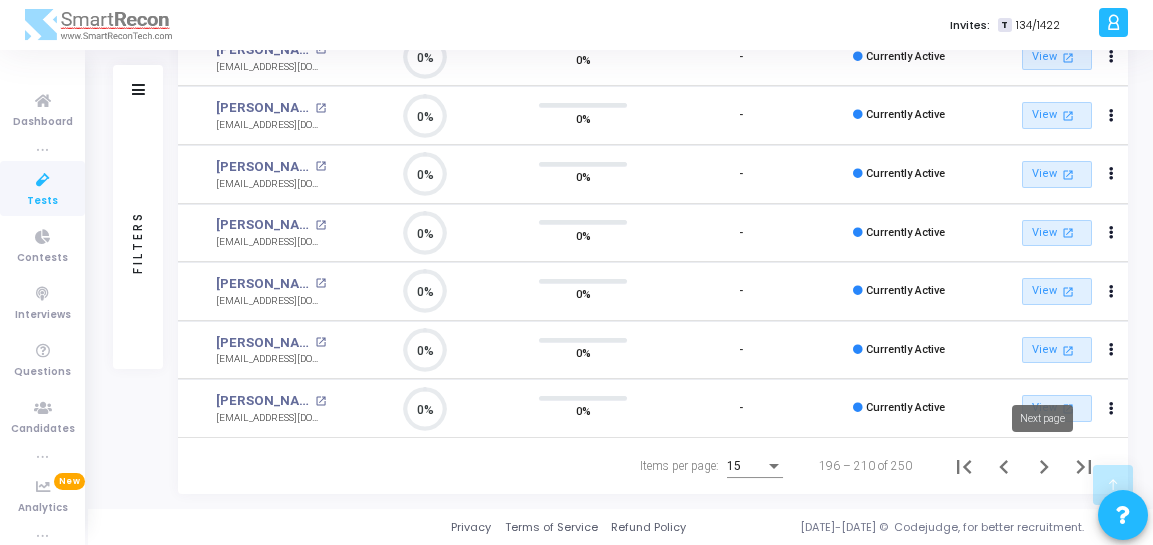 click 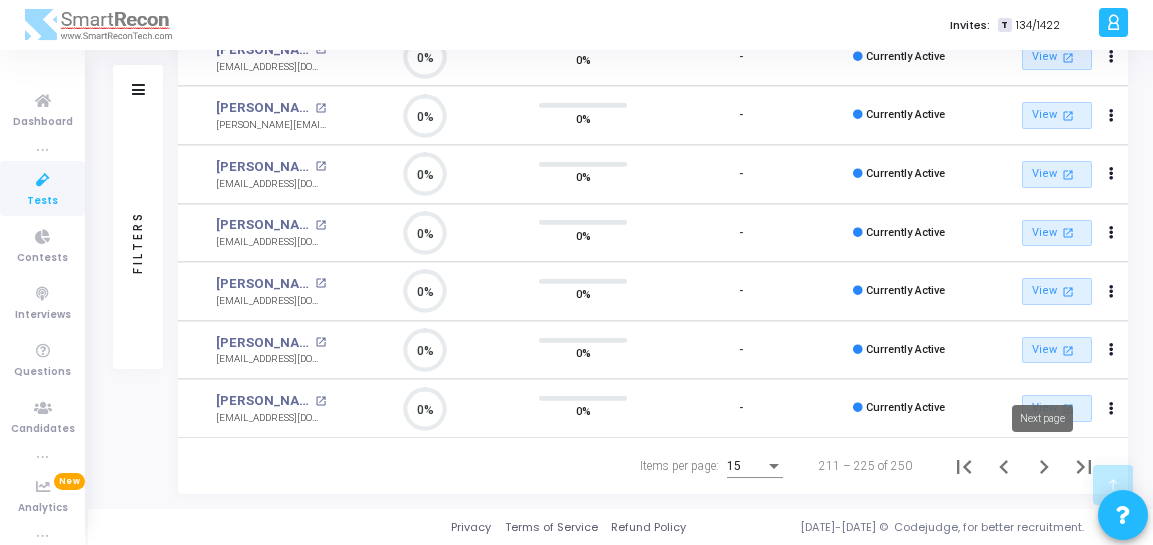 click 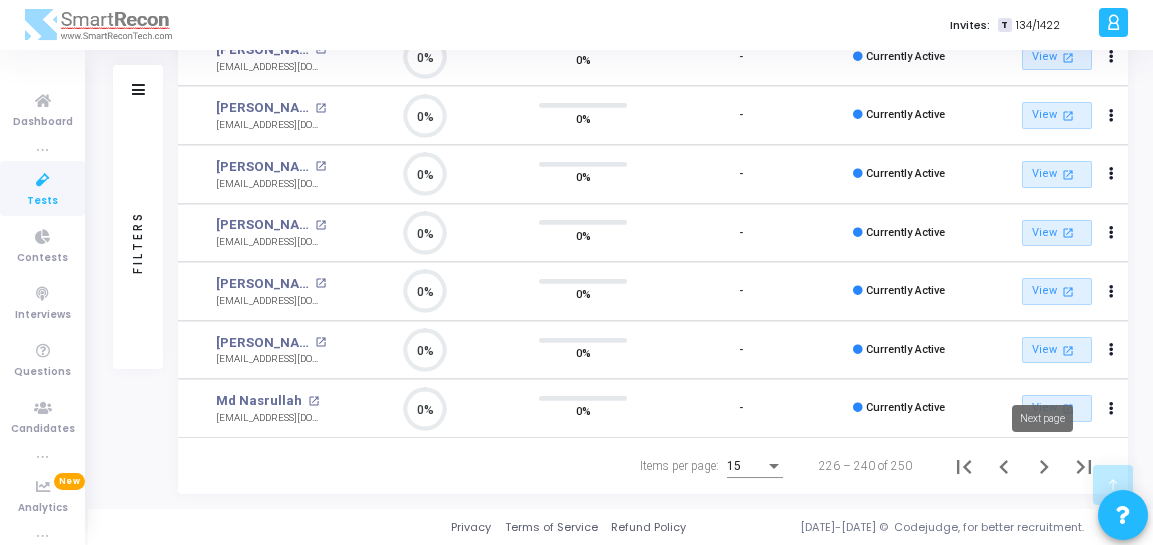 click 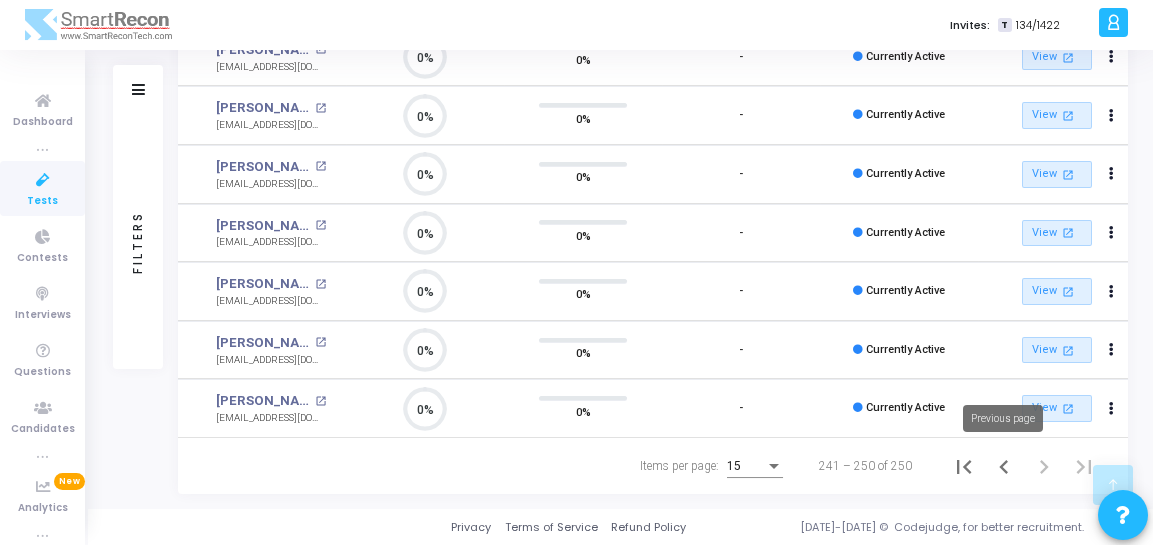 click 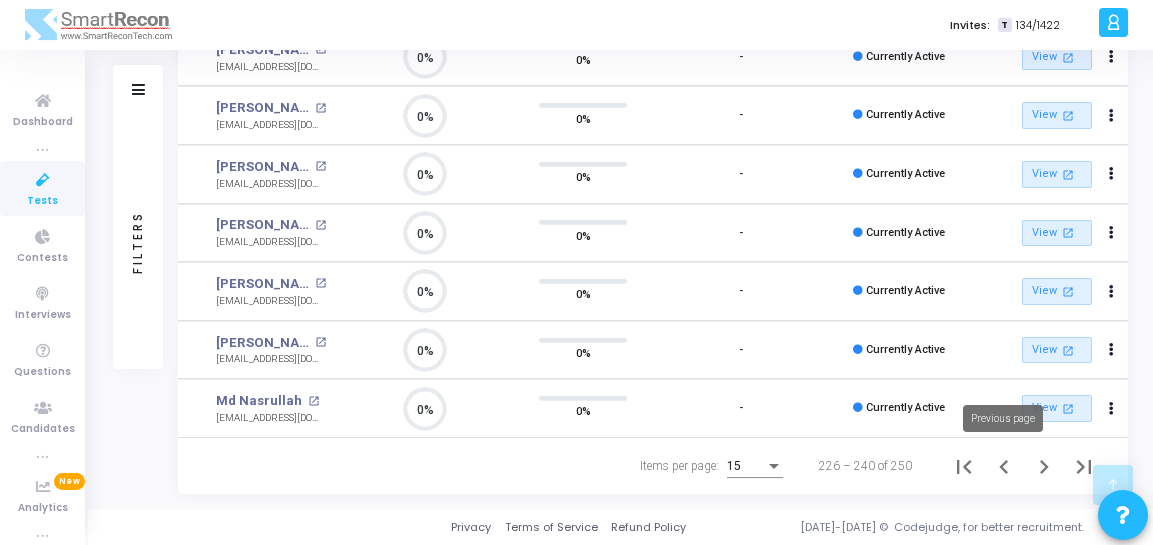 click 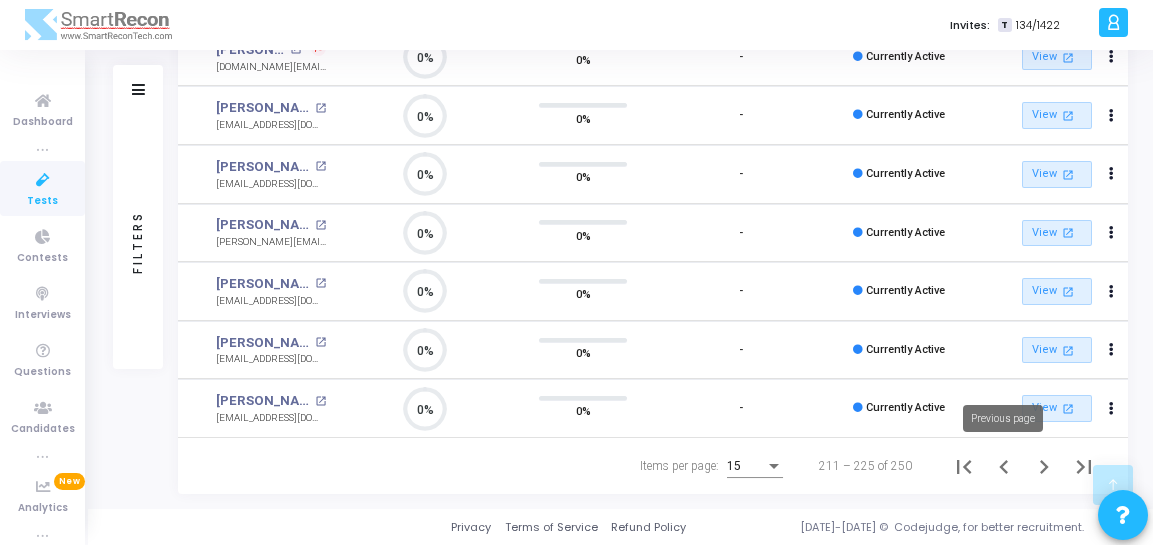 click 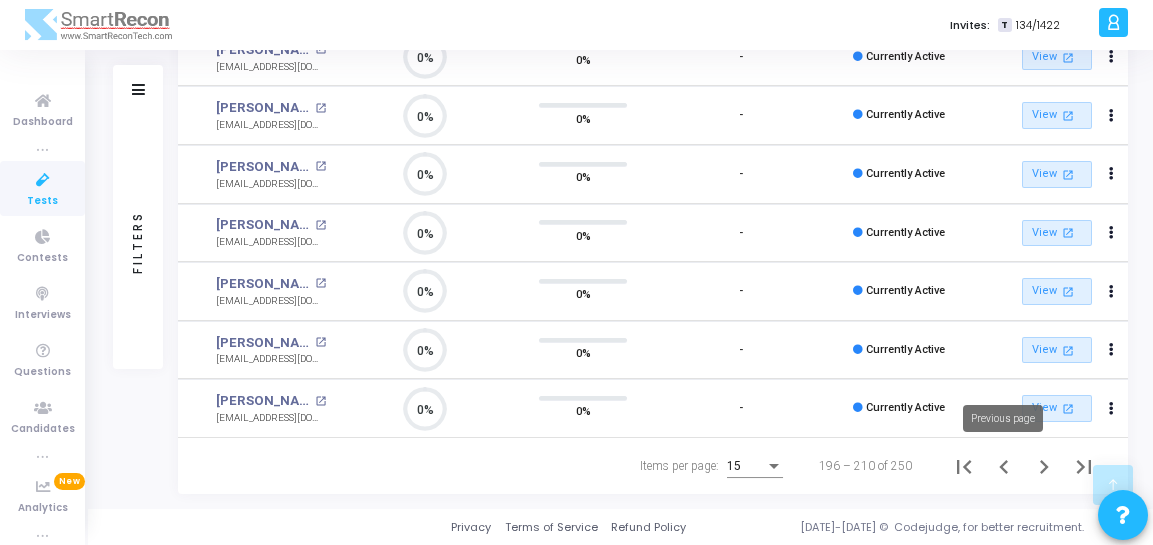 click 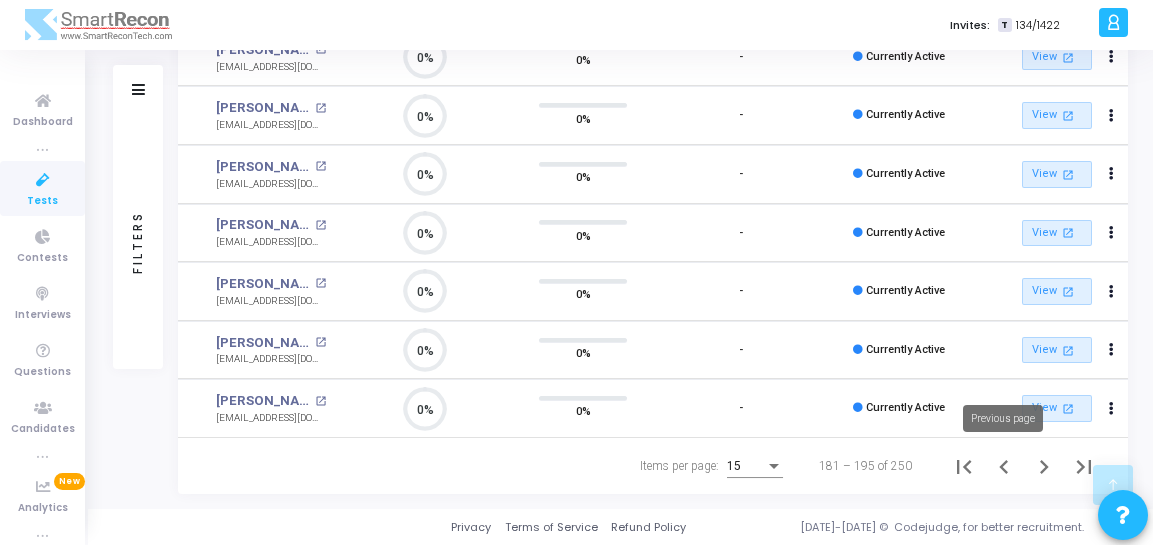 click 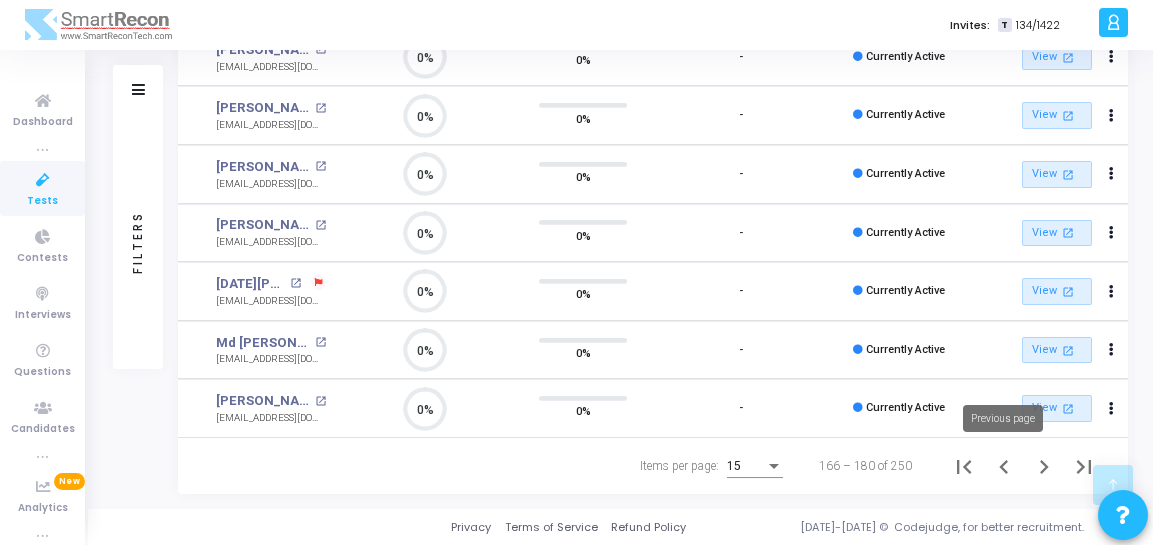click 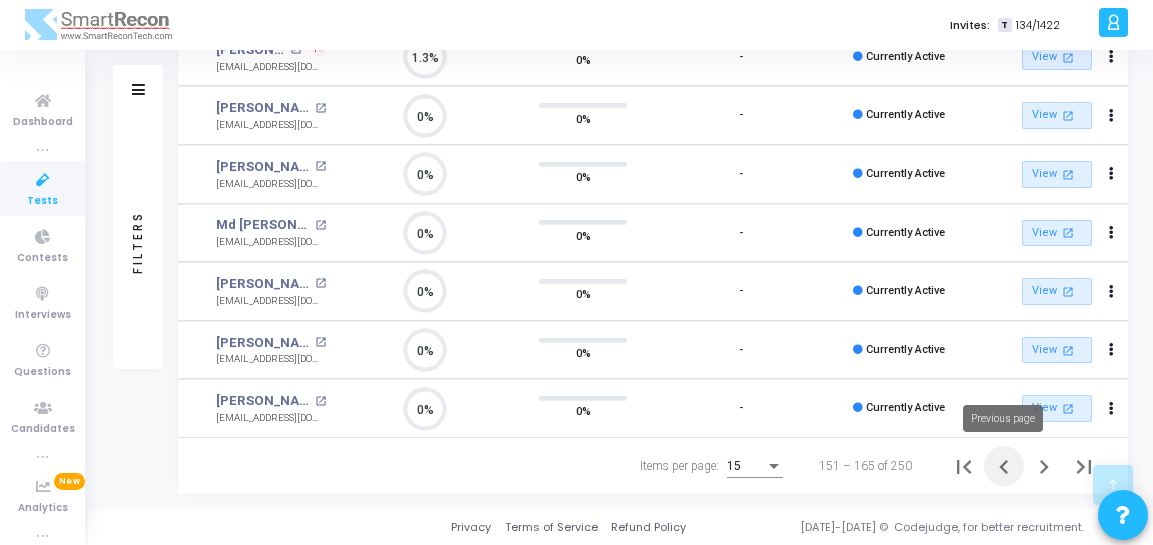 click 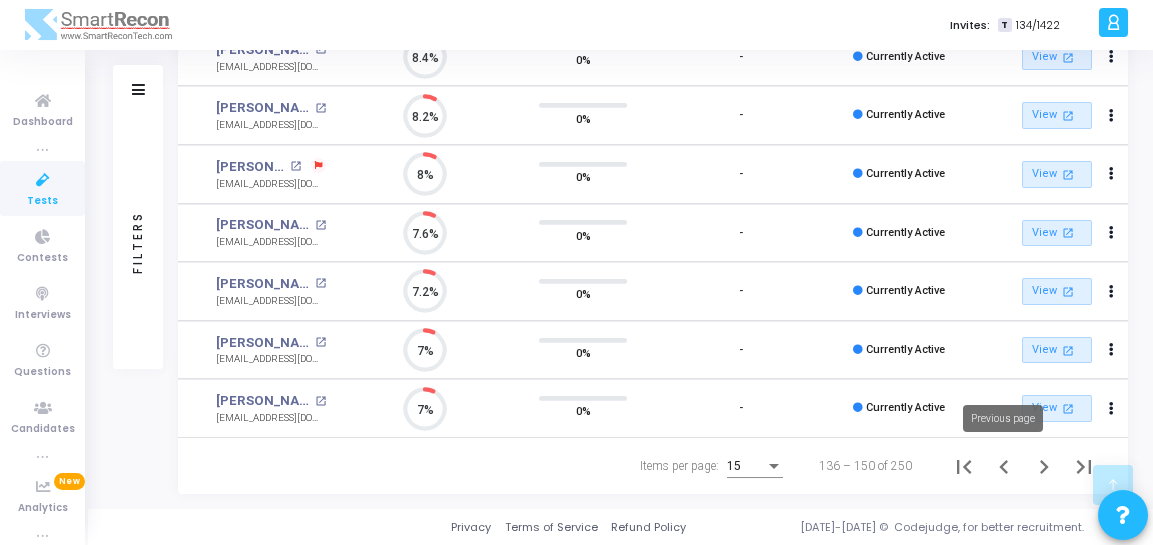 click 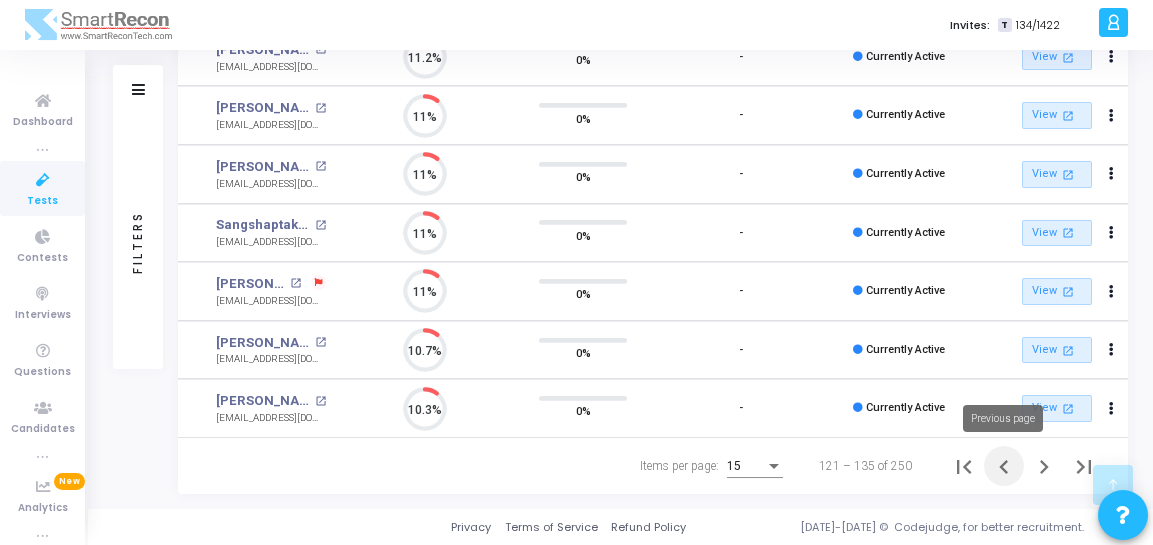 click 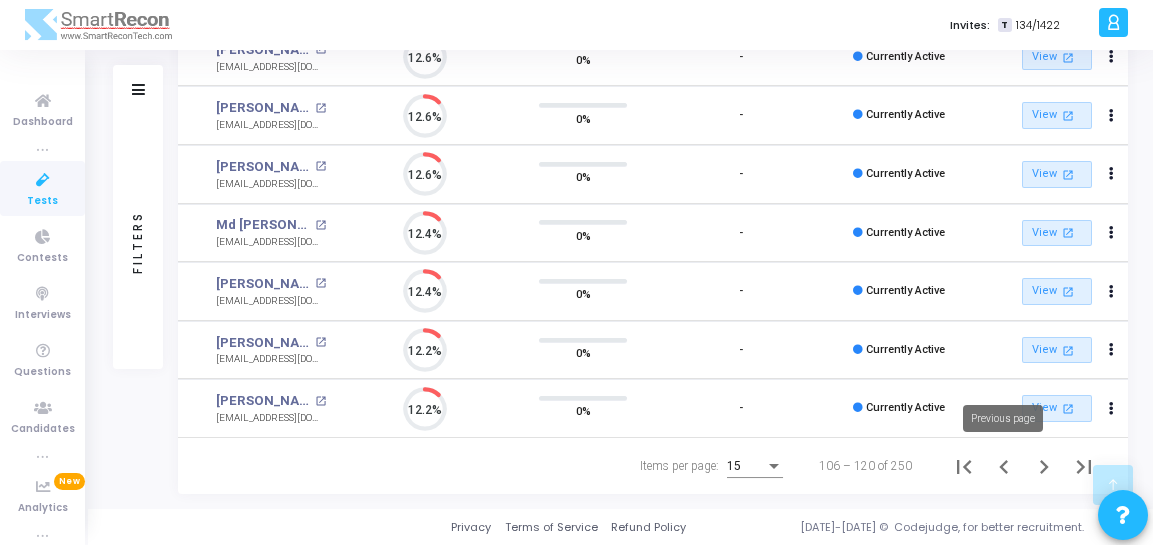 click 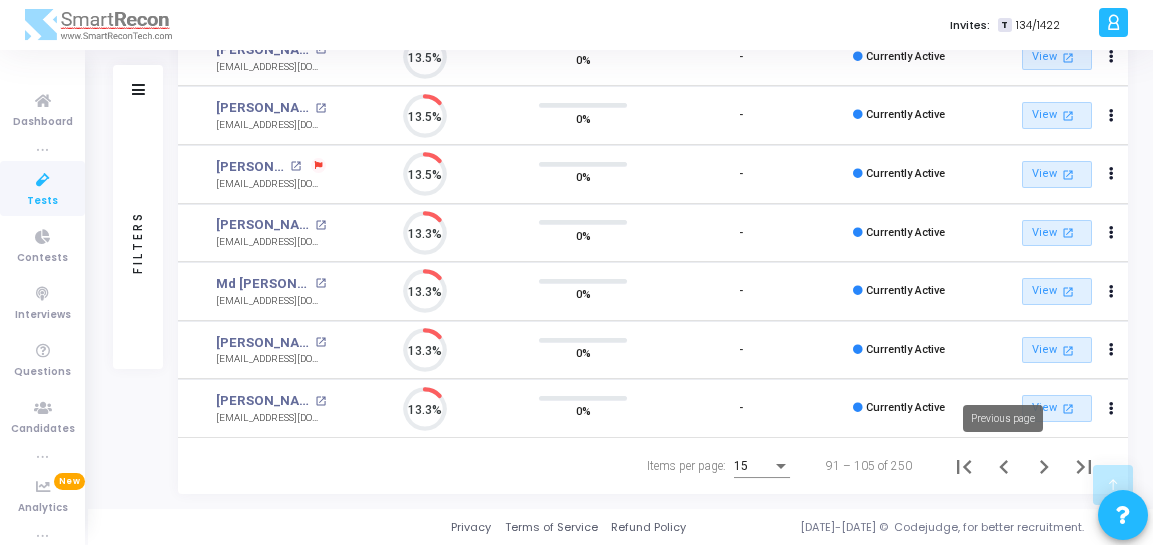 click 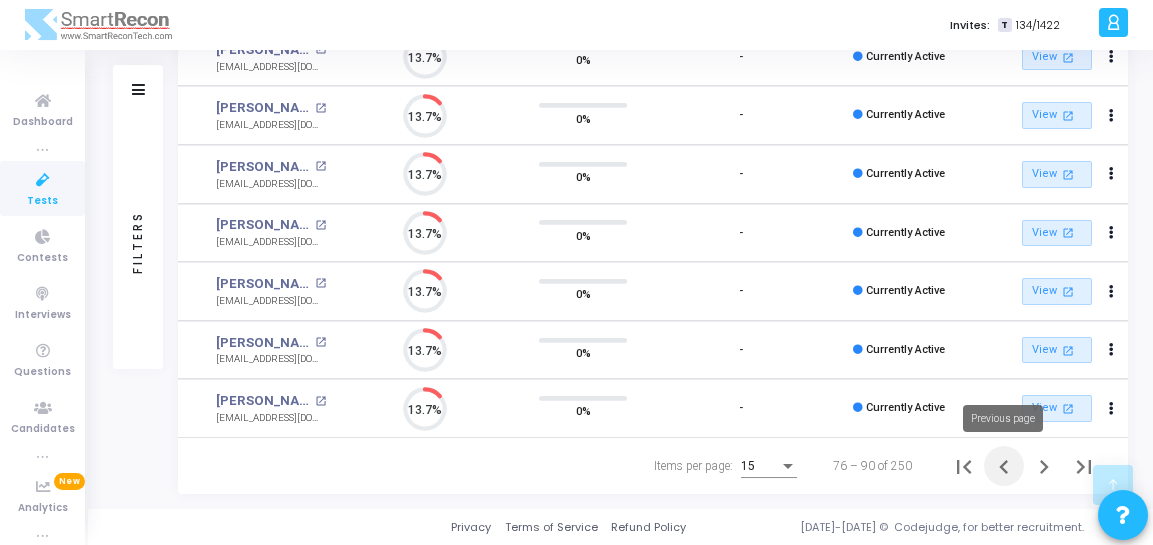 click 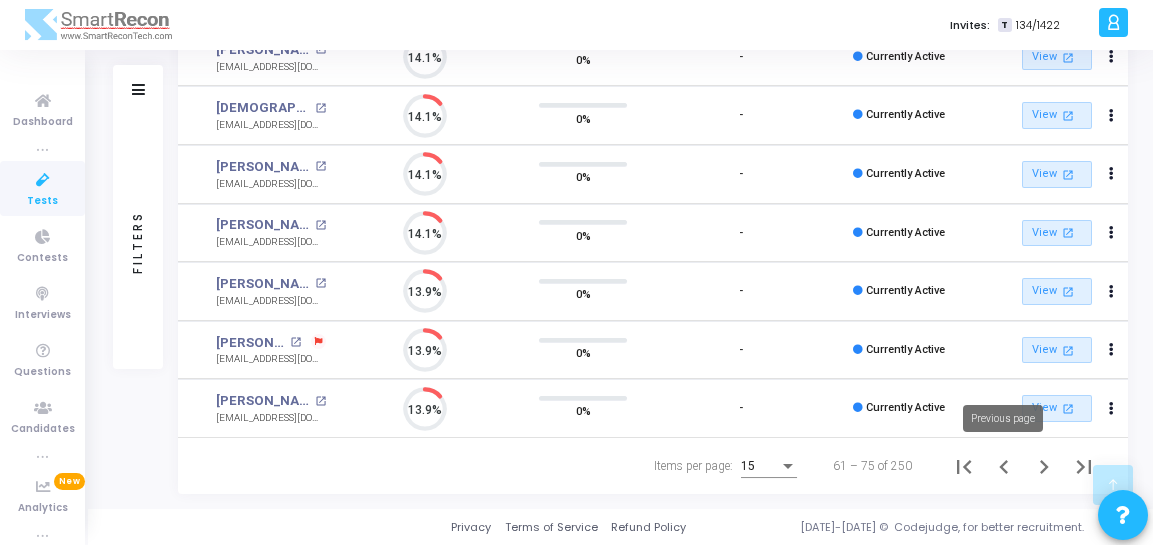 click 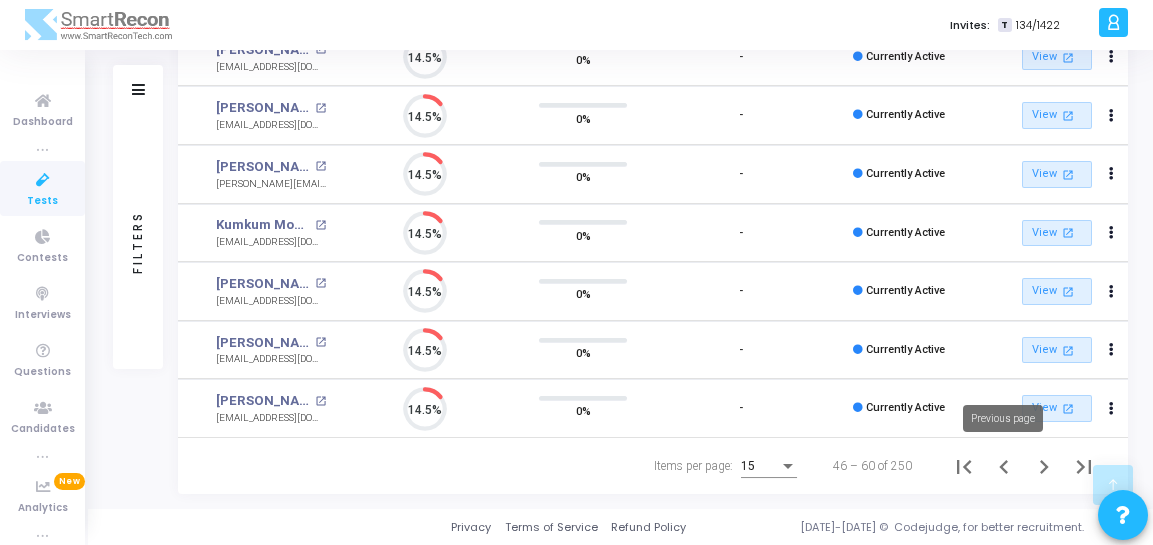 click 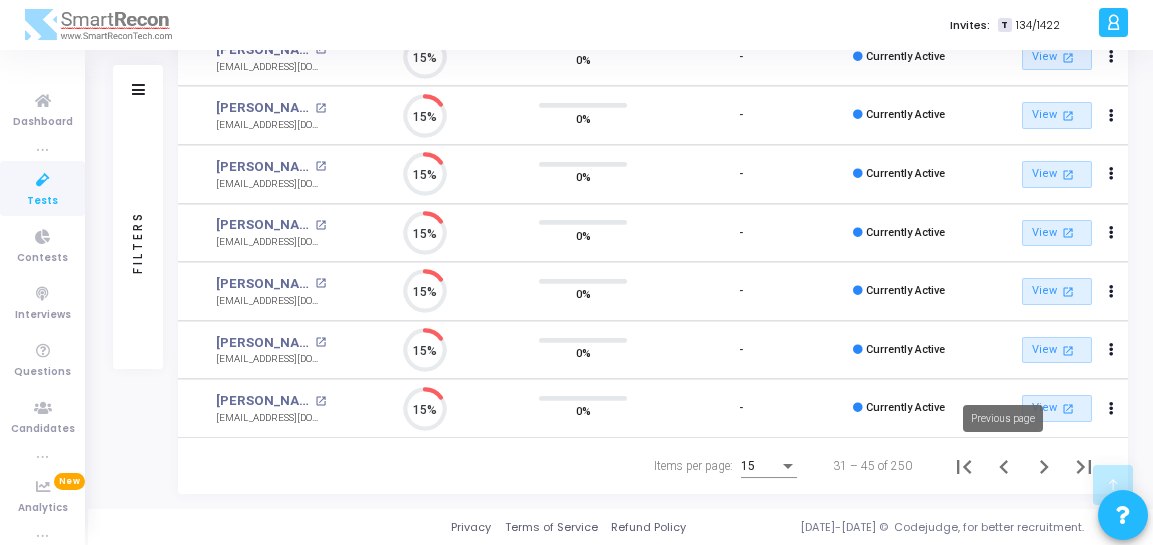 click 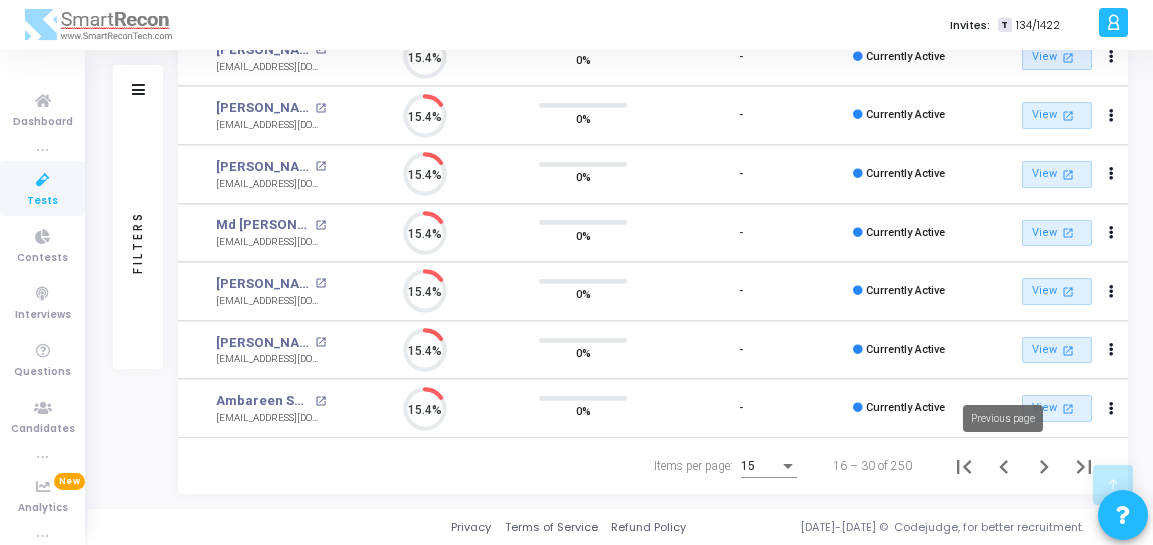 click 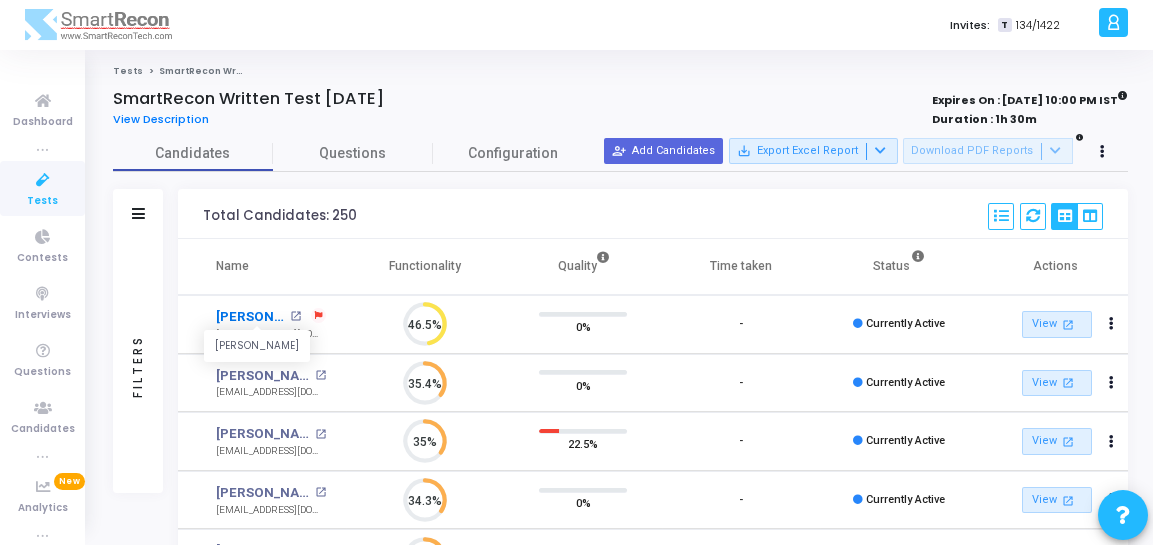 click on "[PERSON_NAME]" at bounding box center [250, 317] 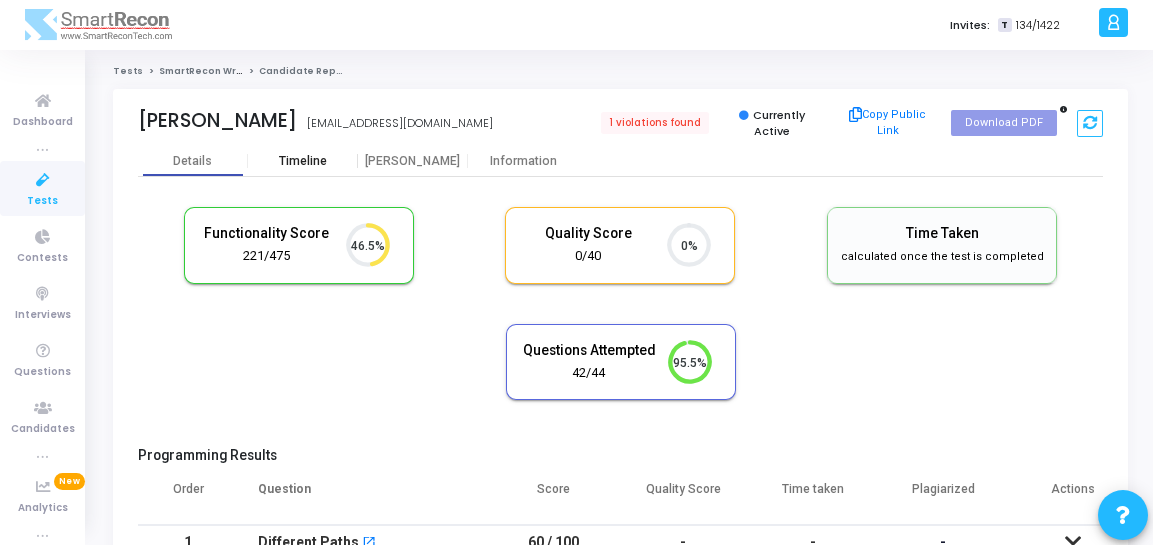 click on "Timeline" at bounding box center (303, 161) 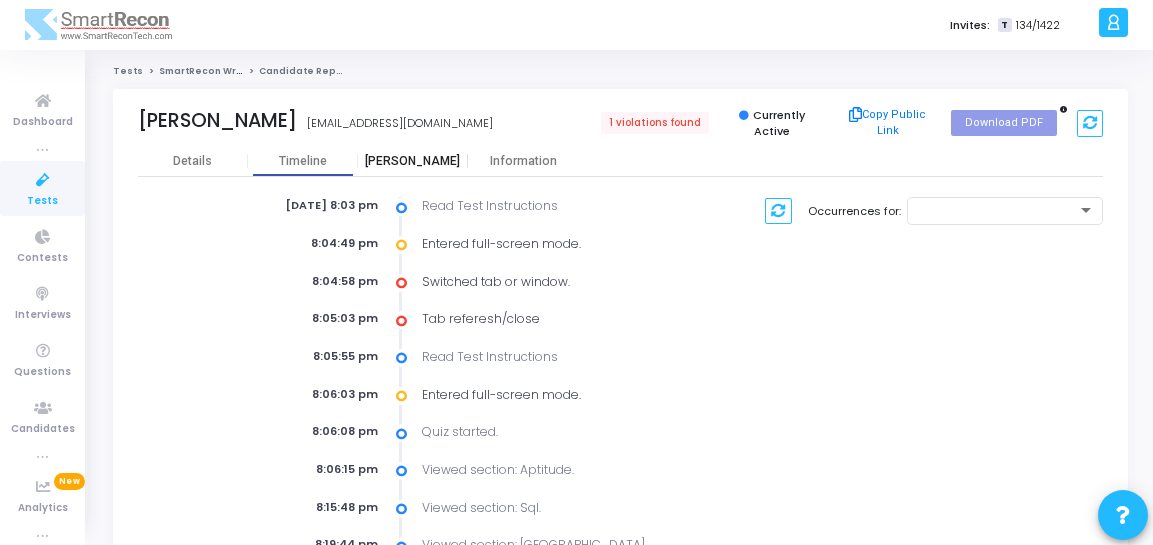 click on "[PERSON_NAME]" at bounding box center [413, 161] 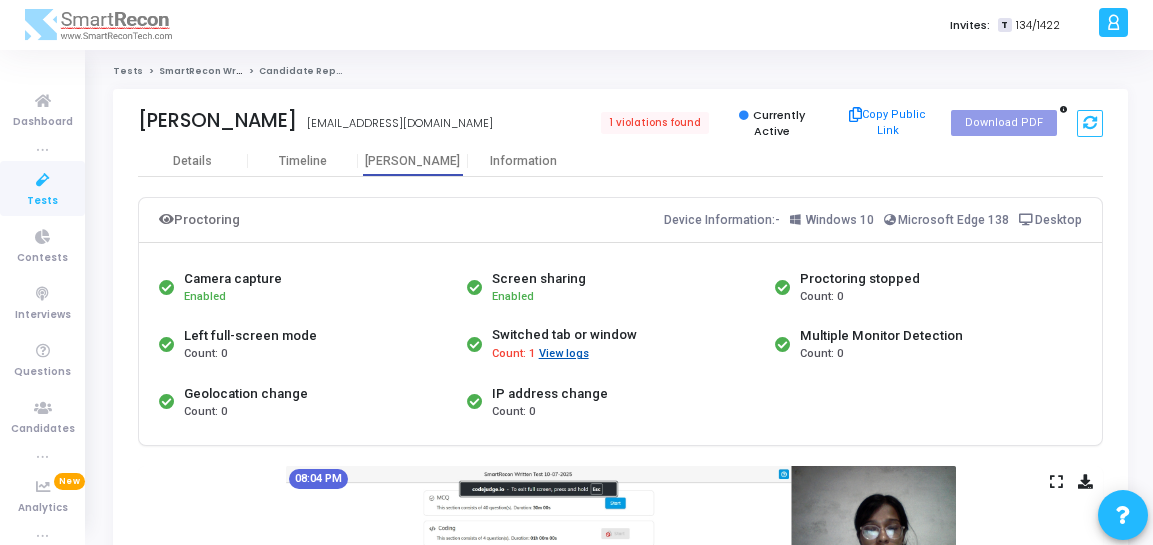 click on "View logs" at bounding box center [564, 354] 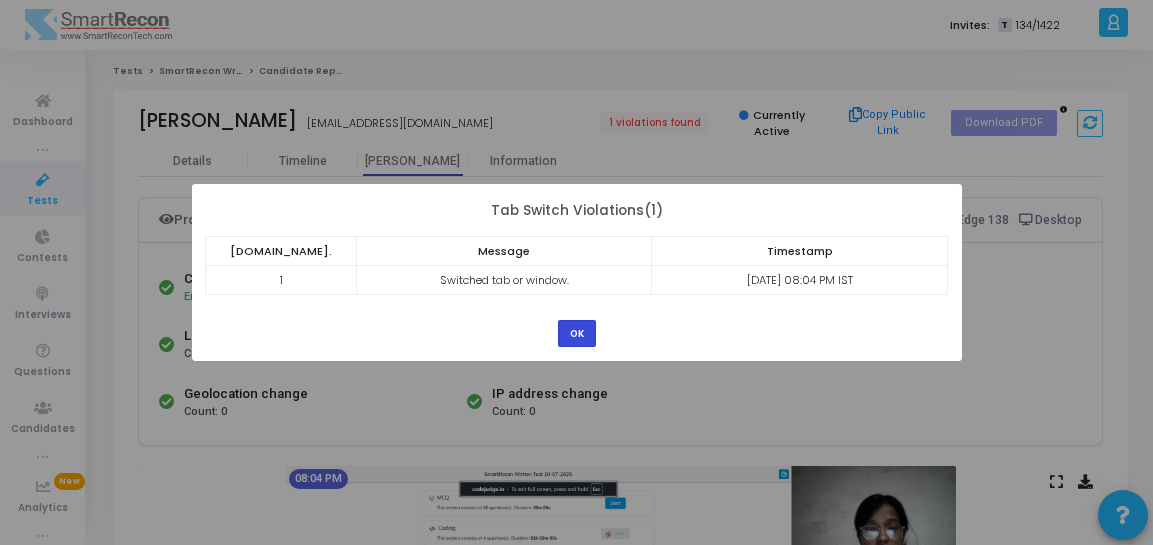 click on "OK" at bounding box center (577, 333) 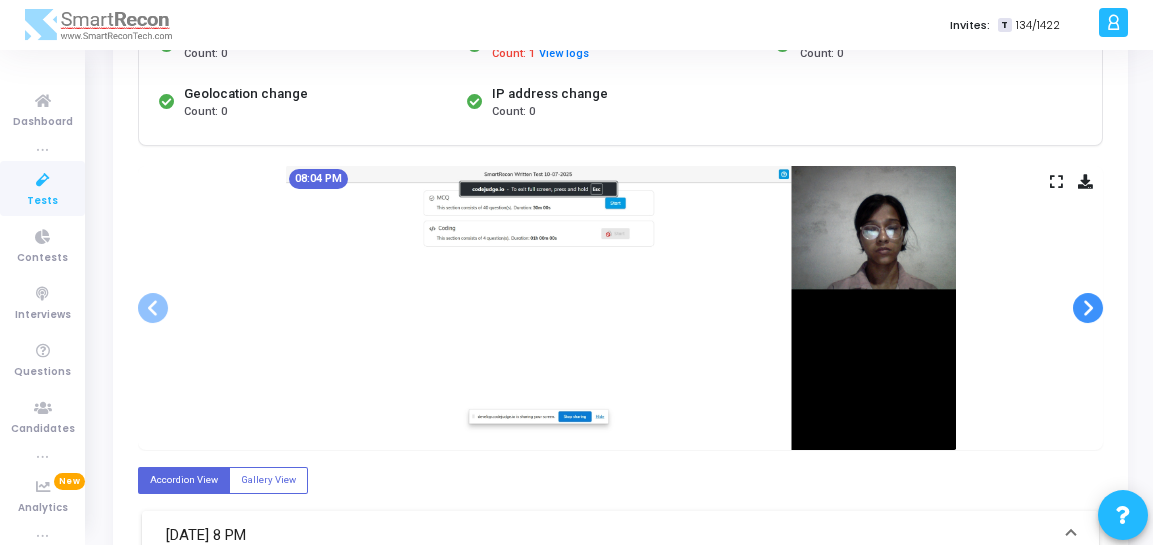 click at bounding box center [1088, 308] 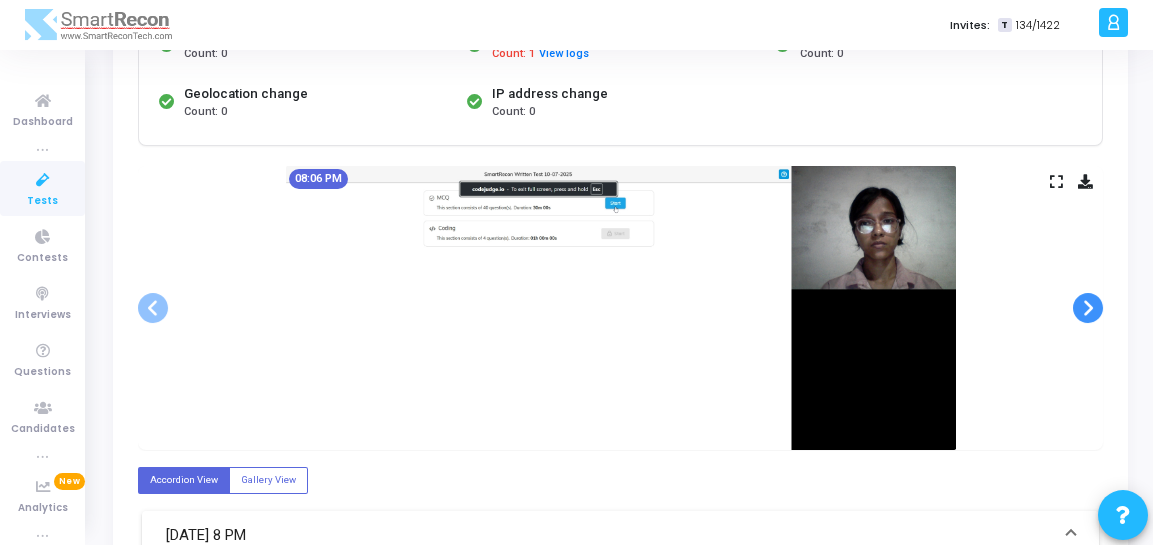 click at bounding box center (1088, 308) 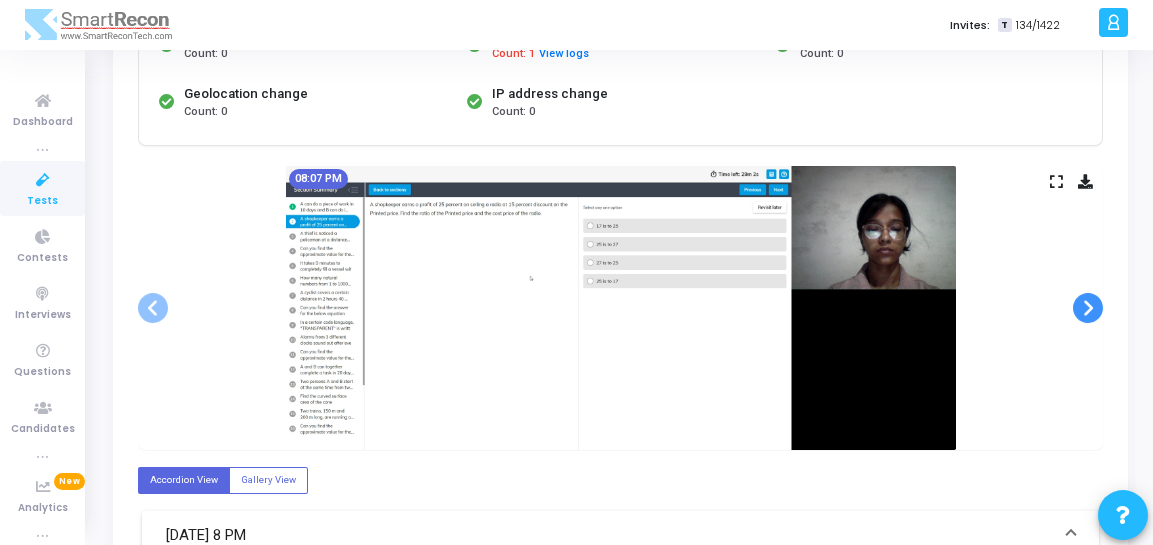 click at bounding box center (1088, 308) 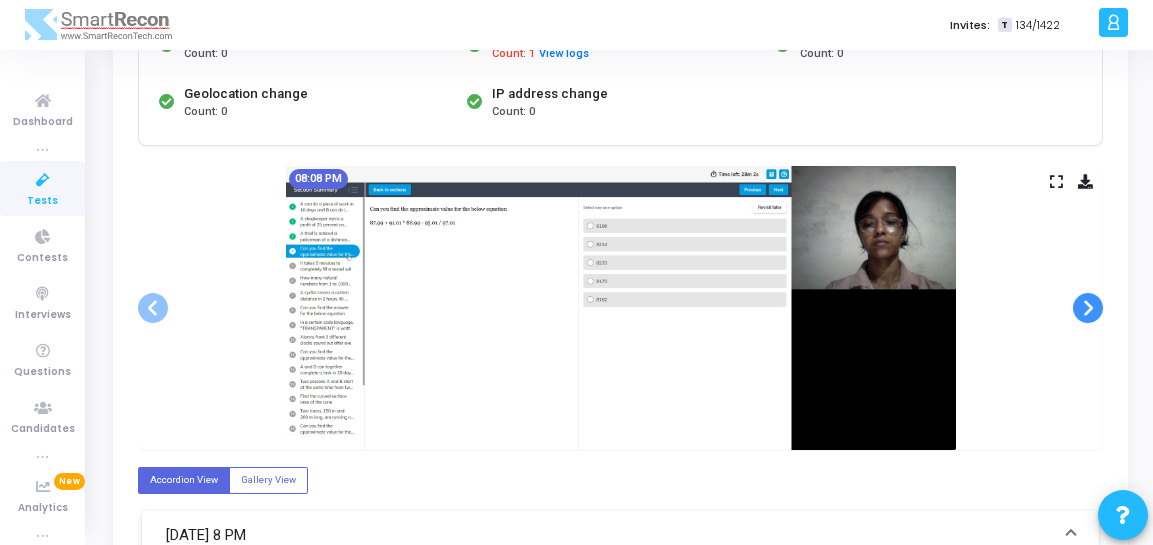 click at bounding box center [1088, 308] 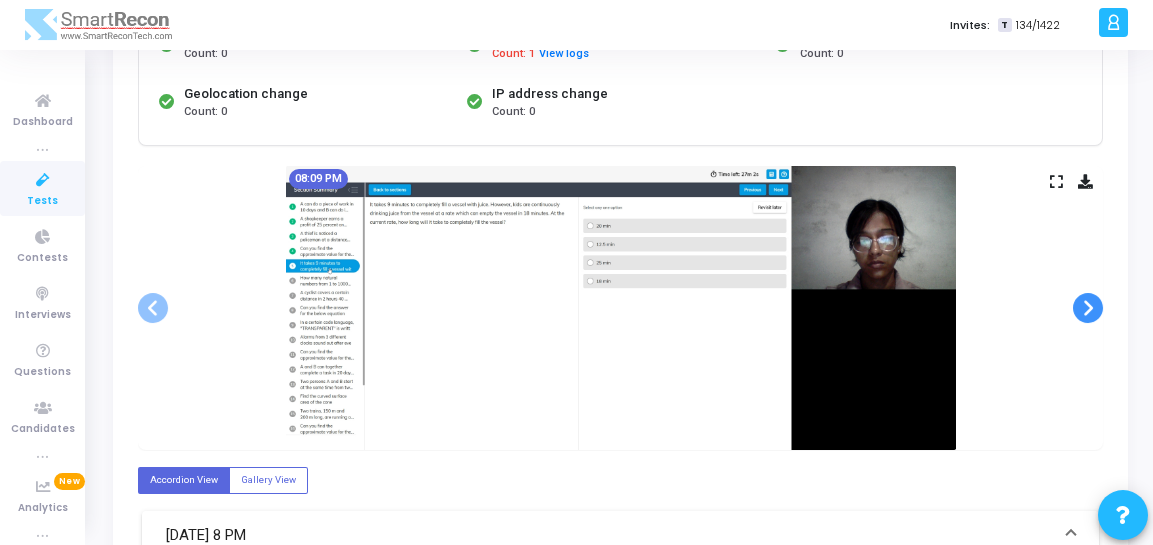 click at bounding box center (1088, 308) 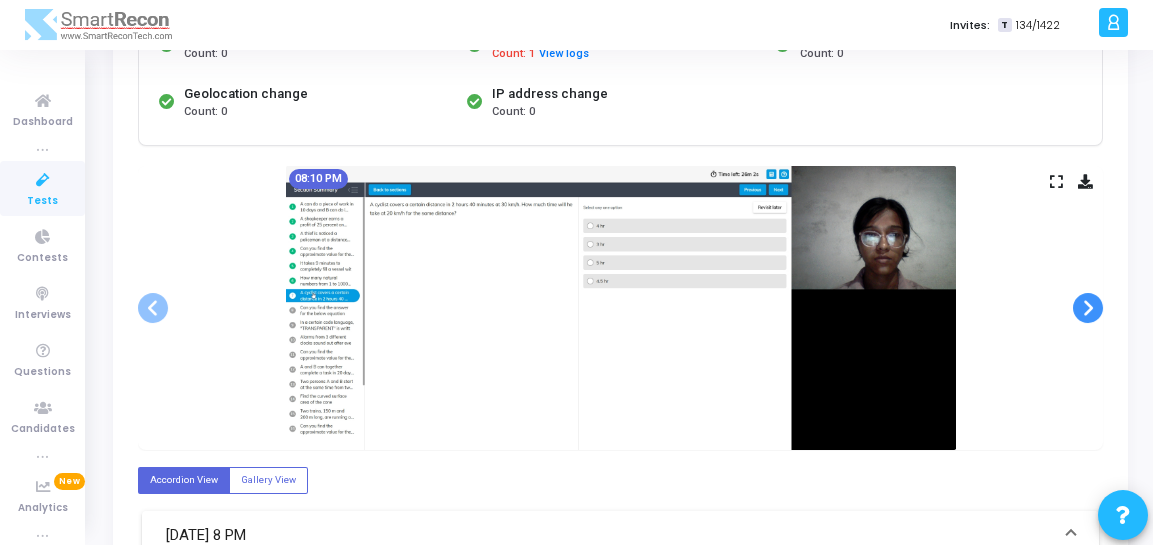 click at bounding box center [1088, 308] 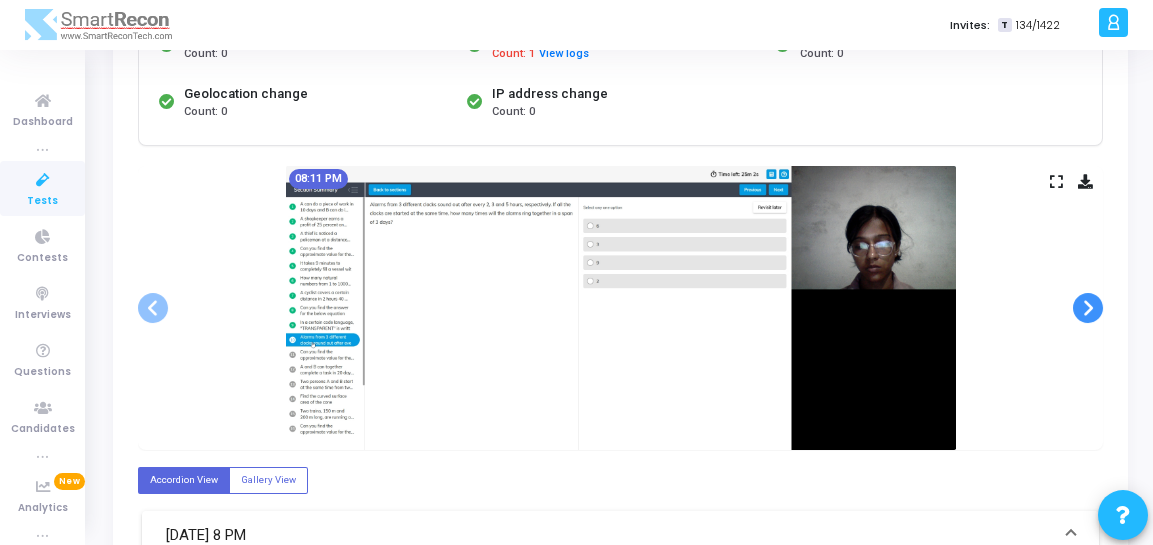 click at bounding box center [1088, 308] 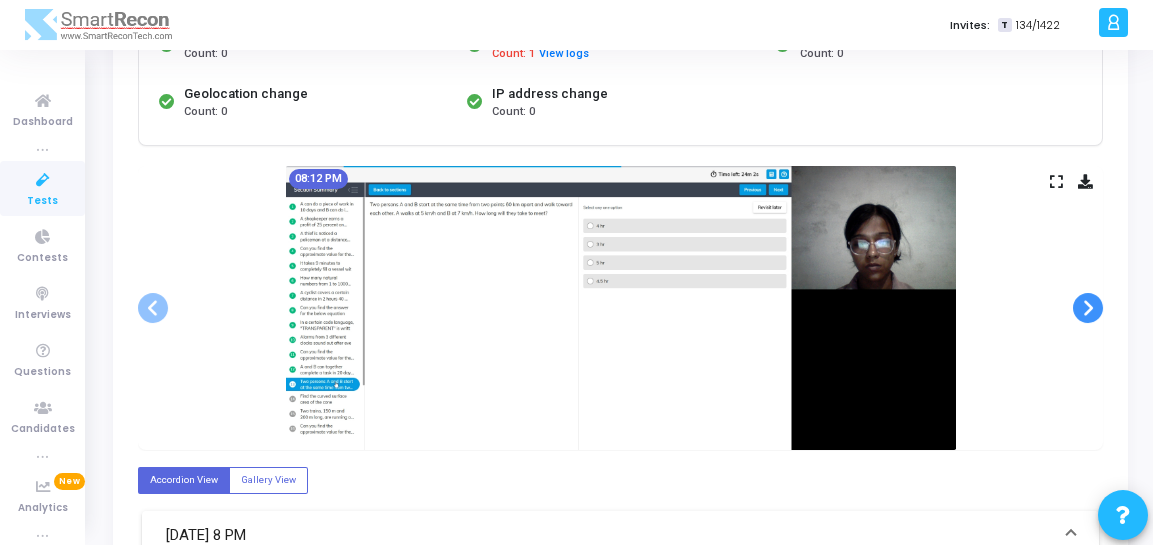 click at bounding box center (1088, 308) 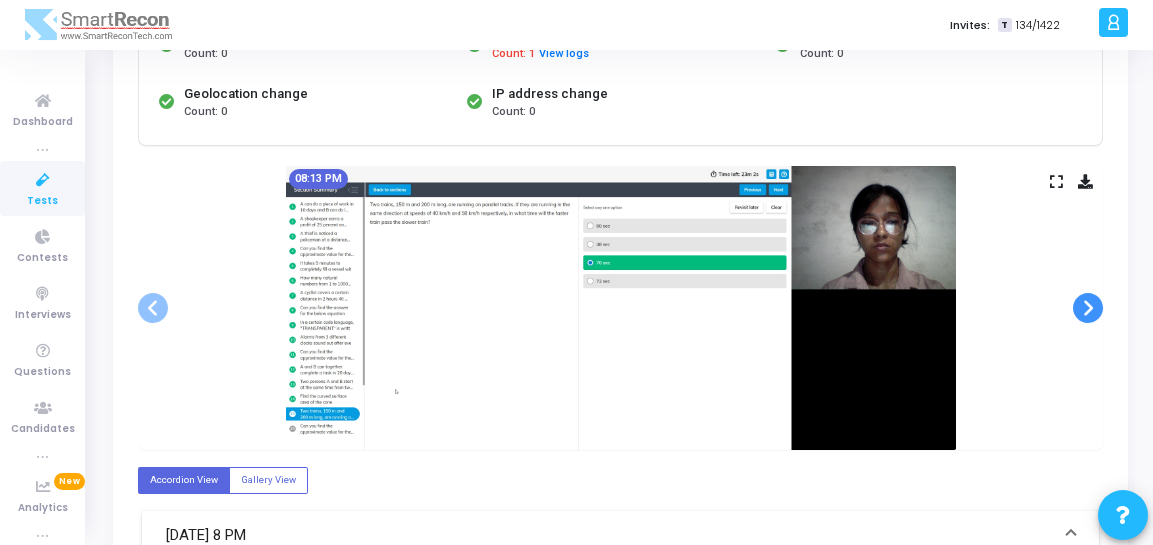 click at bounding box center [1088, 308] 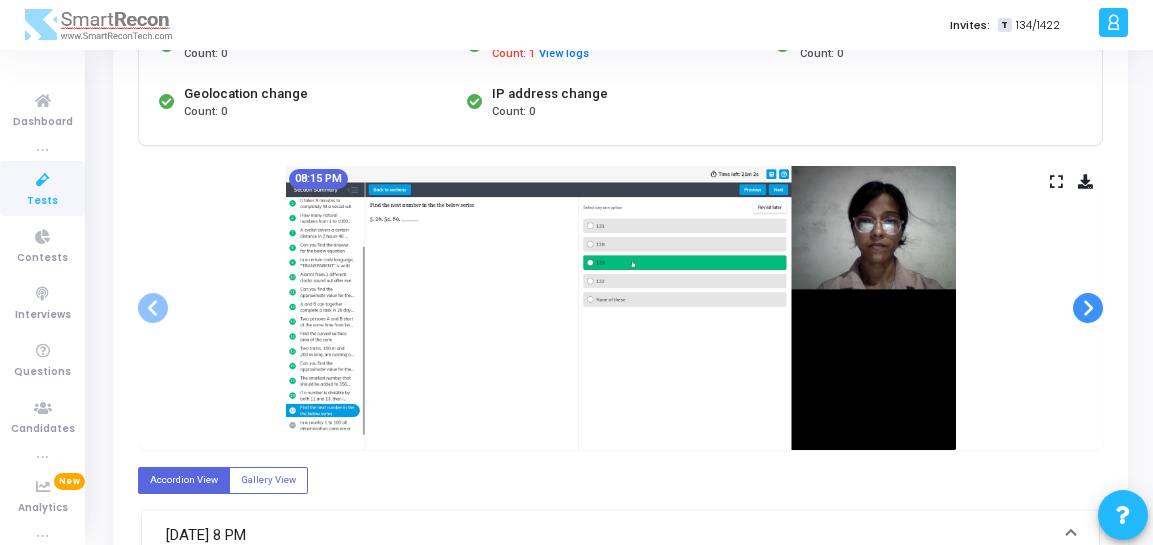 click at bounding box center [1088, 308] 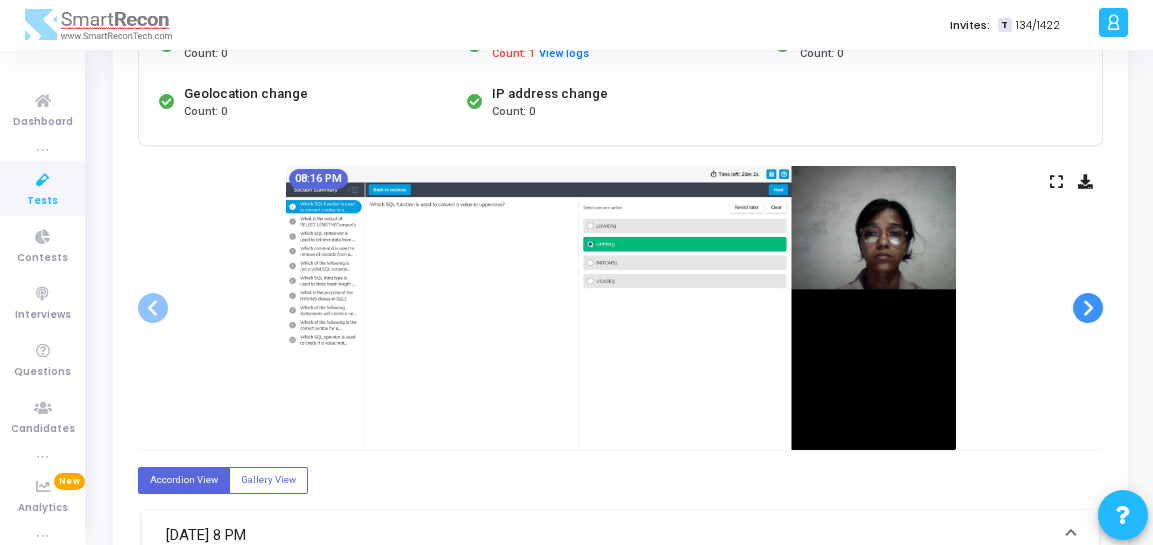 click at bounding box center (1088, 308) 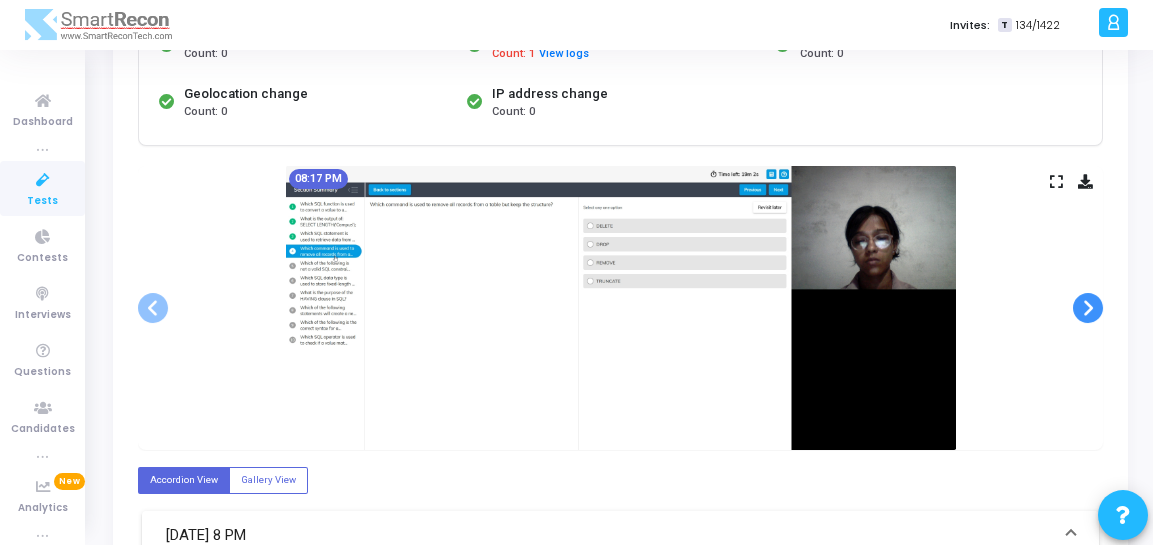 click at bounding box center [1088, 308] 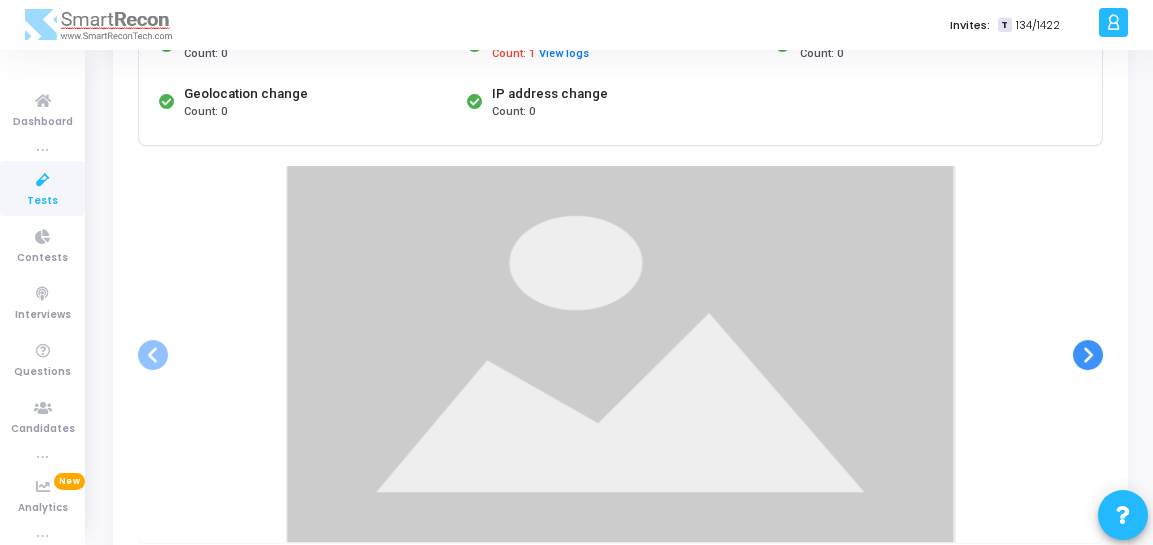 click at bounding box center [620, 354] 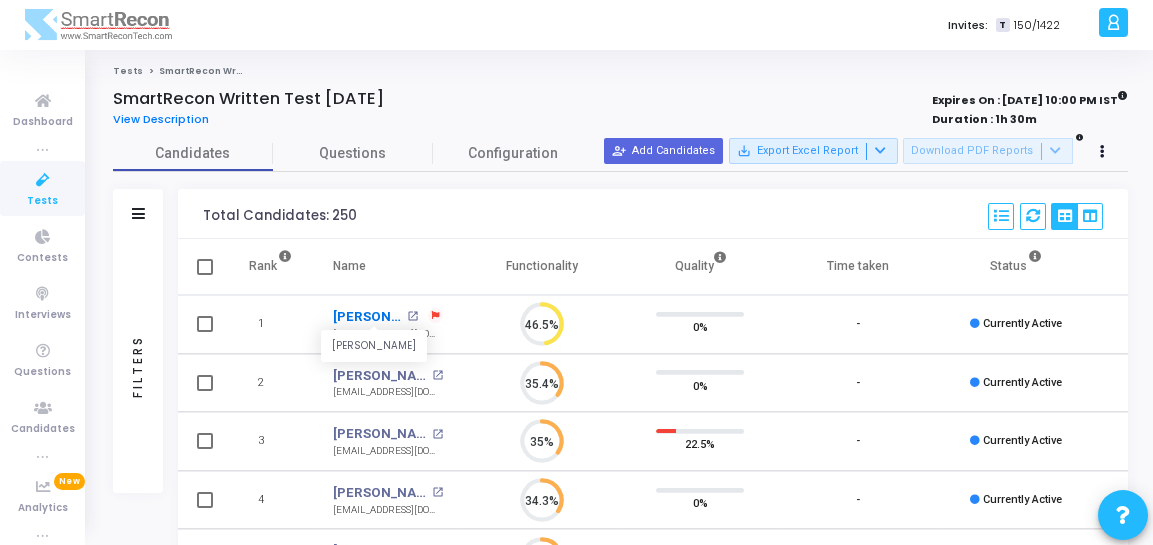 click on "[PERSON_NAME]" at bounding box center [367, 317] 